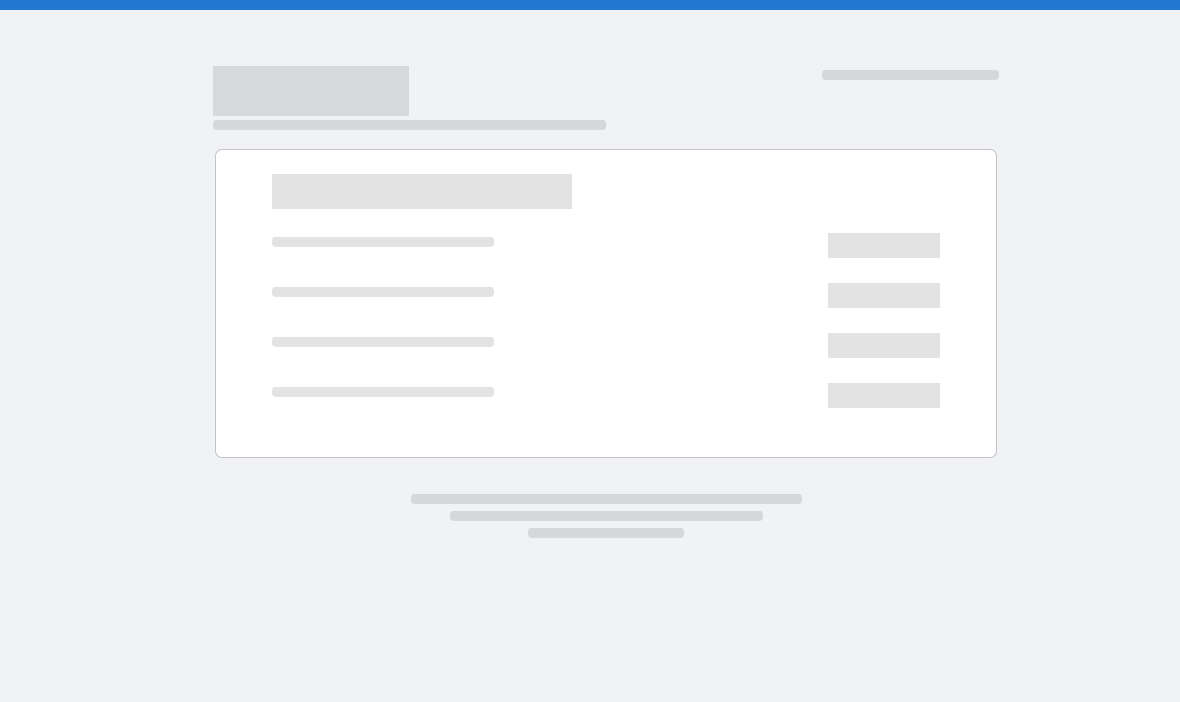 scroll, scrollTop: 0, scrollLeft: 0, axis: both 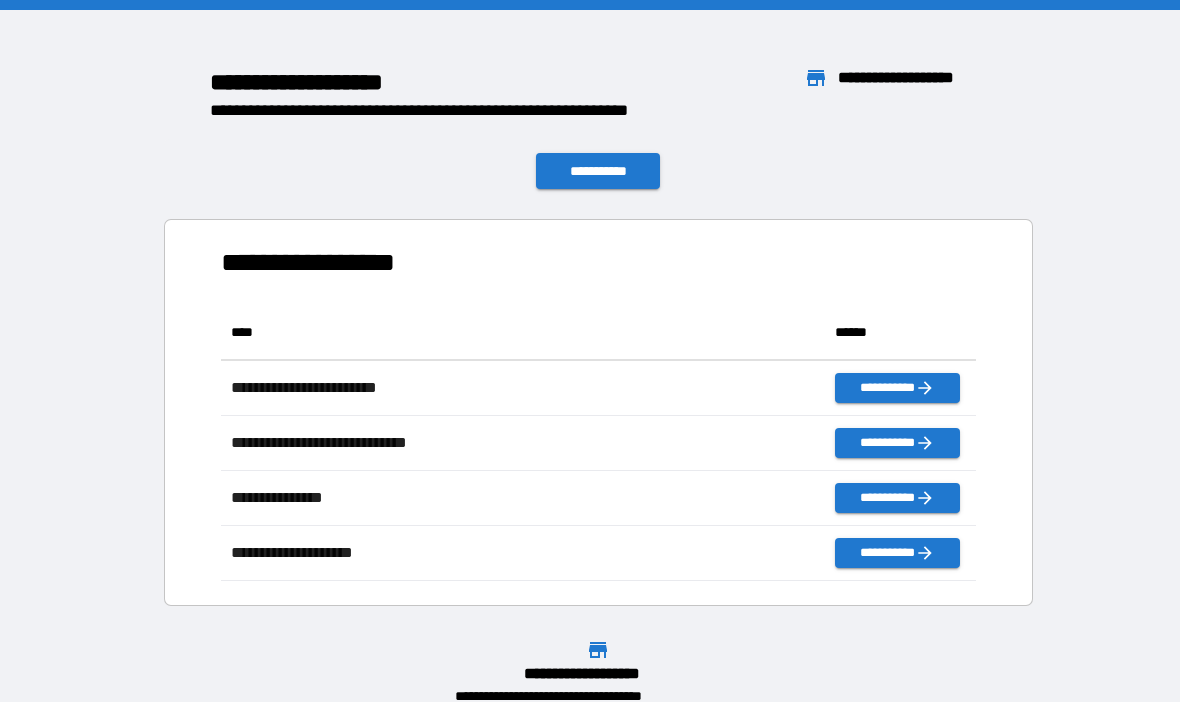 click on "**********" at bounding box center (598, 171) 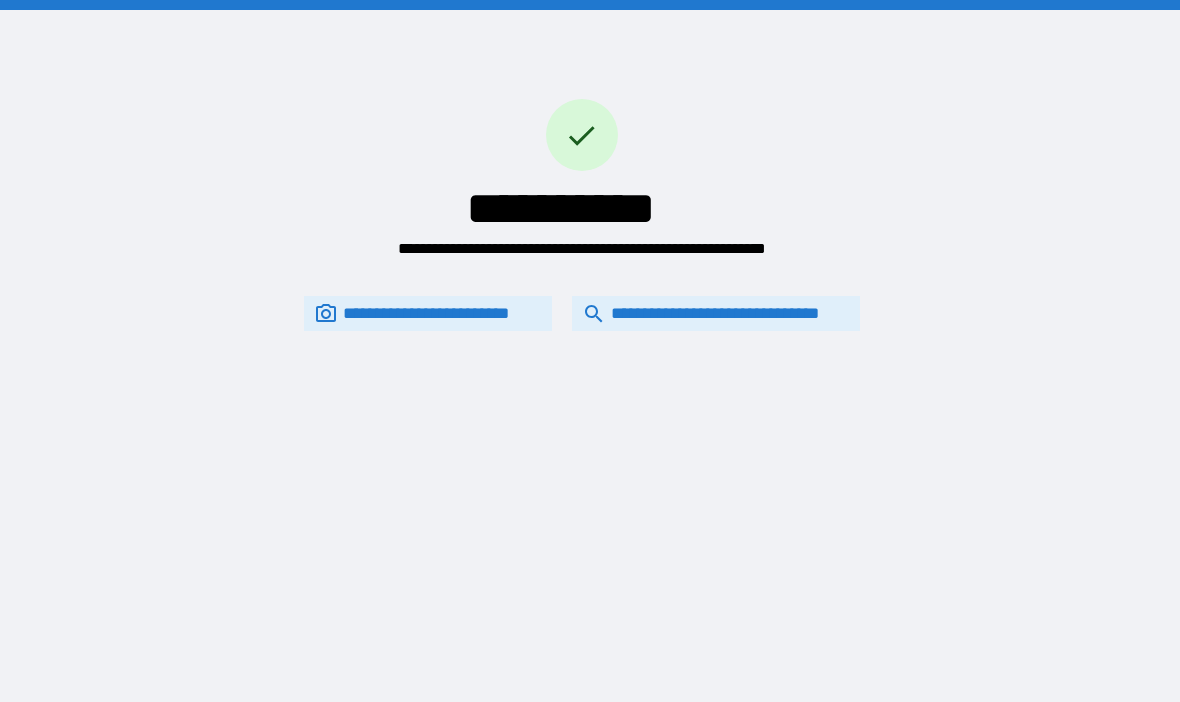 click on "**********" at bounding box center (716, 313) 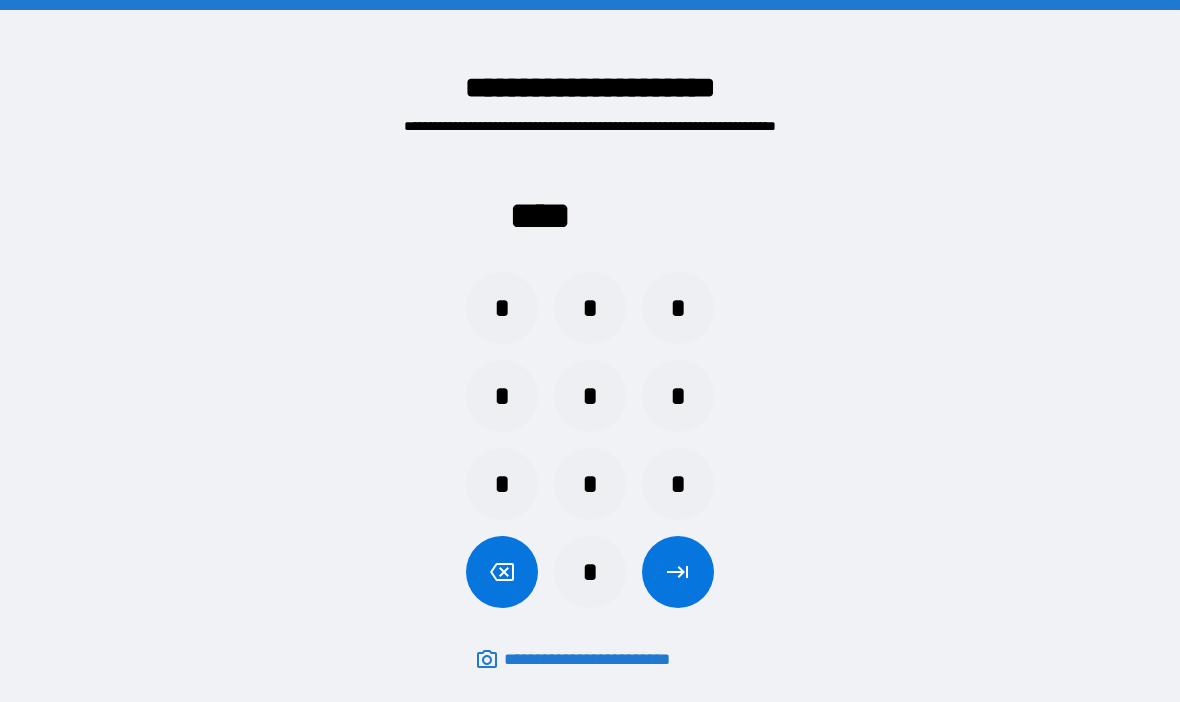 click on "*" at bounding box center [678, 484] 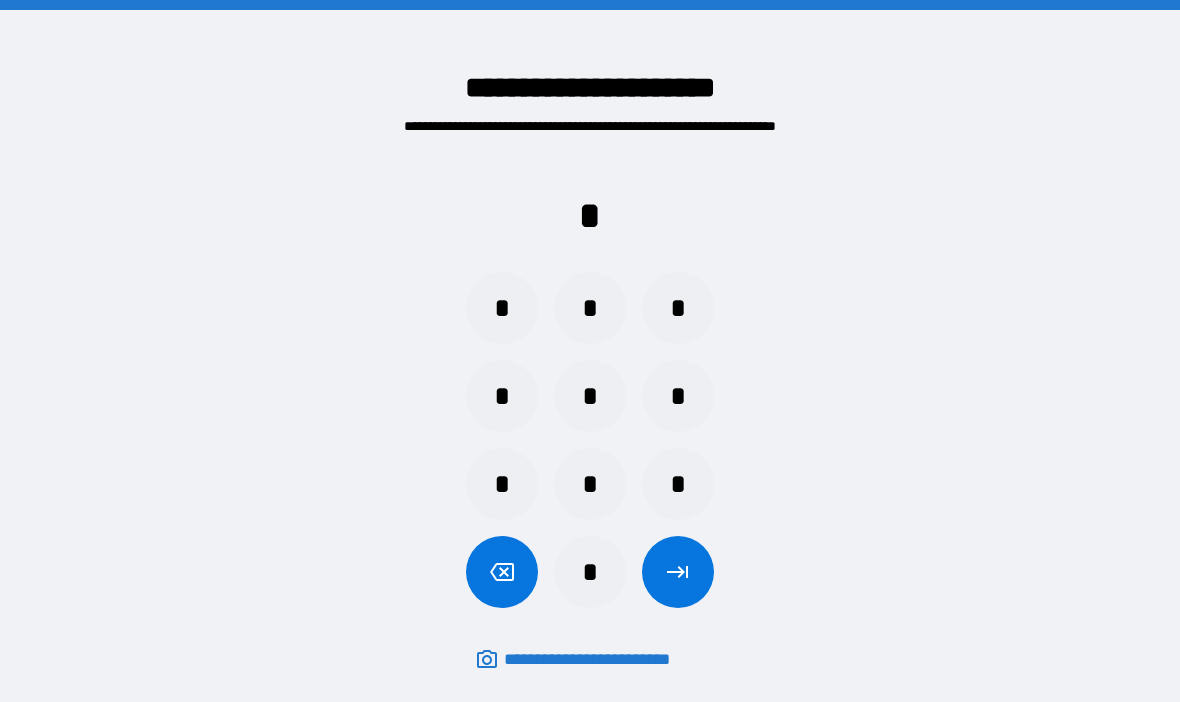 click on "*" at bounding box center [502, 396] 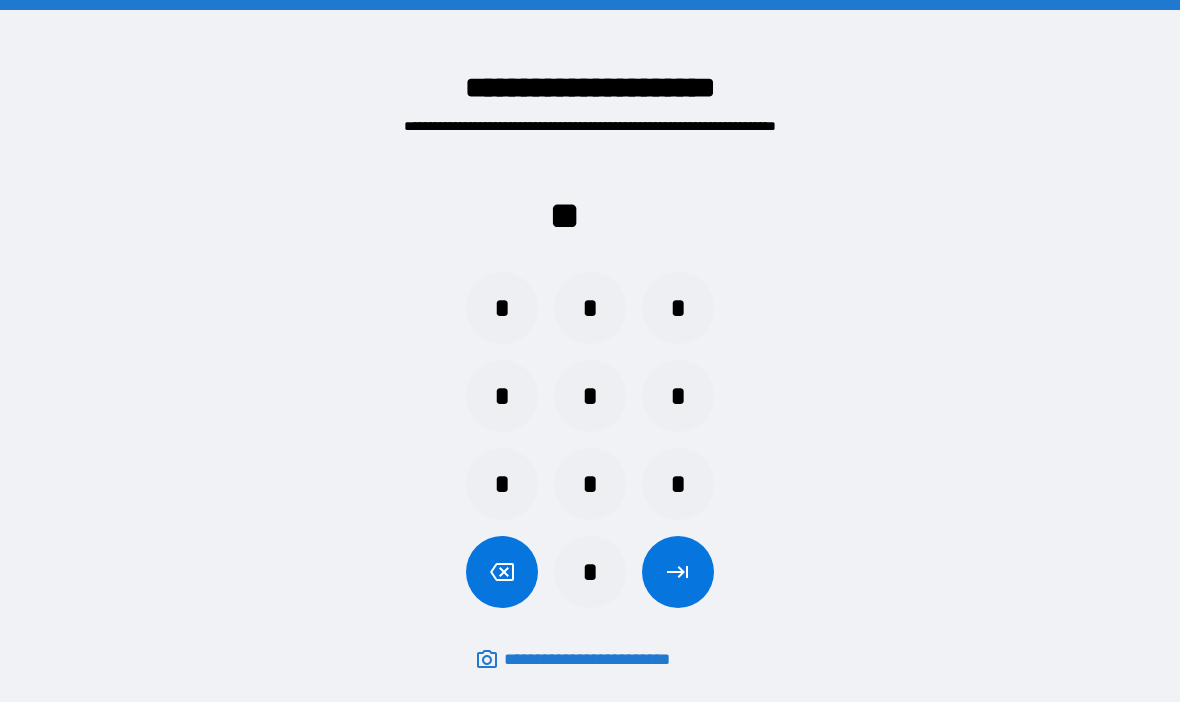 click on "*" at bounding box center (502, 484) 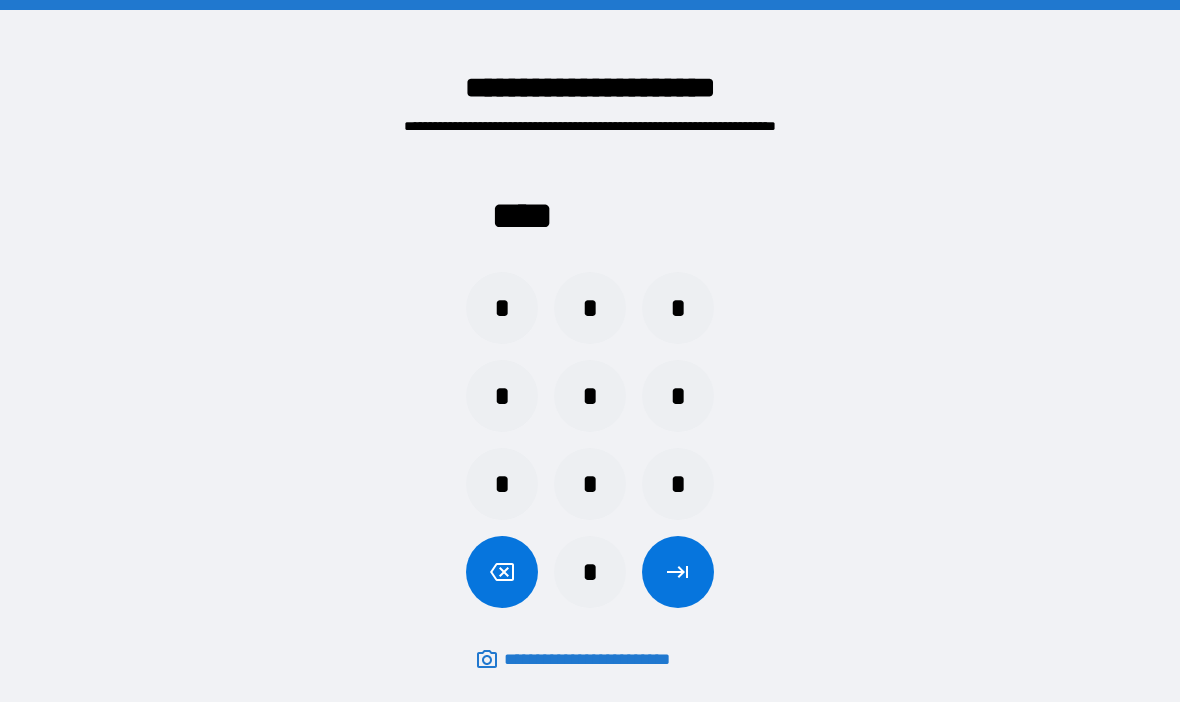 click 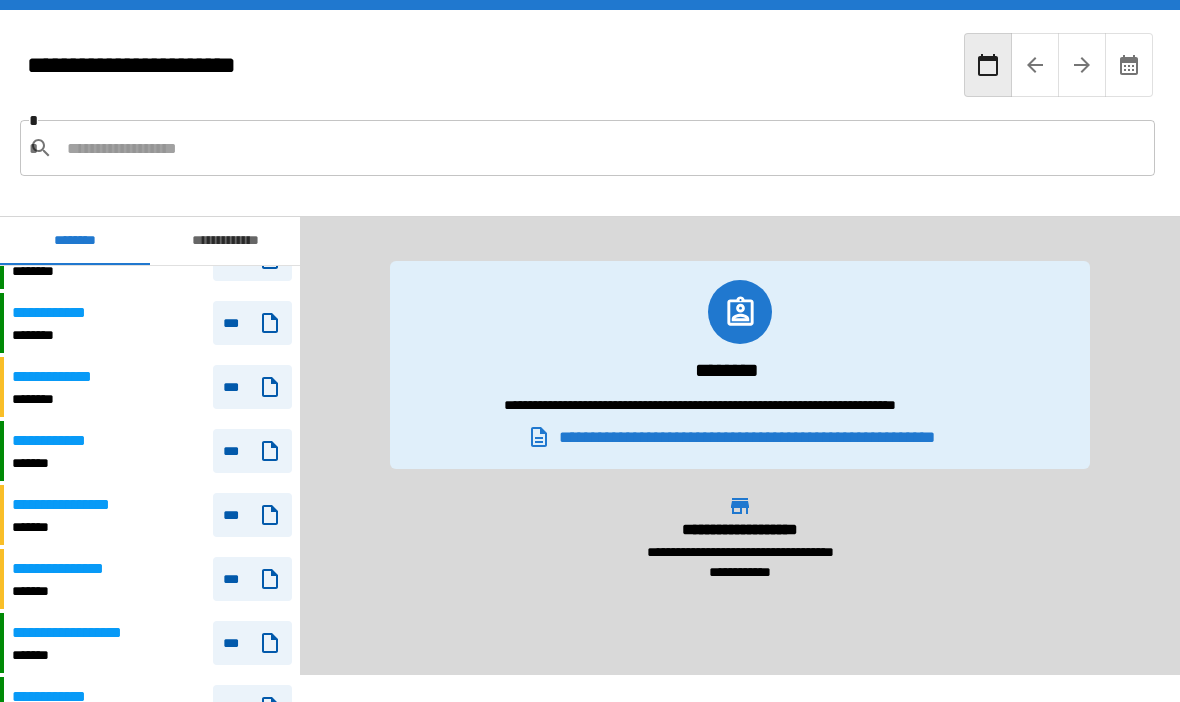 scroll, scrollTop: 655, scrollLeft: 0, axis: vertical 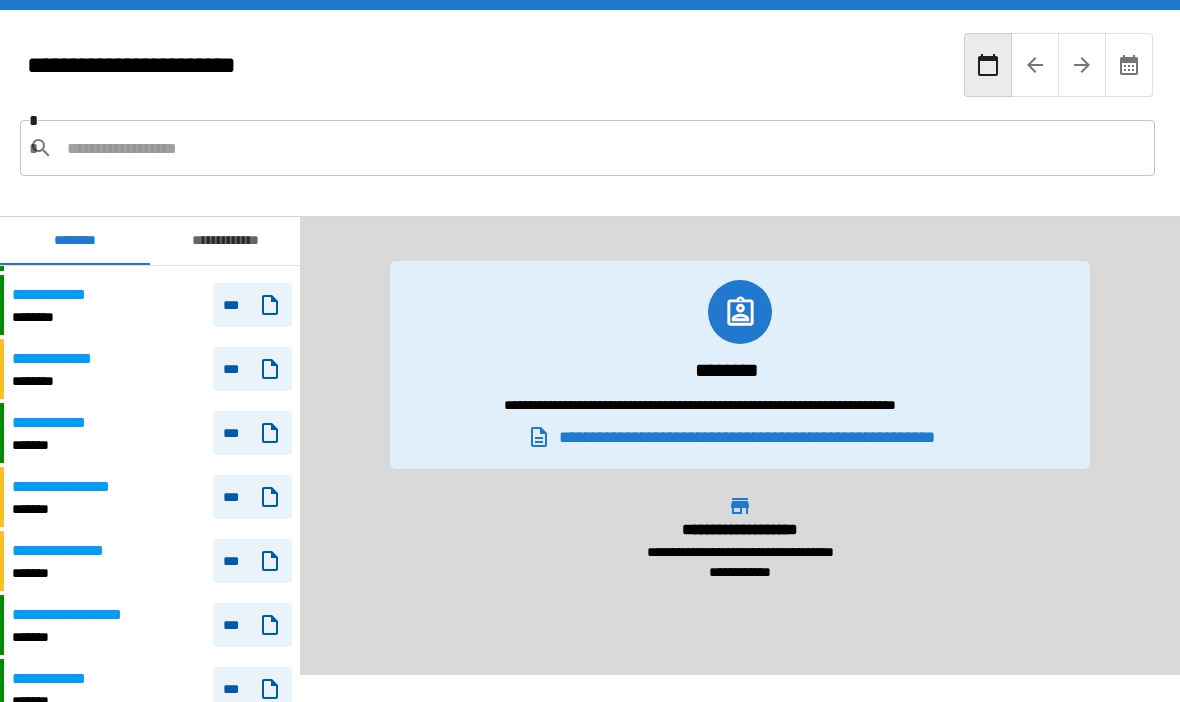 click on "**********" at bounding box center [152, 369] 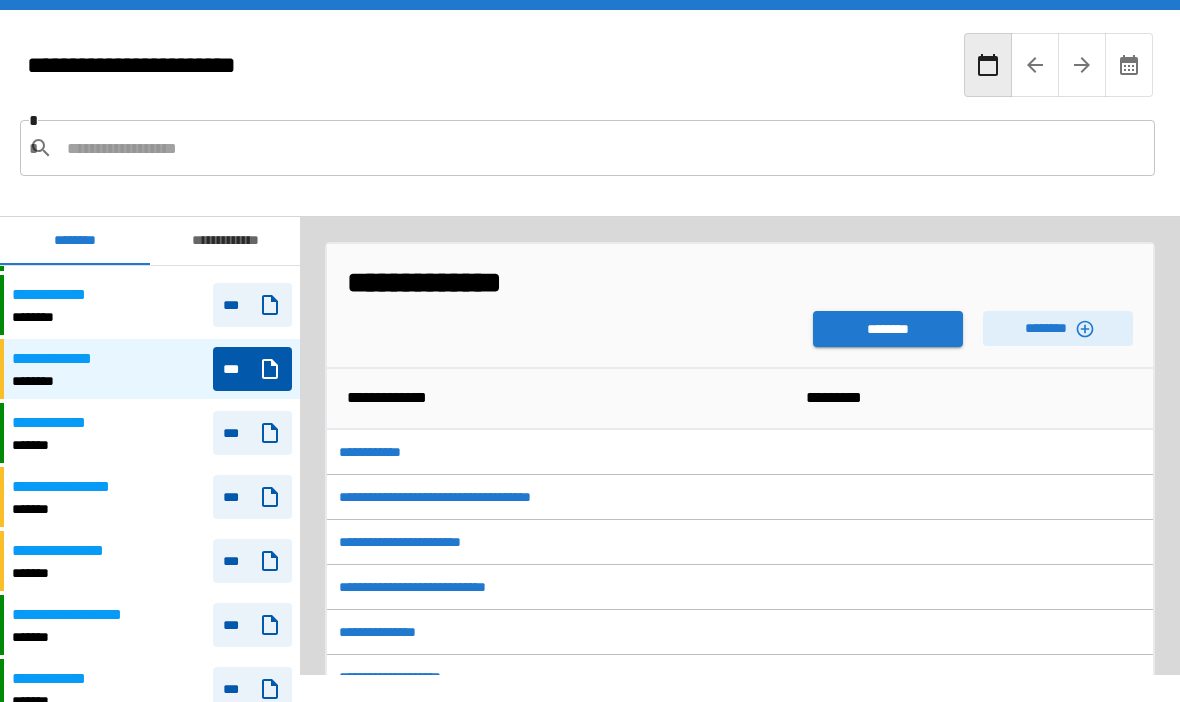 click on "********" at bounding box center [888, 329] 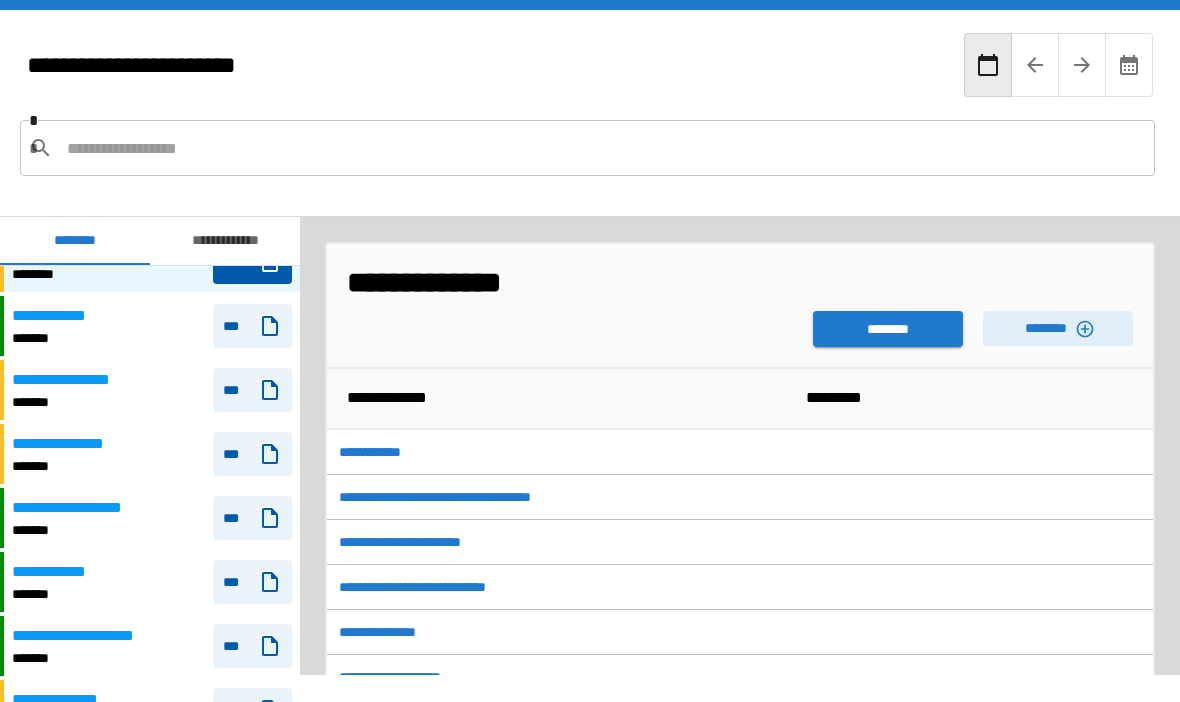 scroll, scrollTop: 758, scrollLeft: 0, axis: vertical 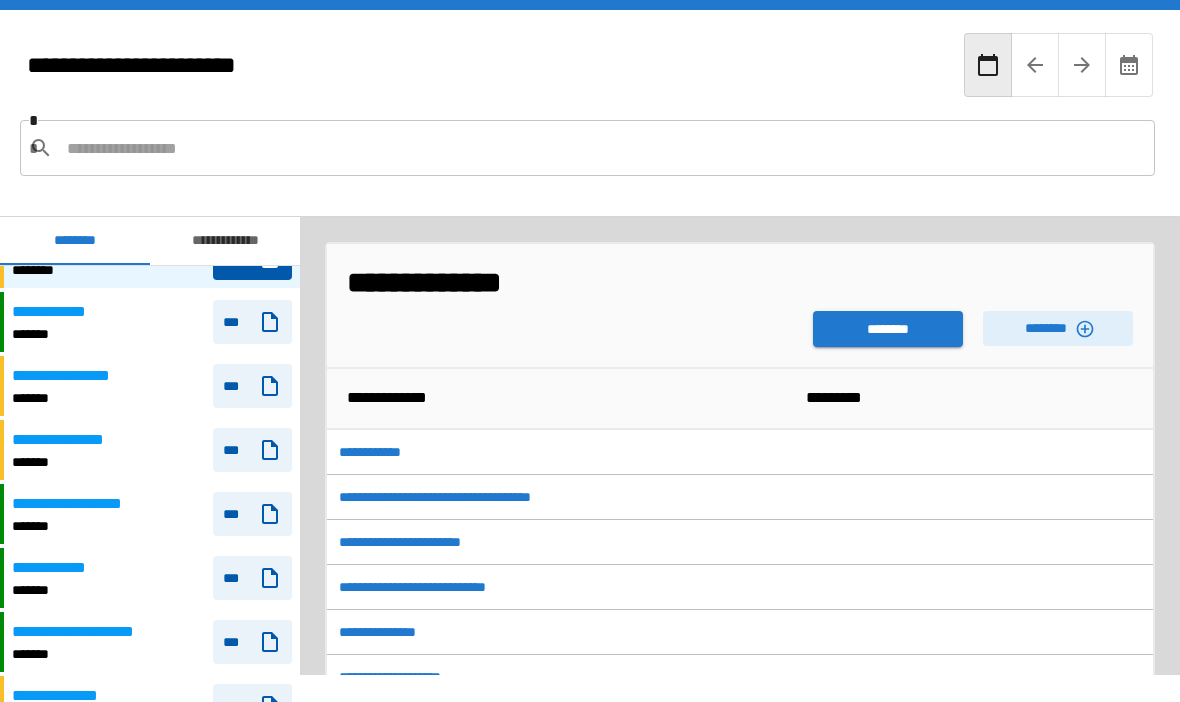 click on "**********" at bounding box center (152, 322) 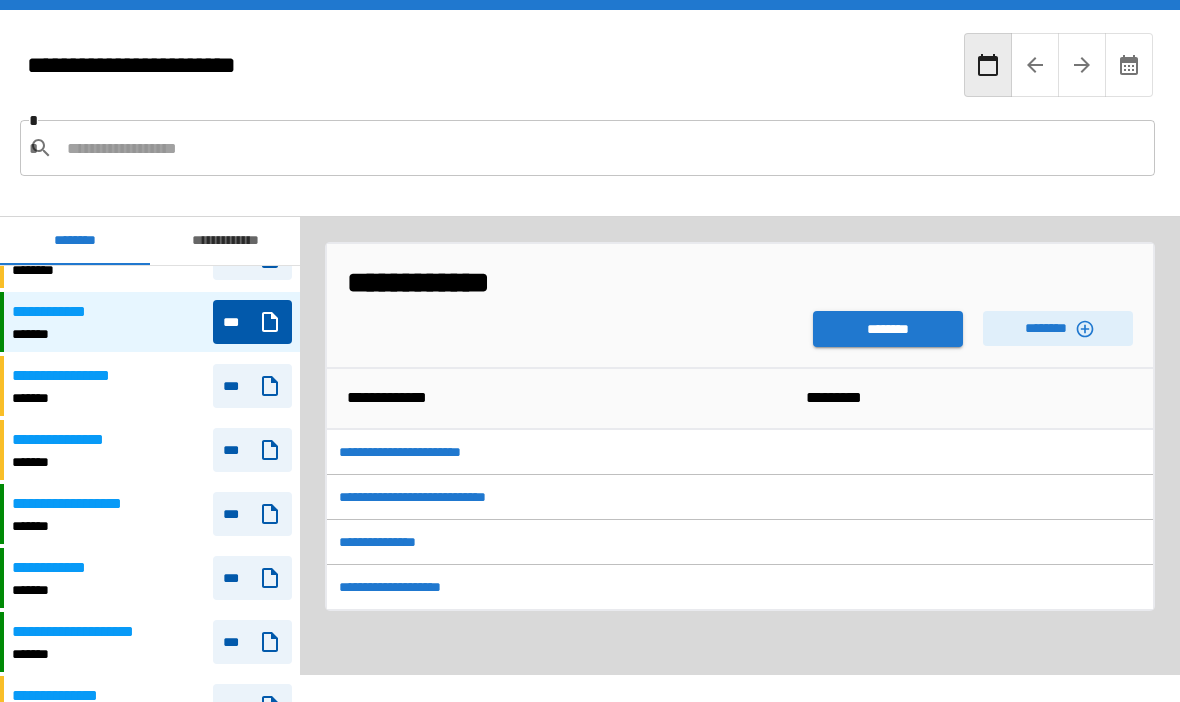 click on "********" at bounding box center (888, 329) 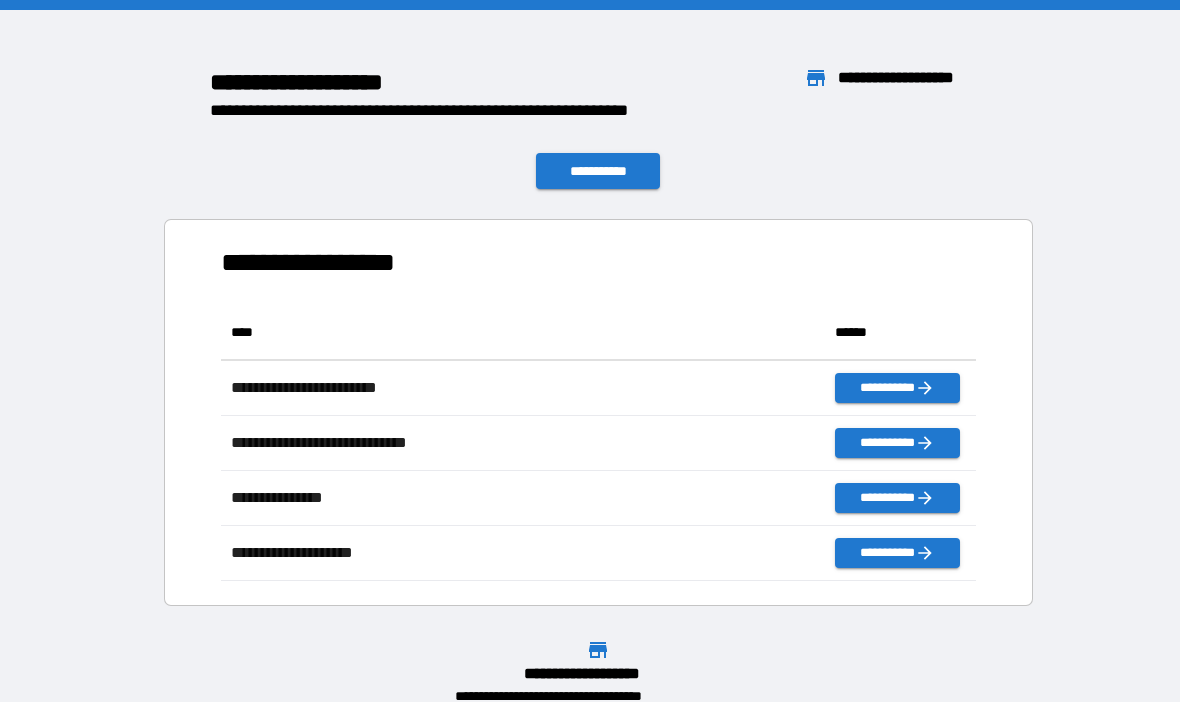 scroll, scrollTop: 1, scrollLeft: 1, axis: both 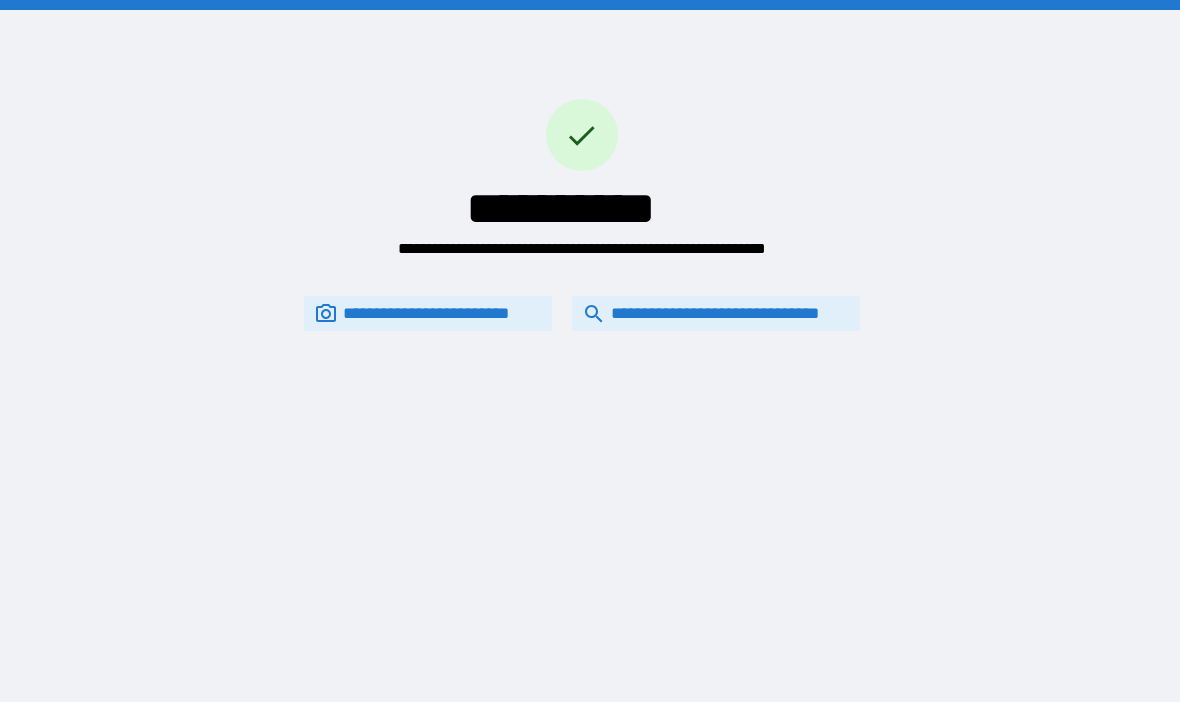 click on "**********" at bounding box center [716, 313] 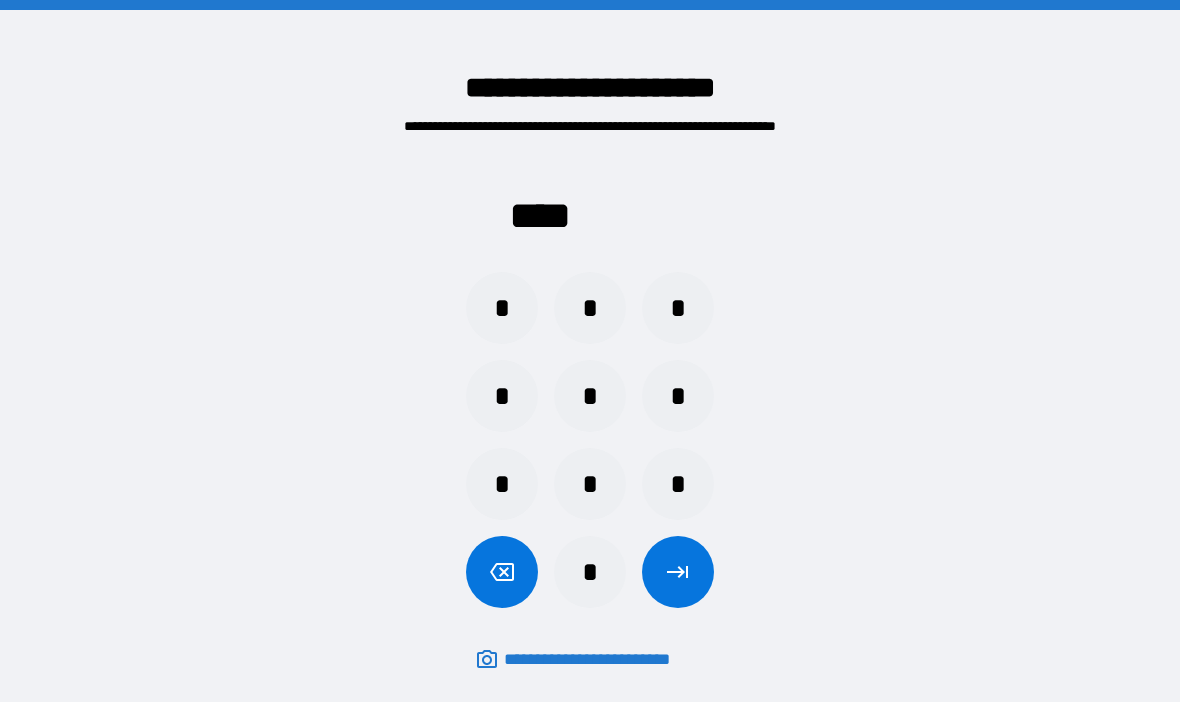 click on "*" at bounding box center (678, 484) 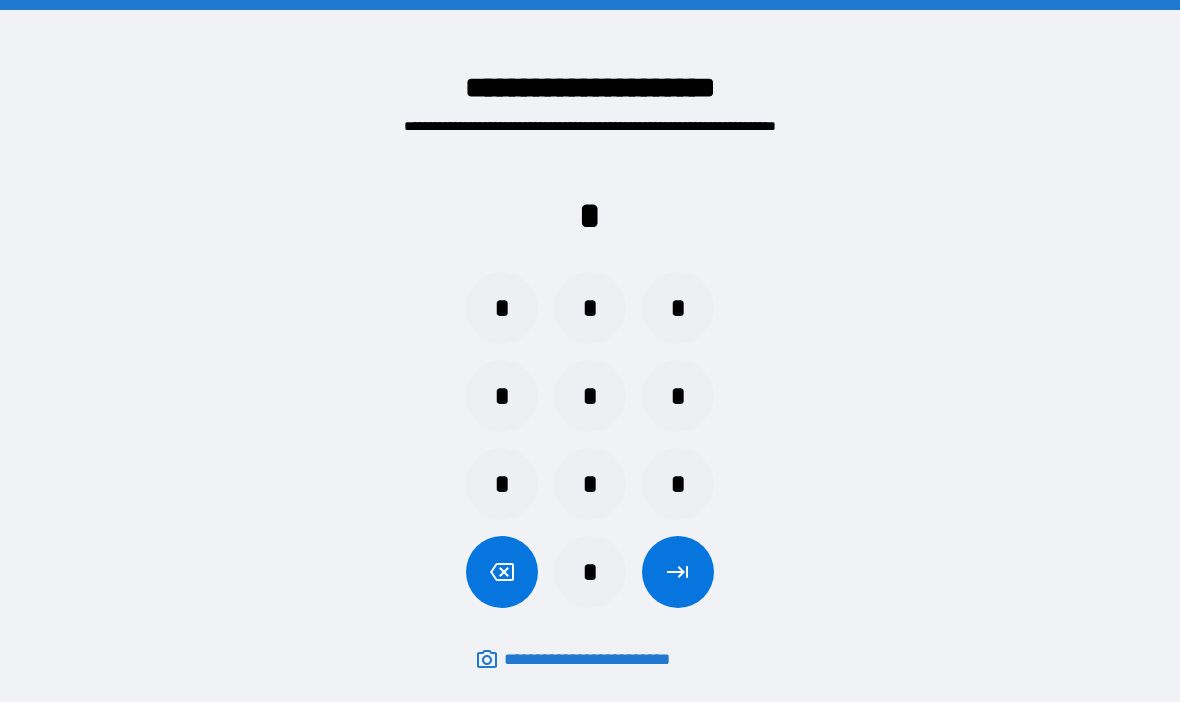 click on "*" at bounding box center [502, 396] 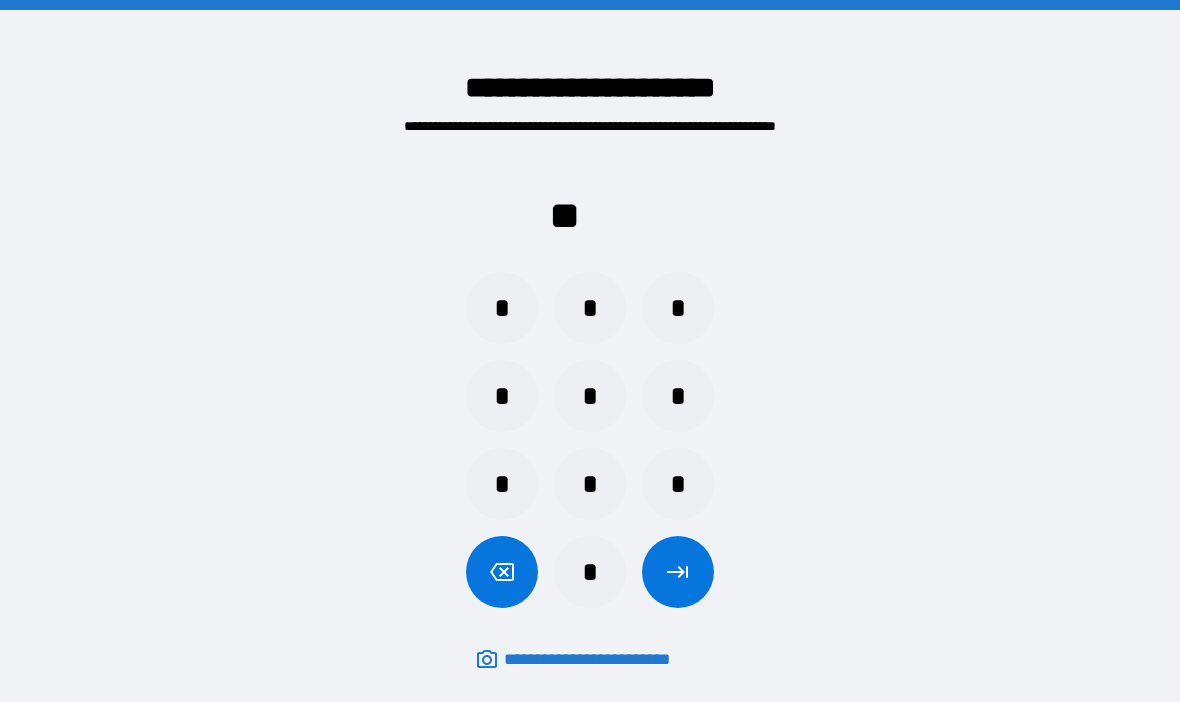 click on "*" at bounding box center [502, 484] 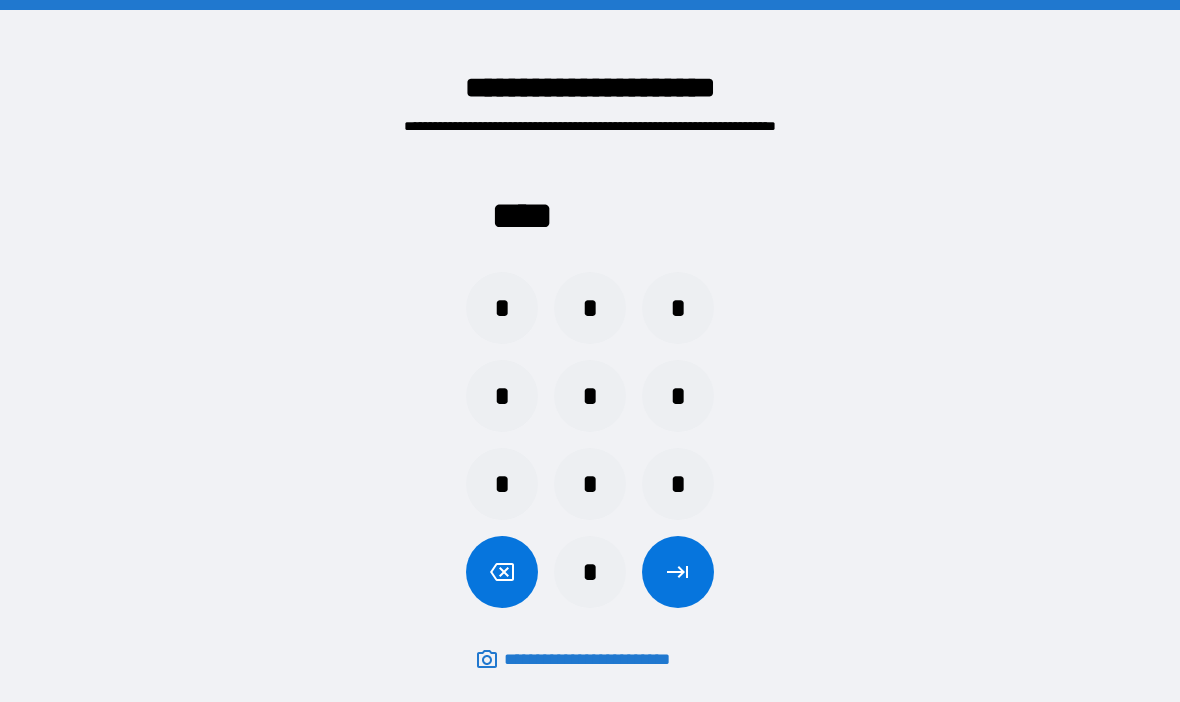 click at bounding box center (678, 572) 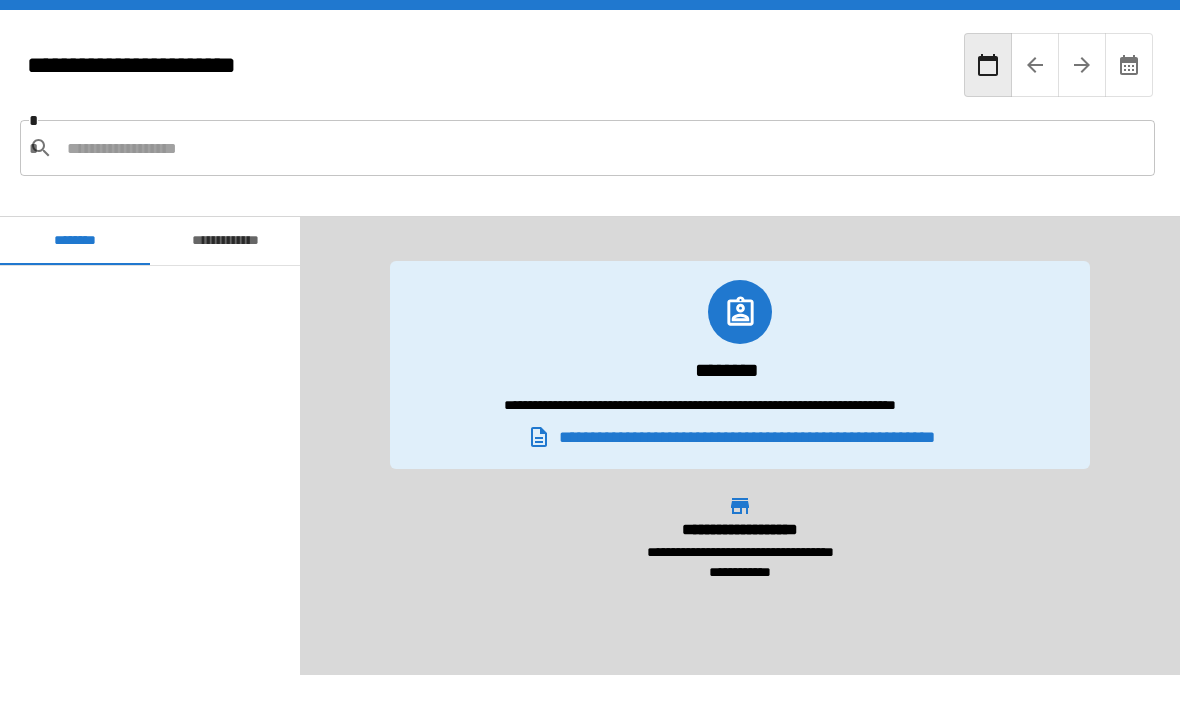 scroll, scrollTop: 780, scrollLeft: 0, axis: vertical 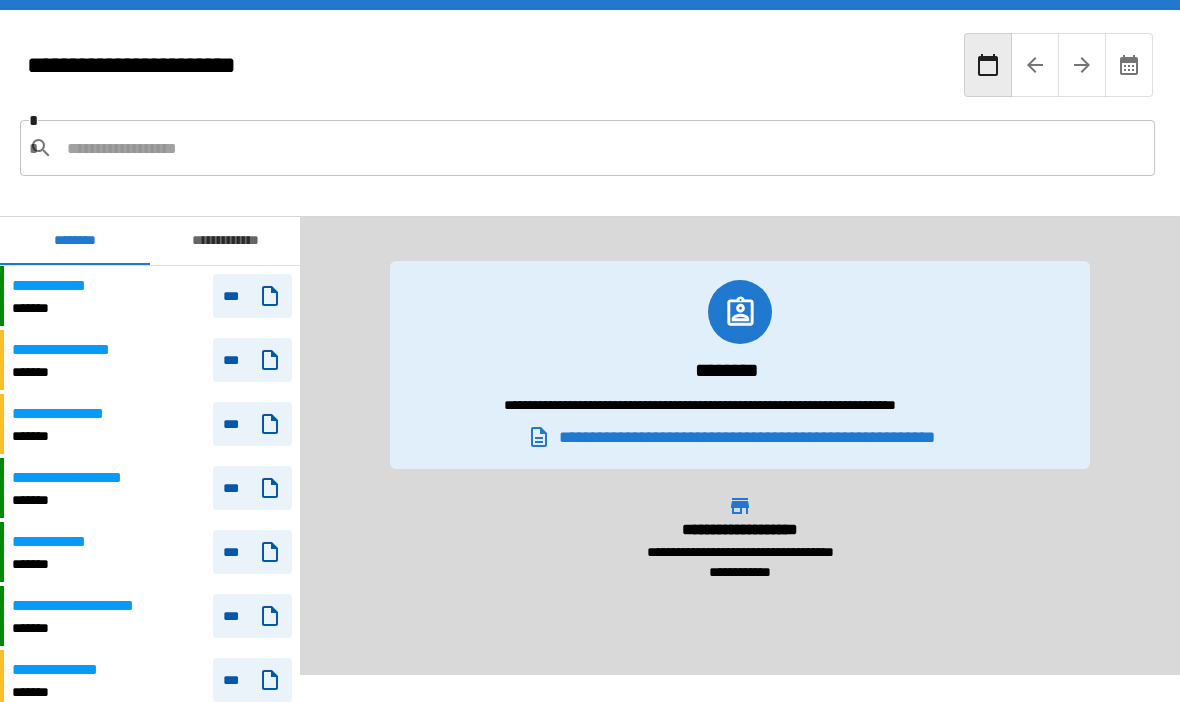 click on "**********" at bounding box center [150, 296] 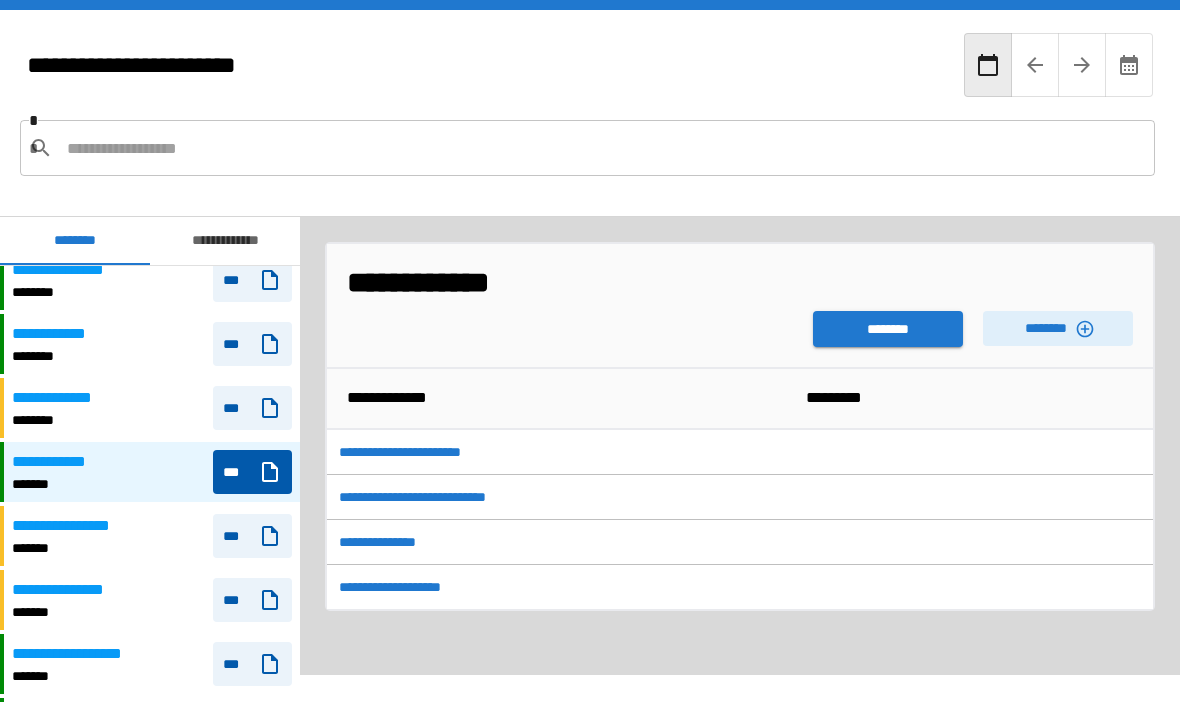 scroll, scrollTop: 599, scrollLeft: 0, axis: vertical 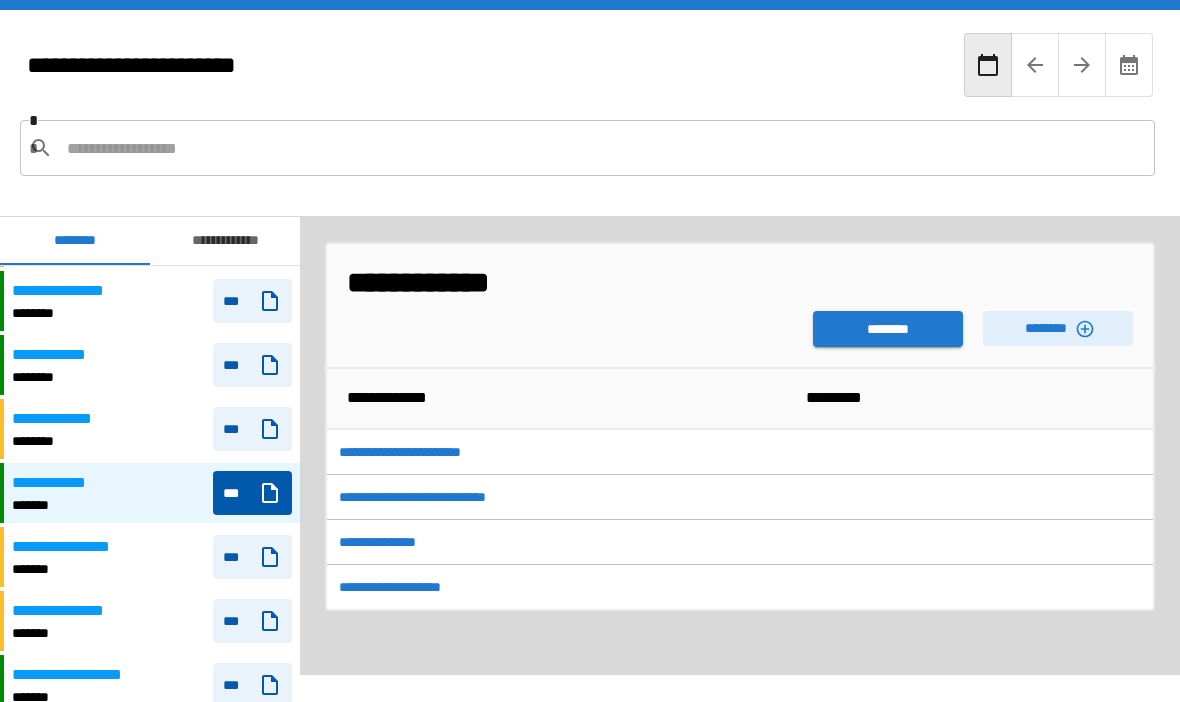 click on "**********" at bounding box center (152, 429) 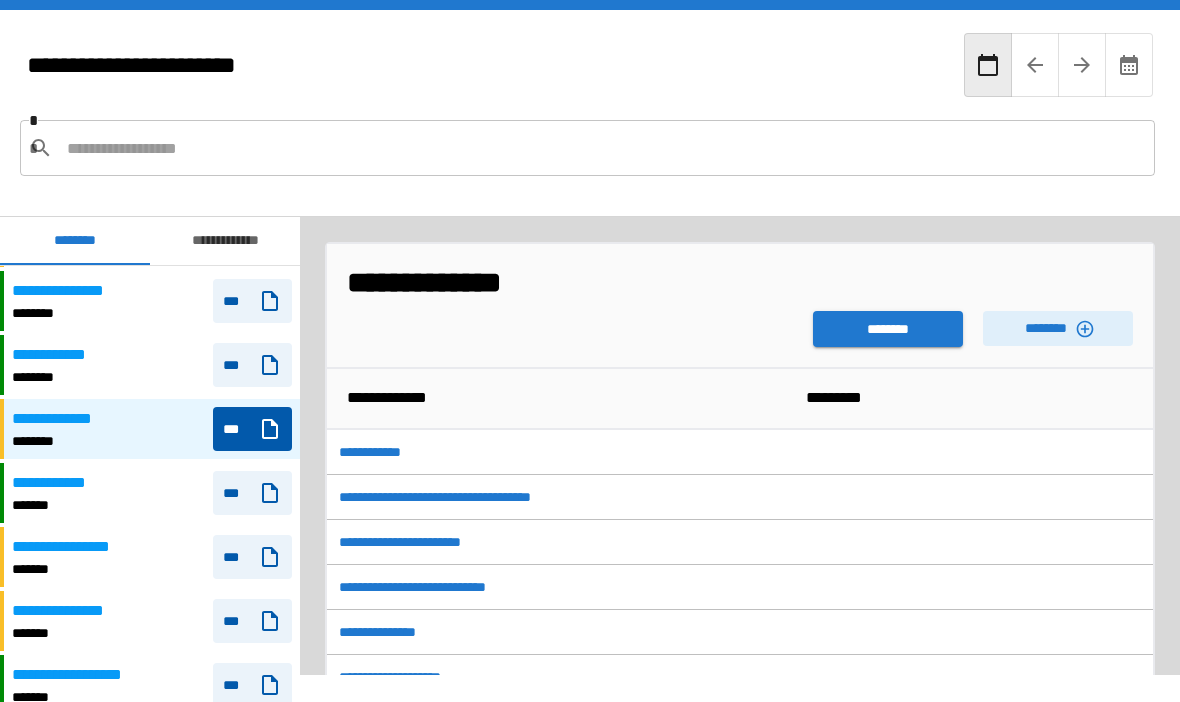 click on "********" at bounding box center (888, 329) 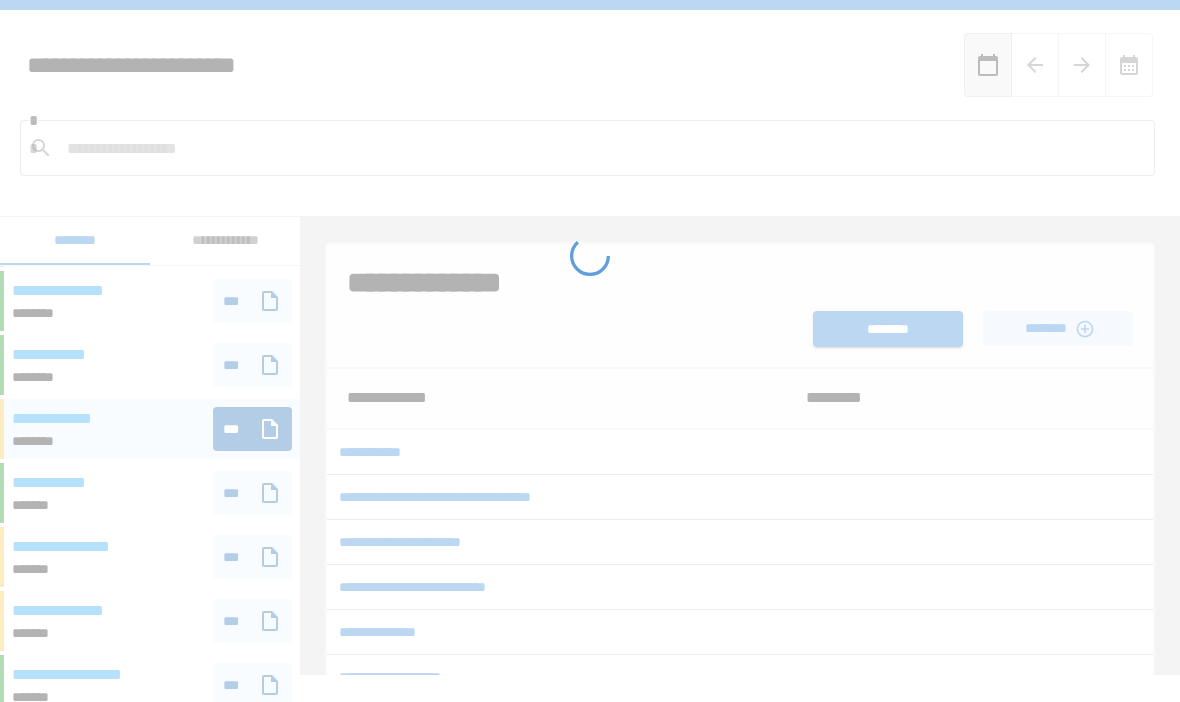 click at bounding box center [590, 469] 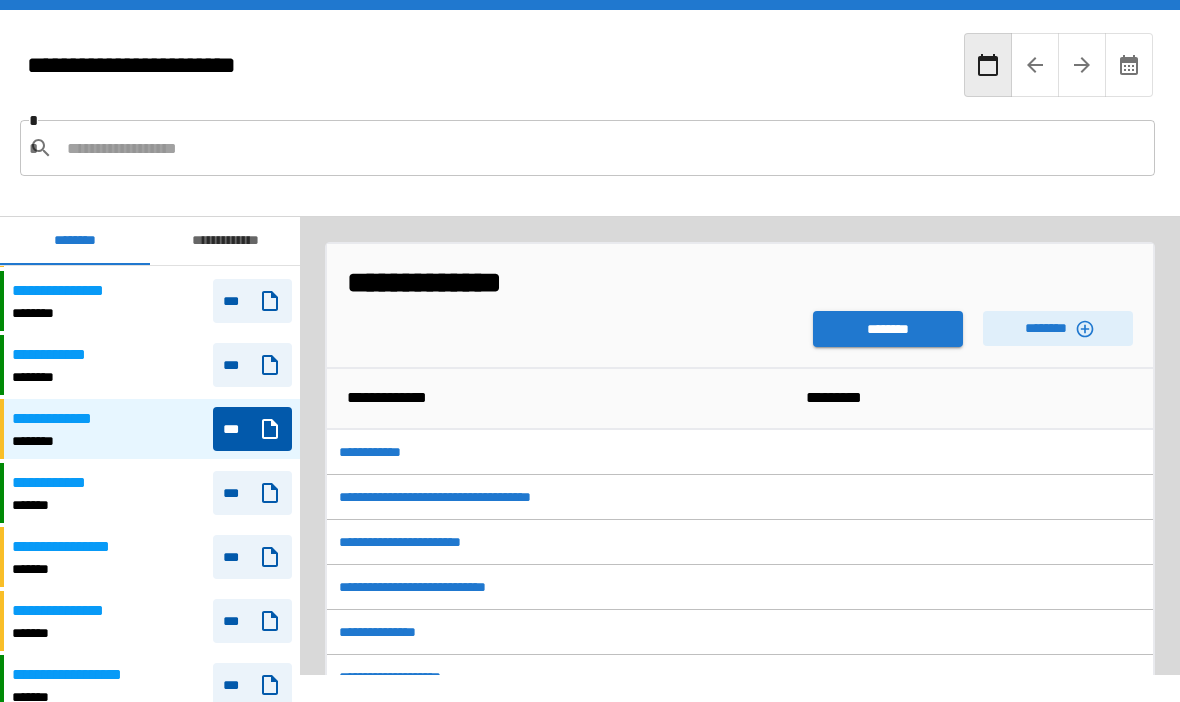 click on "********" at bounding box center (888, 329) 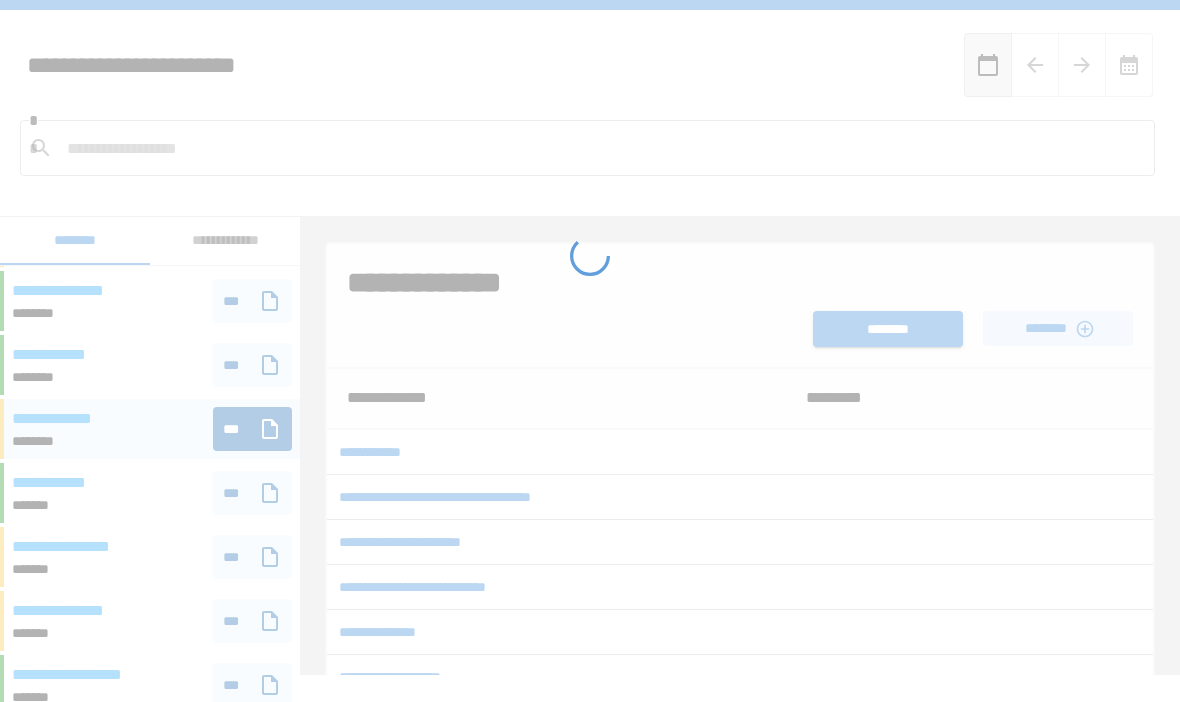 click on "********" at bounding box center [888, 329] 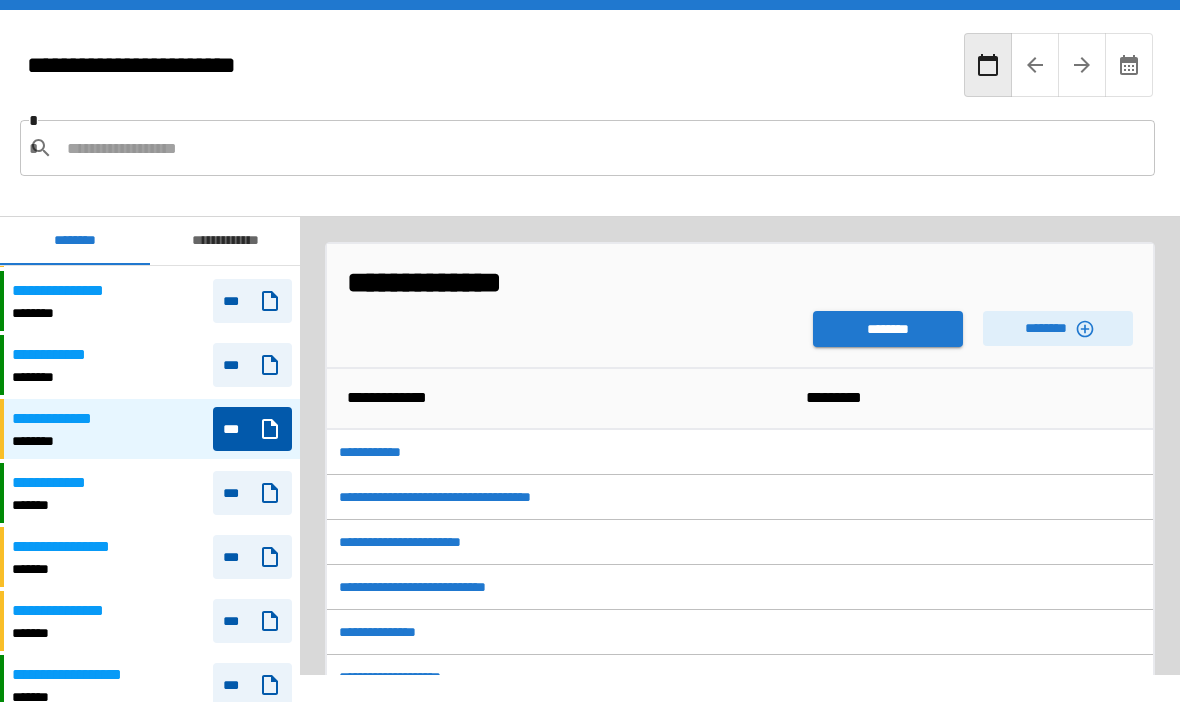 click on "**********" at bounding box center (152, 493) 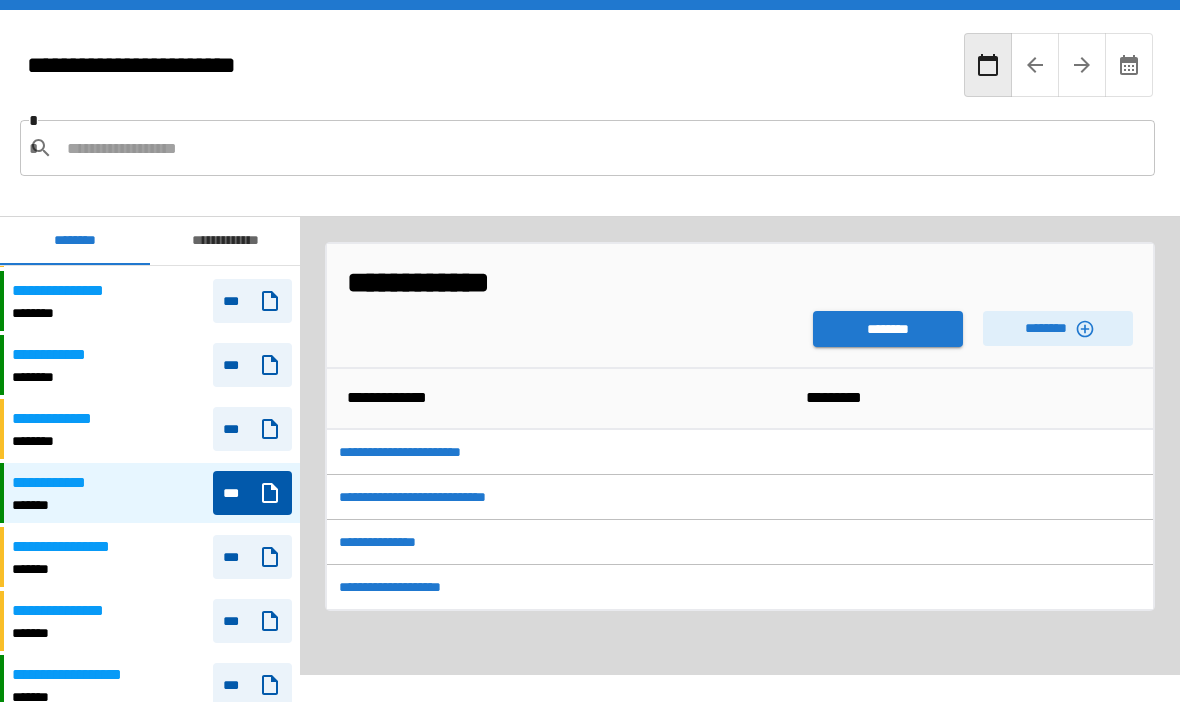 click on "********" at bounding box center (888, 329) 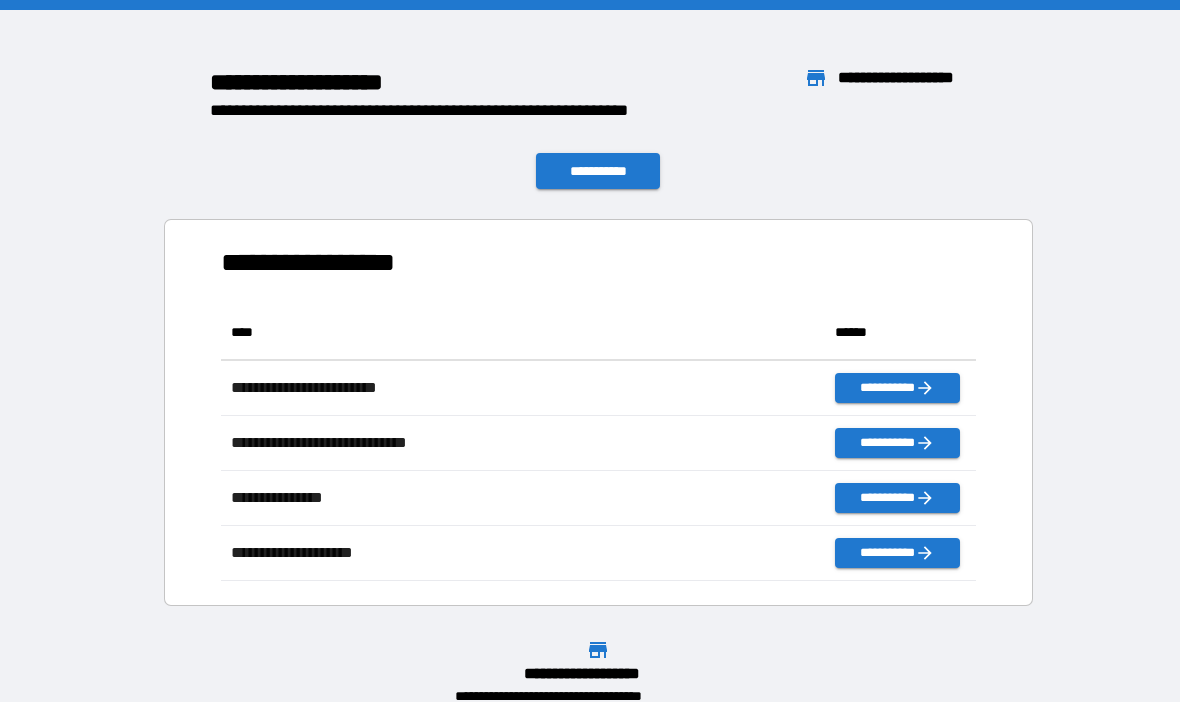 scroll, scrollTop: 1, scrollLeft: 1, axis: both 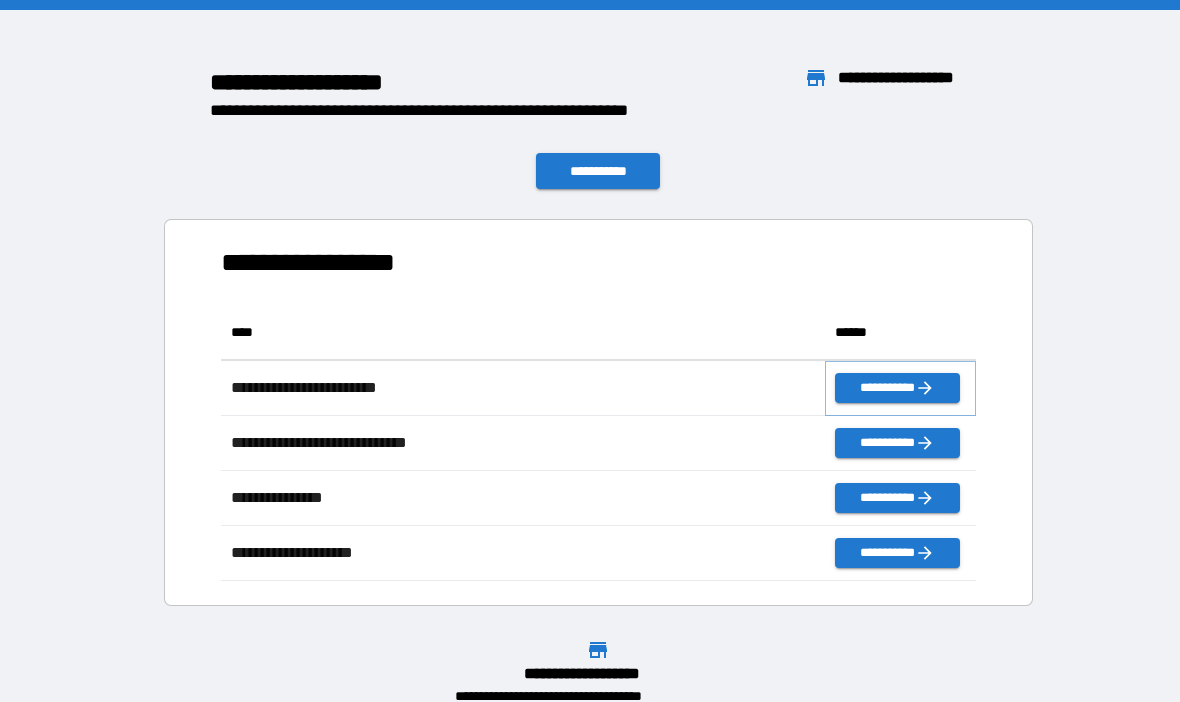 click on "**********" at bounding box center (897, 388) 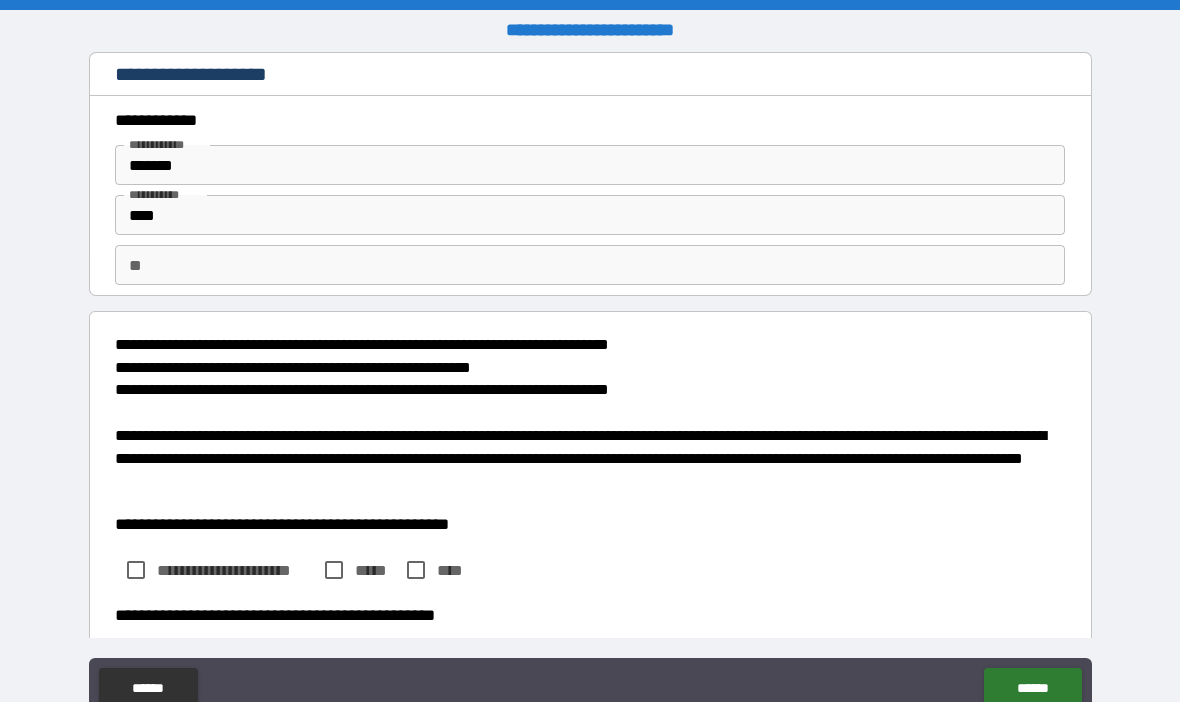 type on "*" 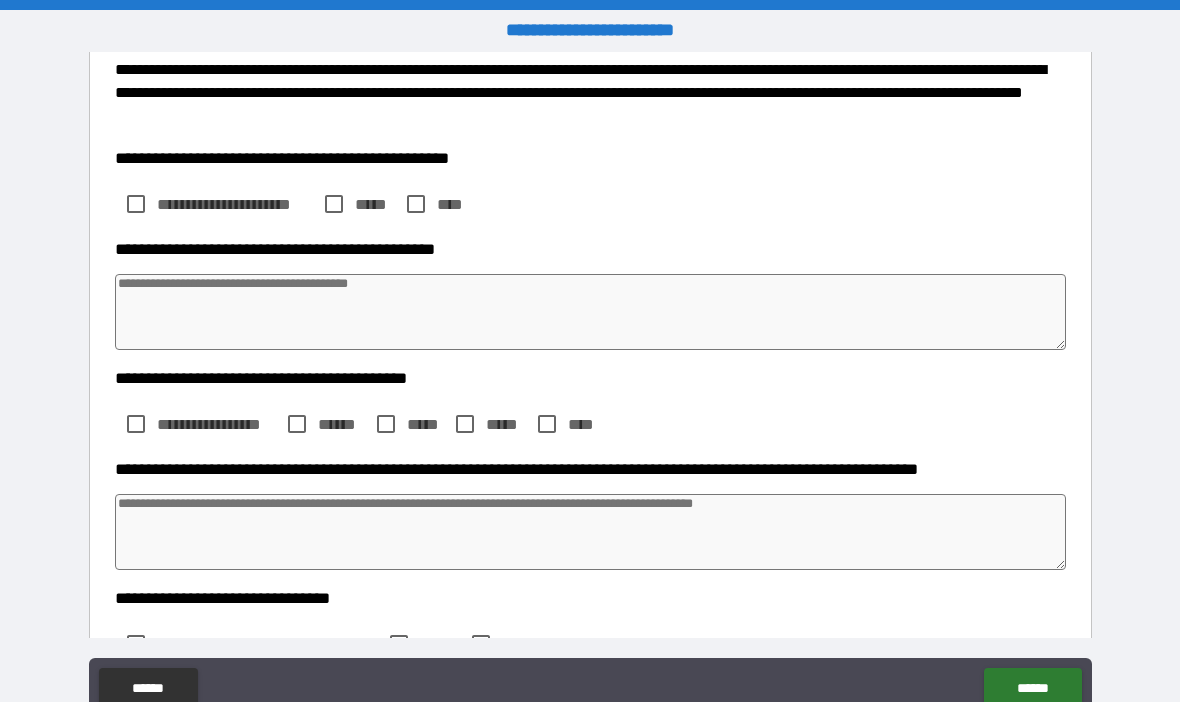 scroll, scrollTop: 367, scrollLeft: 0, axis: vertical 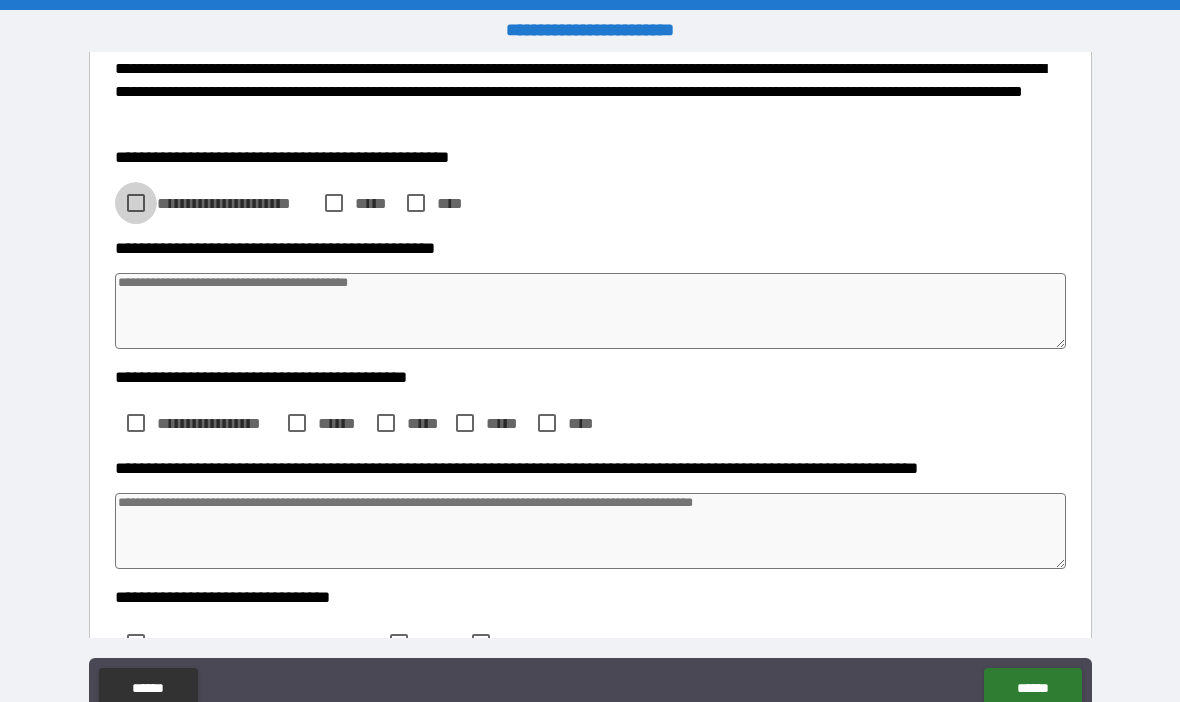 type on "*" 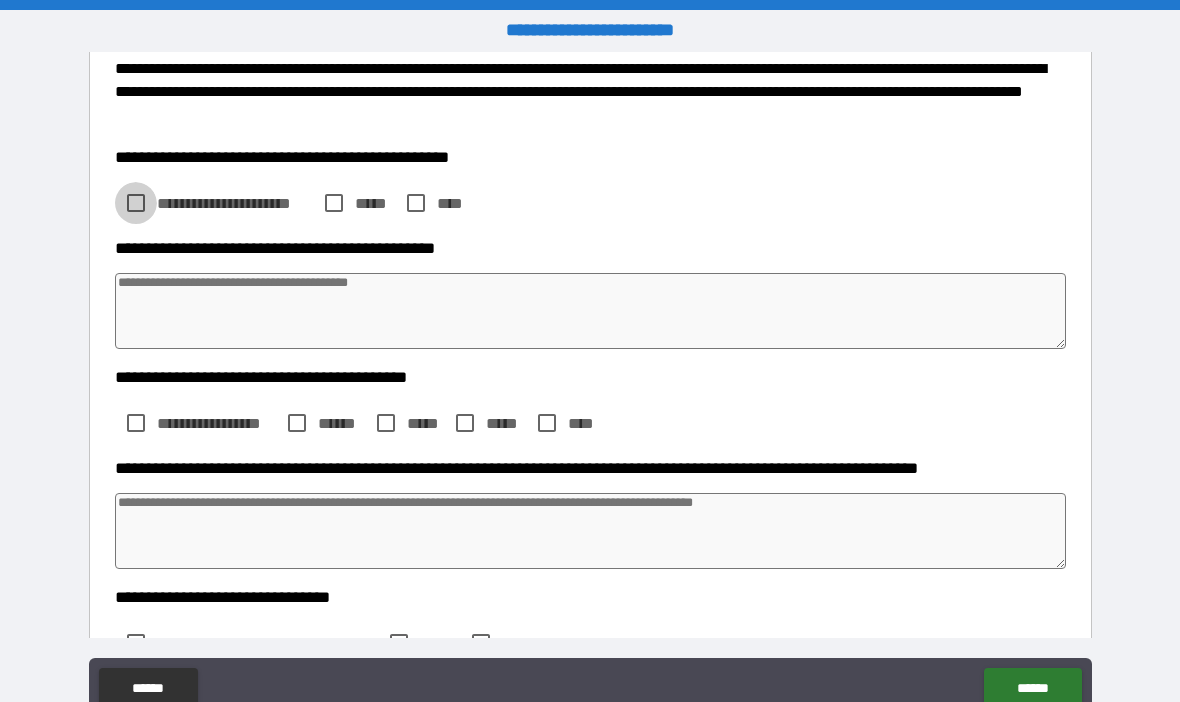 type on "*" 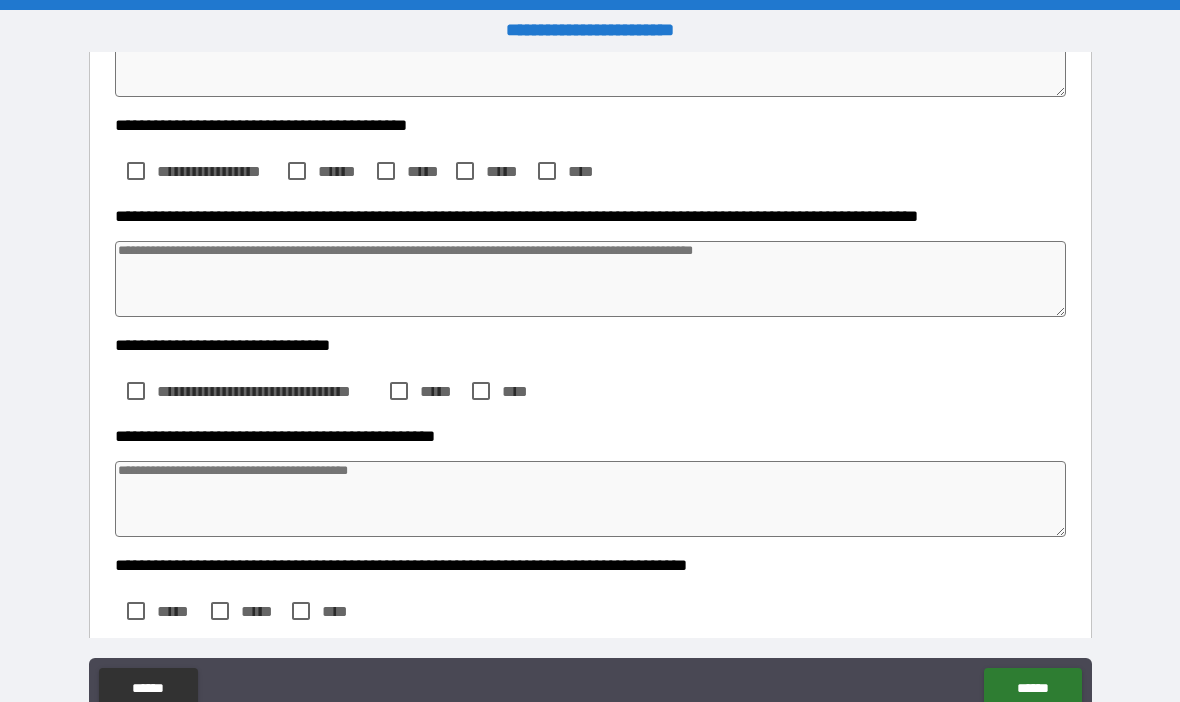 scroll, scrollTop: 621, scrollLeft: 0, axis: vertical 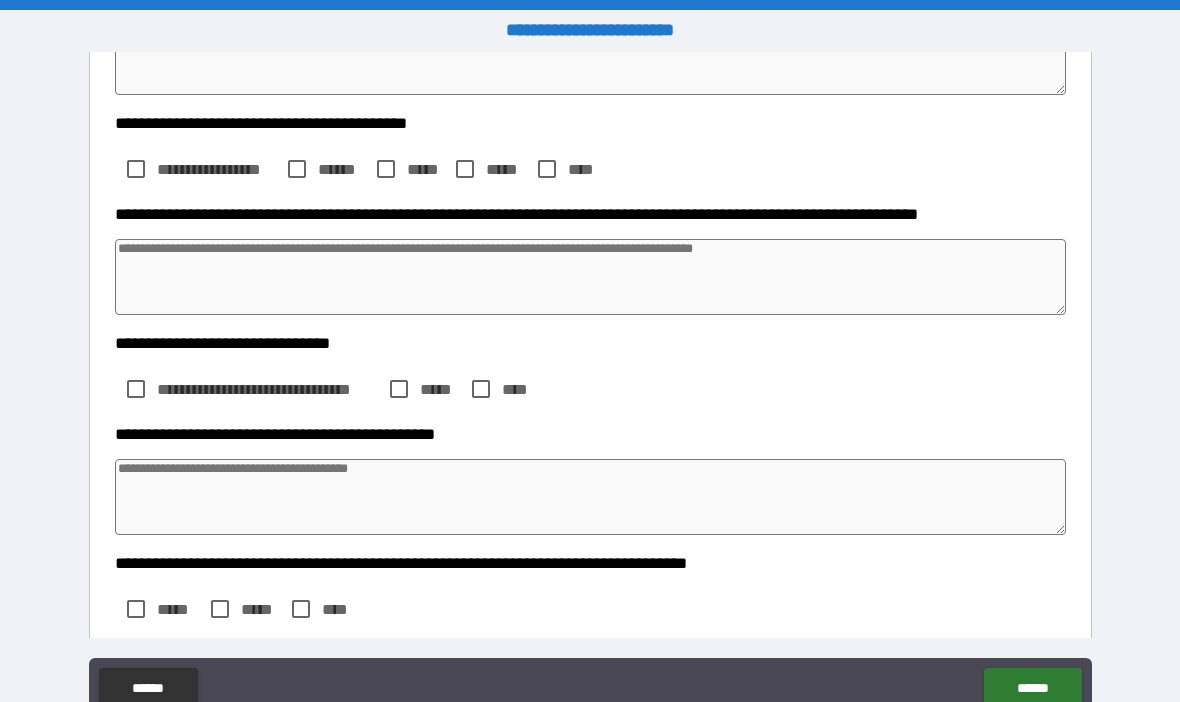 type on "*" 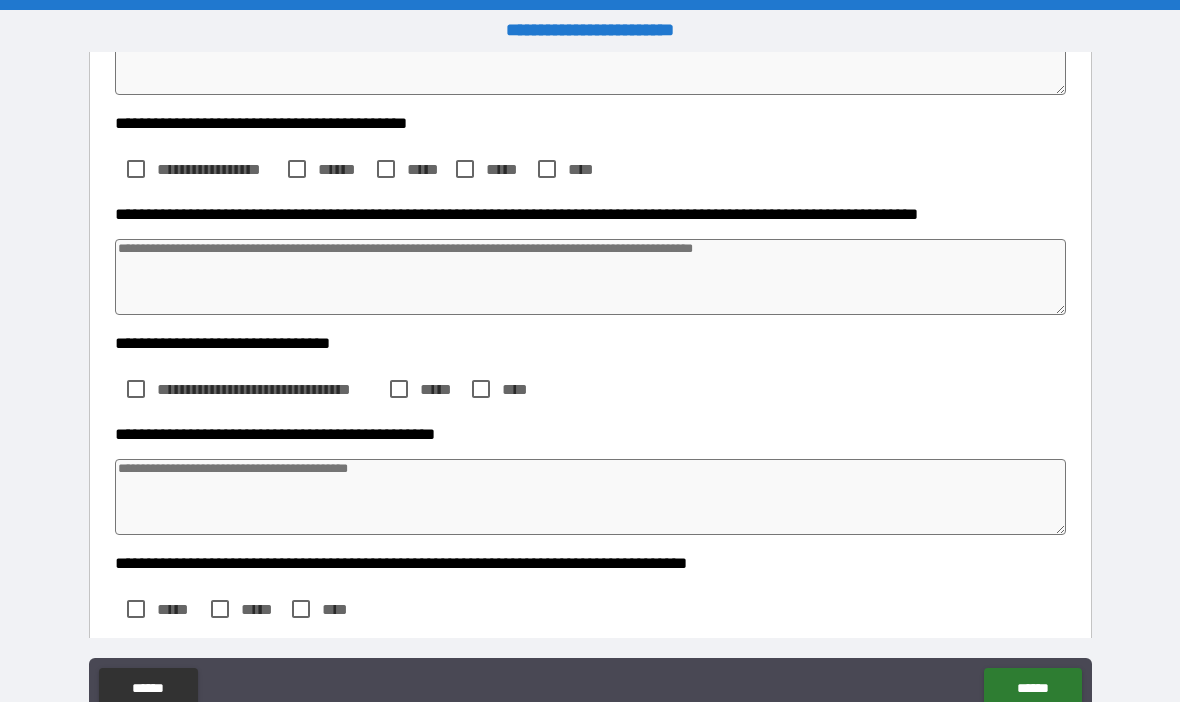 type on "*" 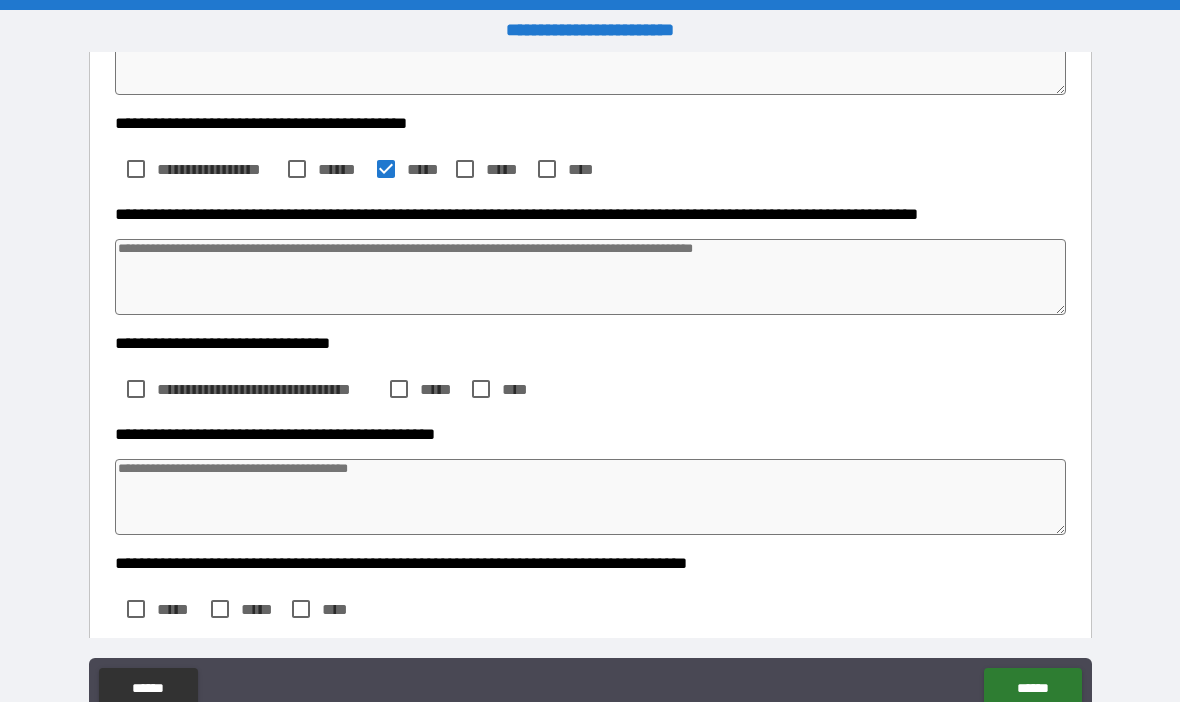 click at bounding box center (591, 277) 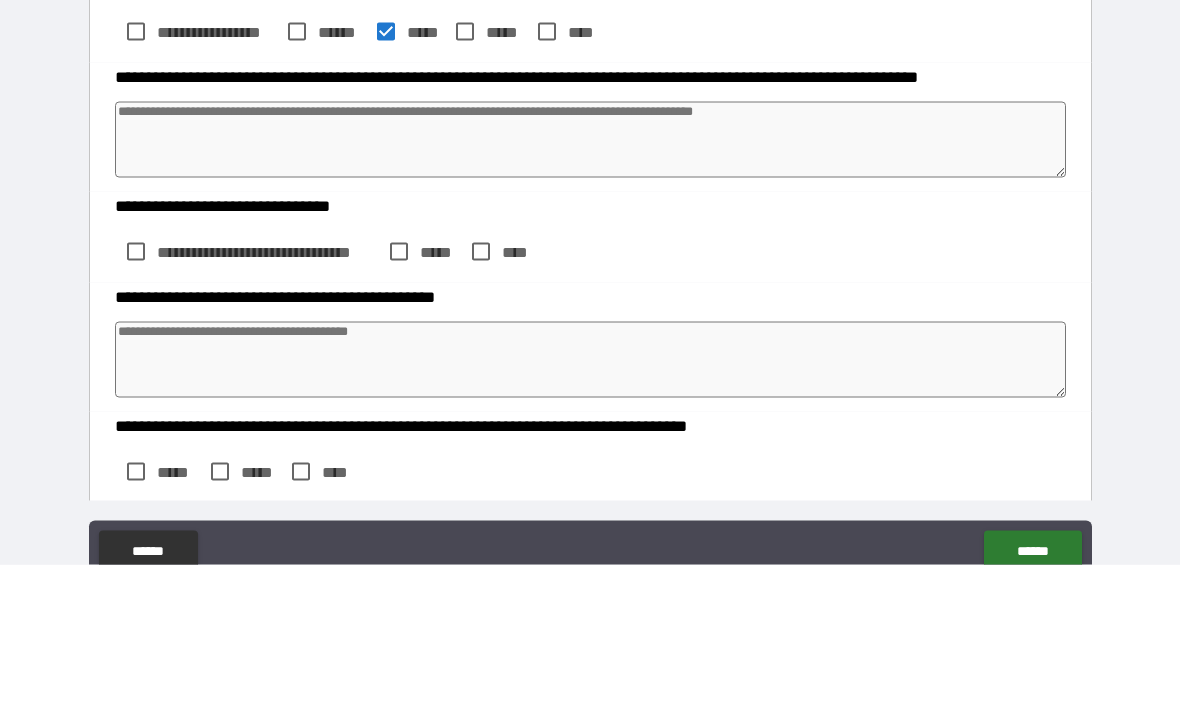 type on "*" 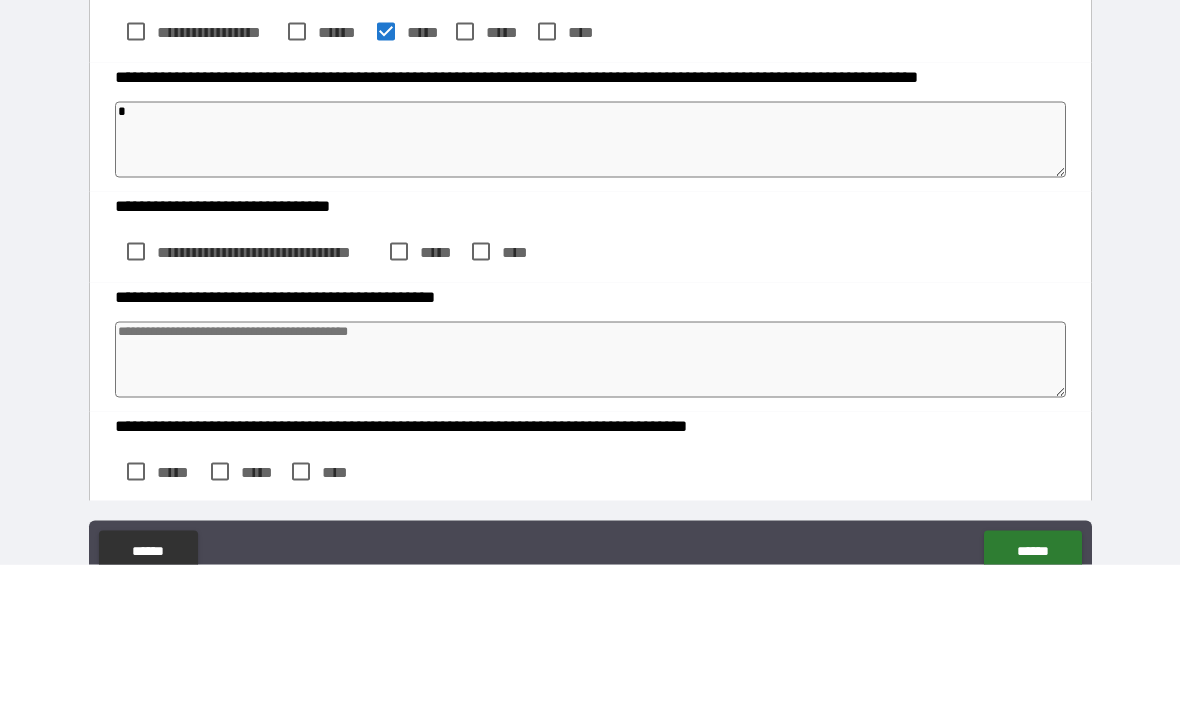 type on "*" 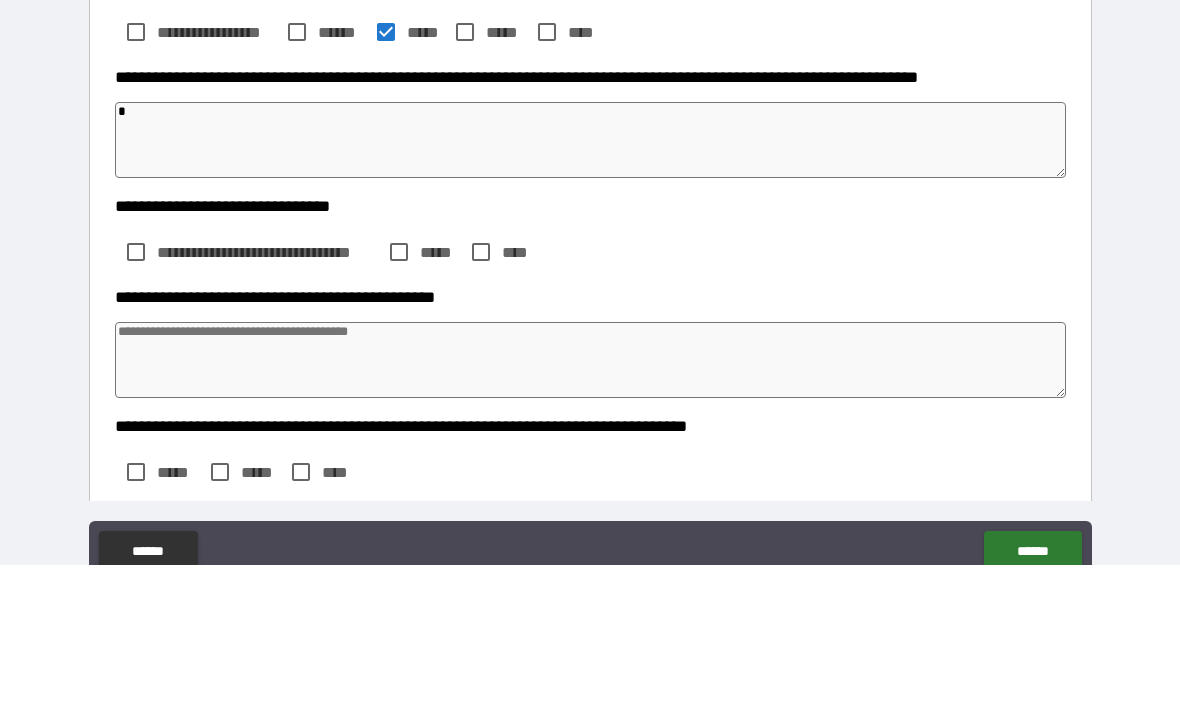 type on "*" 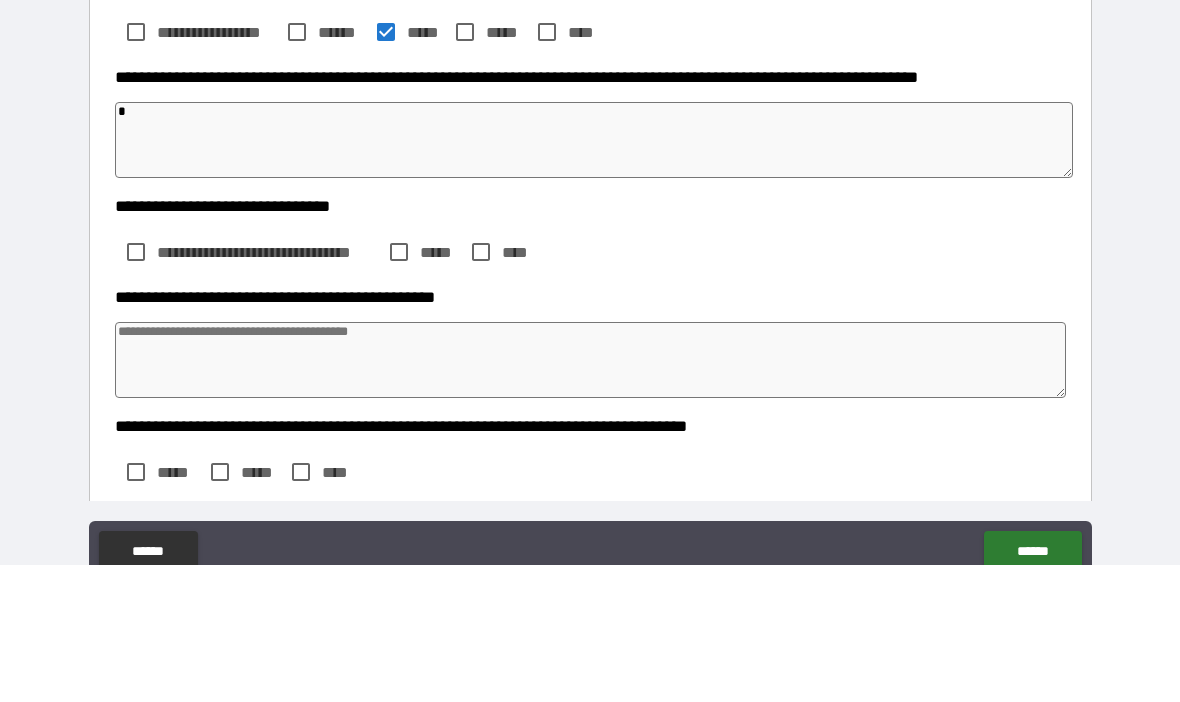 type on "**" 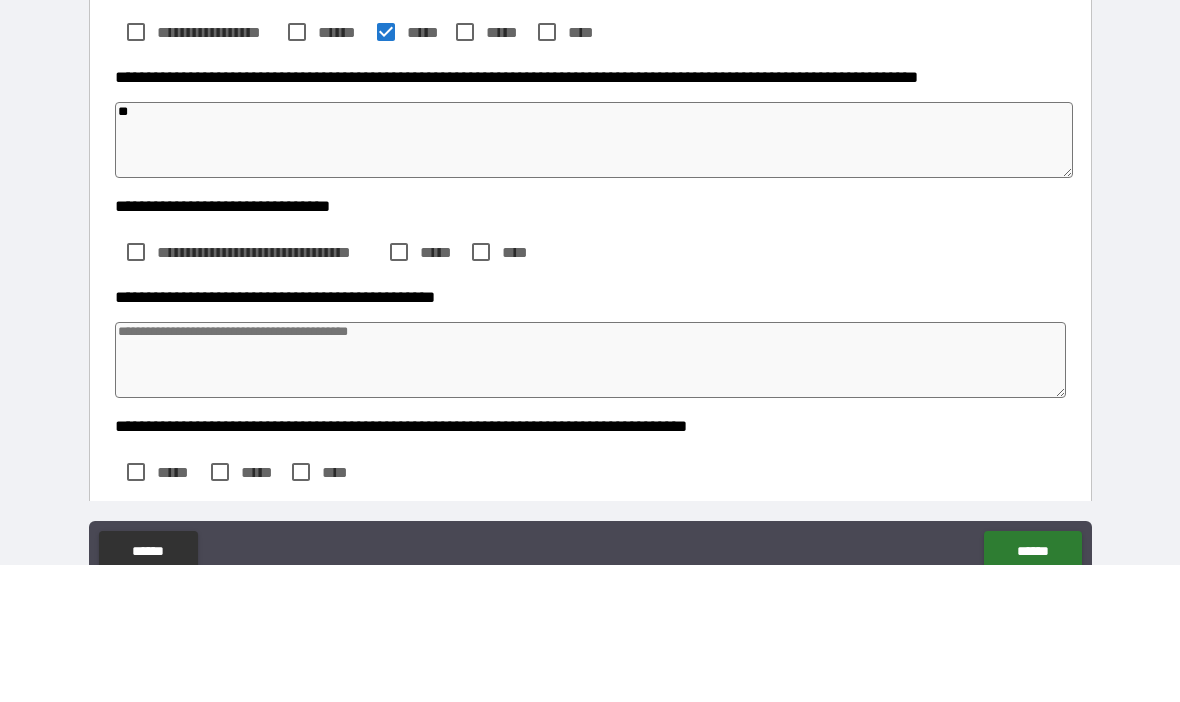 type on "*" 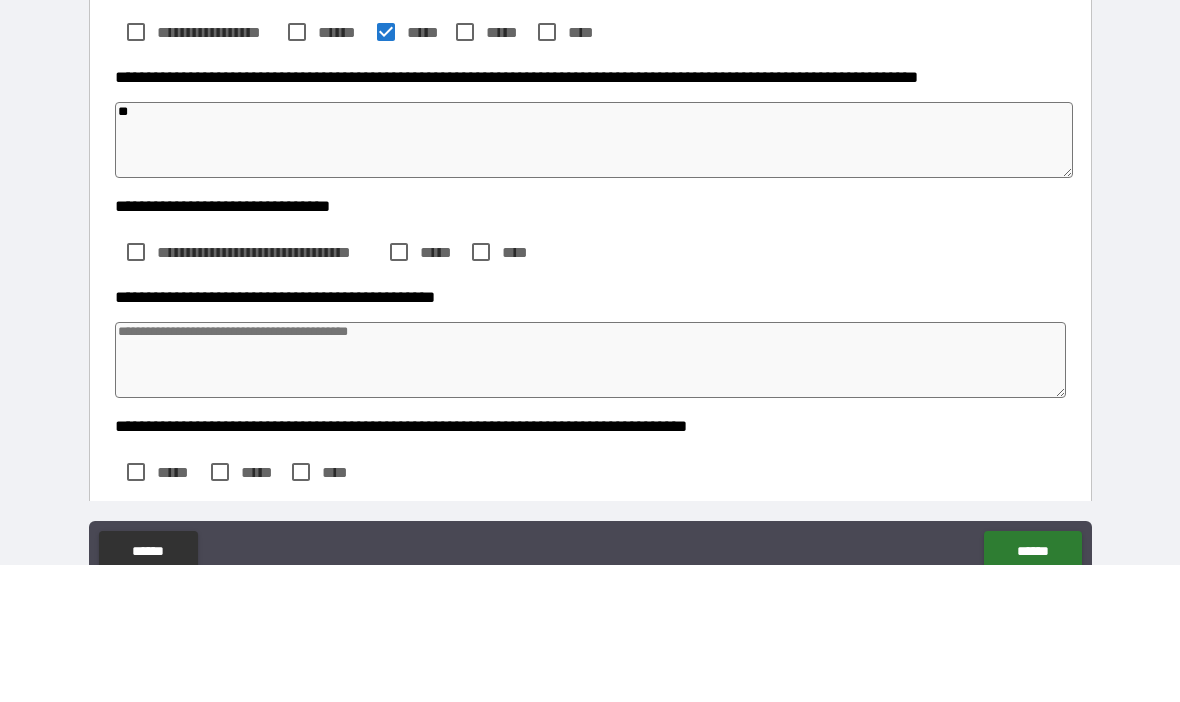type on "*" 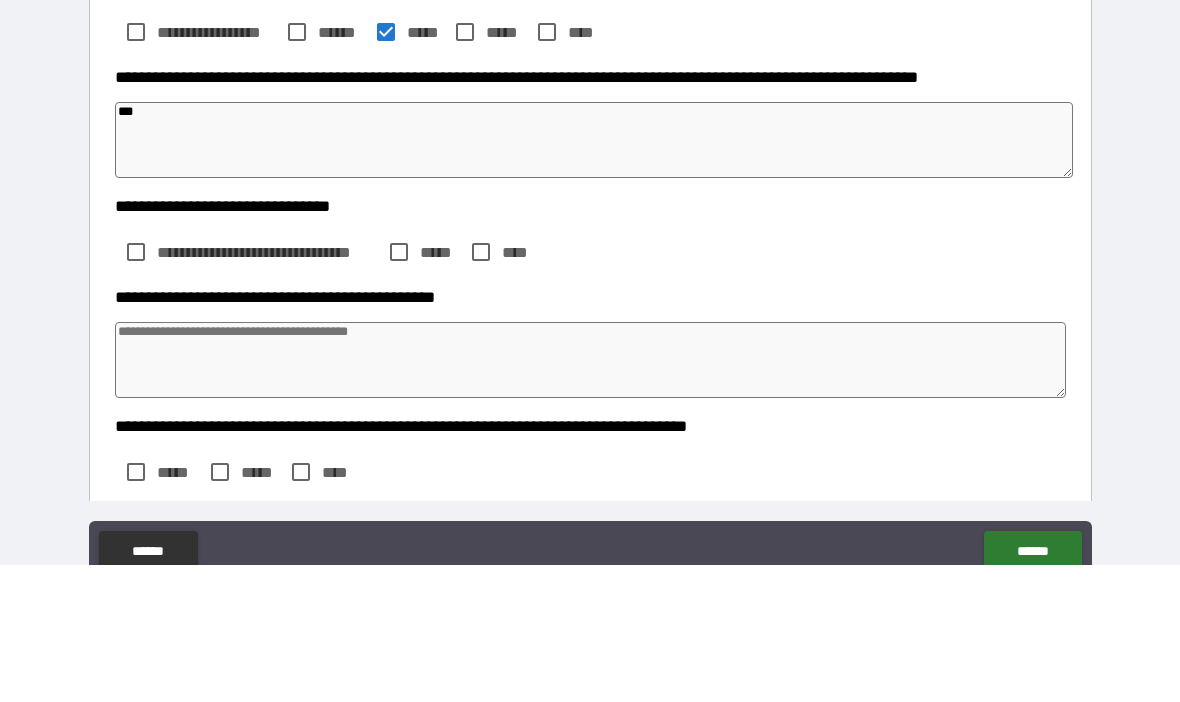 type on "*" 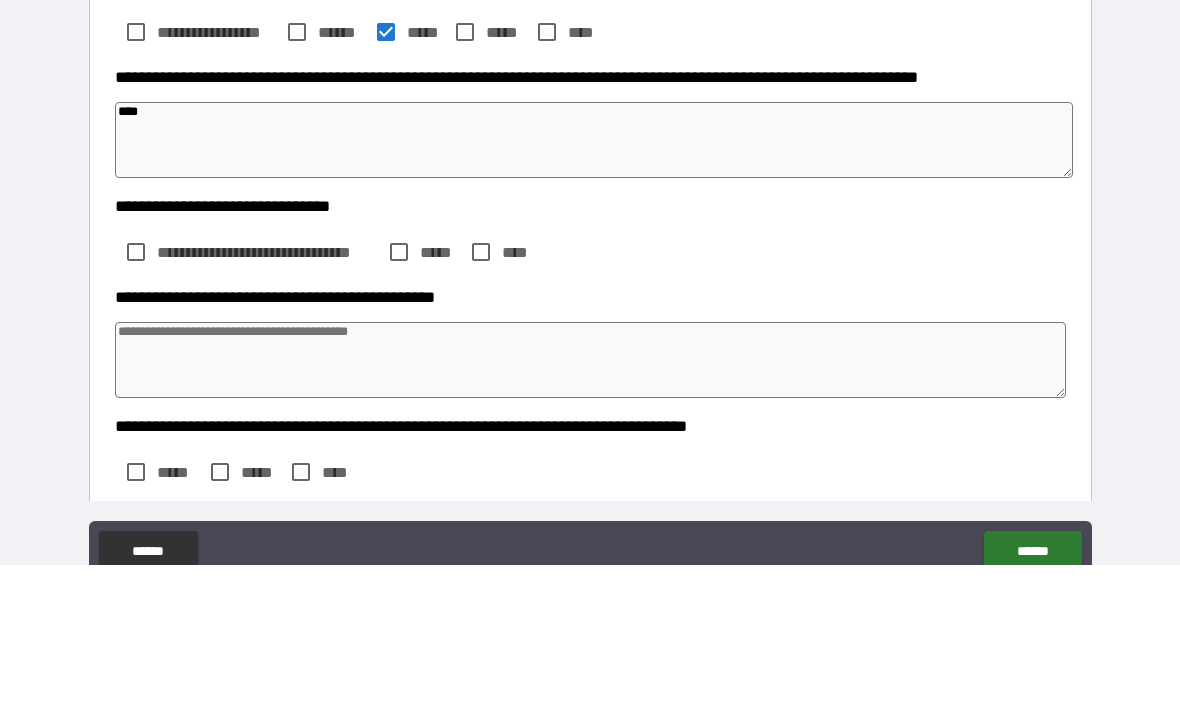 type on "*" 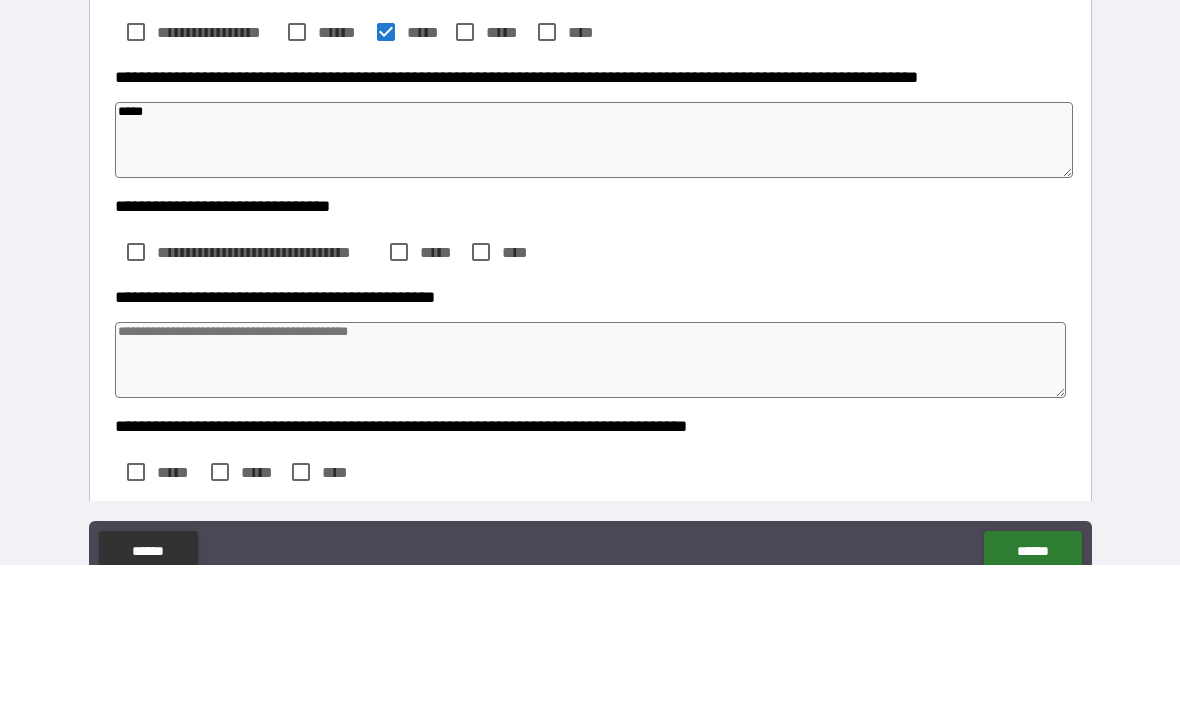 type on "*" 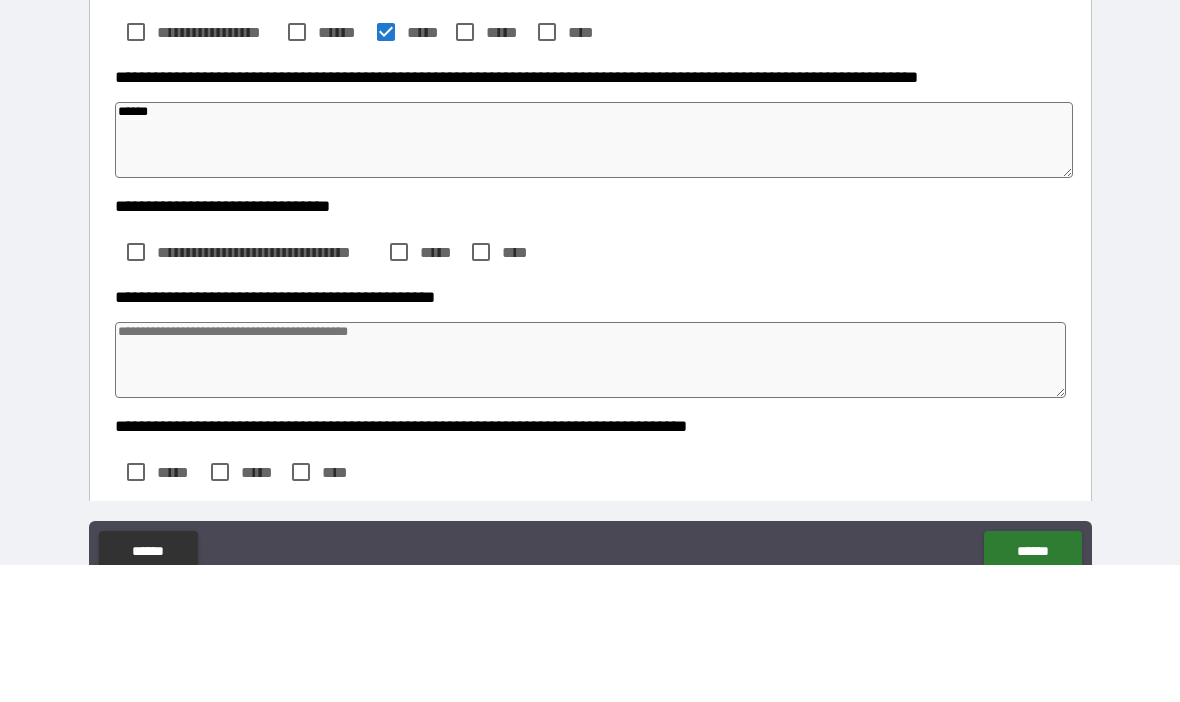 type on "*" 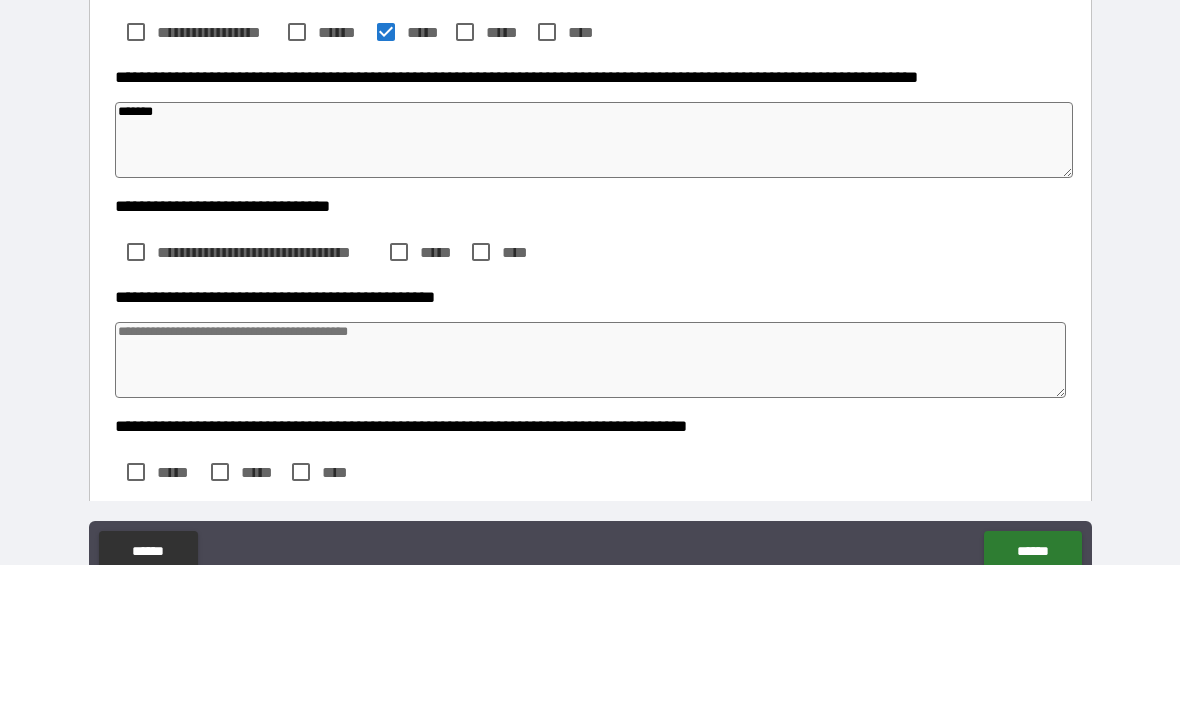 type on "*" 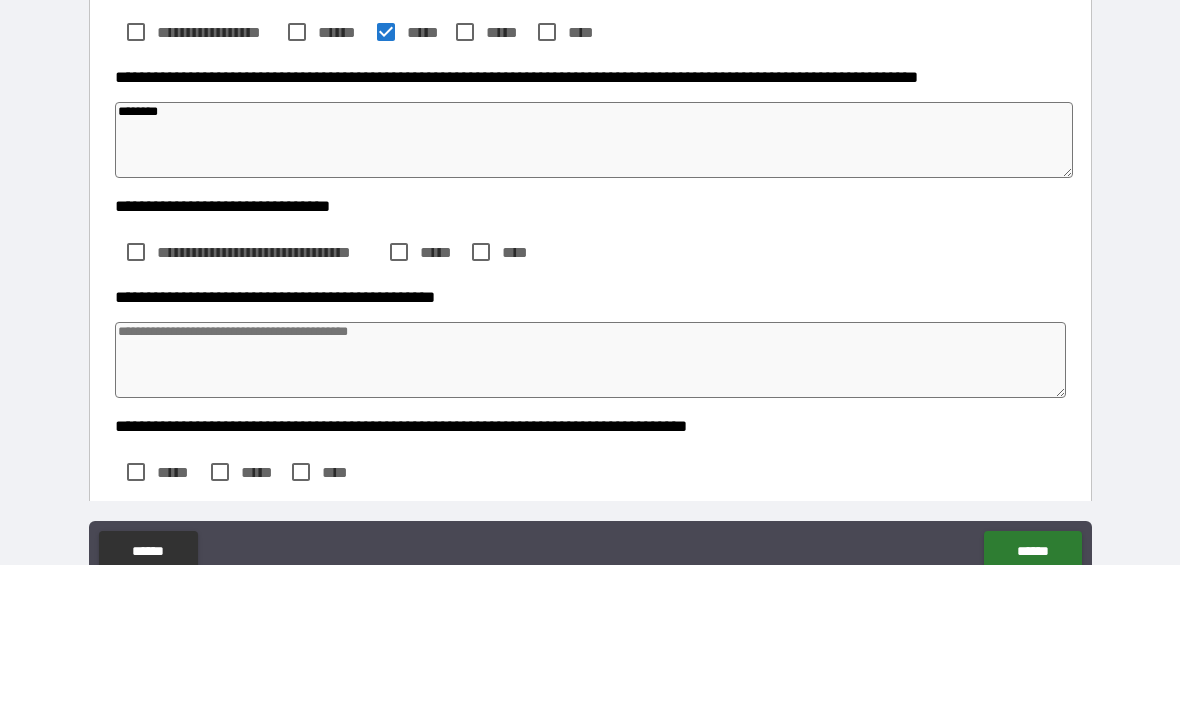 type on "*" 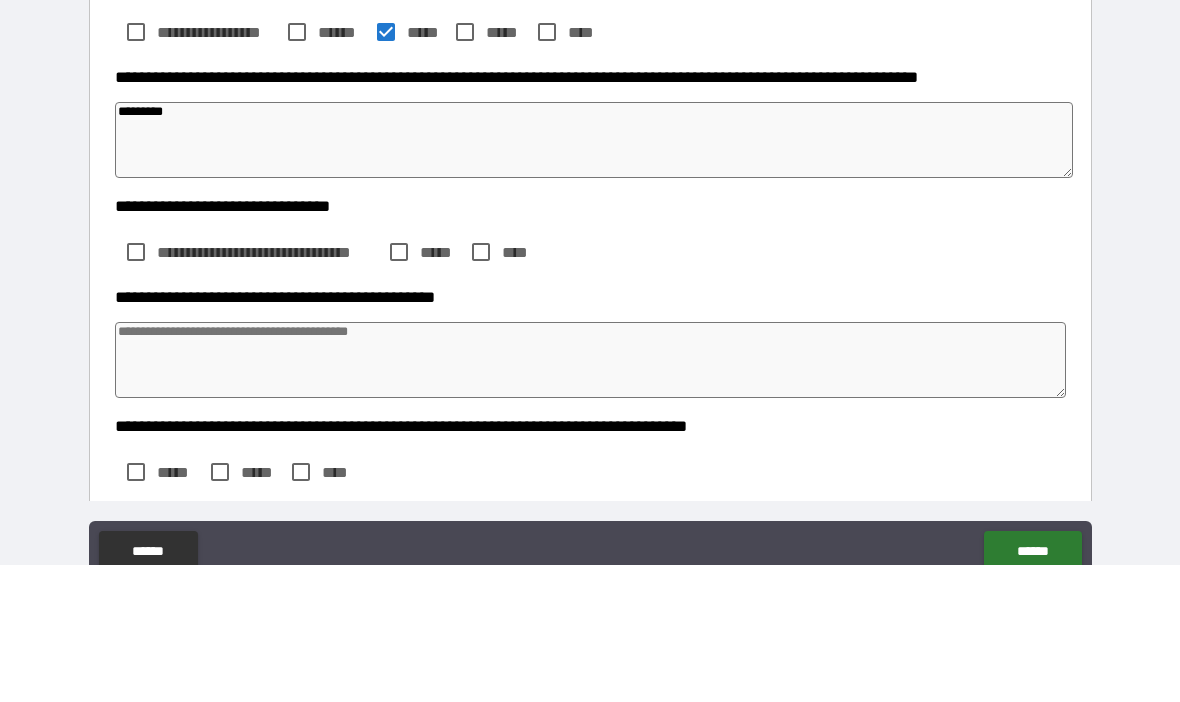 type on "*" 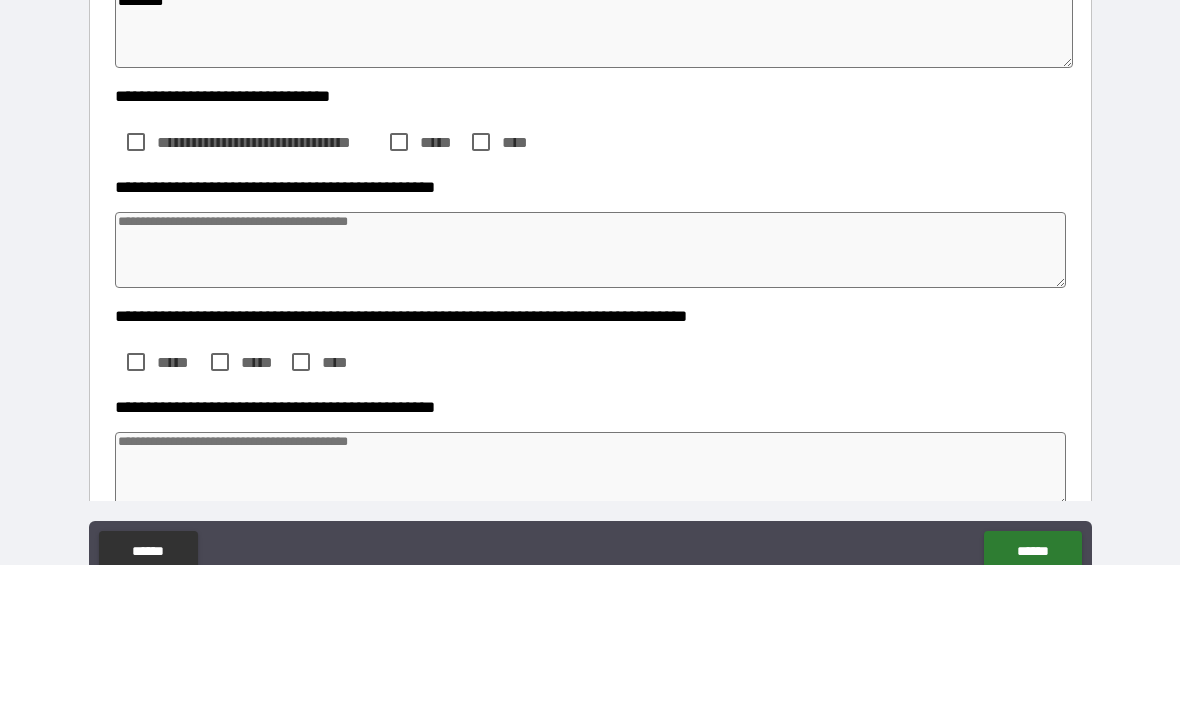 scroll, scrollTop: 760, scrollLeft: 0, axis: vertical 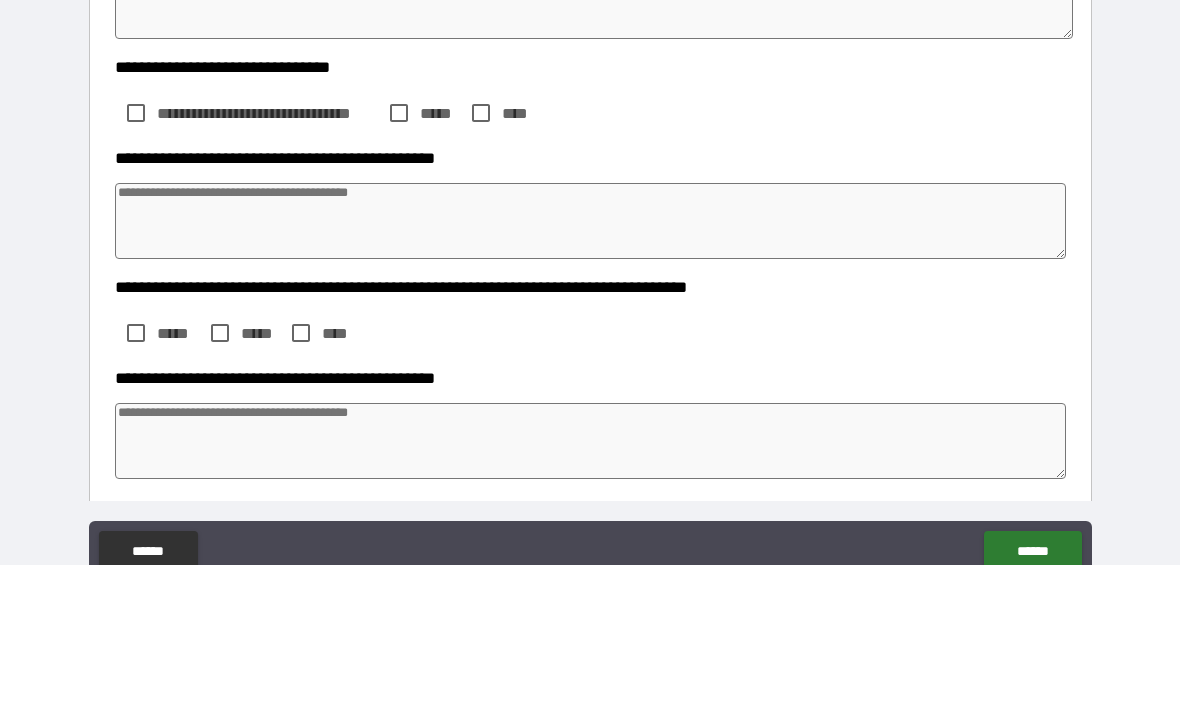 type on "*********" 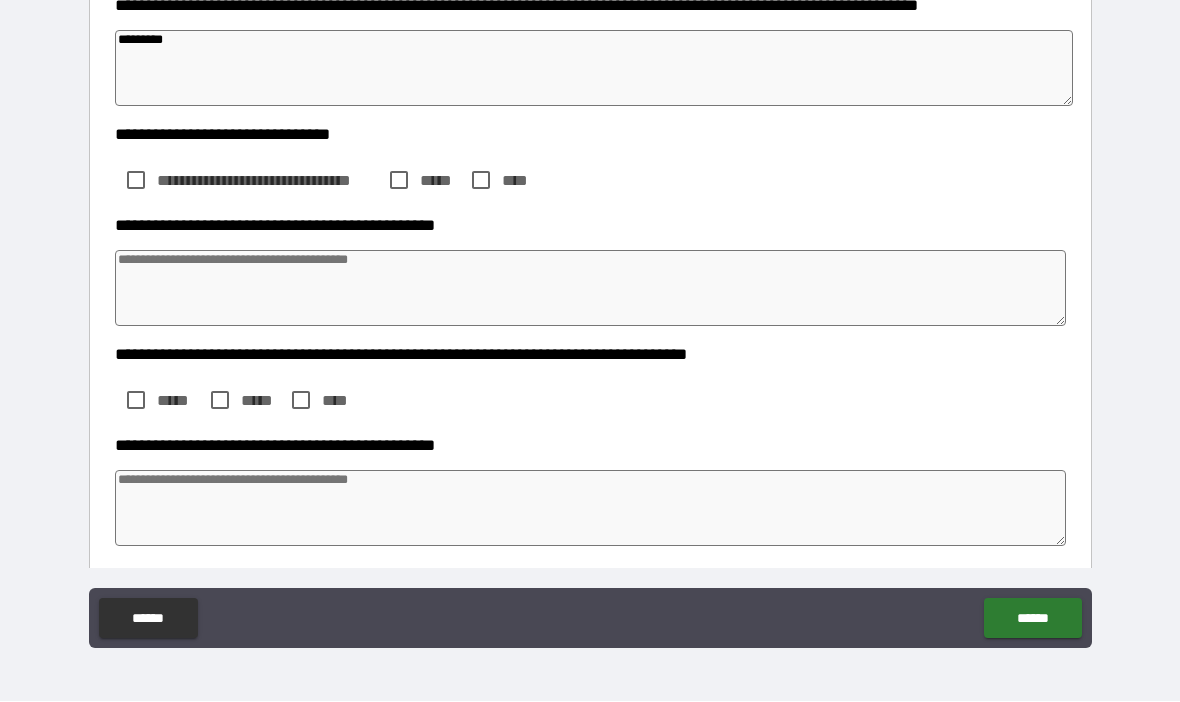type on "*" 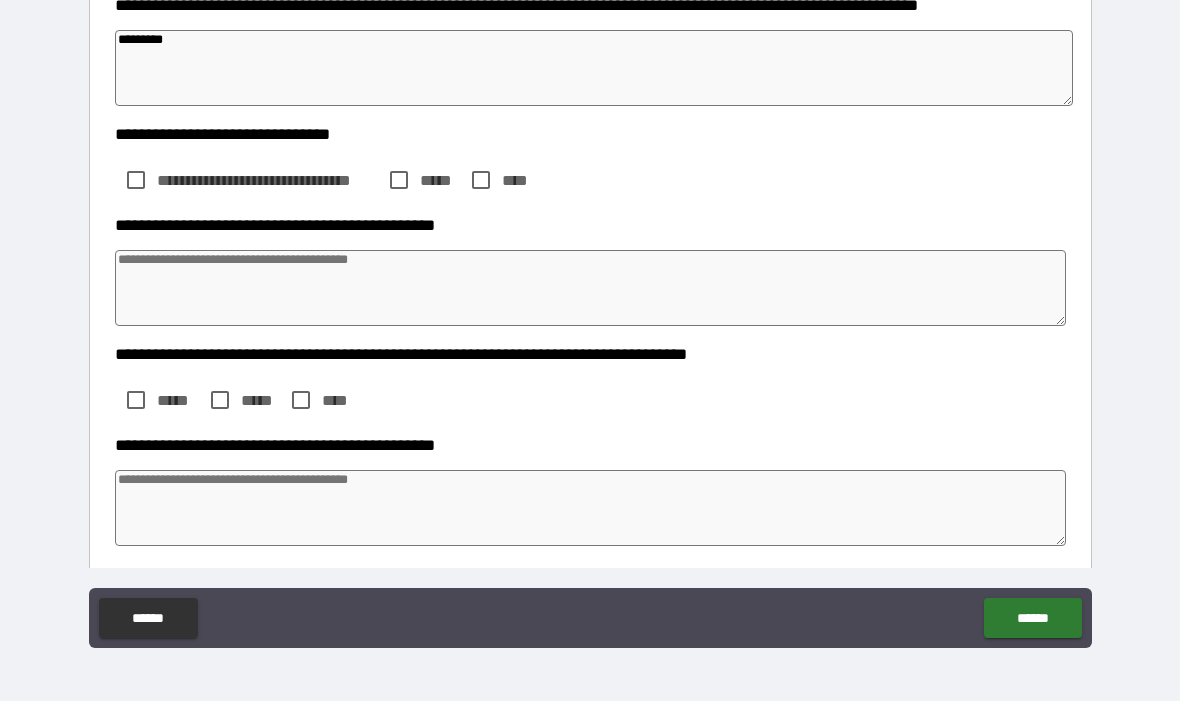 type on "*" 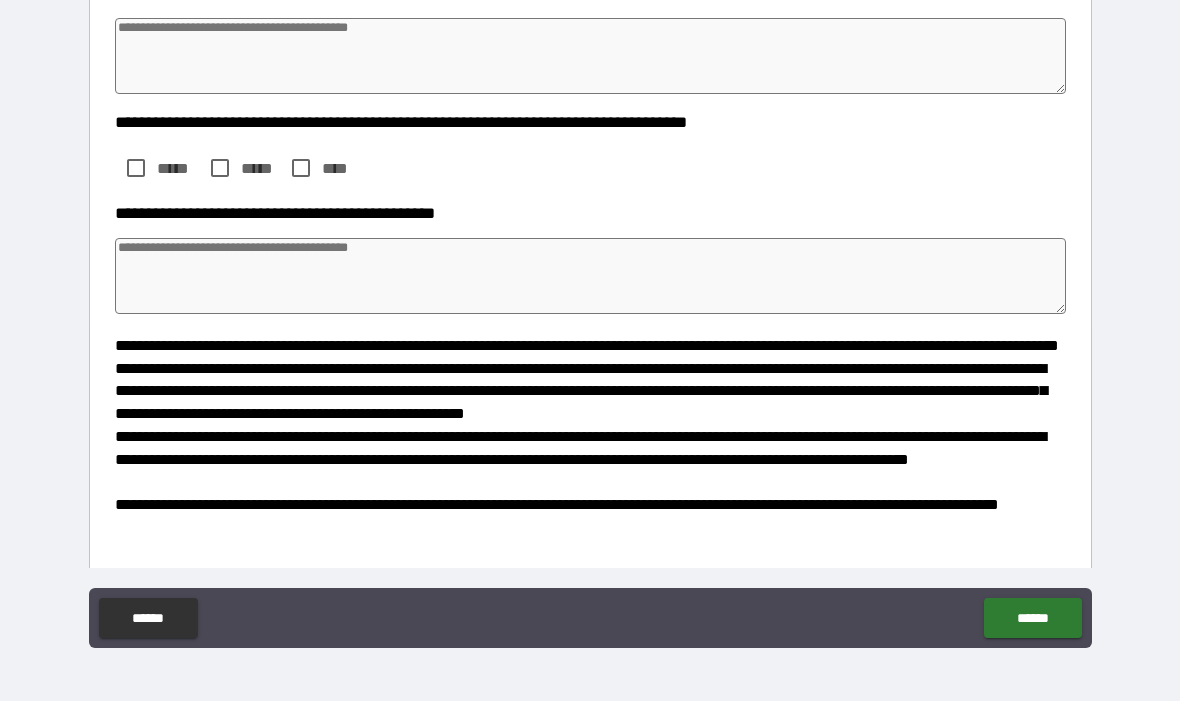 scroll, scrollTop: 998, scrollLeft: 0, axis: vertical 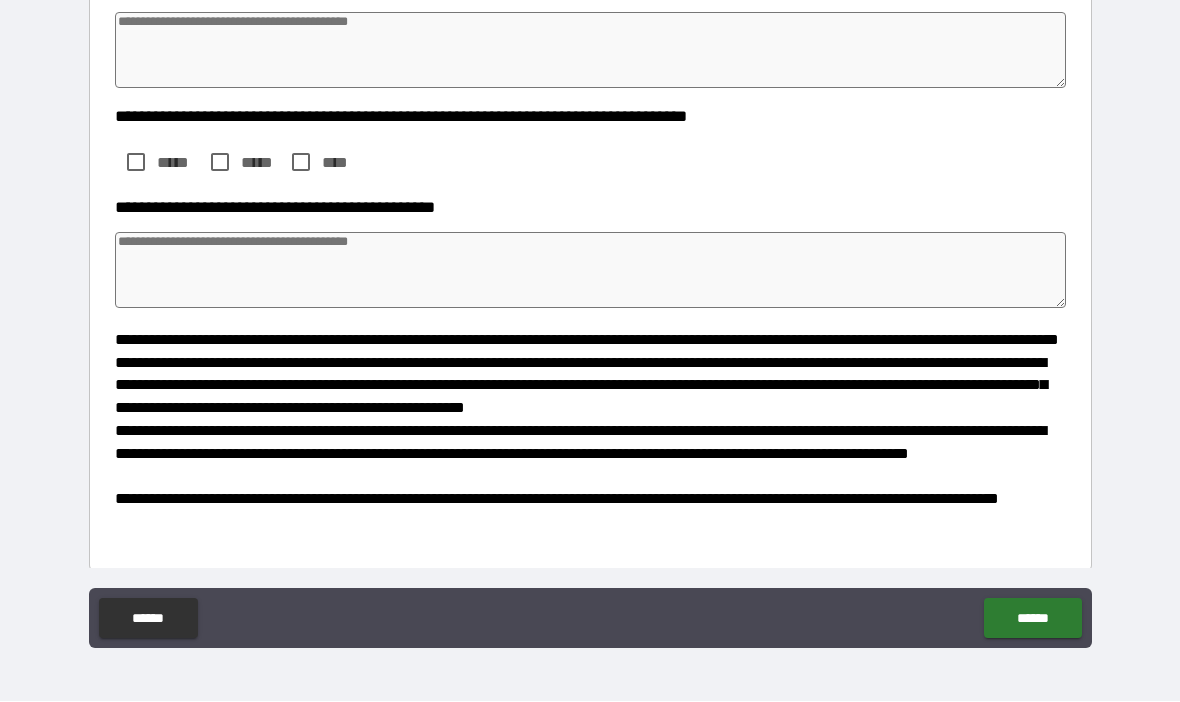 type on "*" 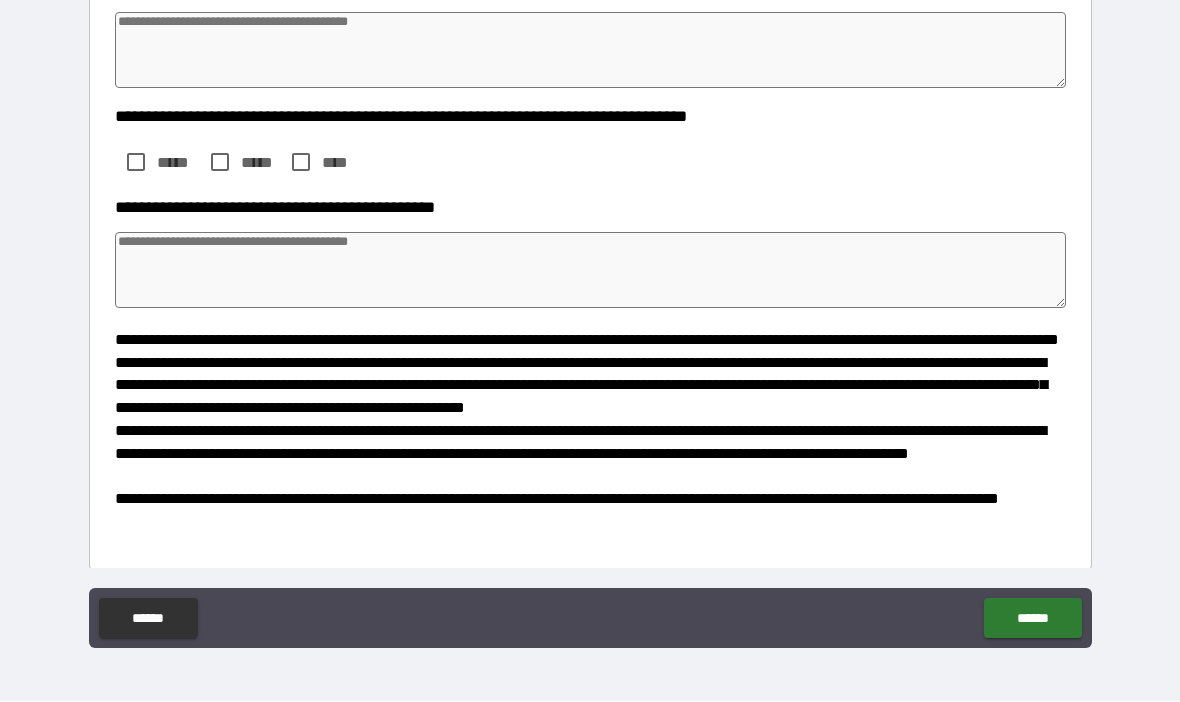 type on "*" 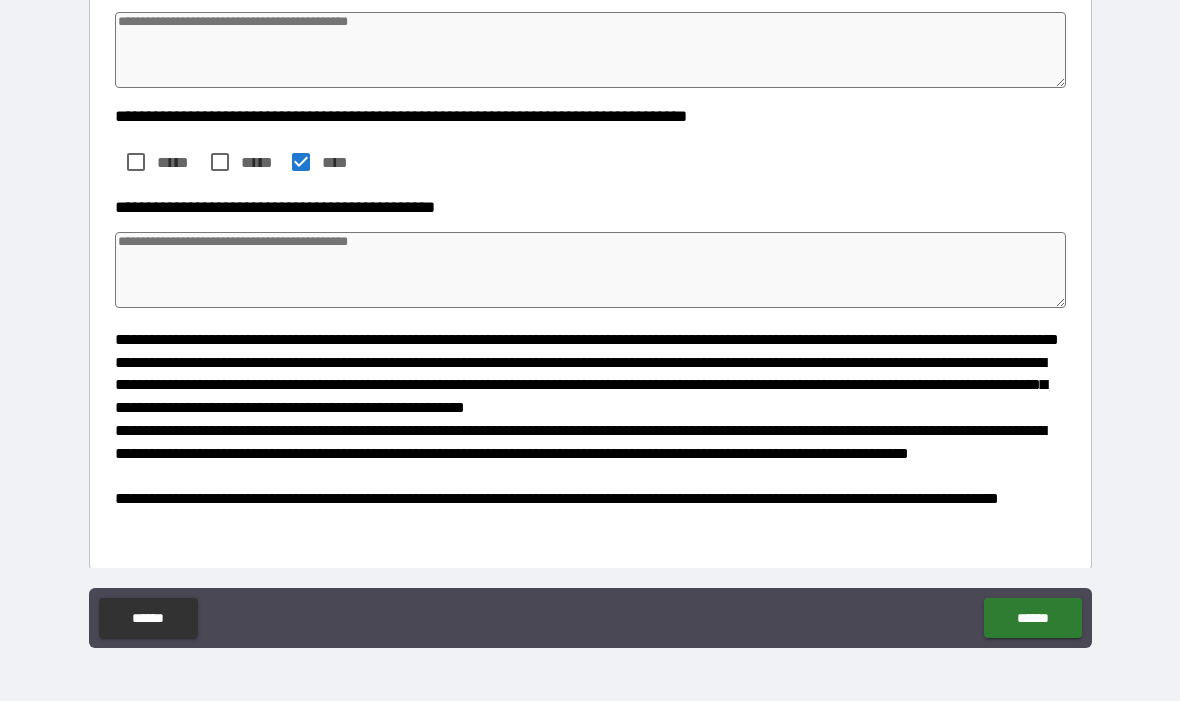 type on "*" 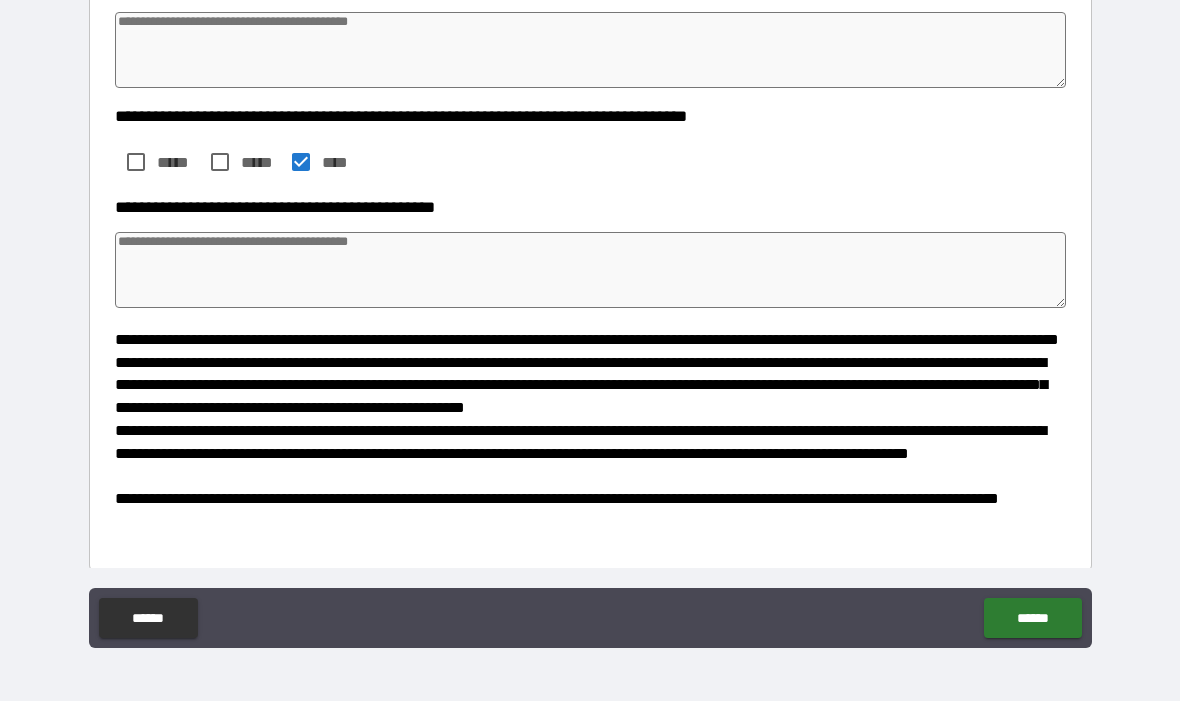 type on "*" 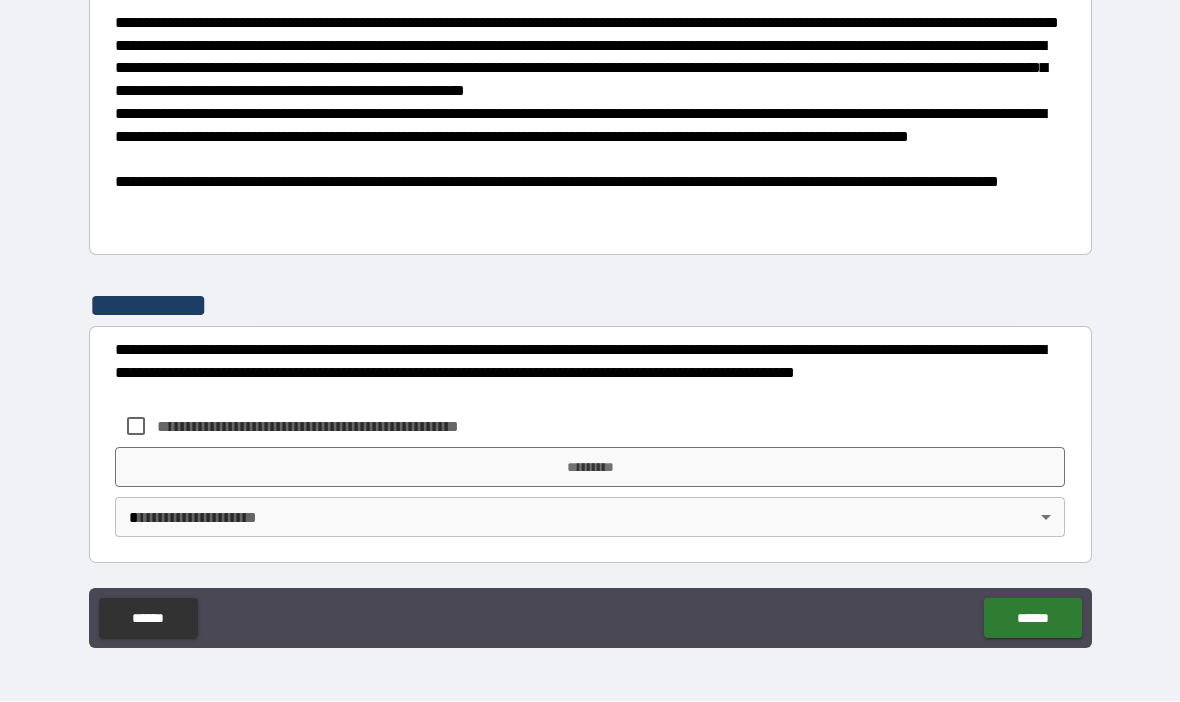 scroll, scrollTop: 1315, scrollLeft: 0, axis: vertical 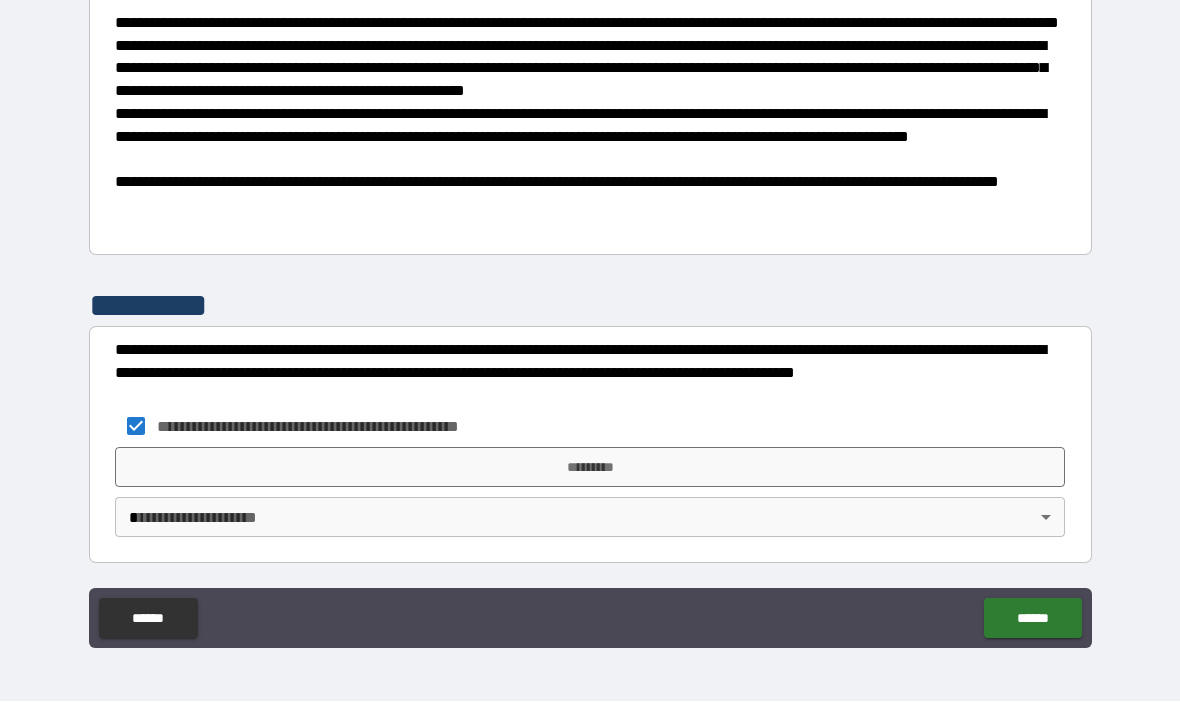 type on "*" 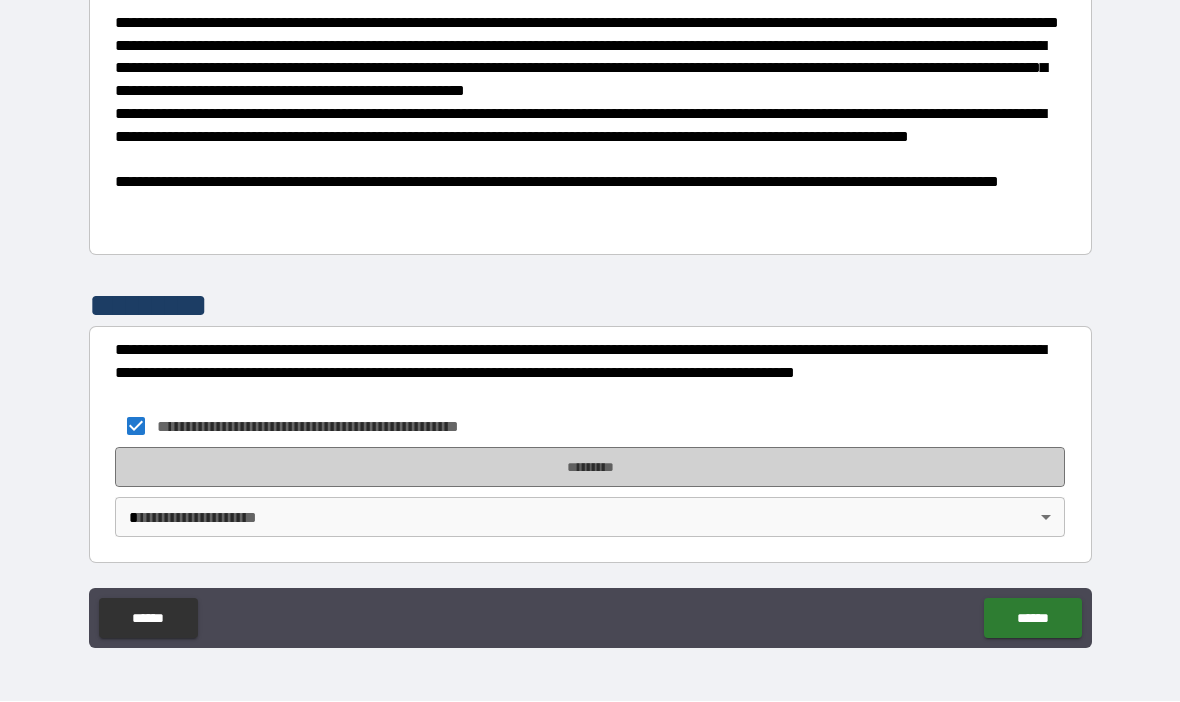 click on "*********" at bounding box center (590, 468) 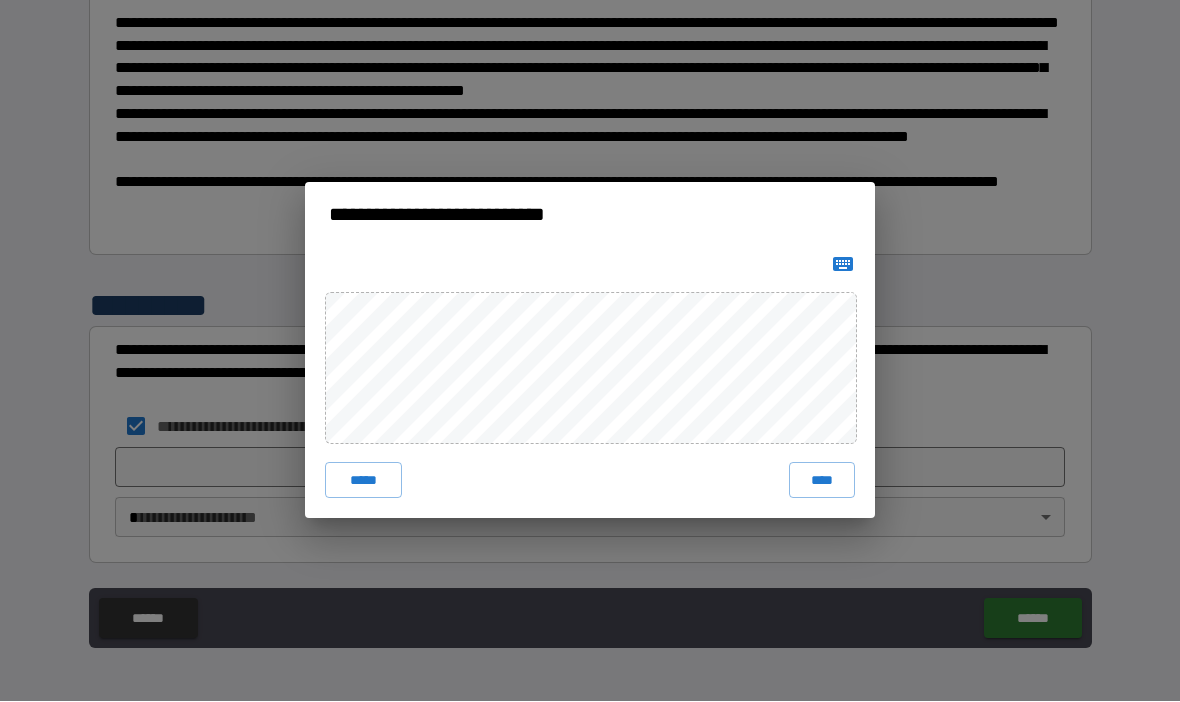 click on "****" at bounding box center (822, 481) 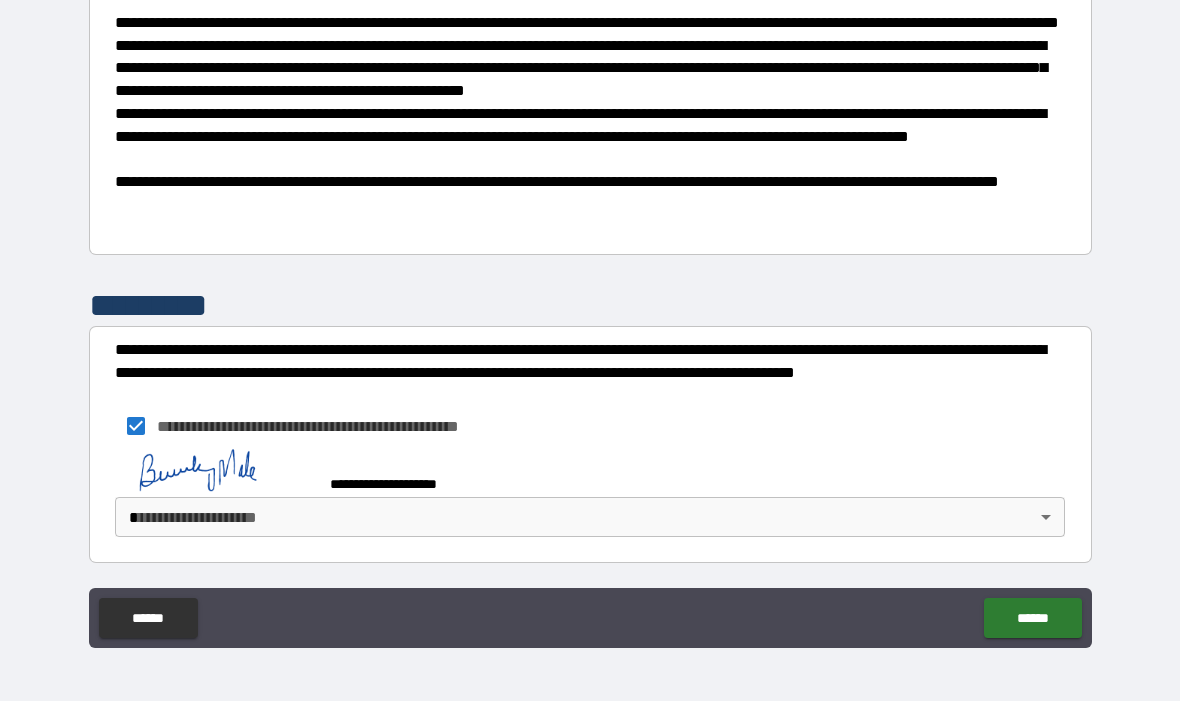 type on "*" 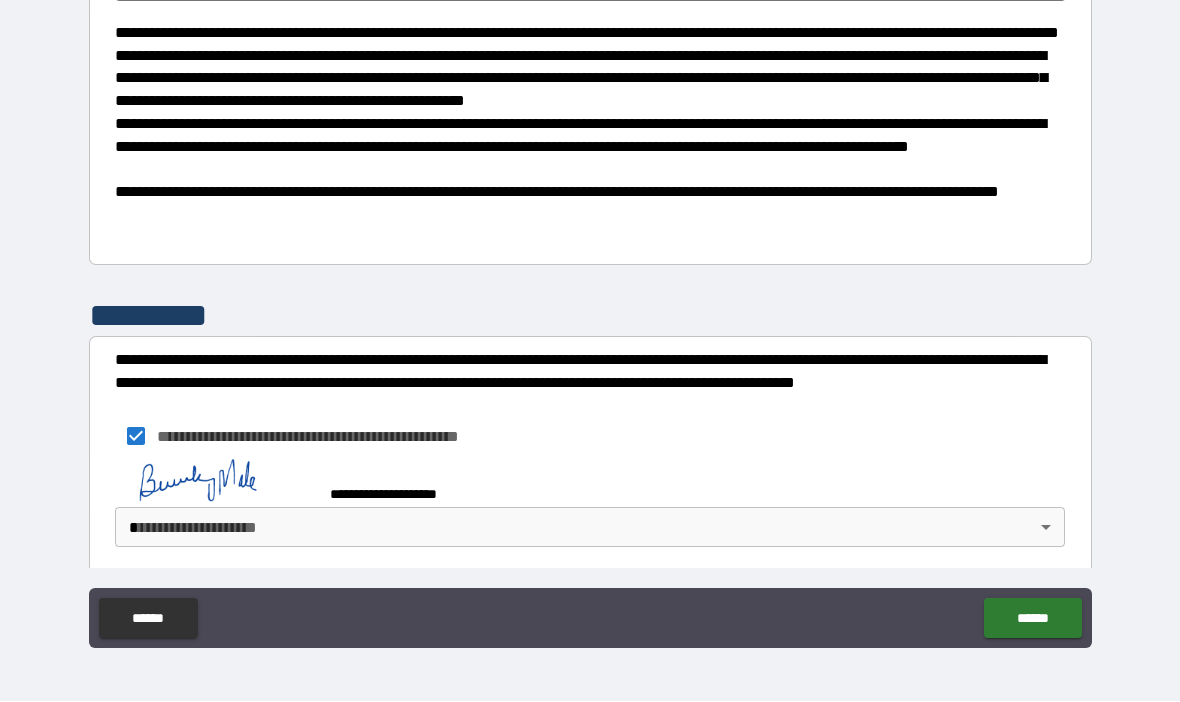 type on "*" 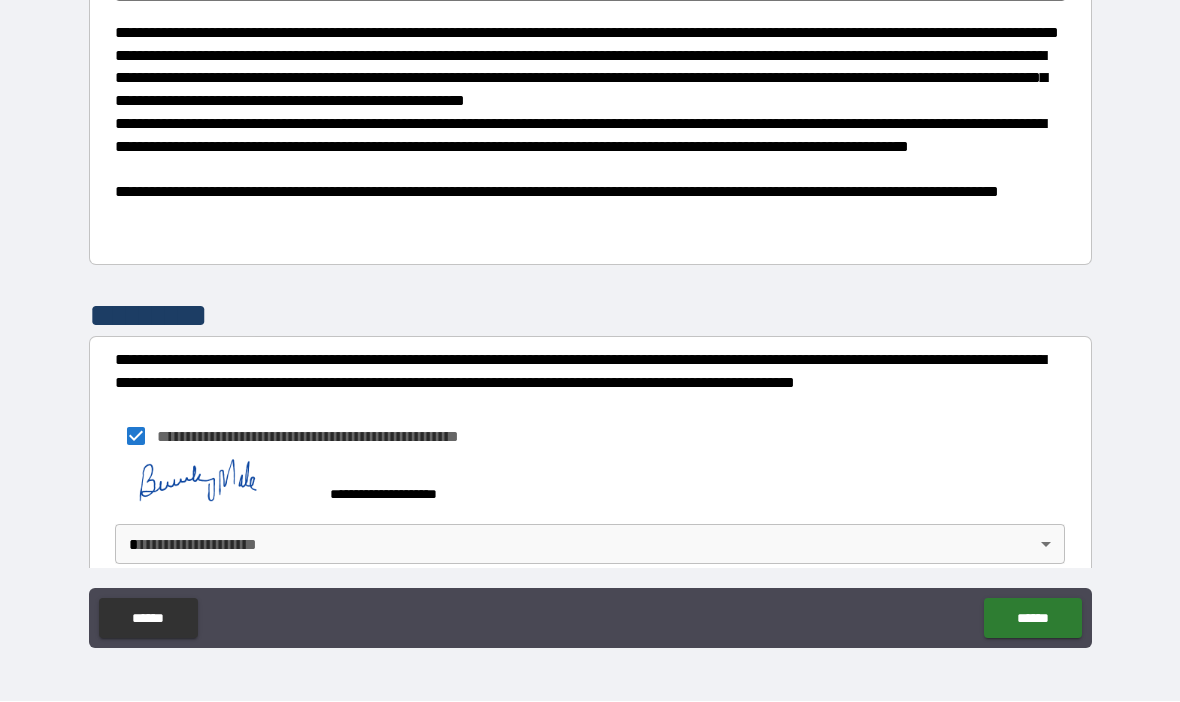 click on "**********" at bounding box center (590, 316) 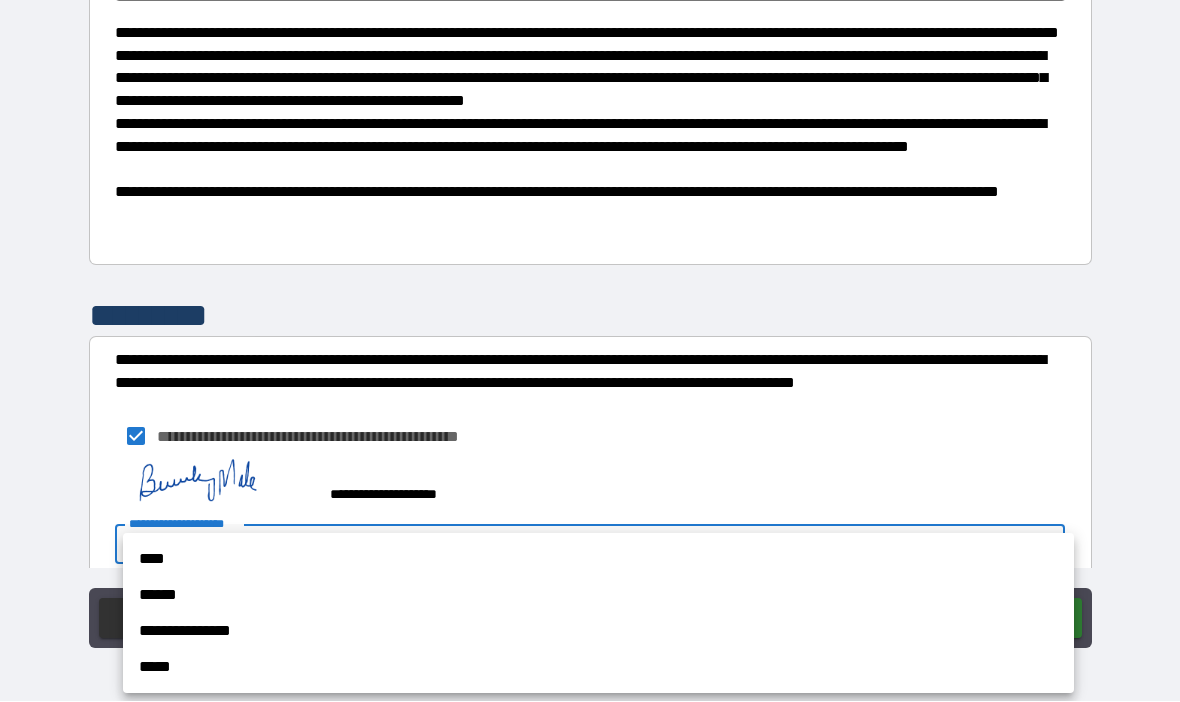 click on "****" at bounding box center (598, 560) 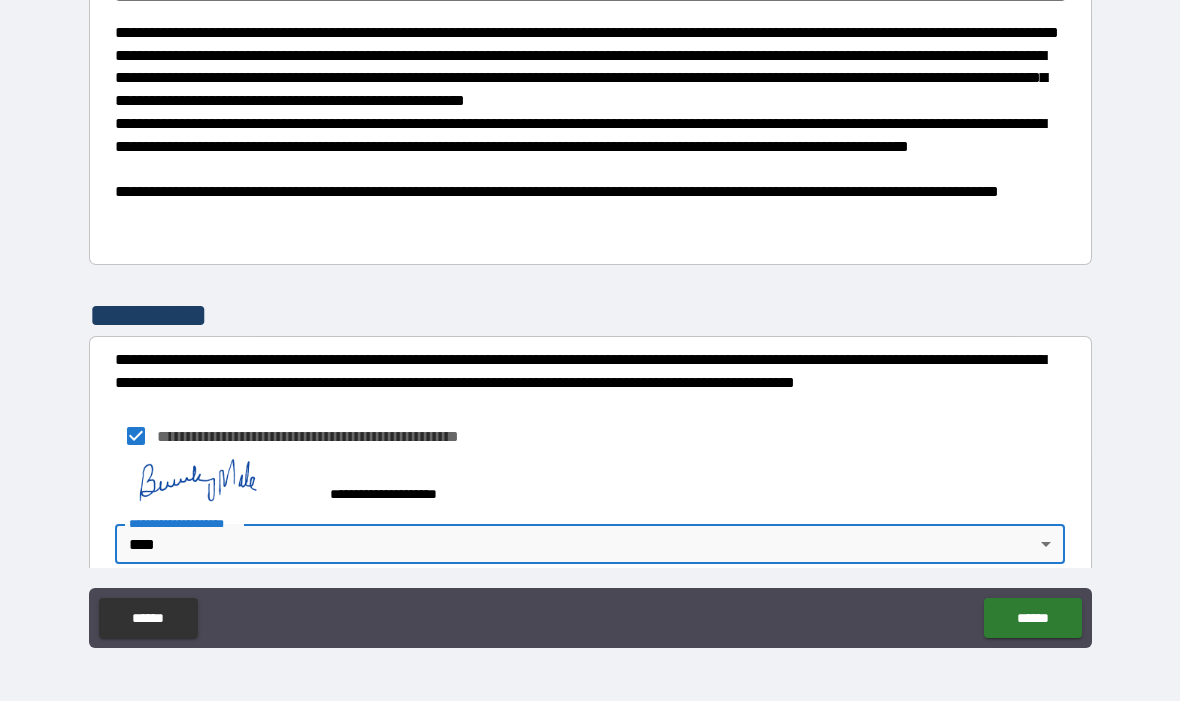 type on "*" 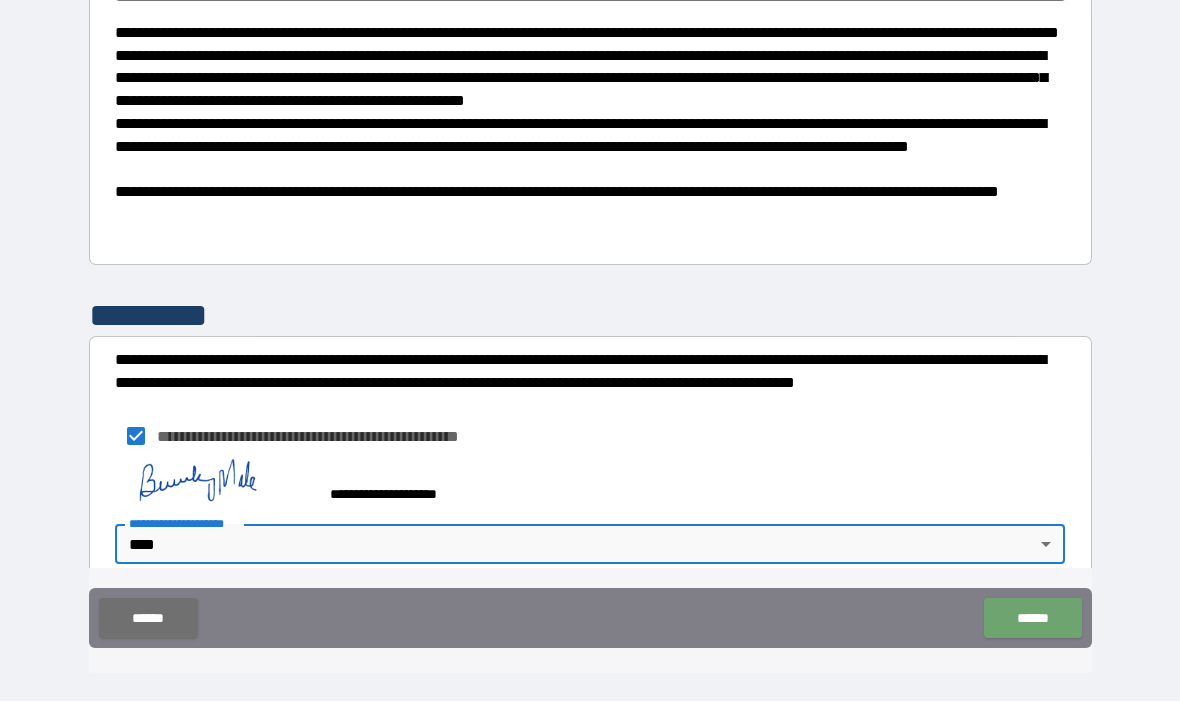click on "******" at bounding box center (1032, 619) 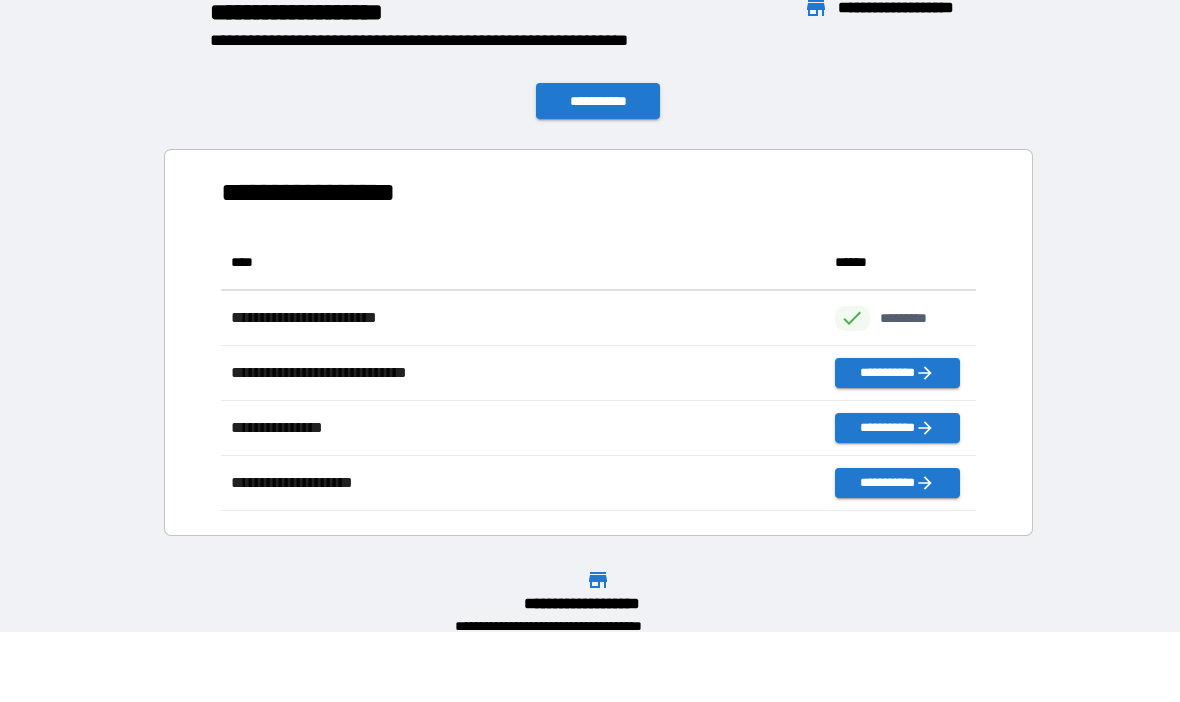 scroll, scrollTop: 1, scrollLeft: 1, axis: both 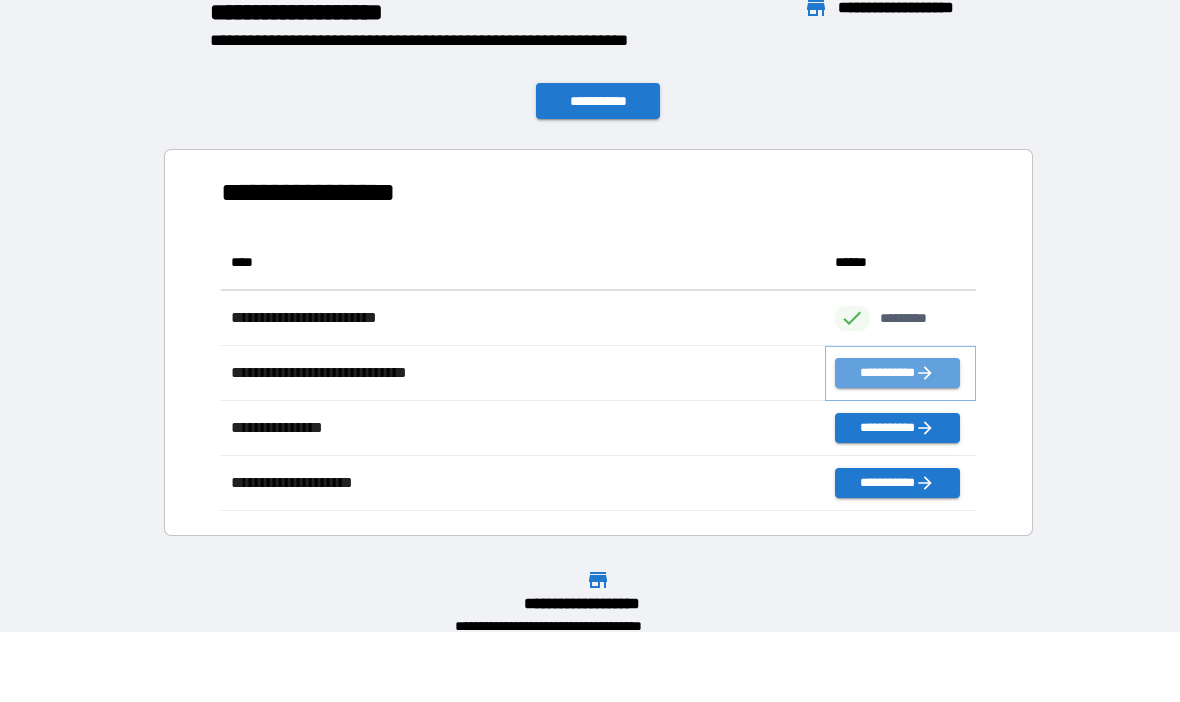 click on "**********" at bounding box center [897, 374] 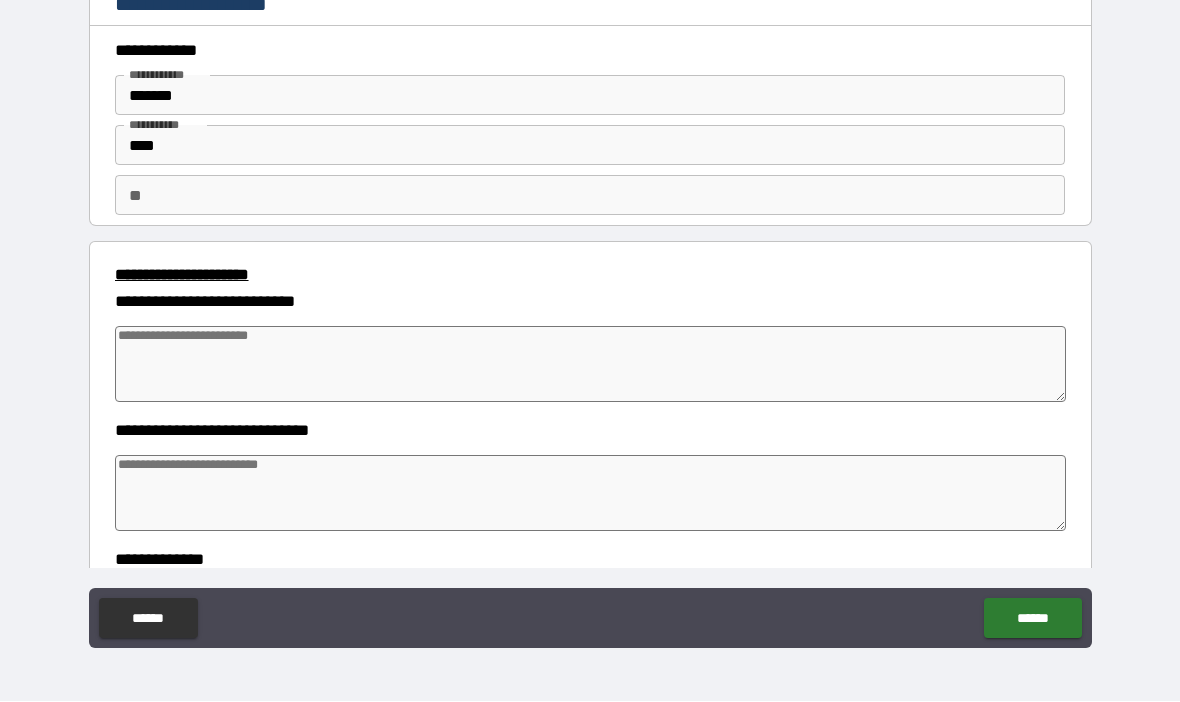 type on "*" 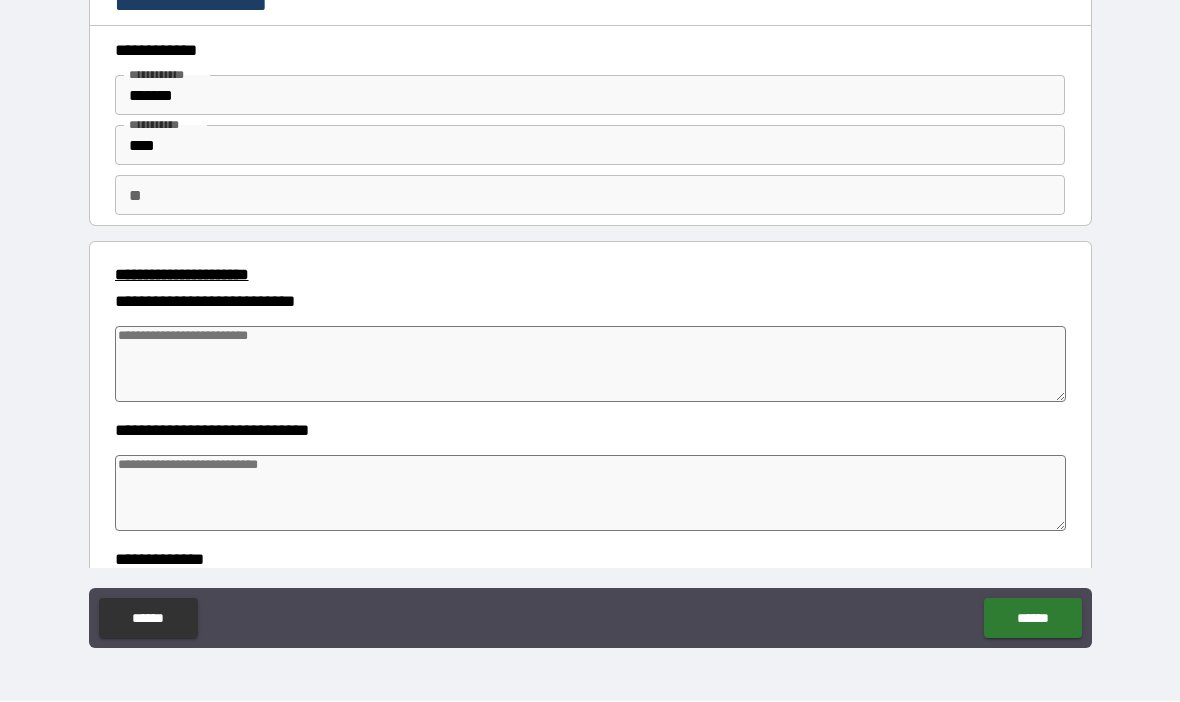 type on "*" 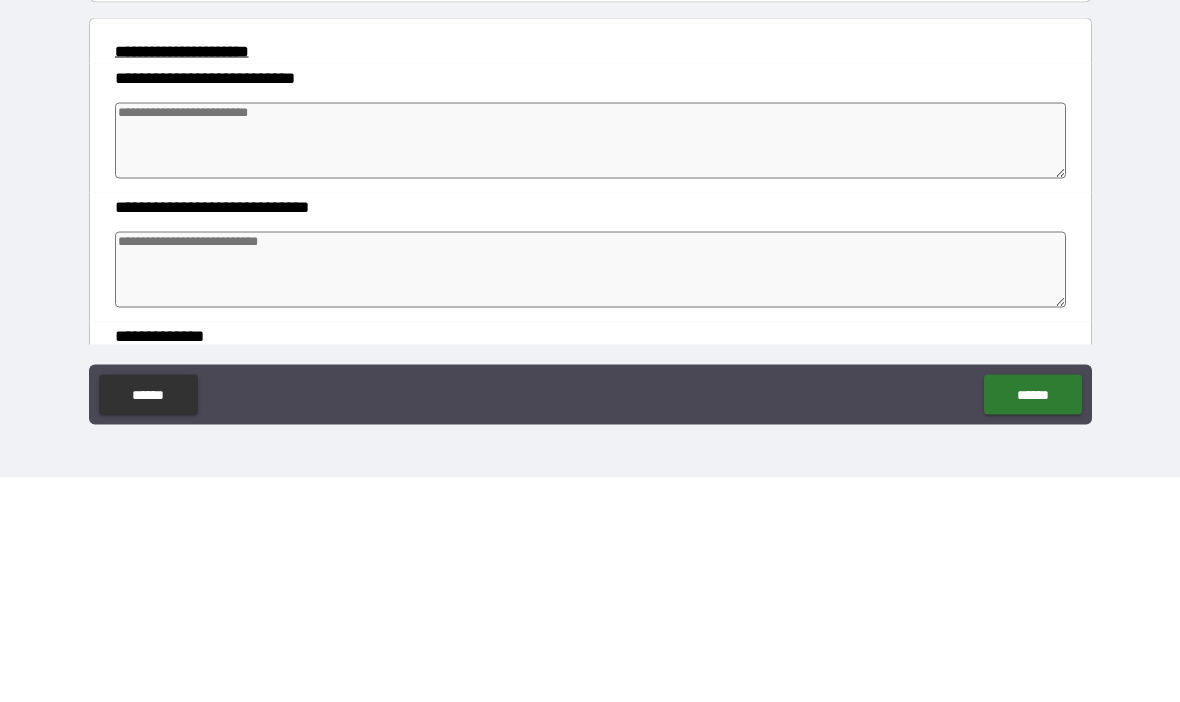 type on "*" 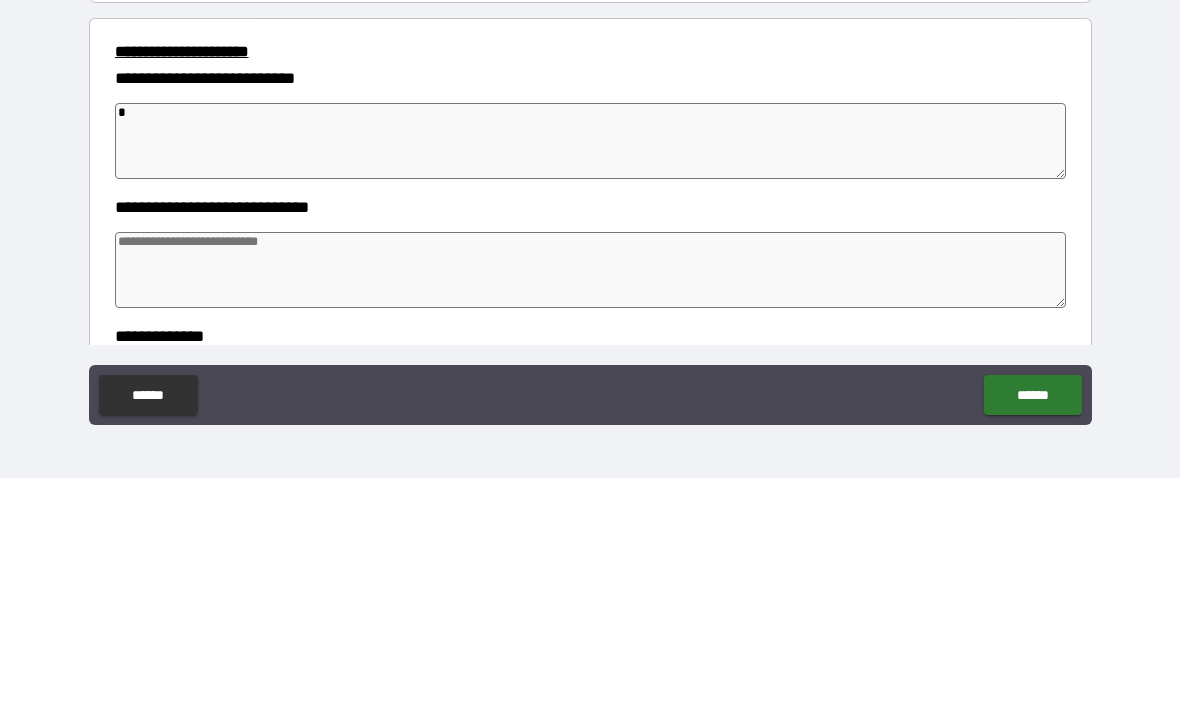 type on "*" 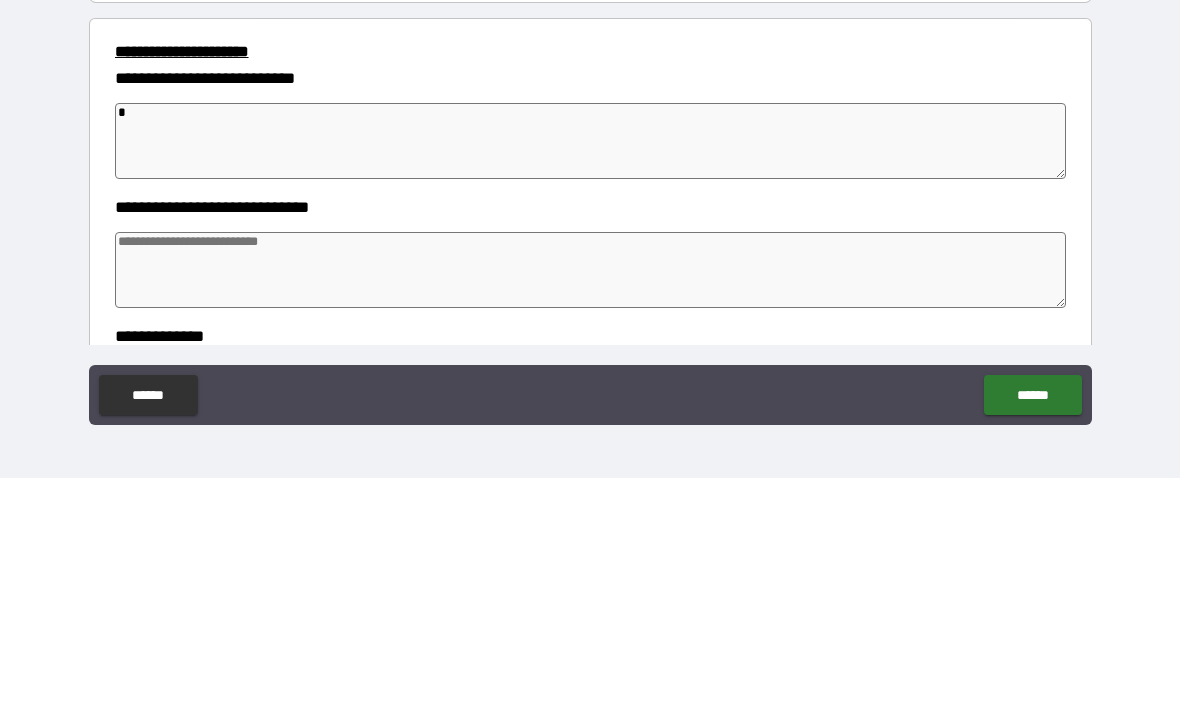 type on "*" 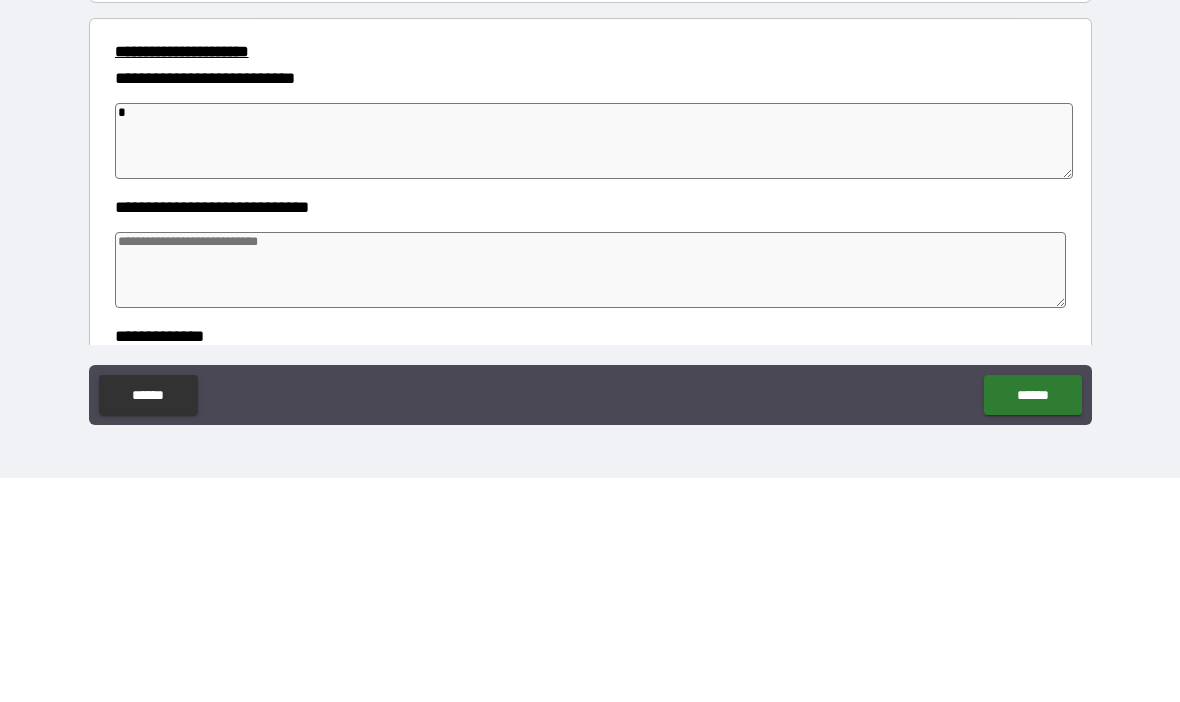 type on "**" 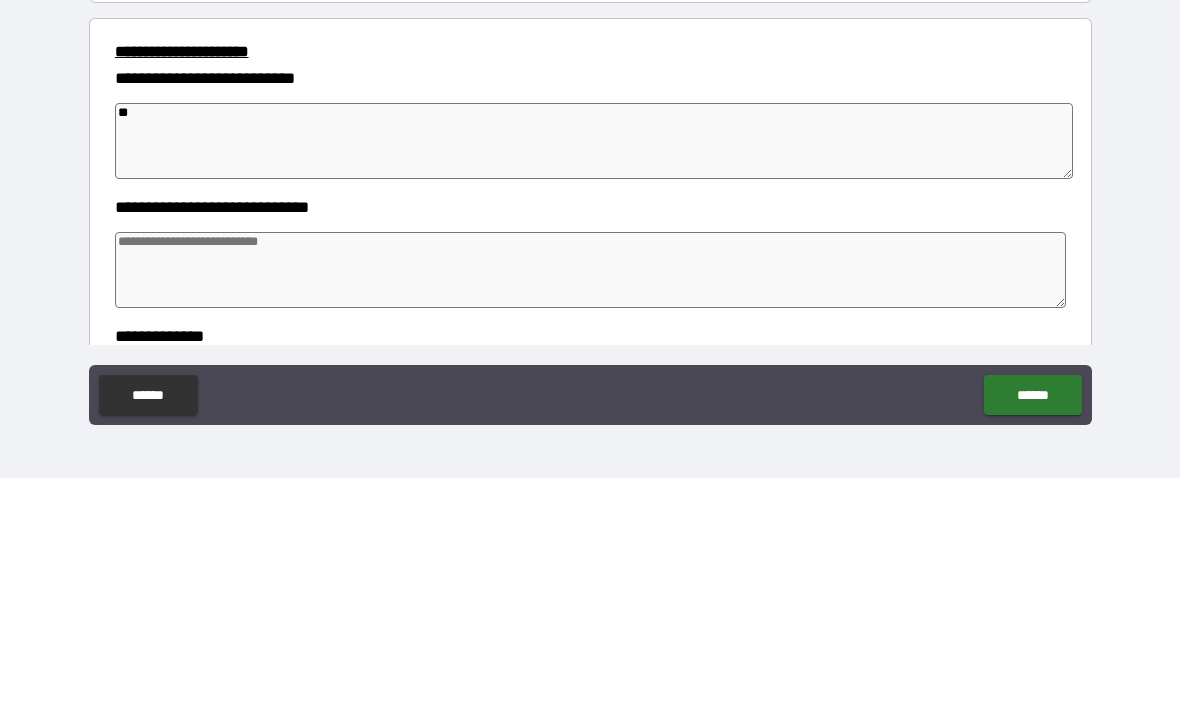 type on "*" 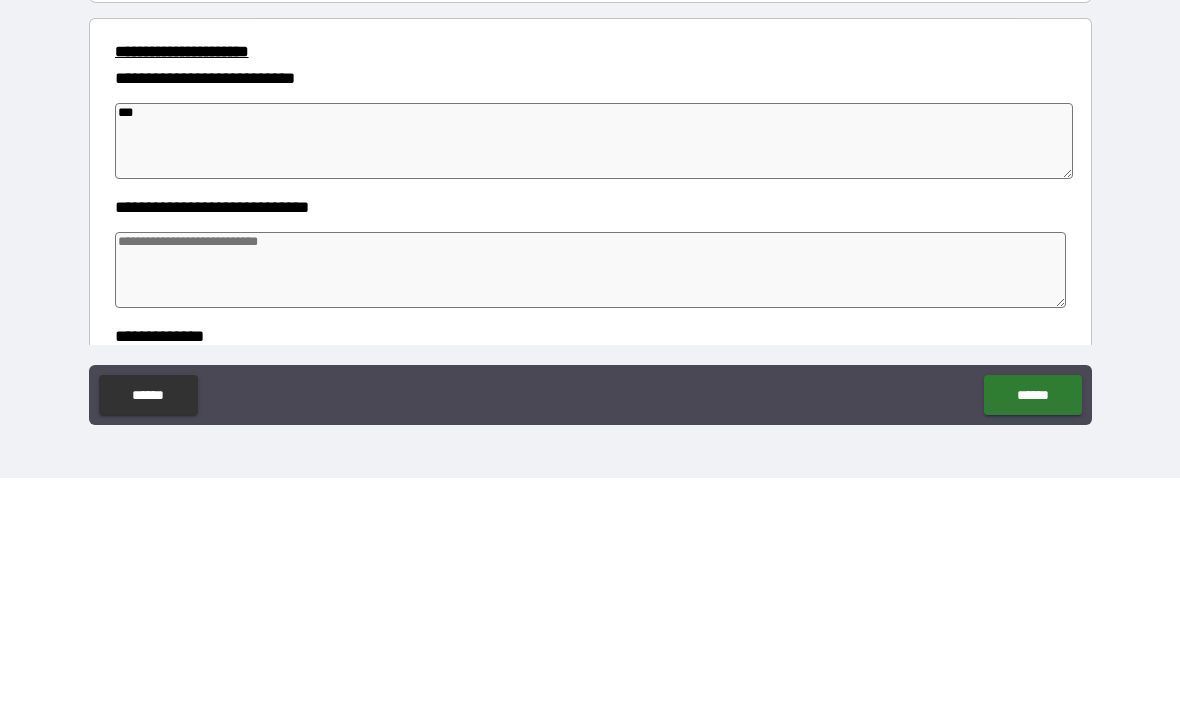 type on "*" 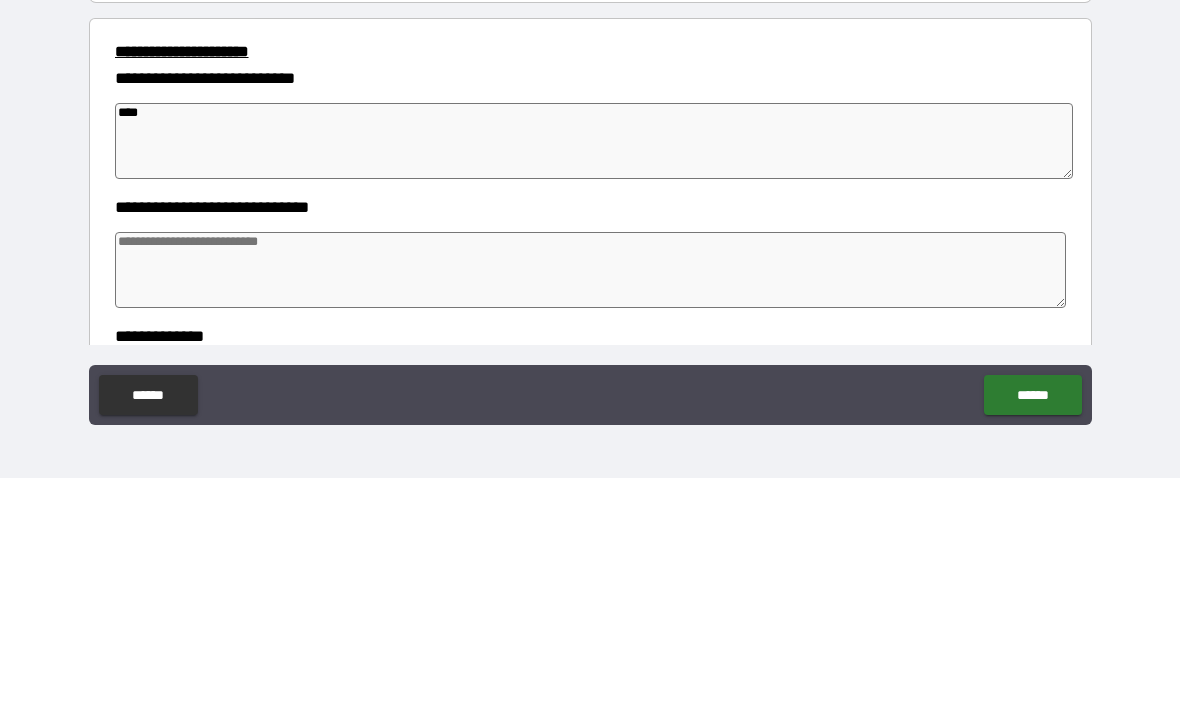 type on "*" 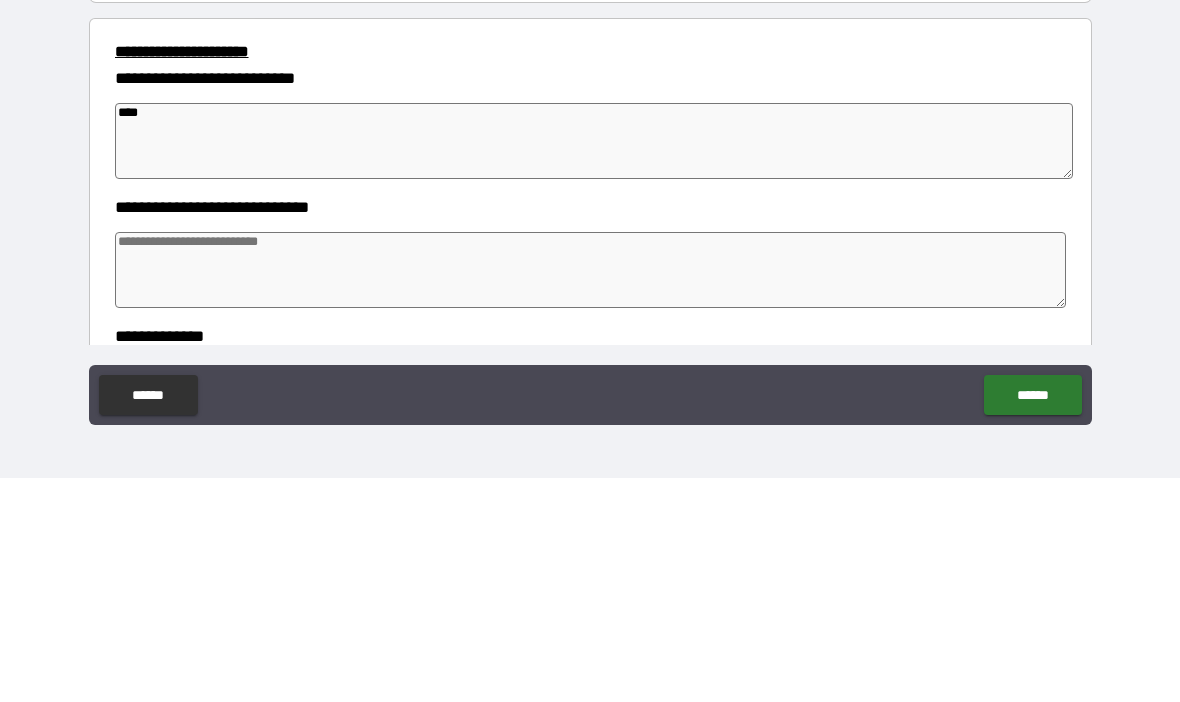 type on "****" 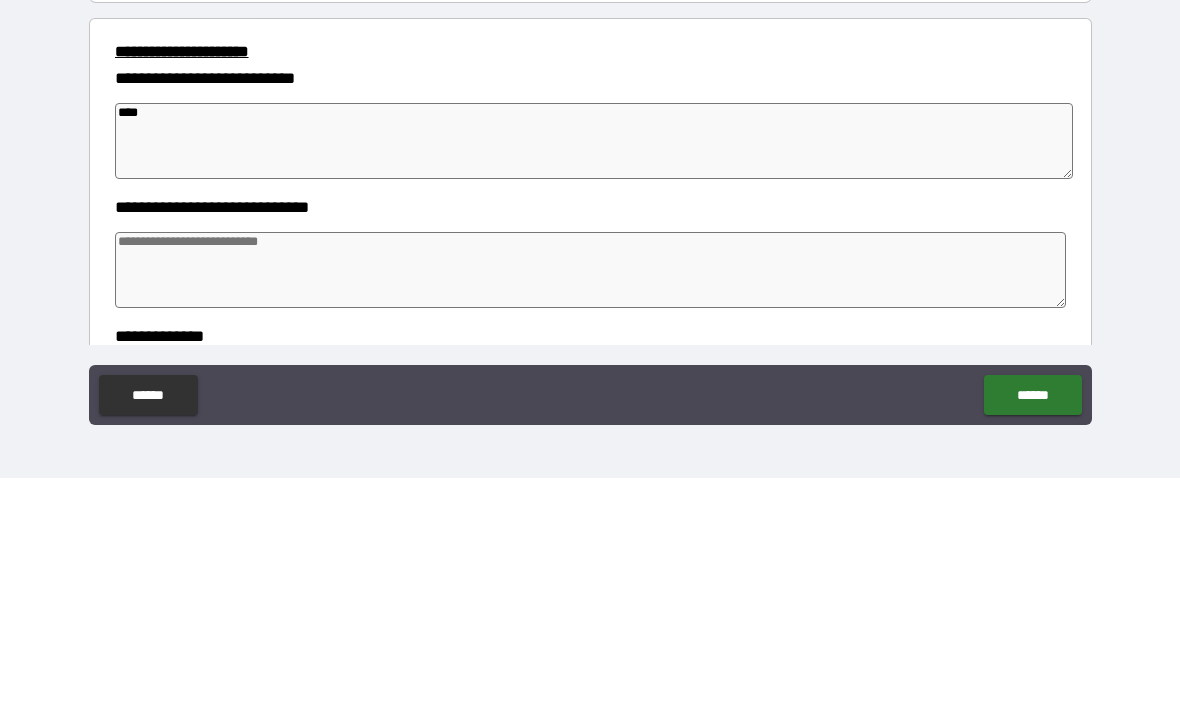 type on "*" 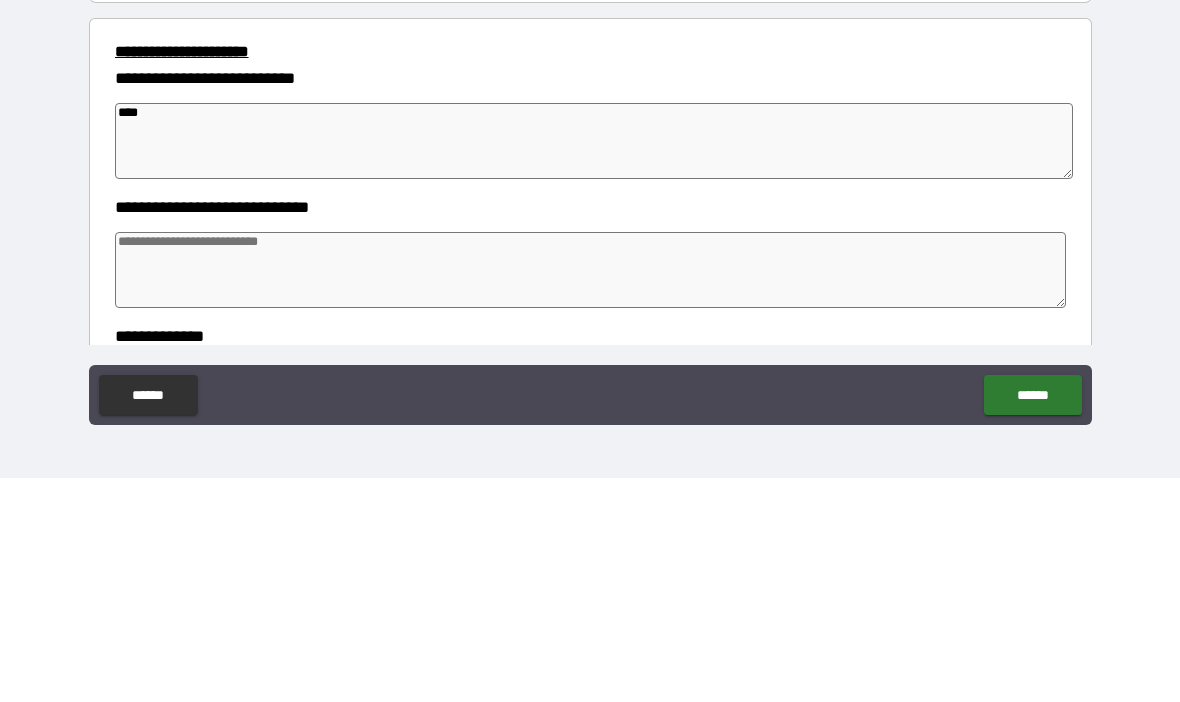 type 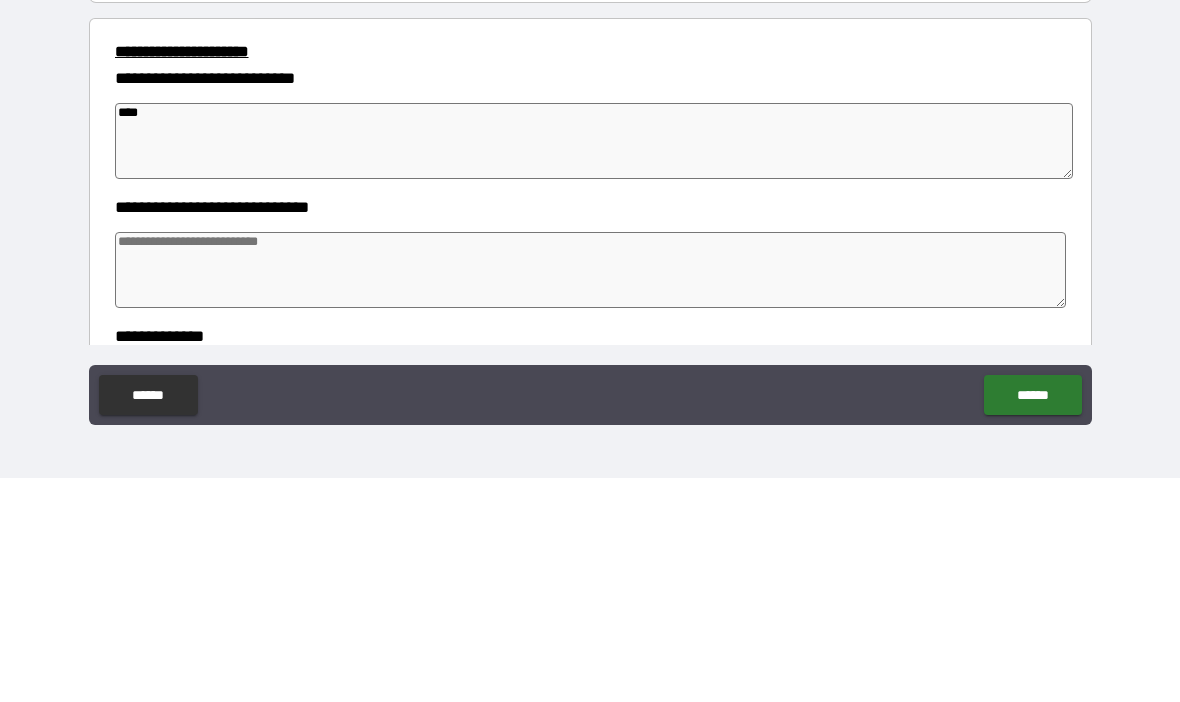 type on "*" 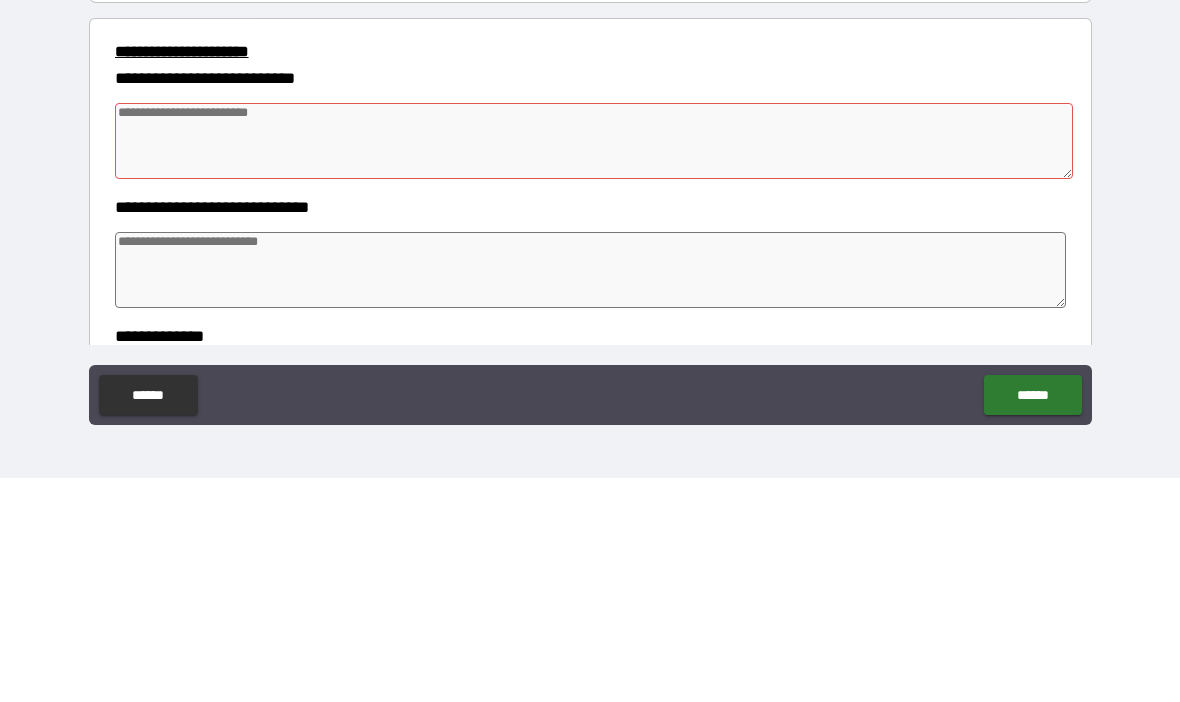 type on "*" 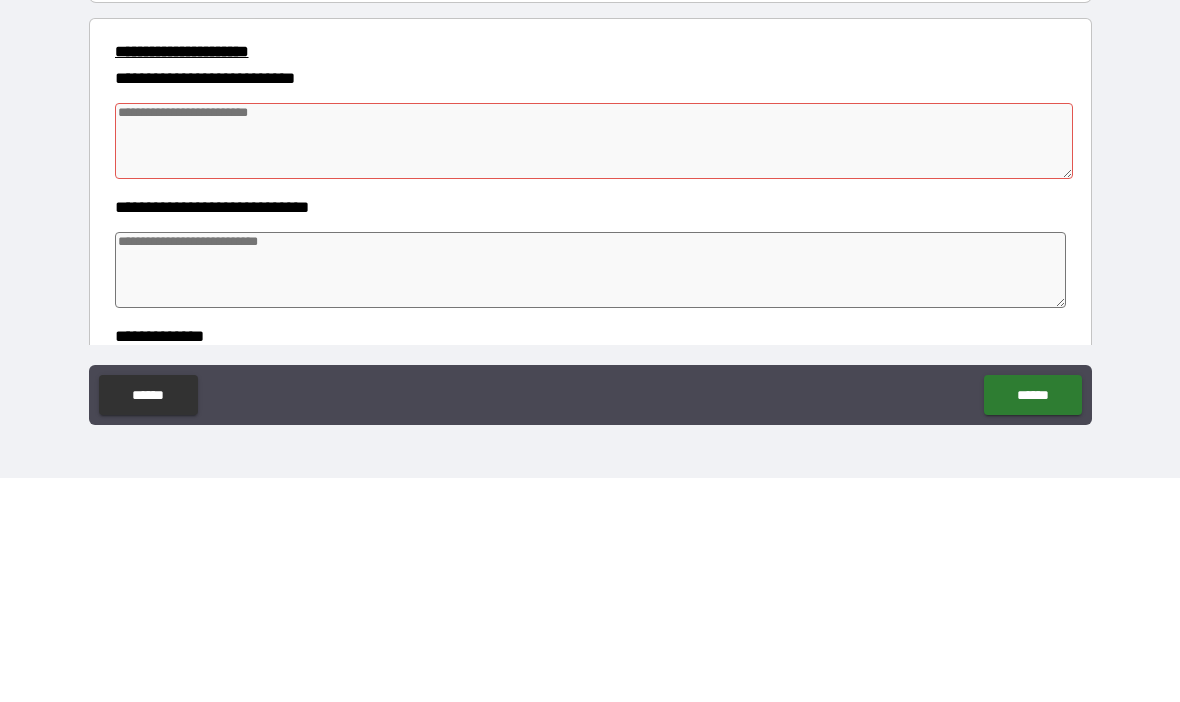 type on "*" 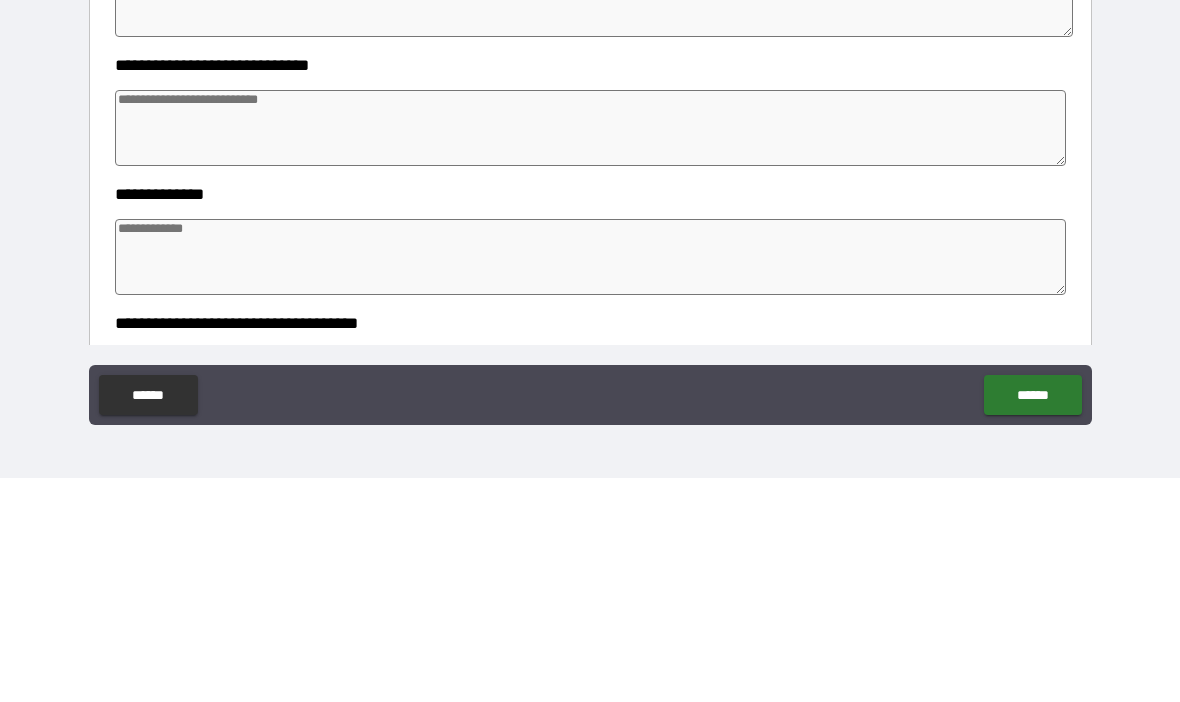 scroll, scrollTop: 143, scrollLeft: 0, axis: vertical 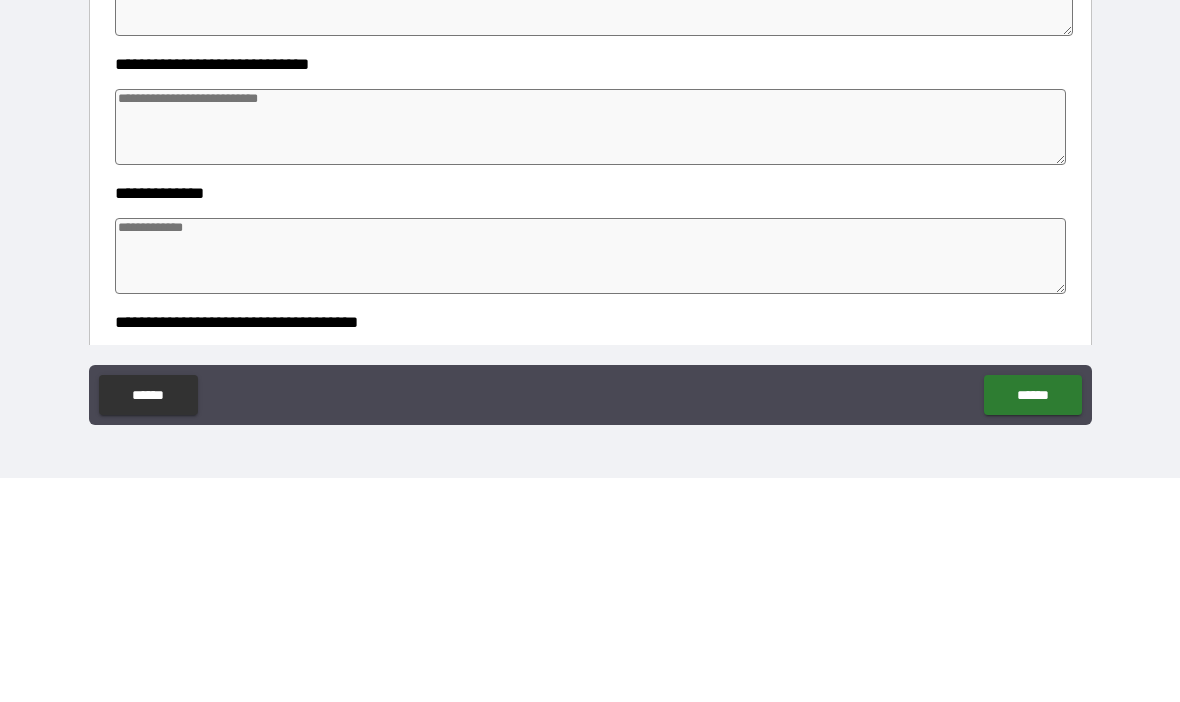 click at bounding box center [591, 351] 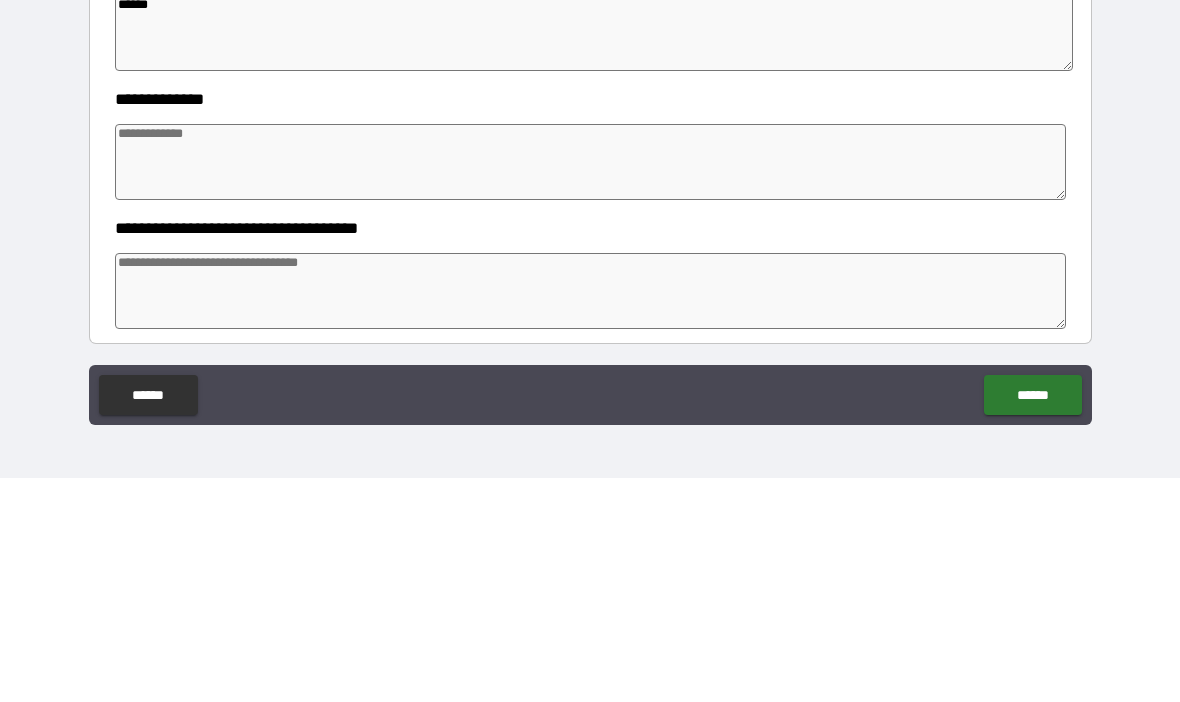 scroll, scrollTop: 232, scrollLeft: 0, axis: vertical 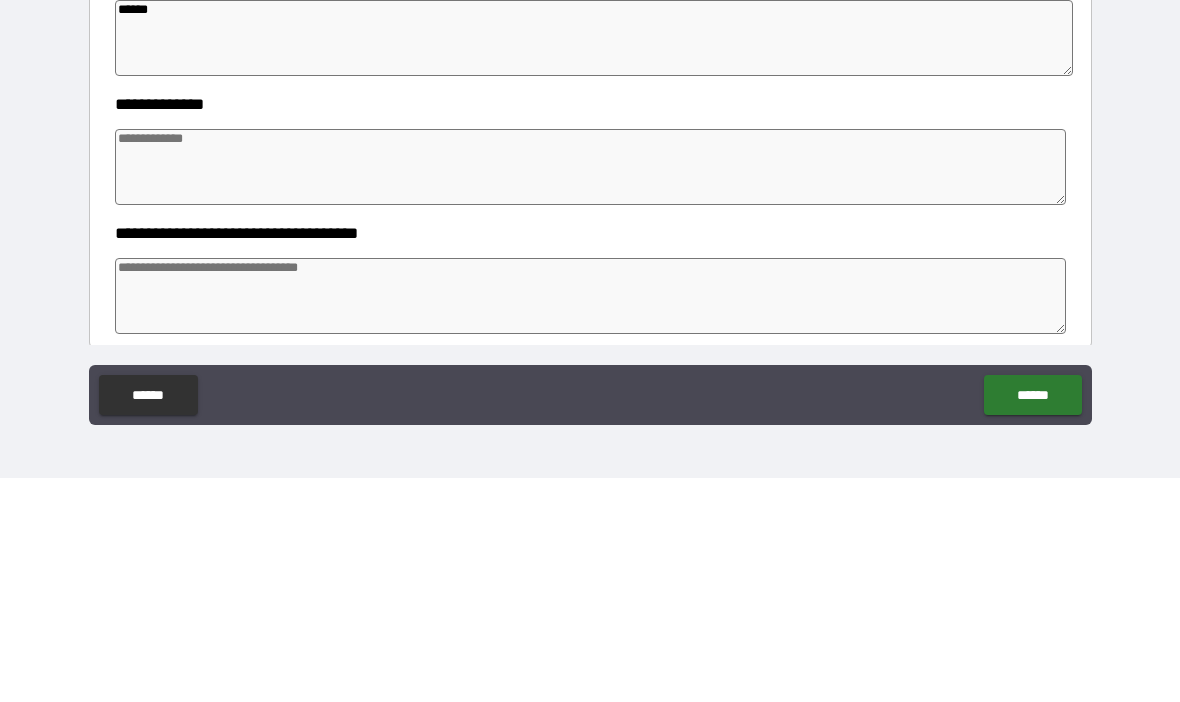 click at bounding box center [591, 391] 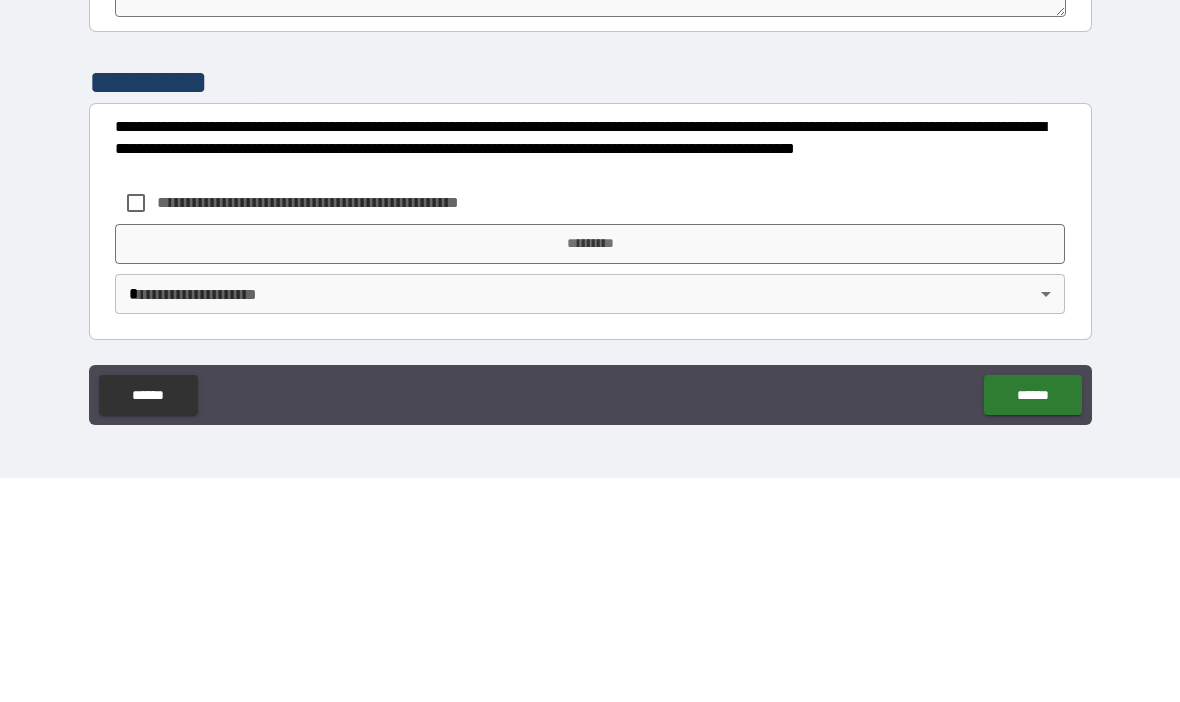 scroll, scrollTop: 548, scrollLeft: 0, axis: vertical 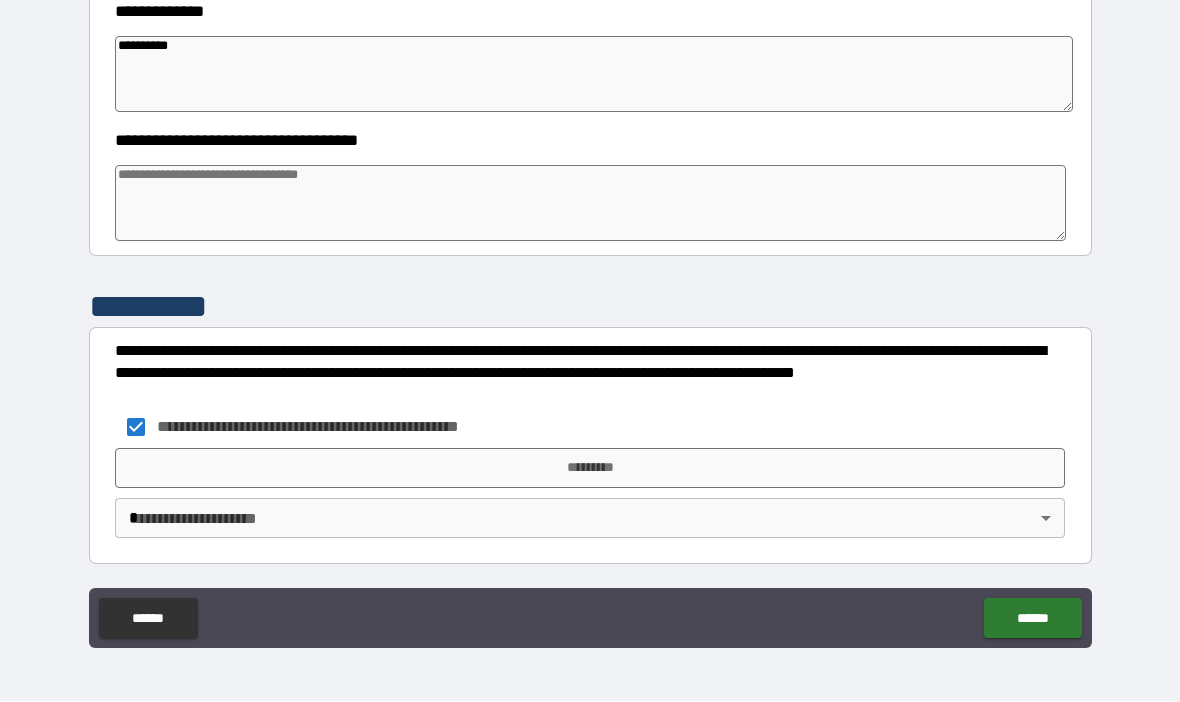 click on "*********" at bounding box center [590, 469] 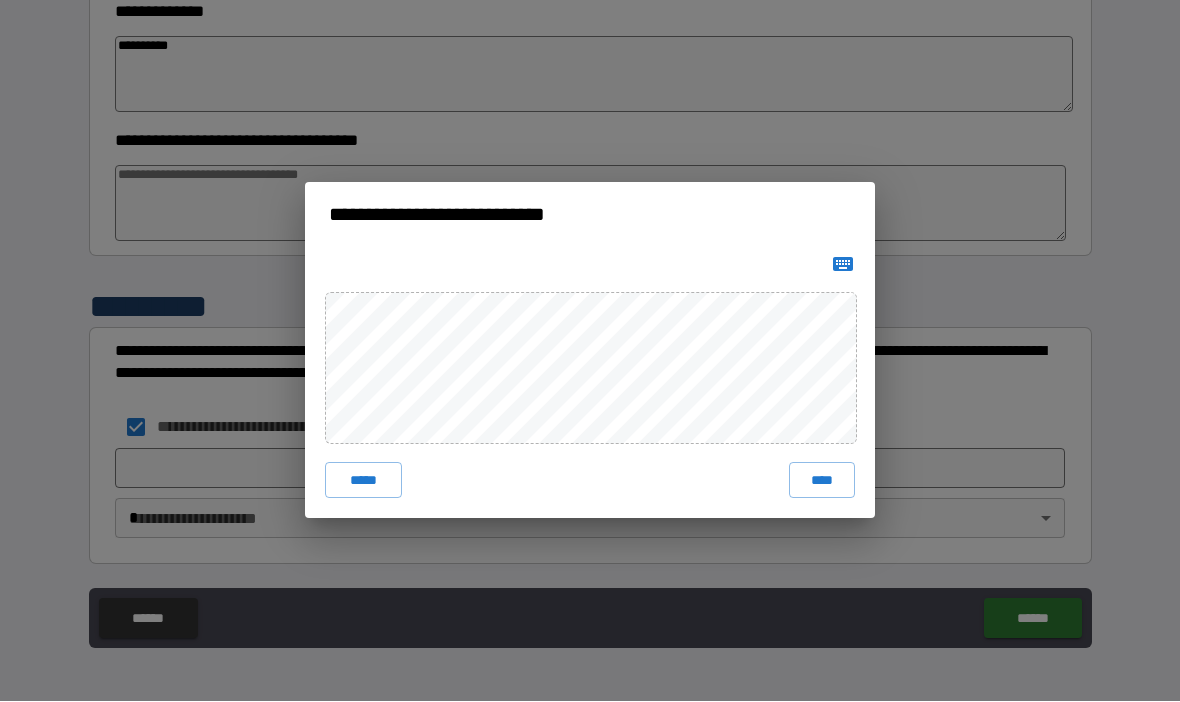 click on "****" at bounding box center (822, 481) 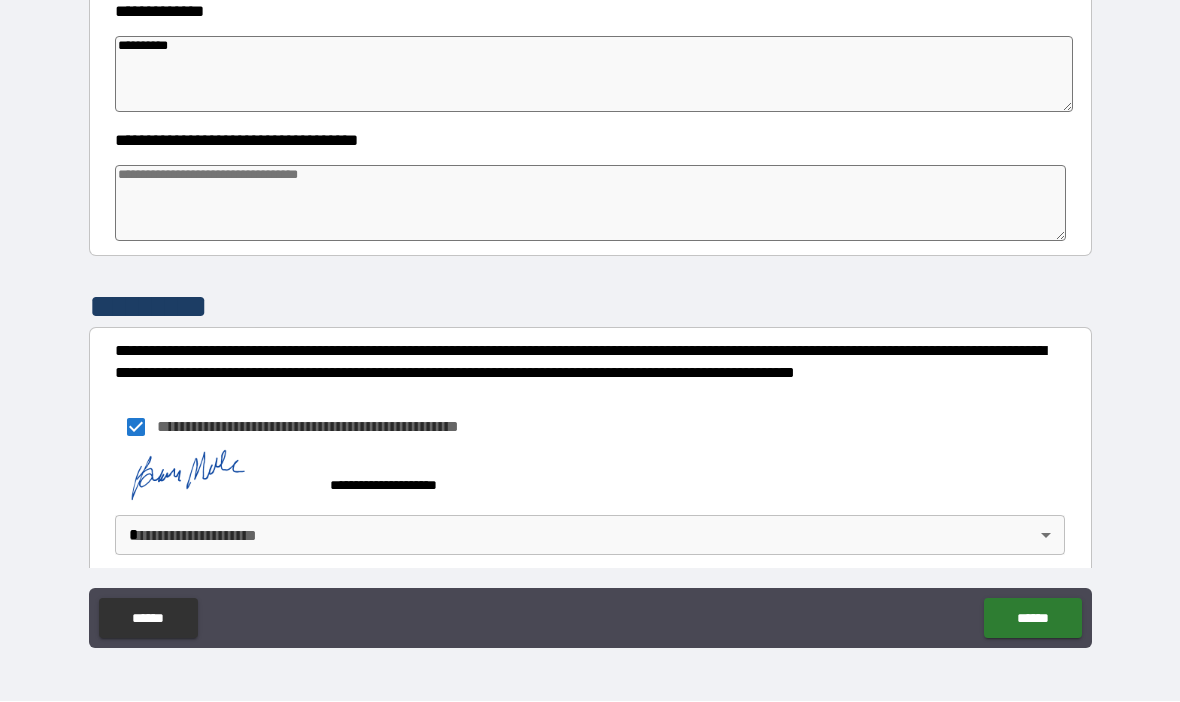 scroll, scrollTop: 538, scrollLeft: 0, axis: vertical 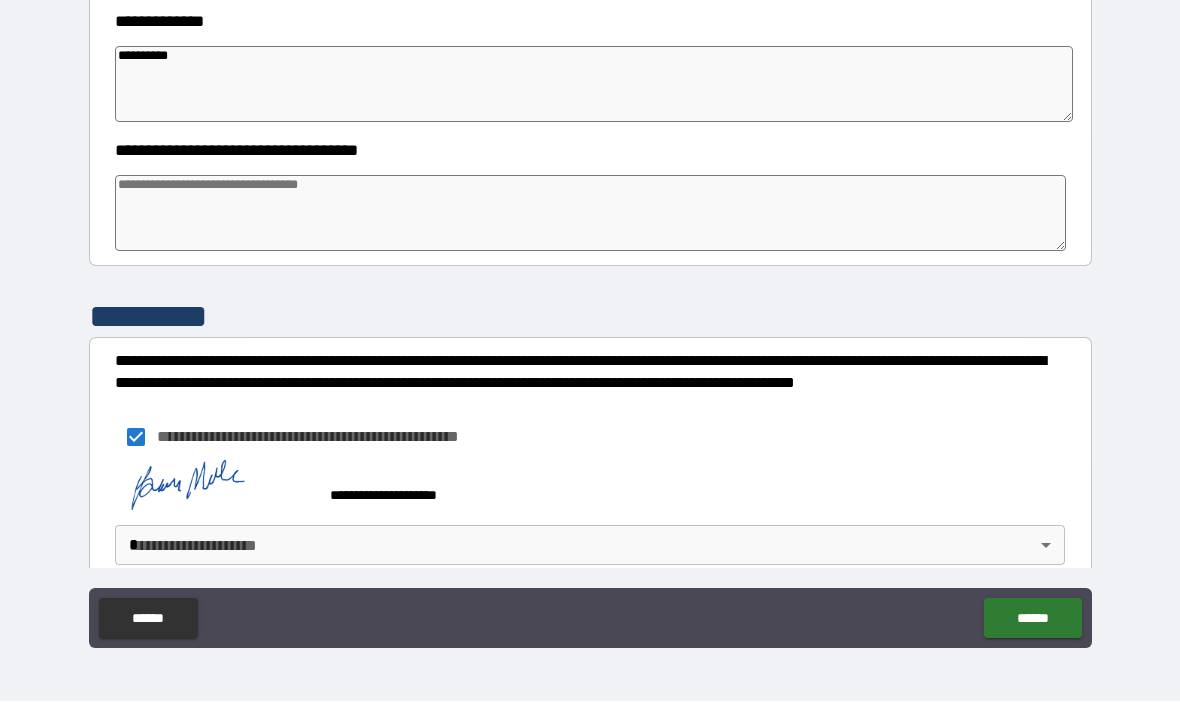 click on "**********" at bounding box center [590, 316] 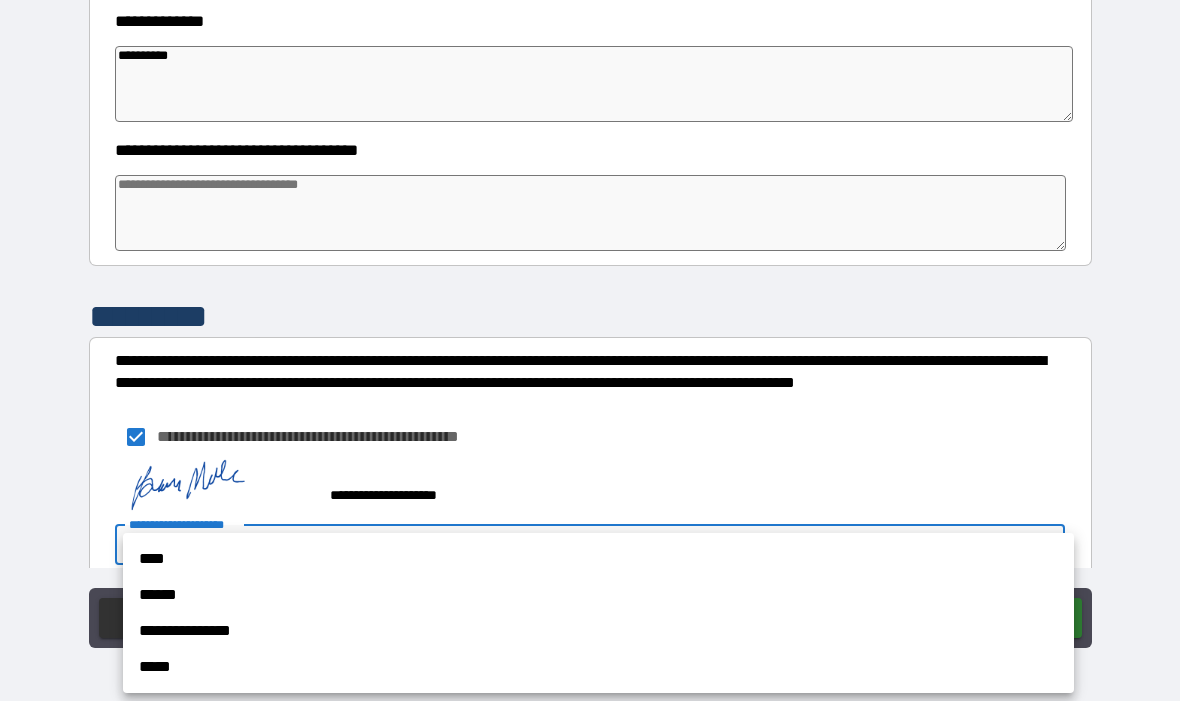 click on "*****" at bounding box center [598, 668] 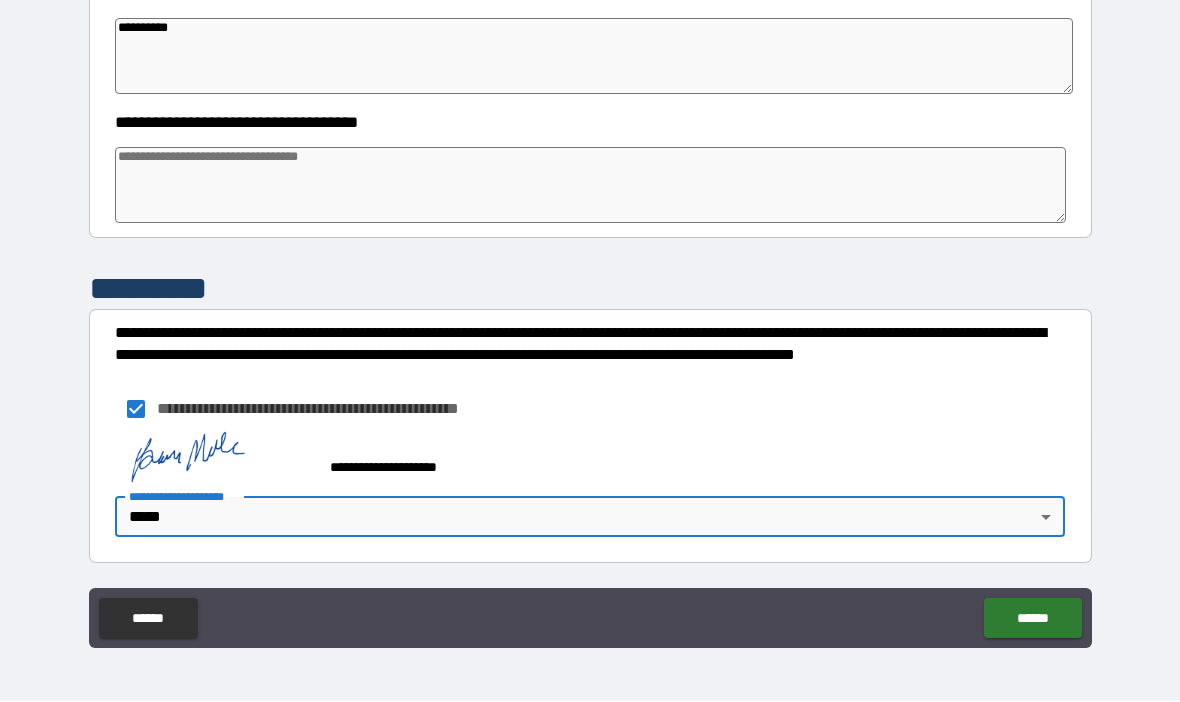 scroll, scrollTop: 565, scrollLeft: 0, axis: vertical 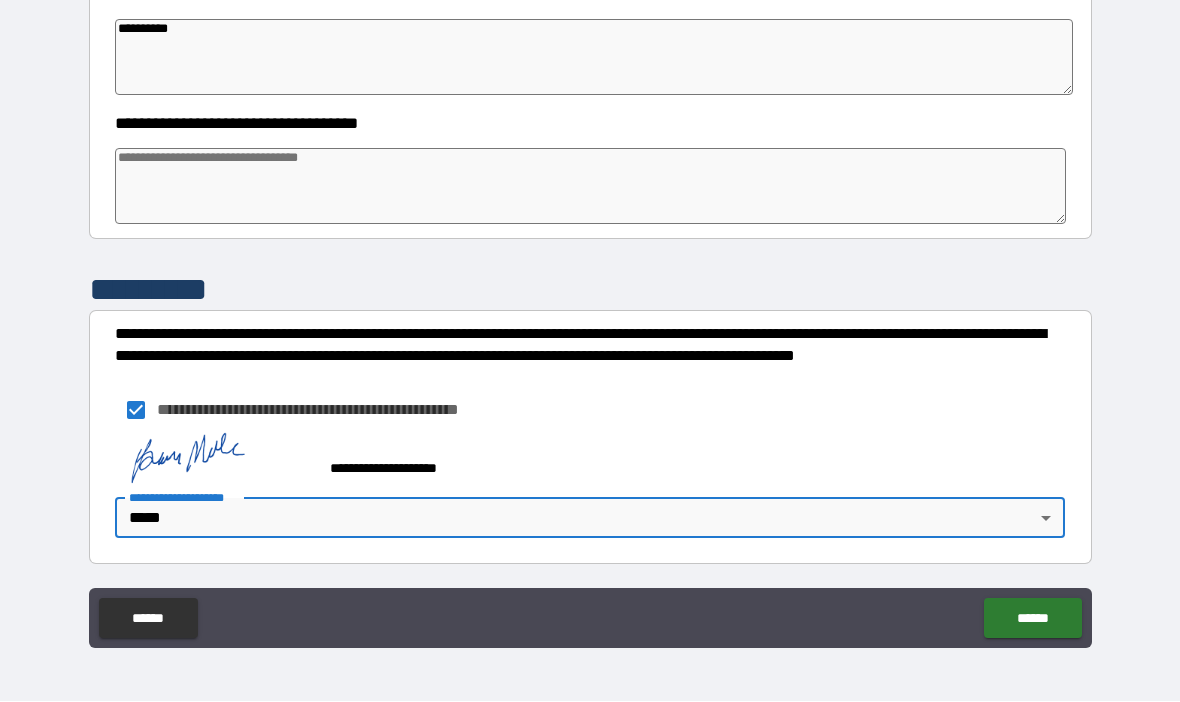 click on "******" at bounding box center [1032, 619] 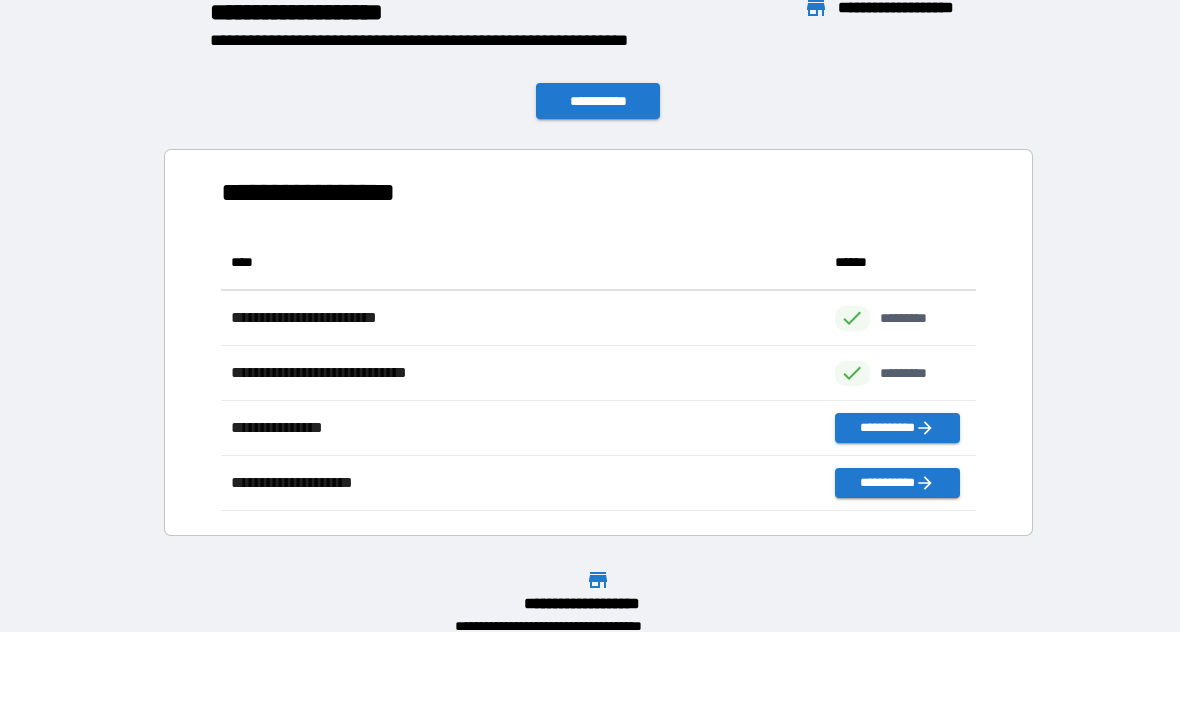 scroll, scrollTop: 1, scrollLeft: 1, axis: both 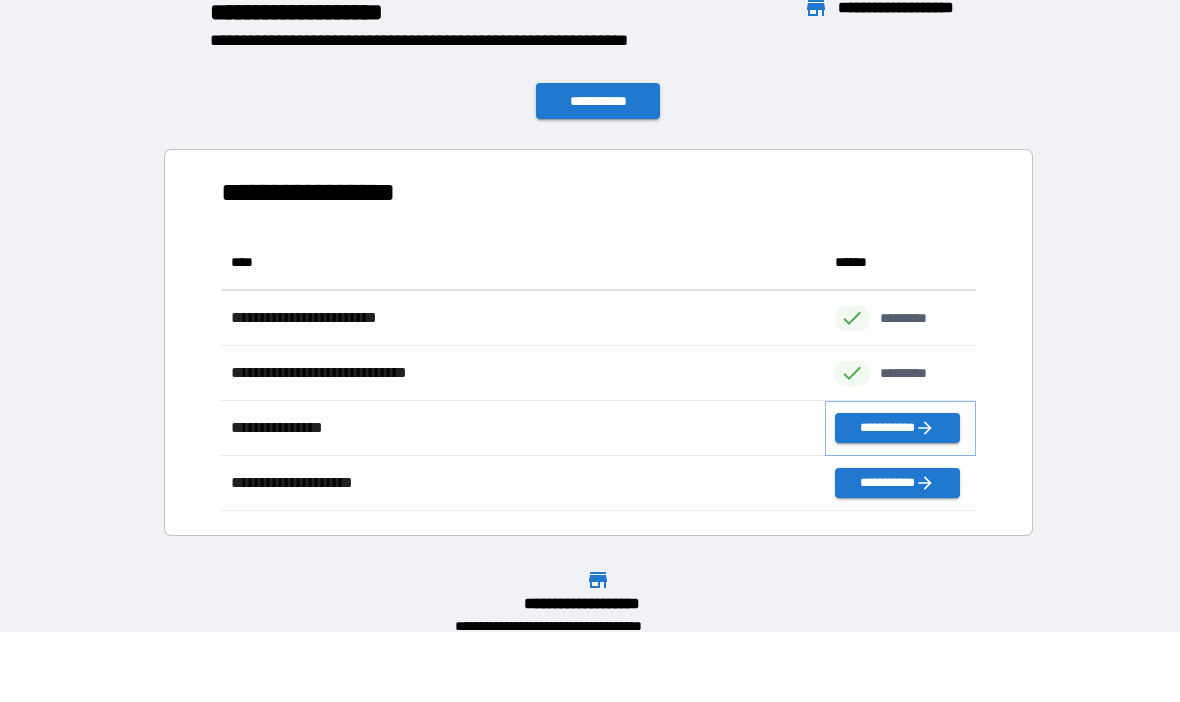 click on "**********" at bounding box center (897, 429) 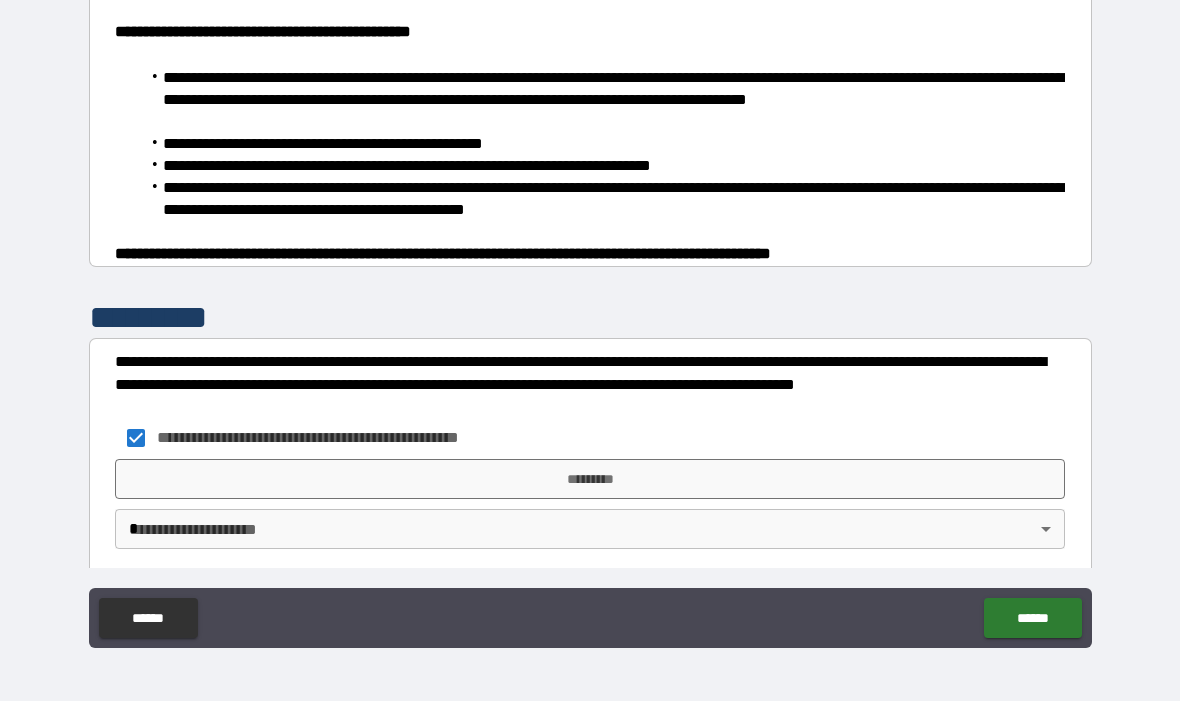 scroll, scrollTop: 1293, scrollLeft: 0, axis: vertical 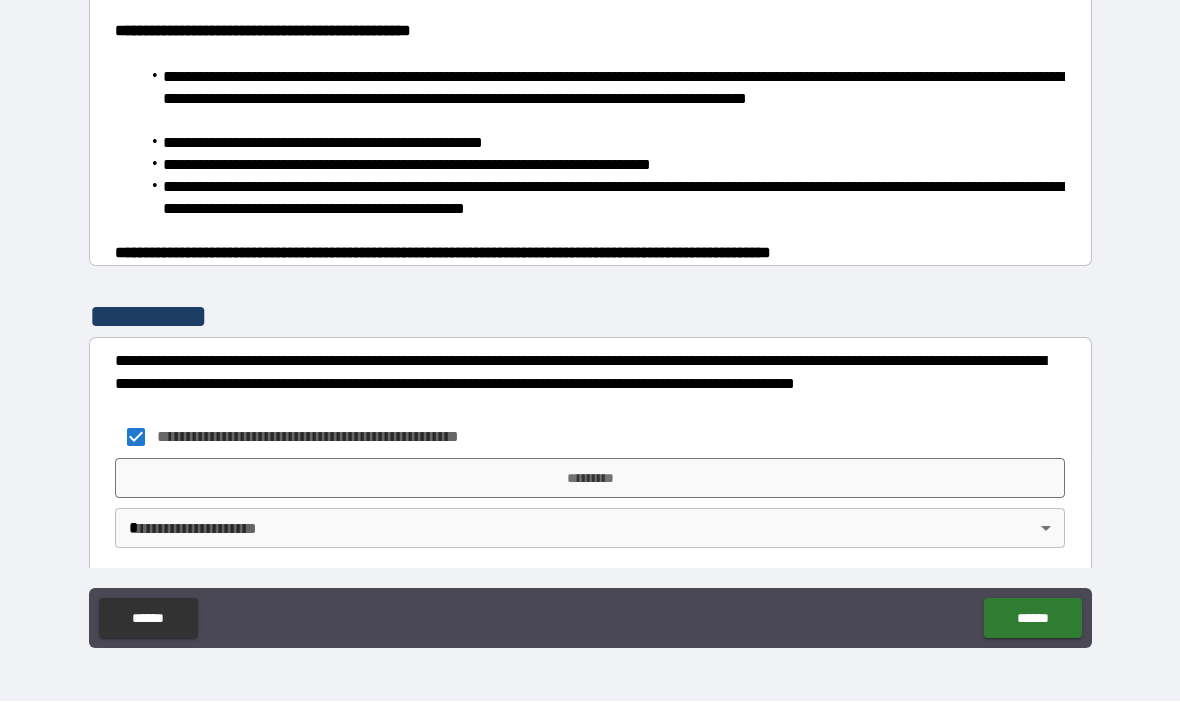 click on "*********" at bounding box center (590, 479) 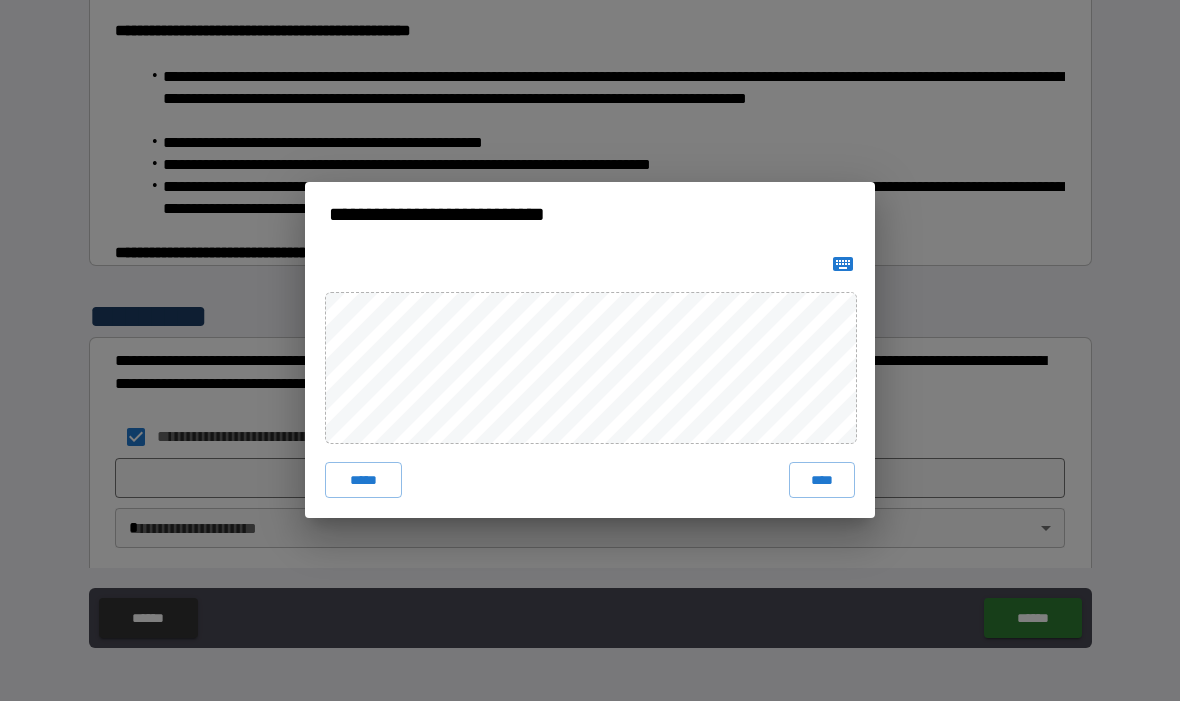 click on "****" at bounding box center (822, 481) 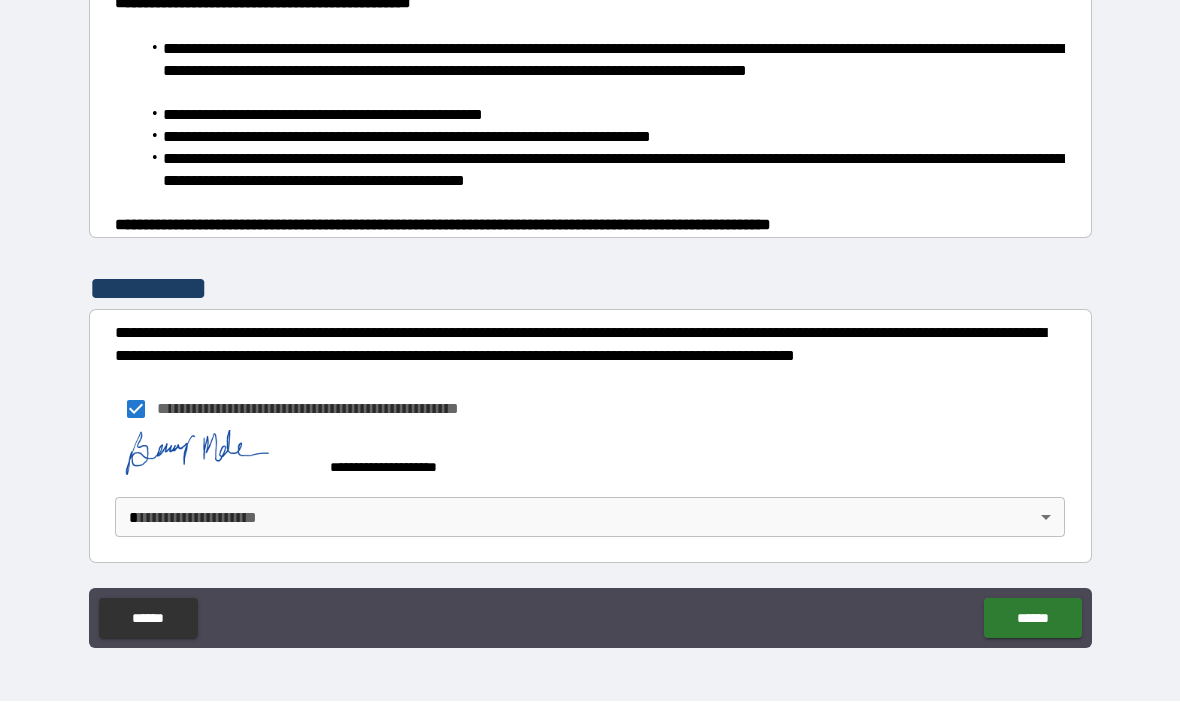 scroll, scrollTop: 1325, scrollLeft: 0, axis: vertical 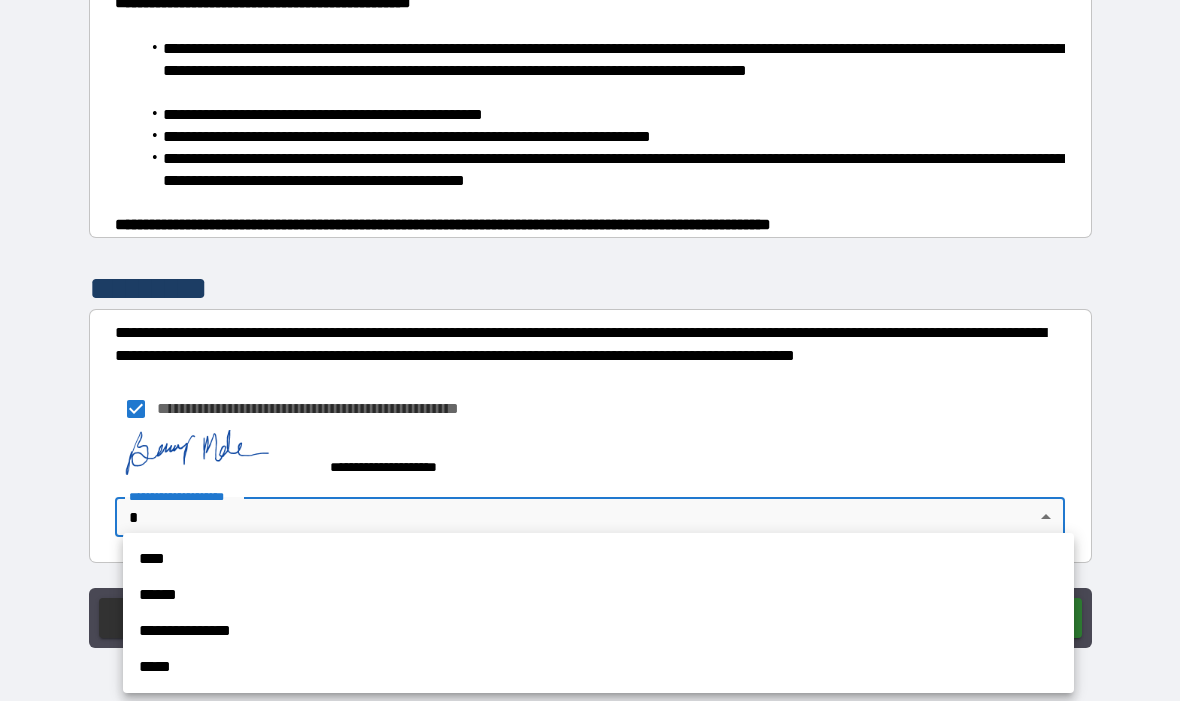 click on "****" at bounding box center [598, 560] 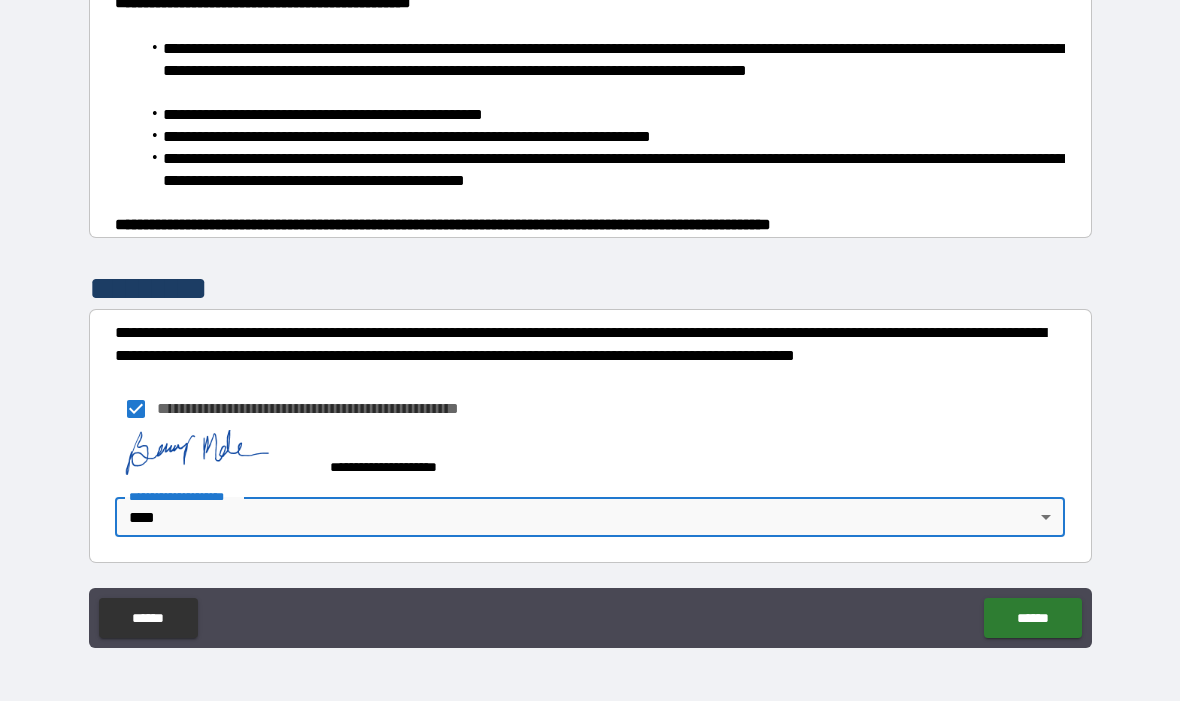click on "******" at bounding box center (1032, 619) 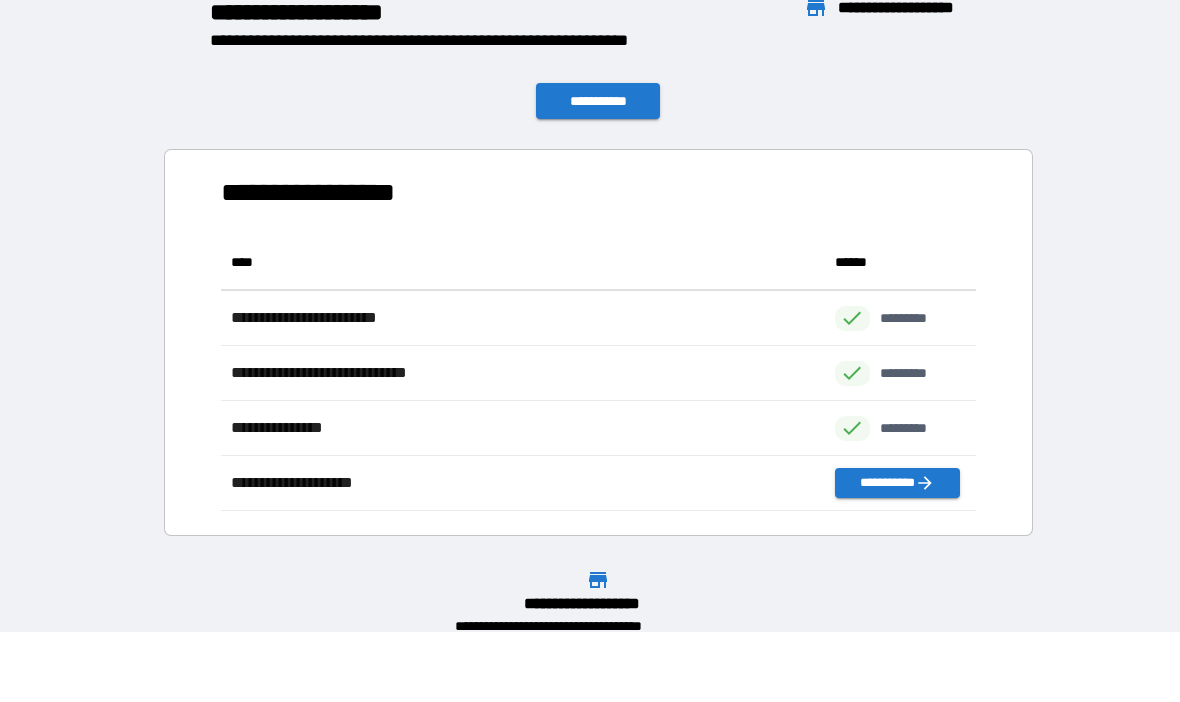 scroll, scrollTop: 1, scrollLeft: 1, axis: both 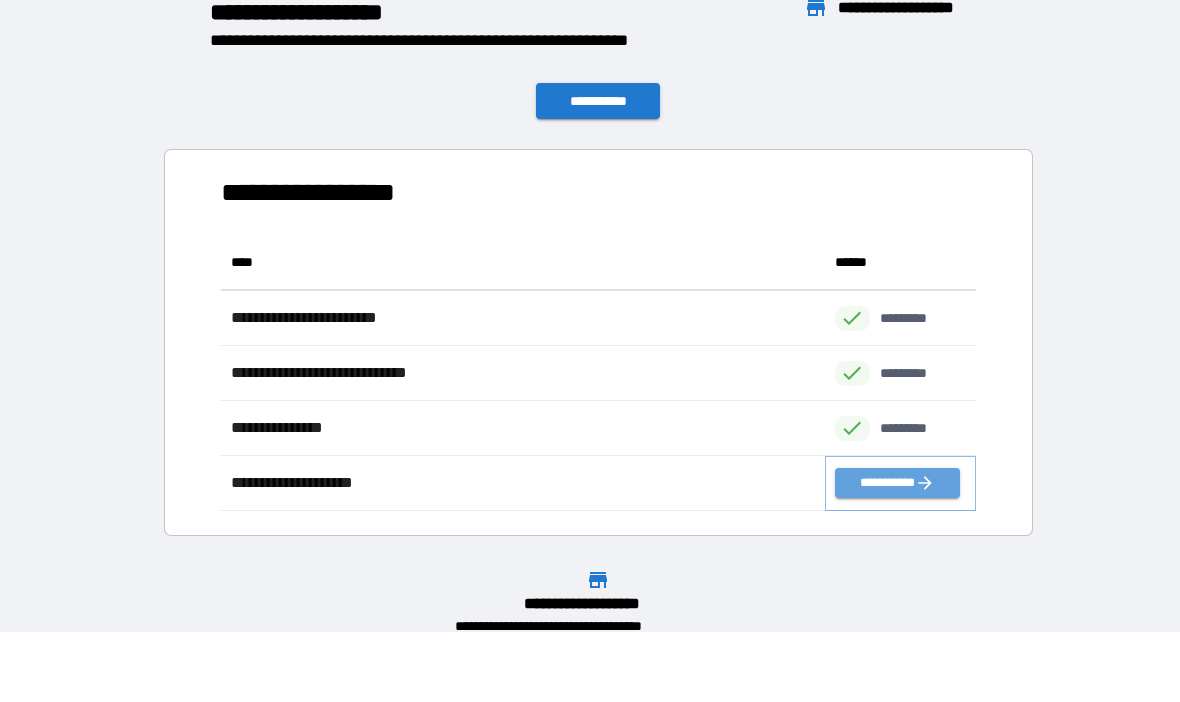 click 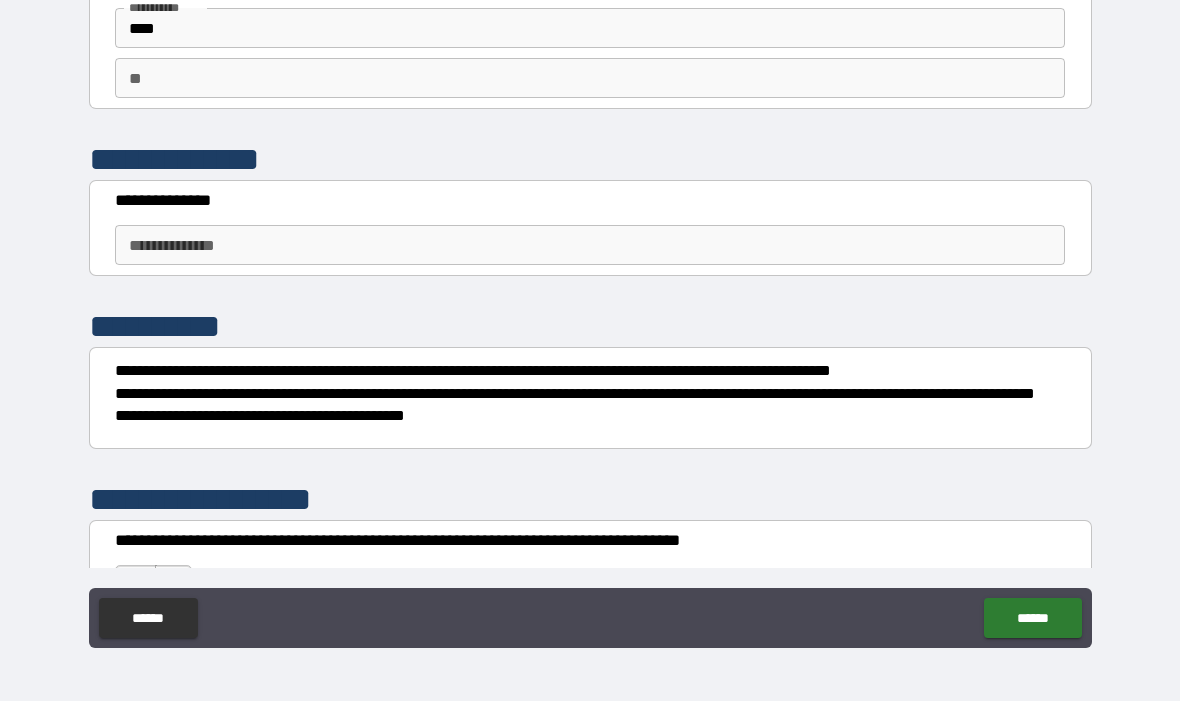 scroll, scrollTop: 121, scrollLeft: 0, axis: vertical 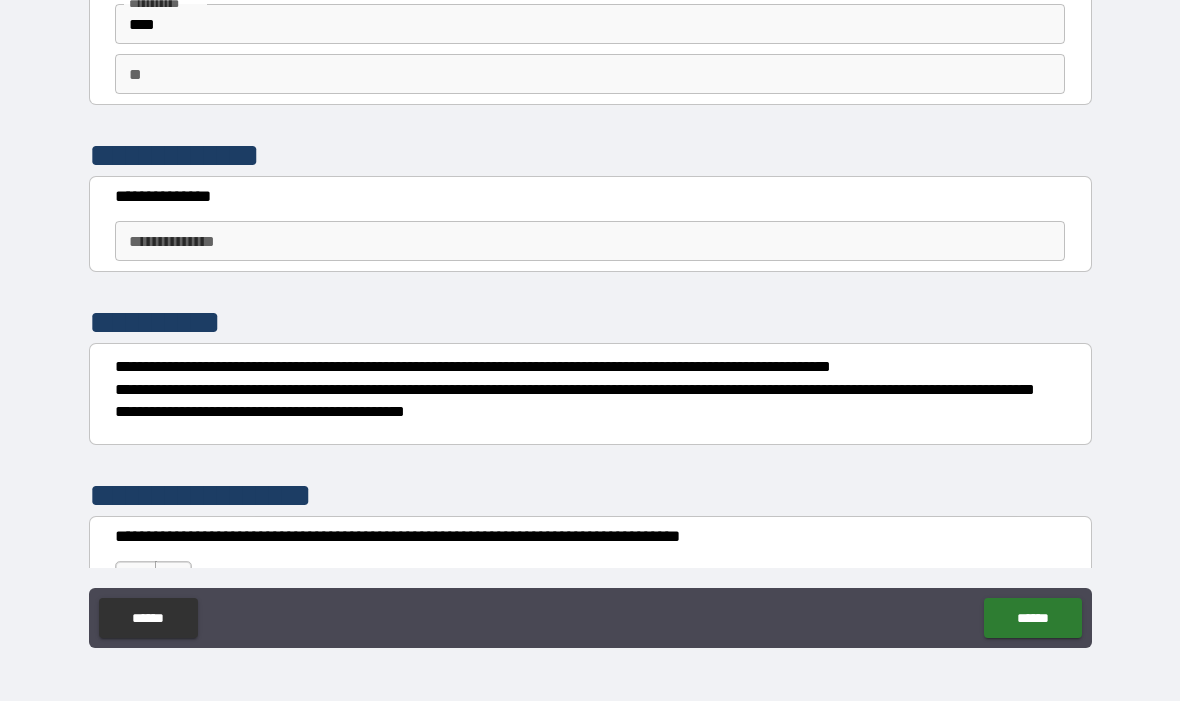 click on "**********" at bounding box center [590, 242] 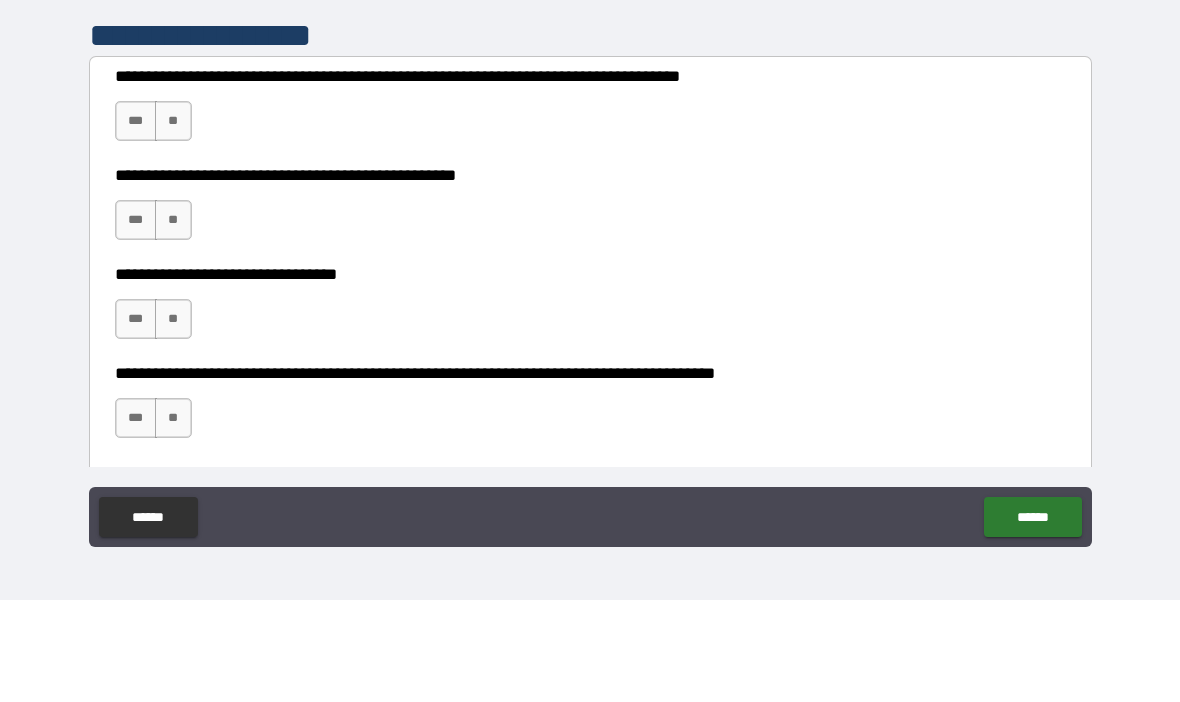 scroll, scrollTop: 481, scrollLeft: 0, axis: vertical 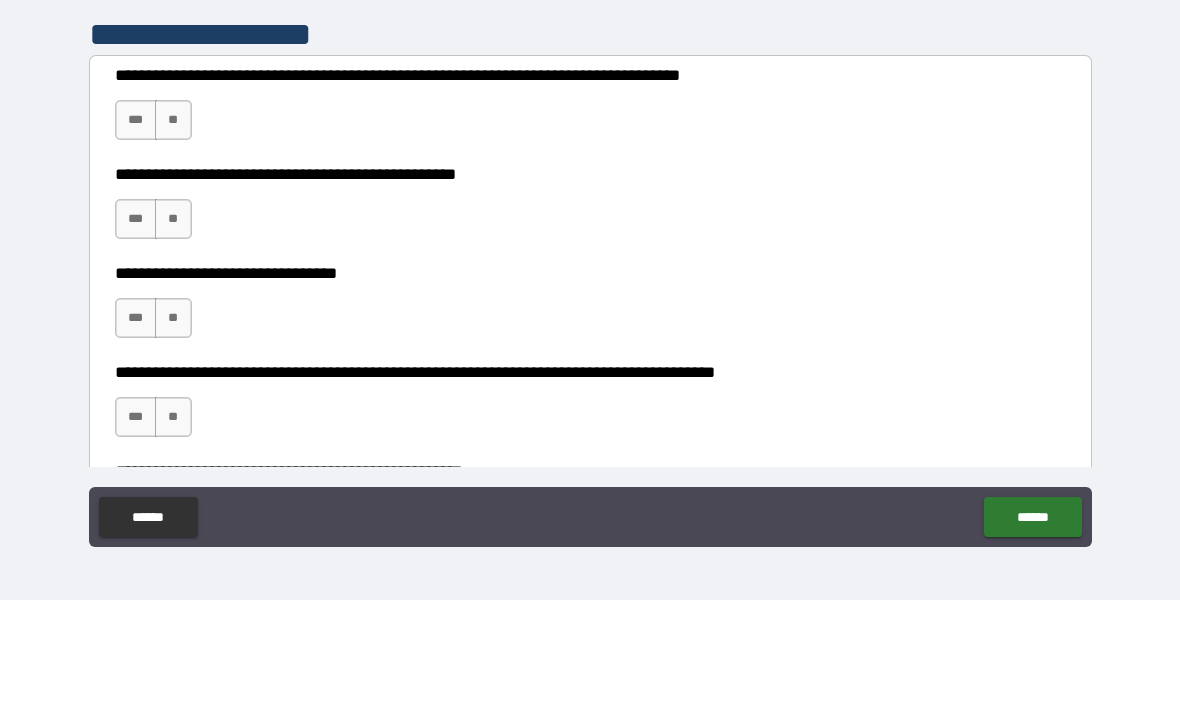 click on "***" at bounding box center [136, 222] 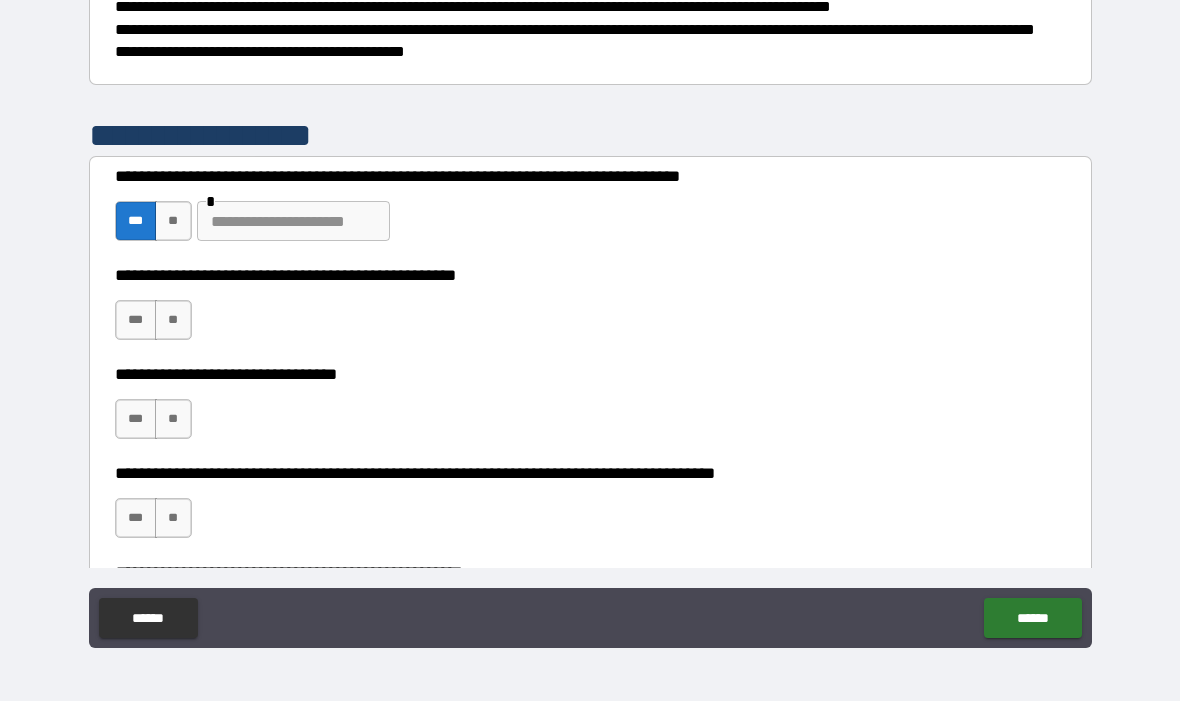 click at bounding box center (293, 222) 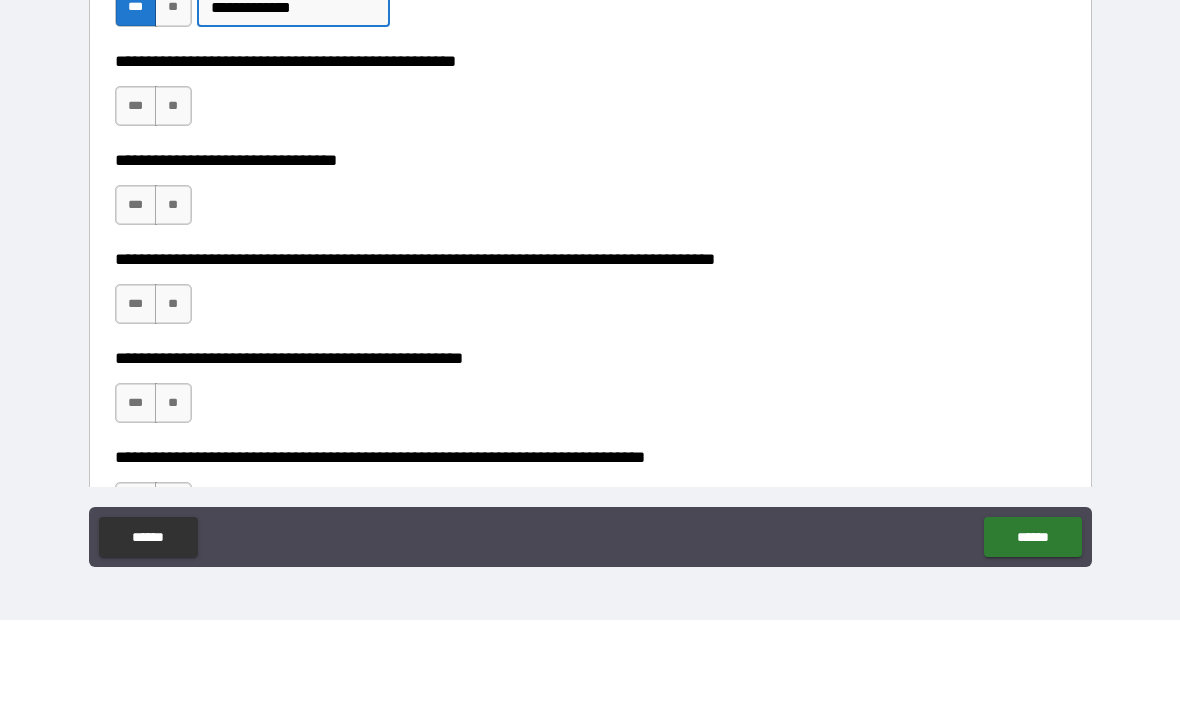 scroll, scrollTop: 631, scrollLeft: 0, axis: vertical 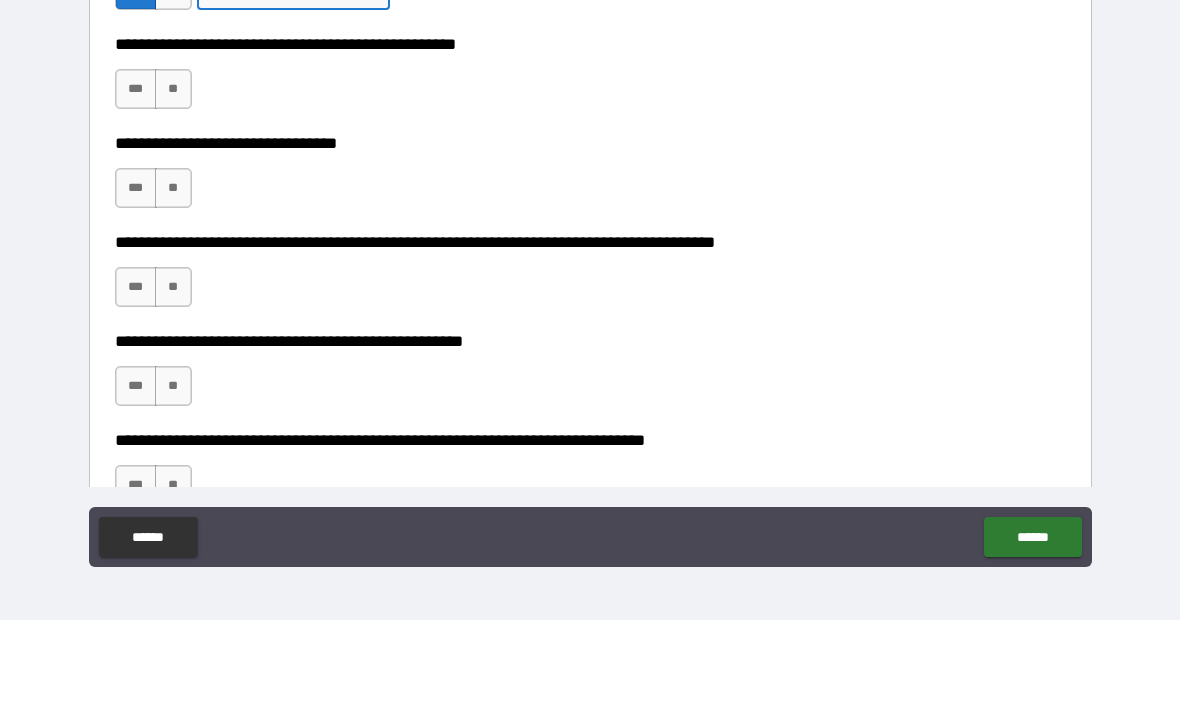 click on "**" at bounding box center (173, 171) 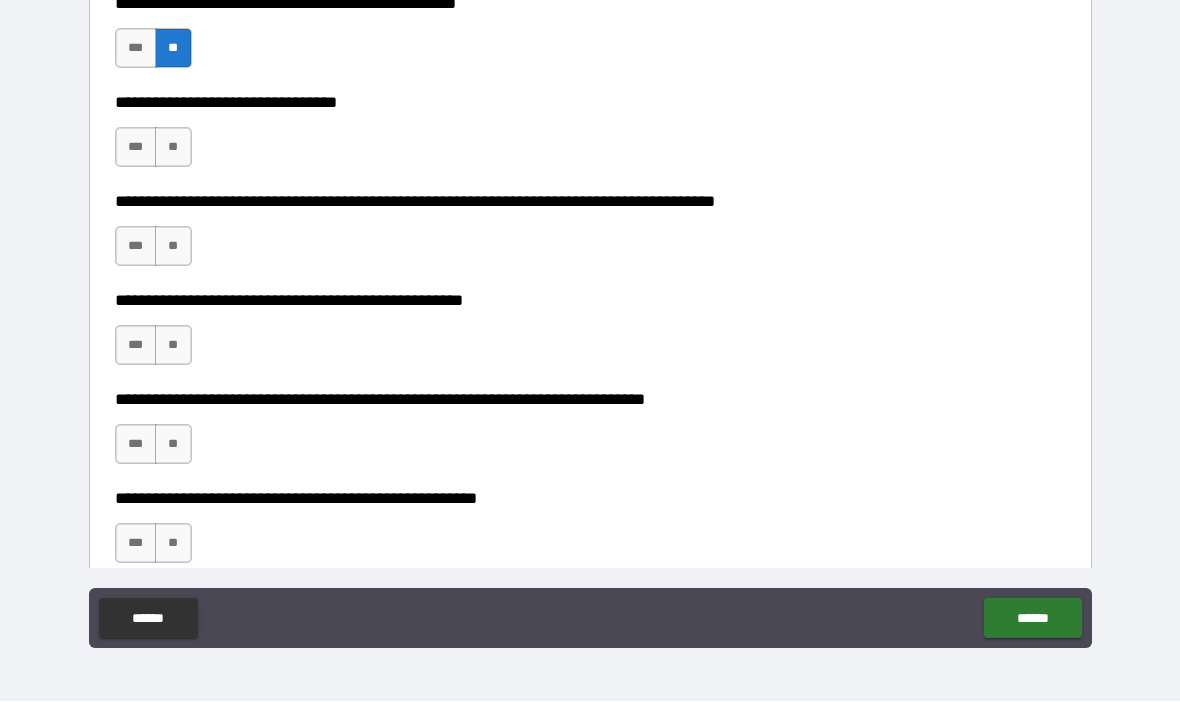 scroll, scrollTop: 755, scrollLeft: 0, axis: vertical 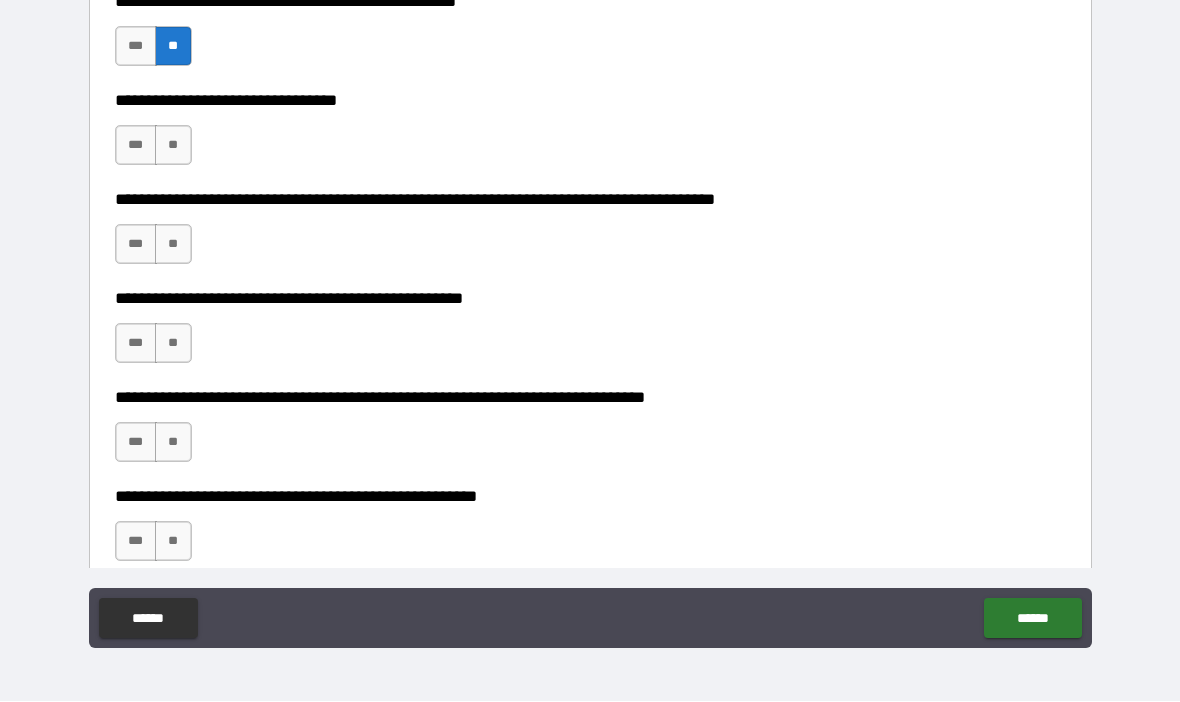 click on "**" at bounding box center [173, 146] 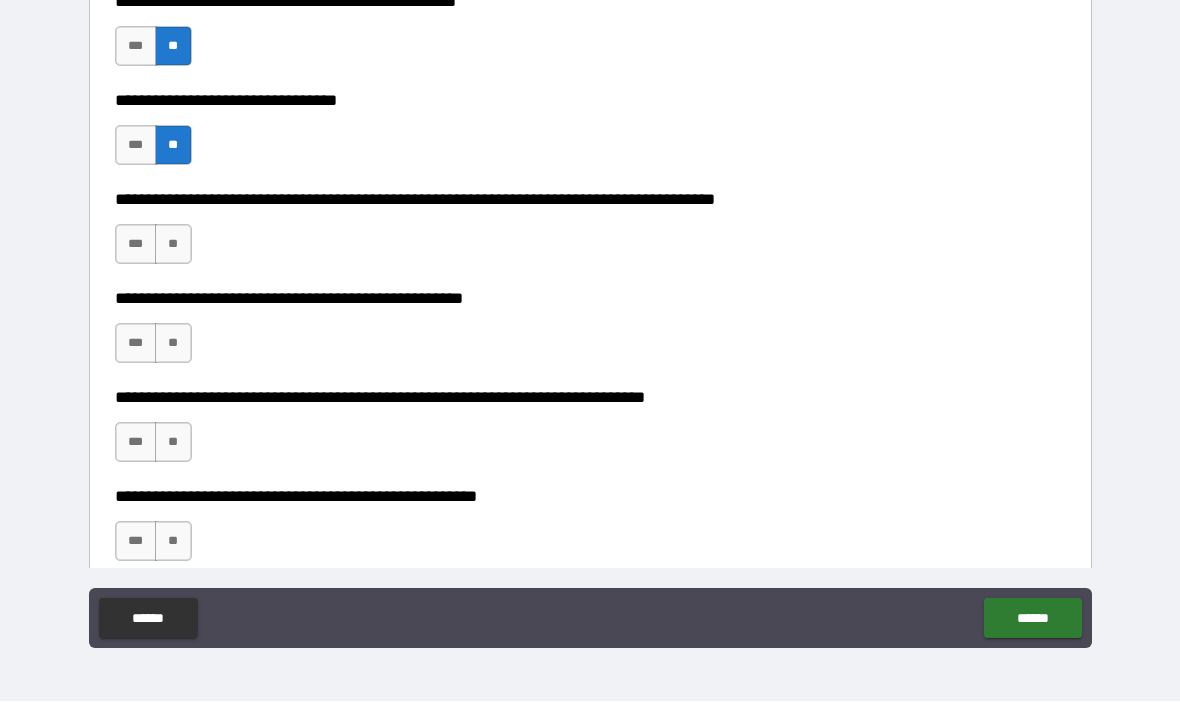 click on "**" at bounding box center [173, 245] 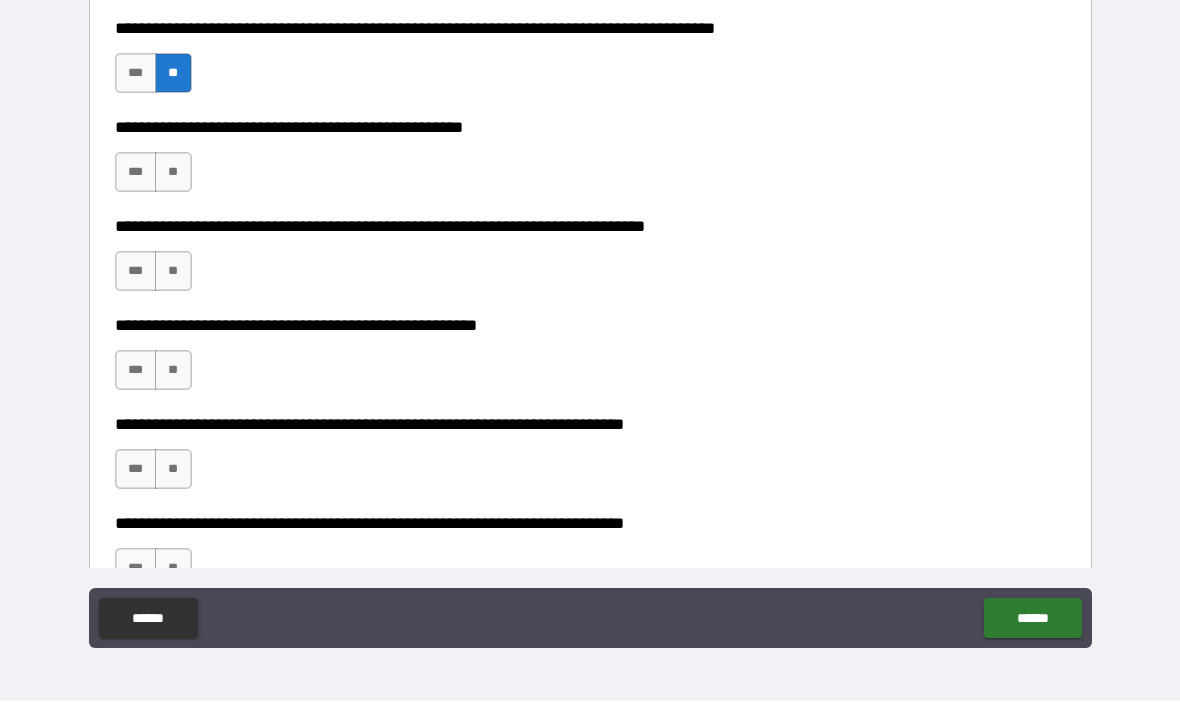 scroll, scrollTop: 927, scrollLeft: 0, axis: vertical 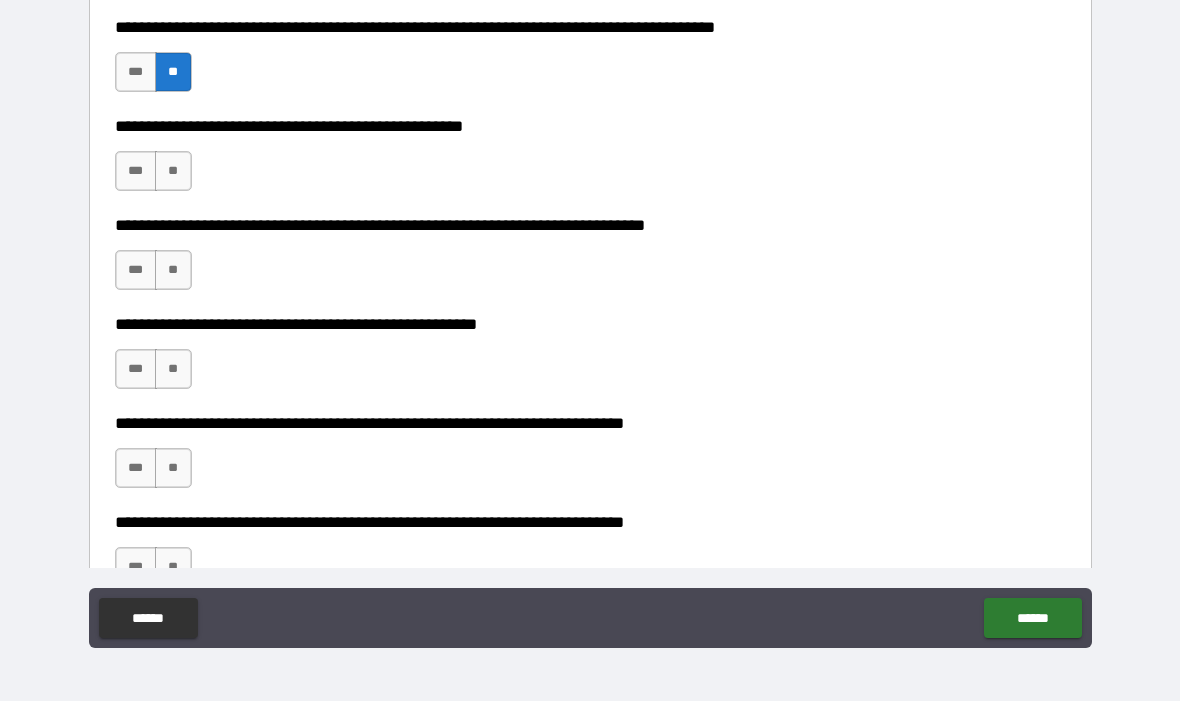 click on "**" at bounding box center [173, 172] 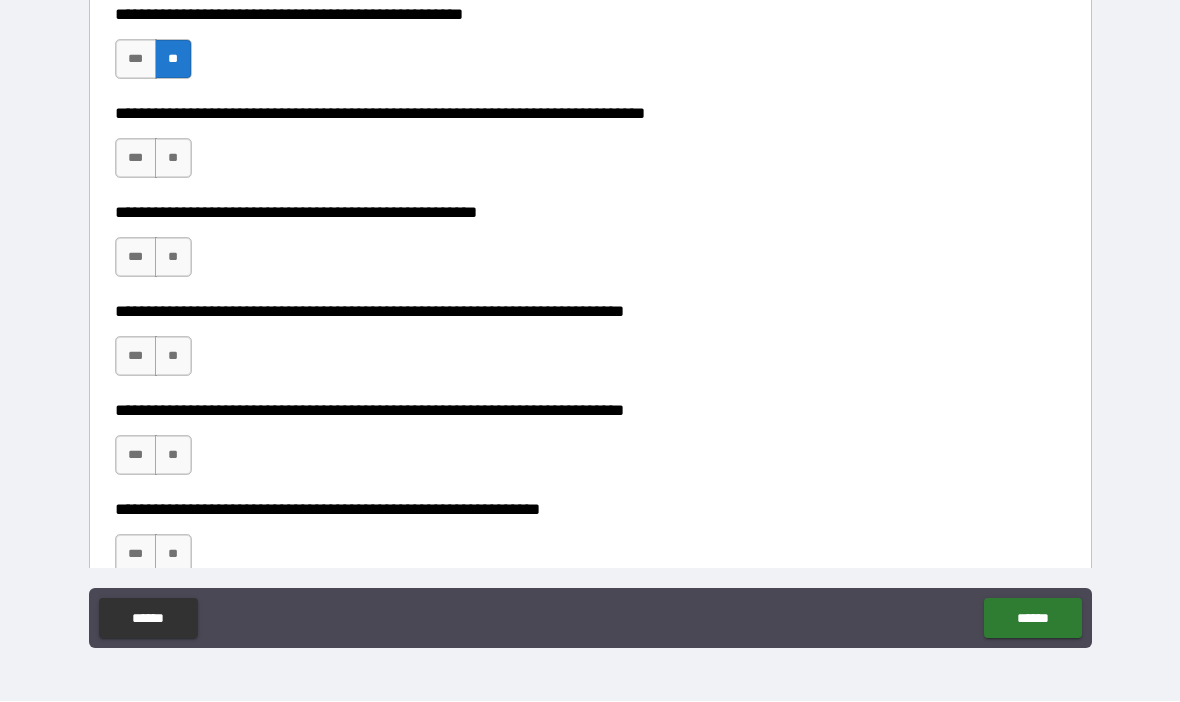 scroll, scrollTop: 1041, scrollLeft: 0, axis: vertical 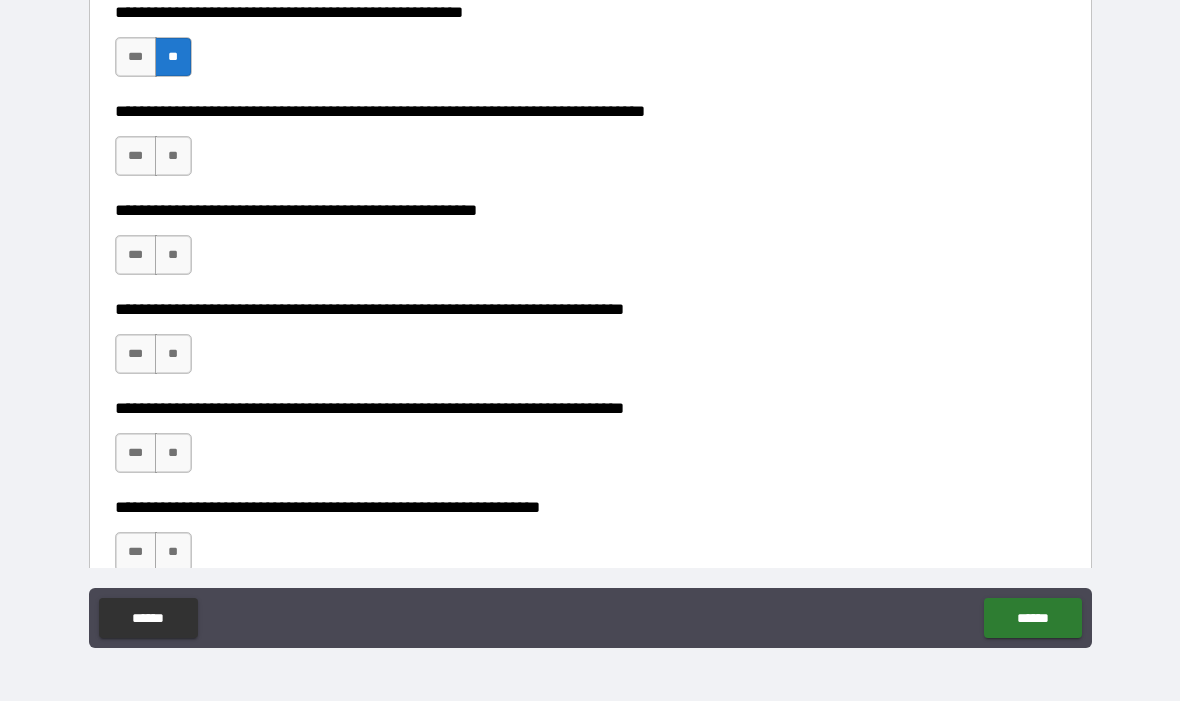 click on "***" at bounding box center [136, 157] 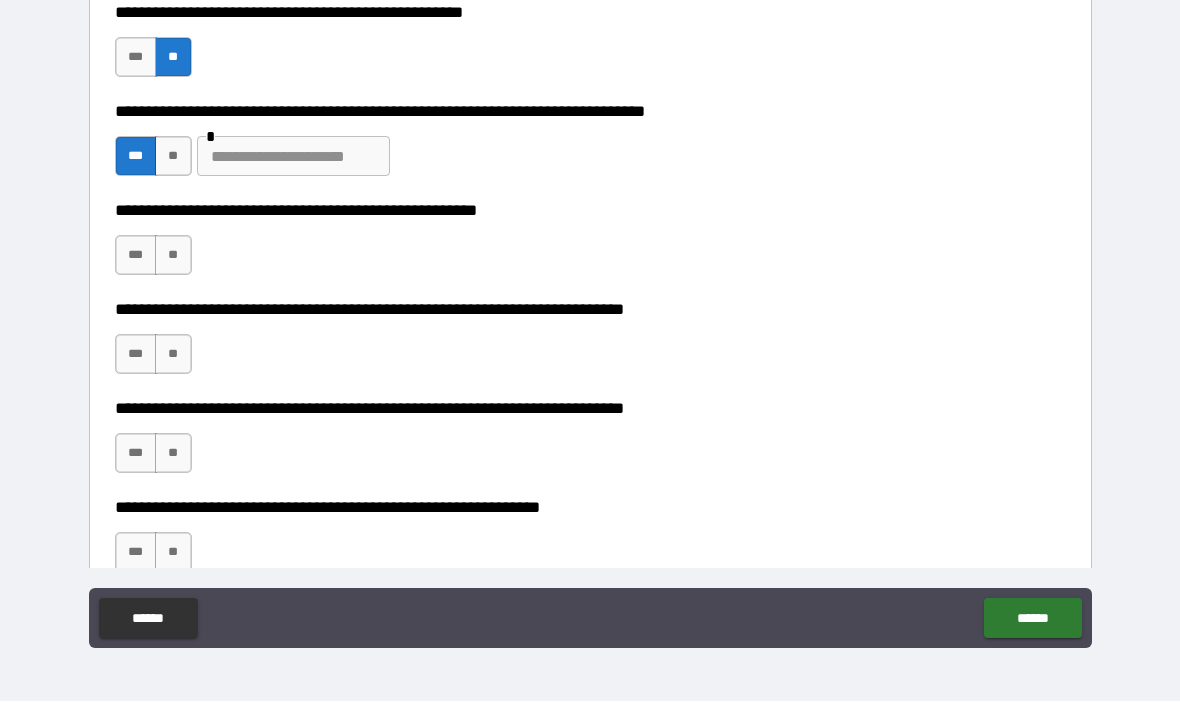 click at bounding box center (293, 157) 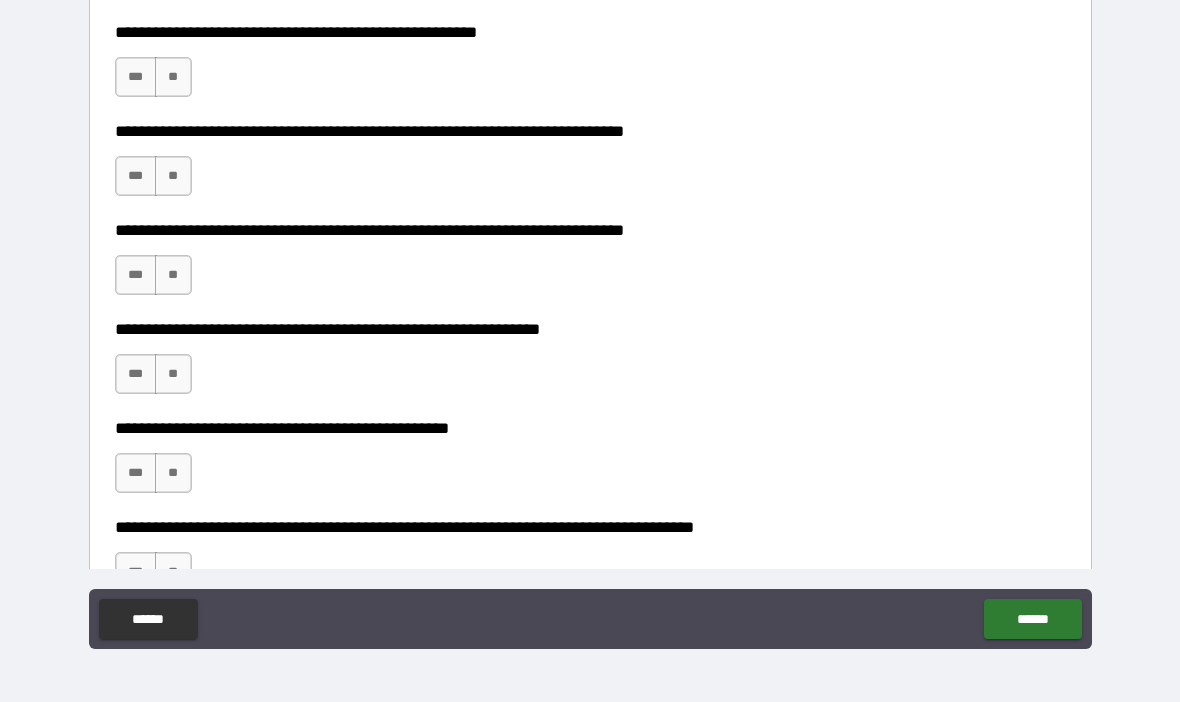 scroll, scrollTop: 1219, scrollLeft: 0, axis: vertical 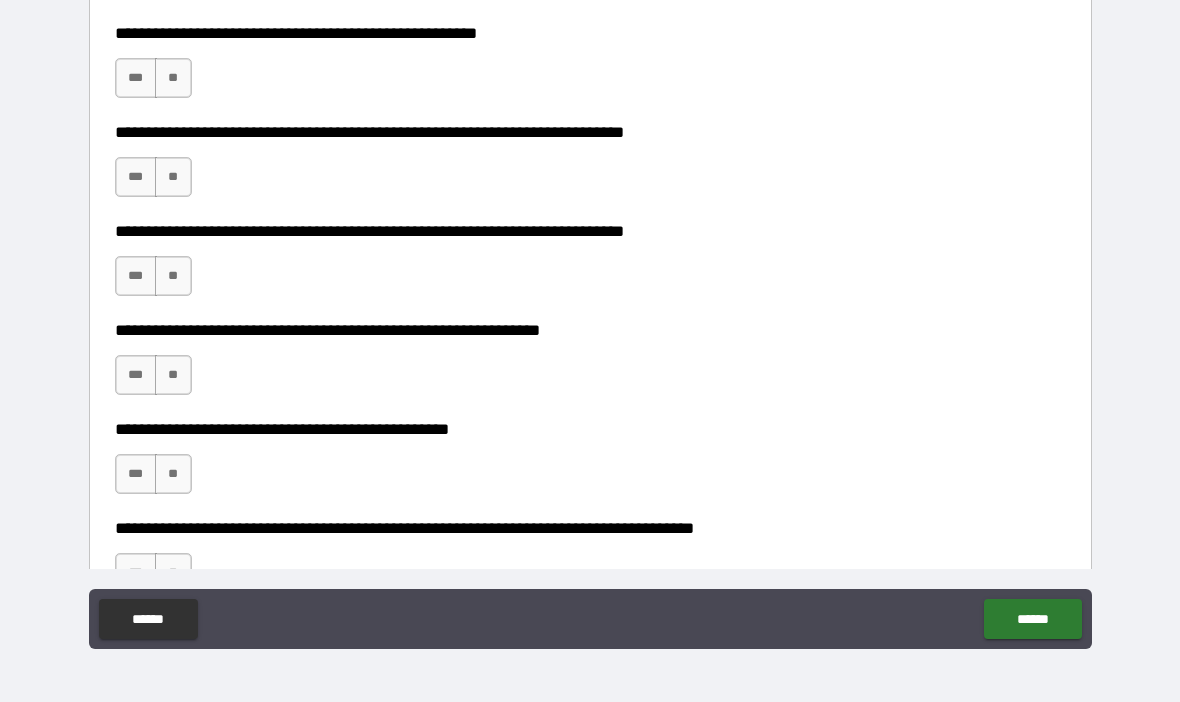 click on "**" at bounding box center [173, 78] 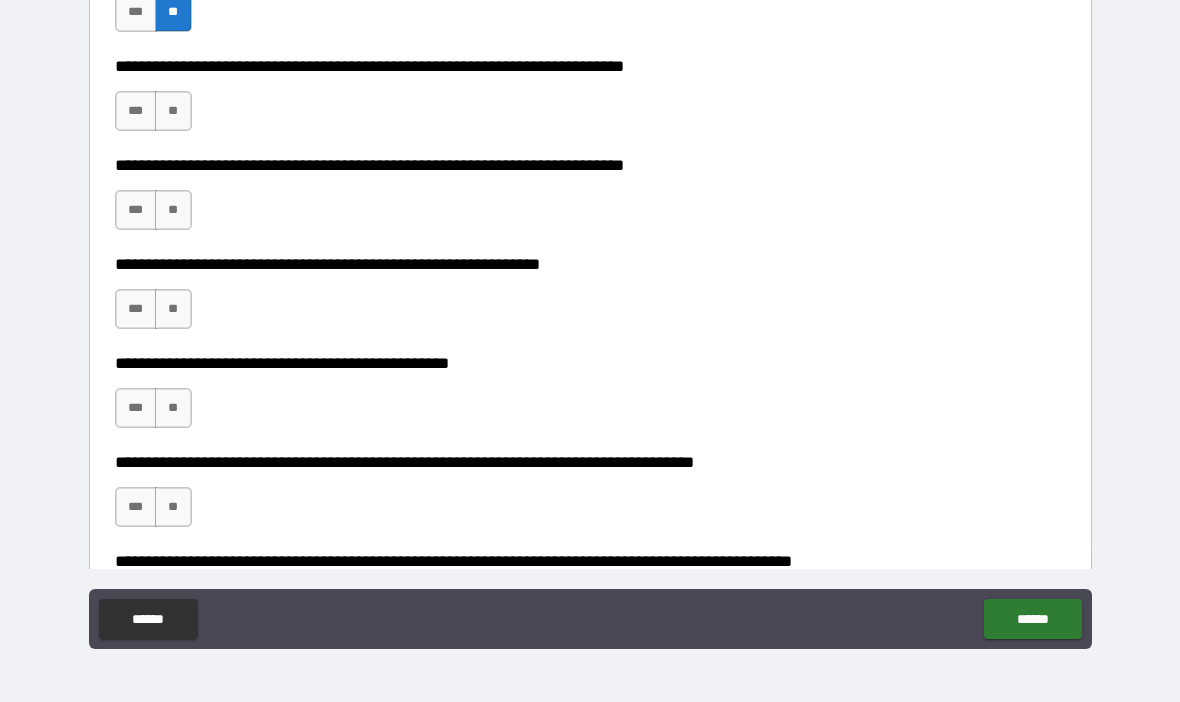 scroll, scrollTop: 1287, scrollLeft: 0, axis: vertical 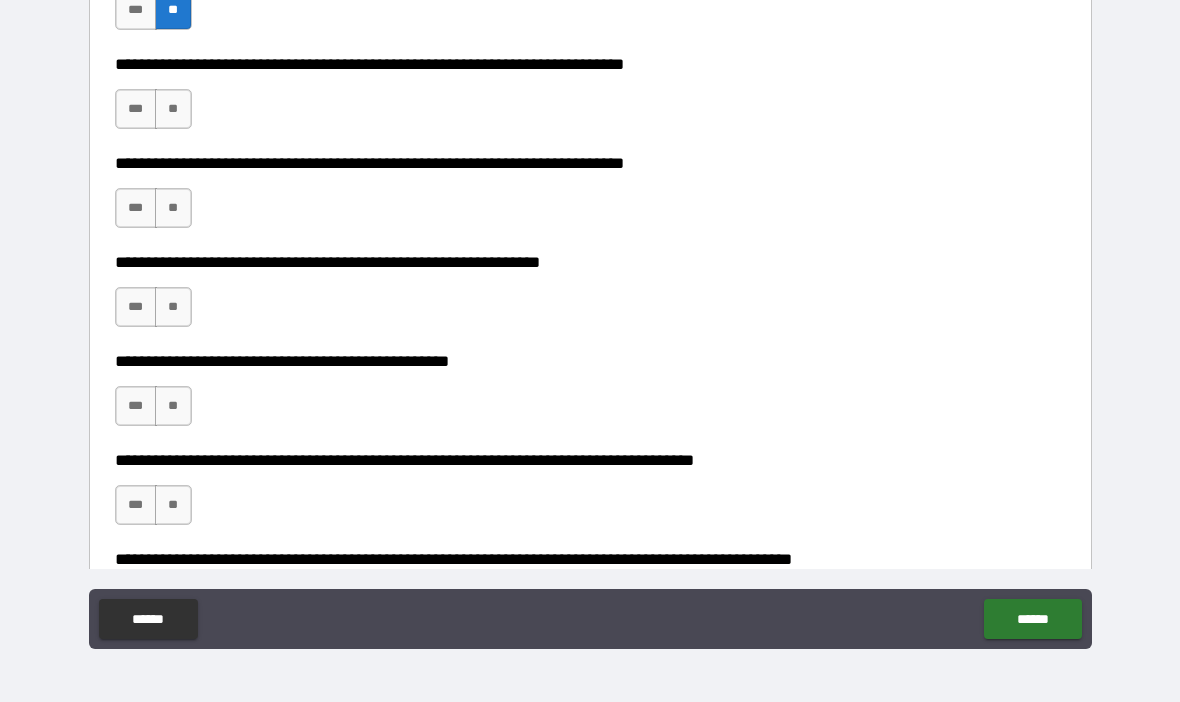click on "**" at bounding box center (173, 109) 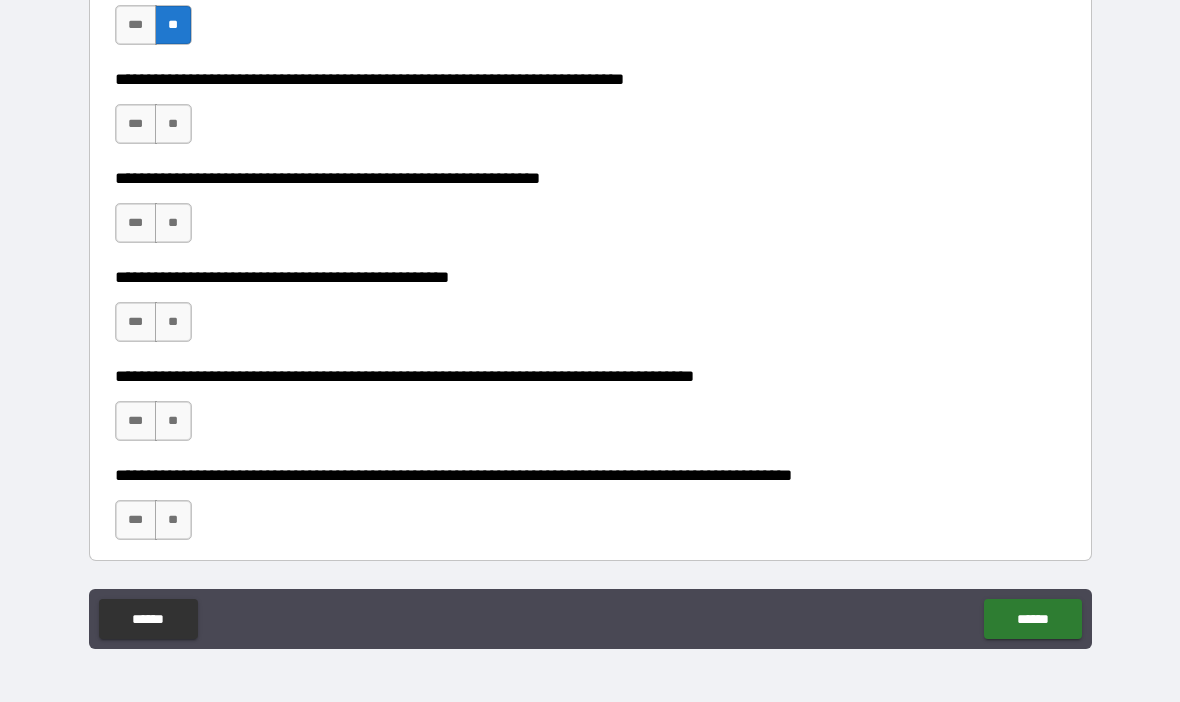 scroll, scrollTop: 1372, scrollLeft: 0, axis: vertical 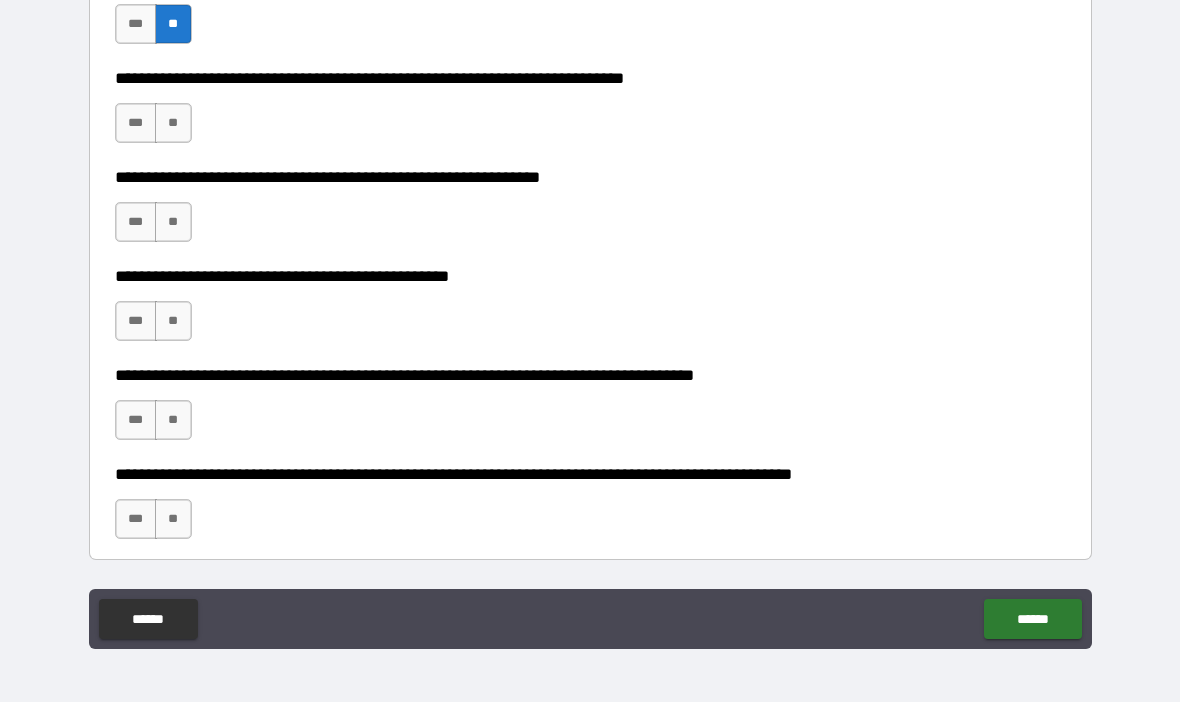 click on "**" at bounding box center (173, 123) 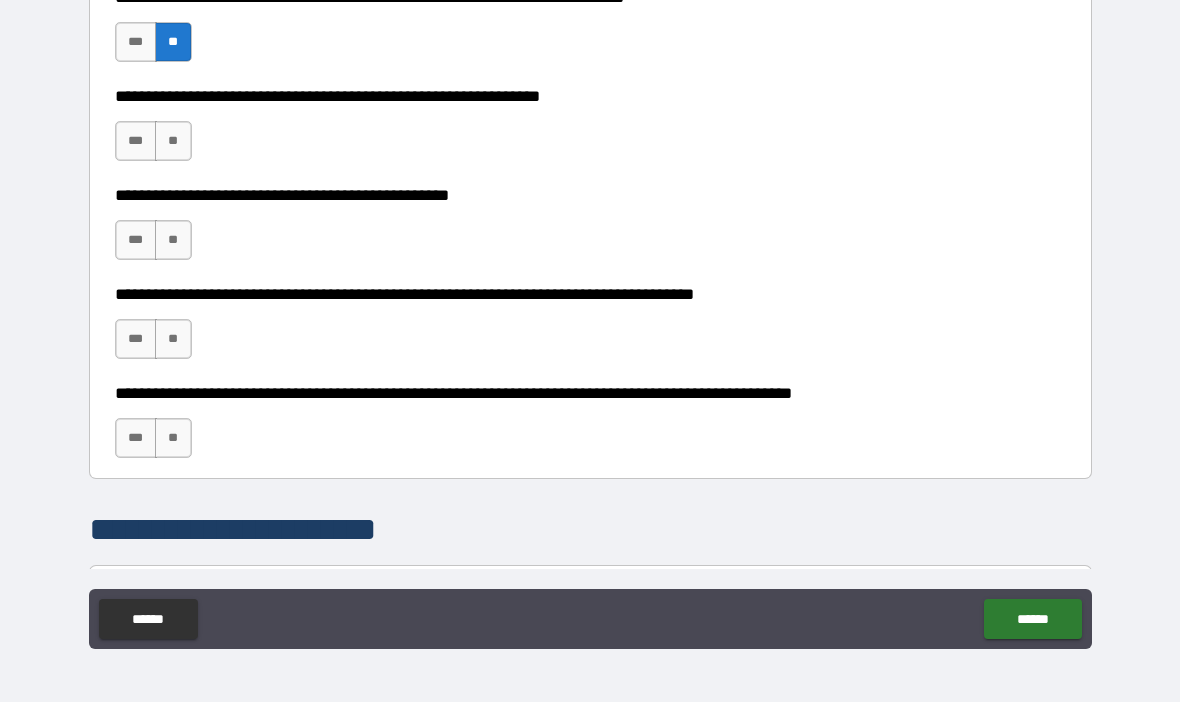 scroll, scrollTop: 1468, scrollLeft: 0, axis: vertical 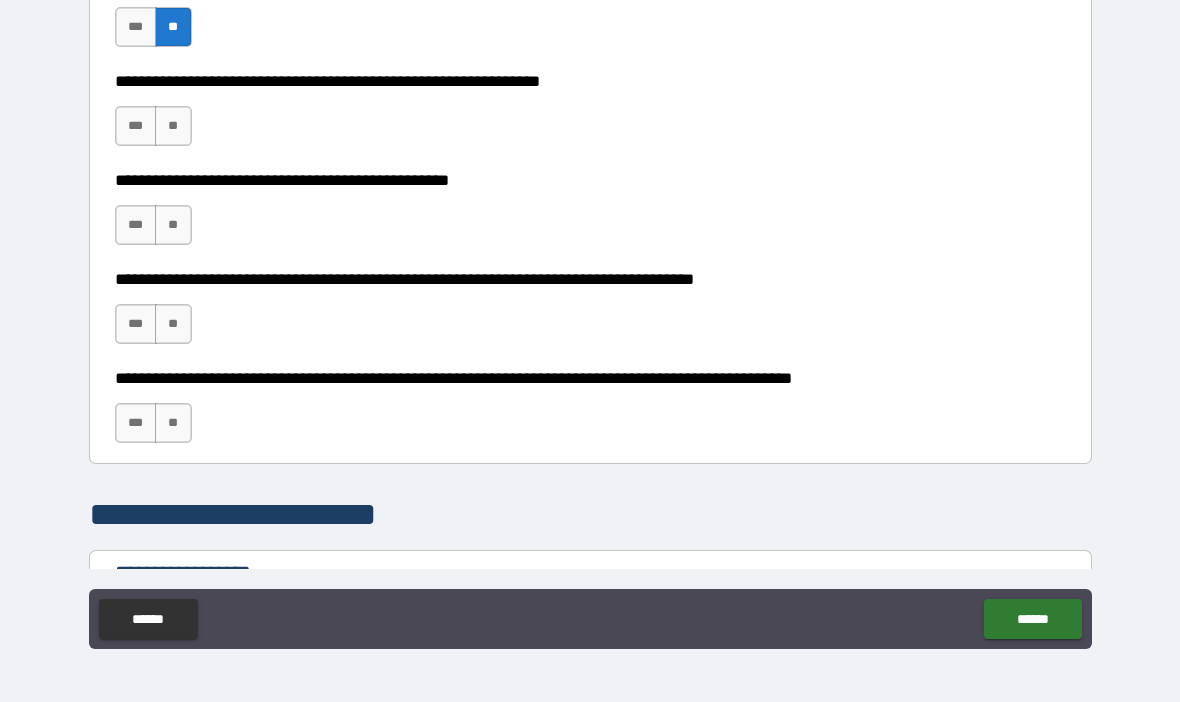 click on "***" at bounding box center (136, 126) 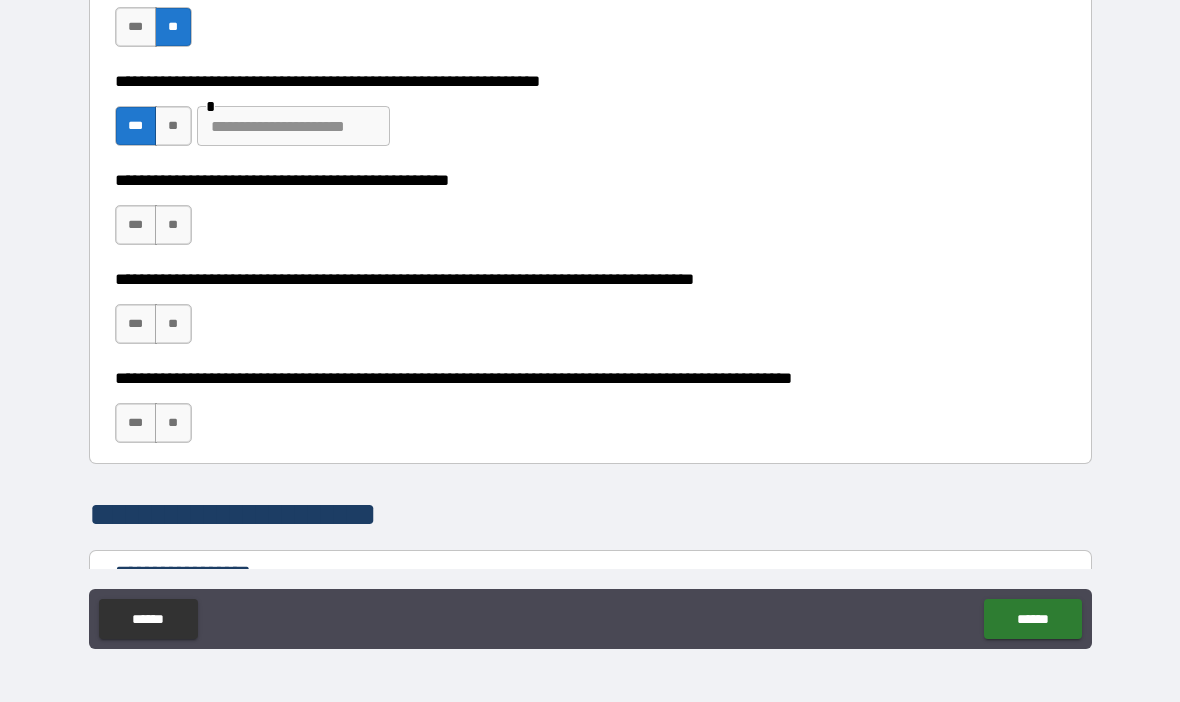 click at bounding box center (293, 126) 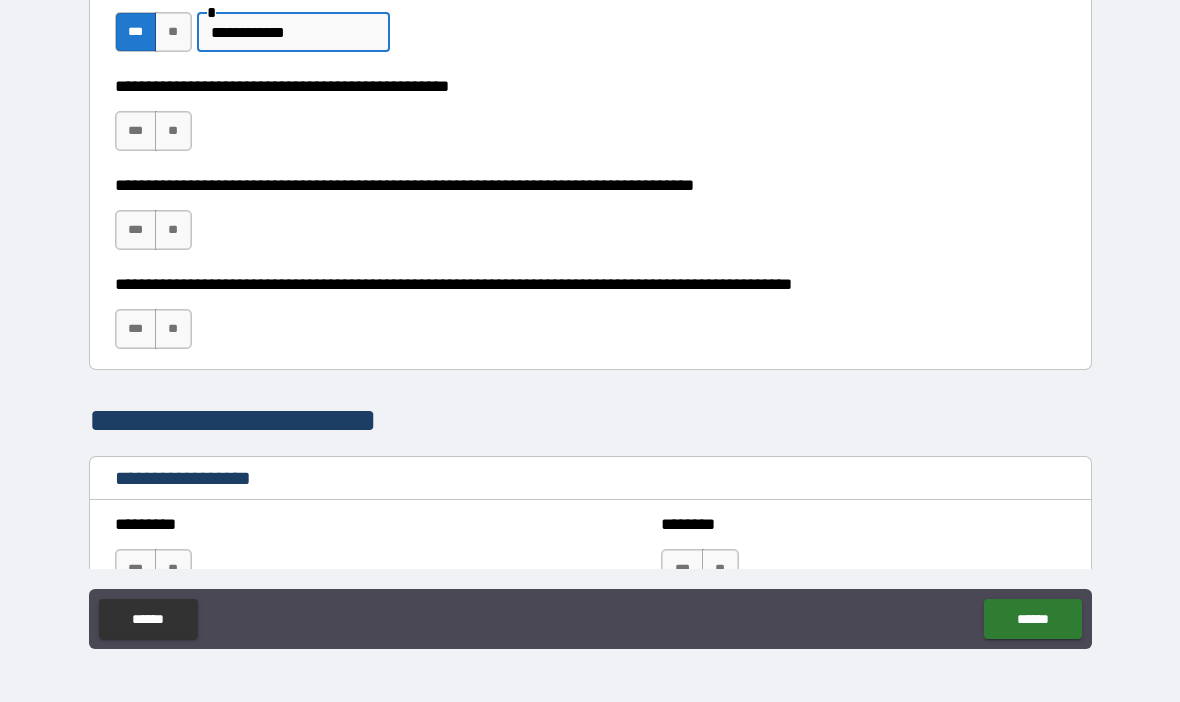 scroll, scrollTop: 1563, scrollLeft: 0, axis: vertical 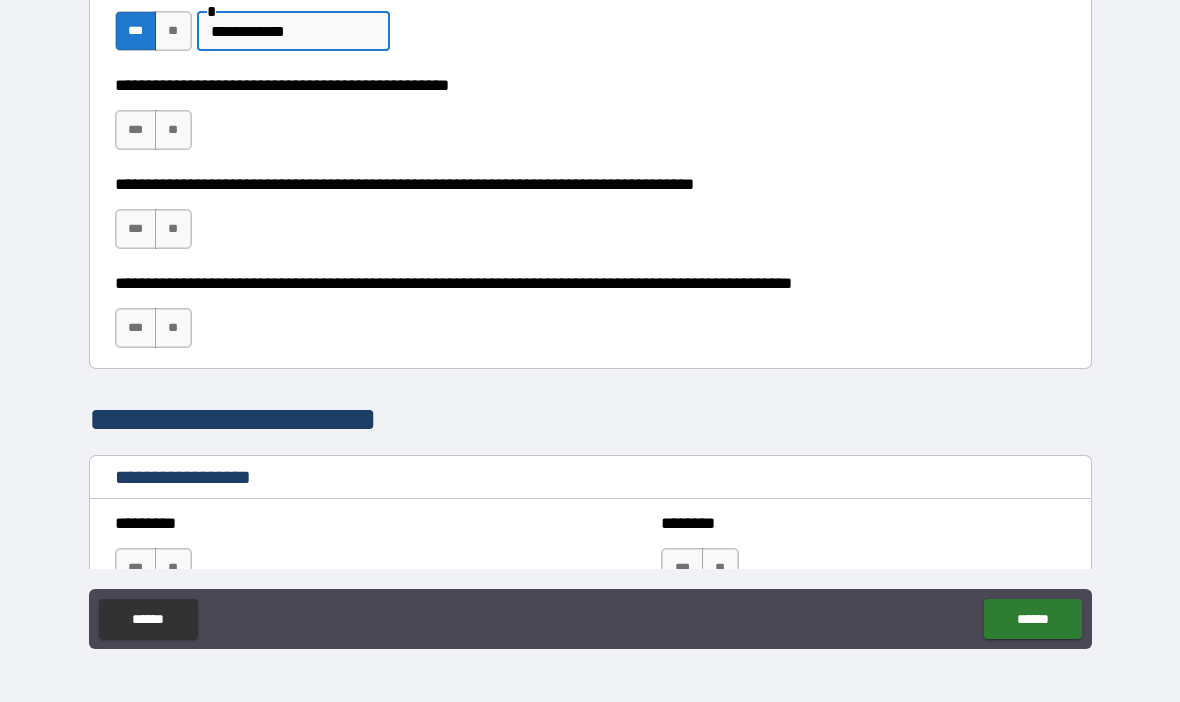 click on "***" at bounding box center [136, 130] 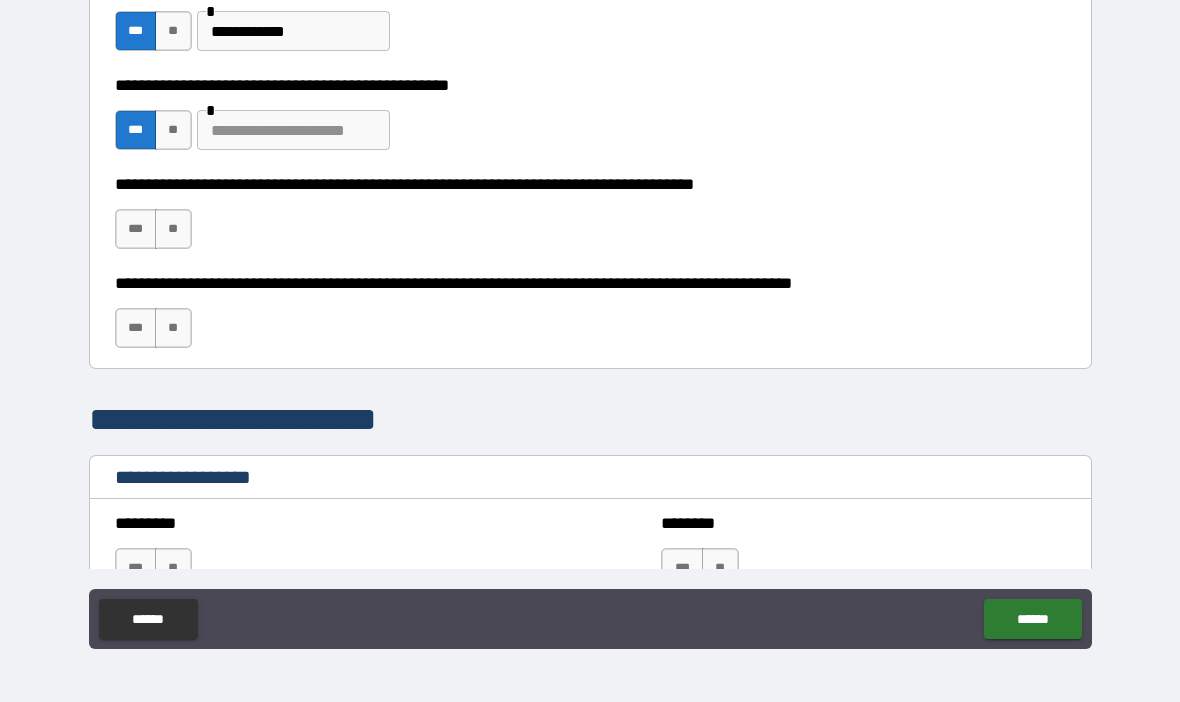 click at bounding box center [293, 130] 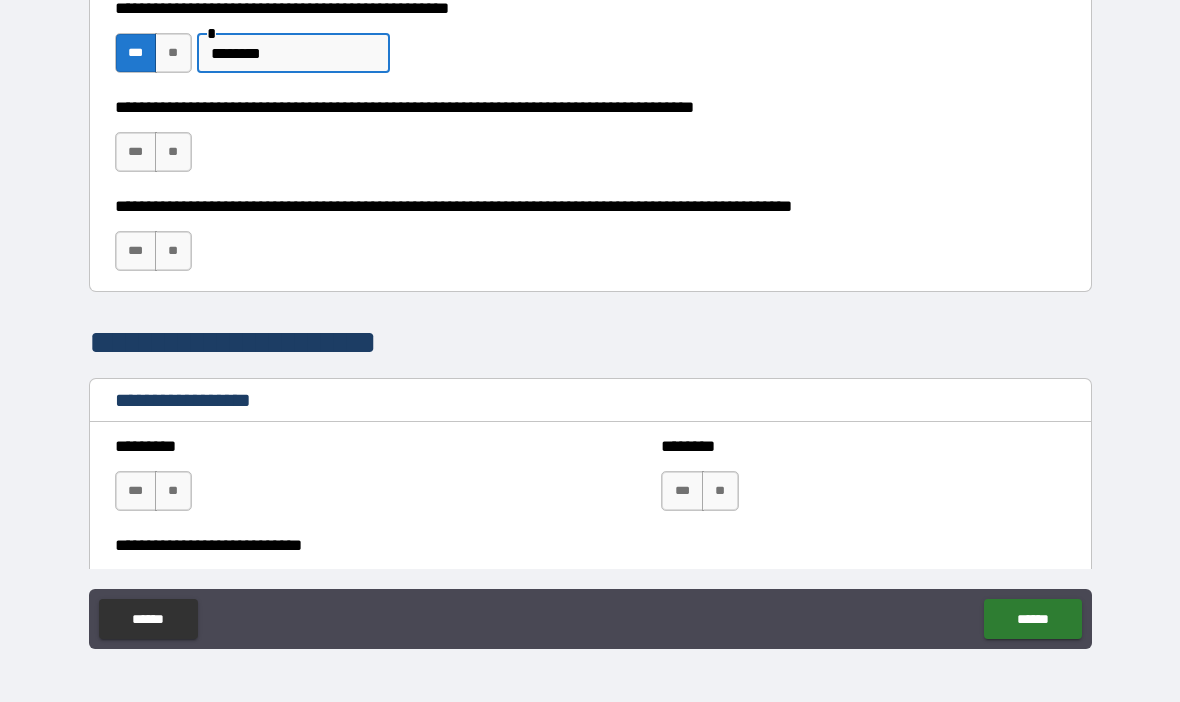 scroll, scrollTop: 1639, scrollLeft: 0, axis: vertical 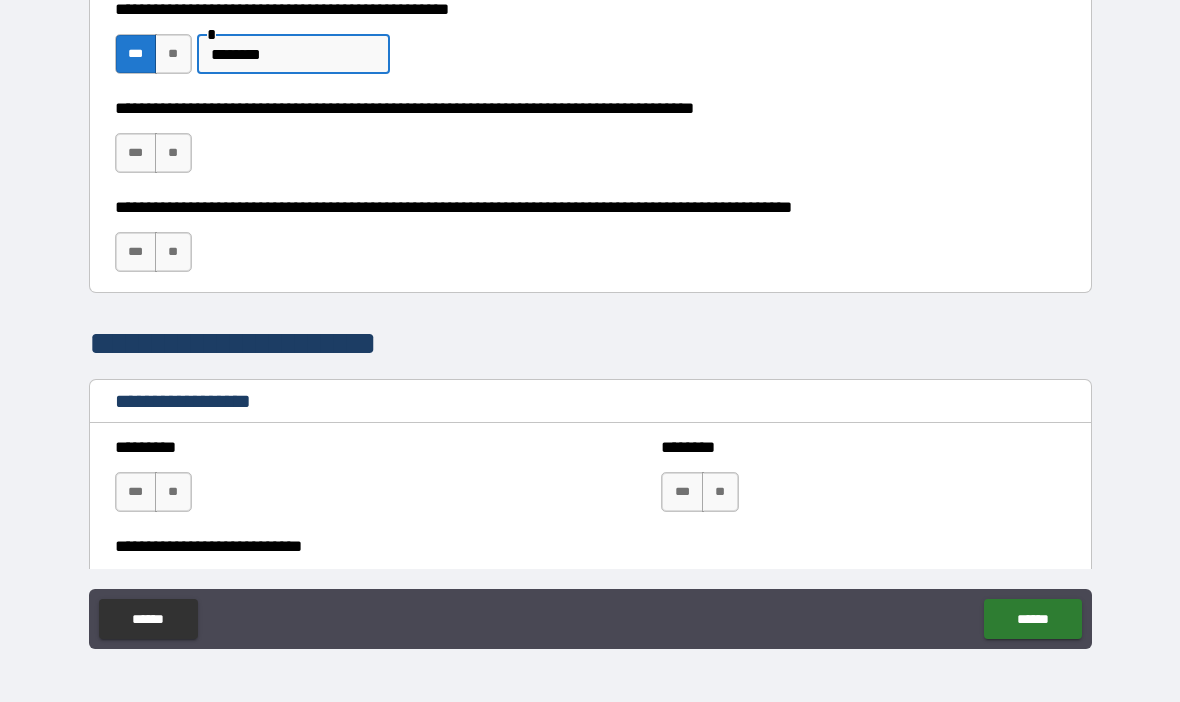 click on "***" at bounding box center [136, 153] 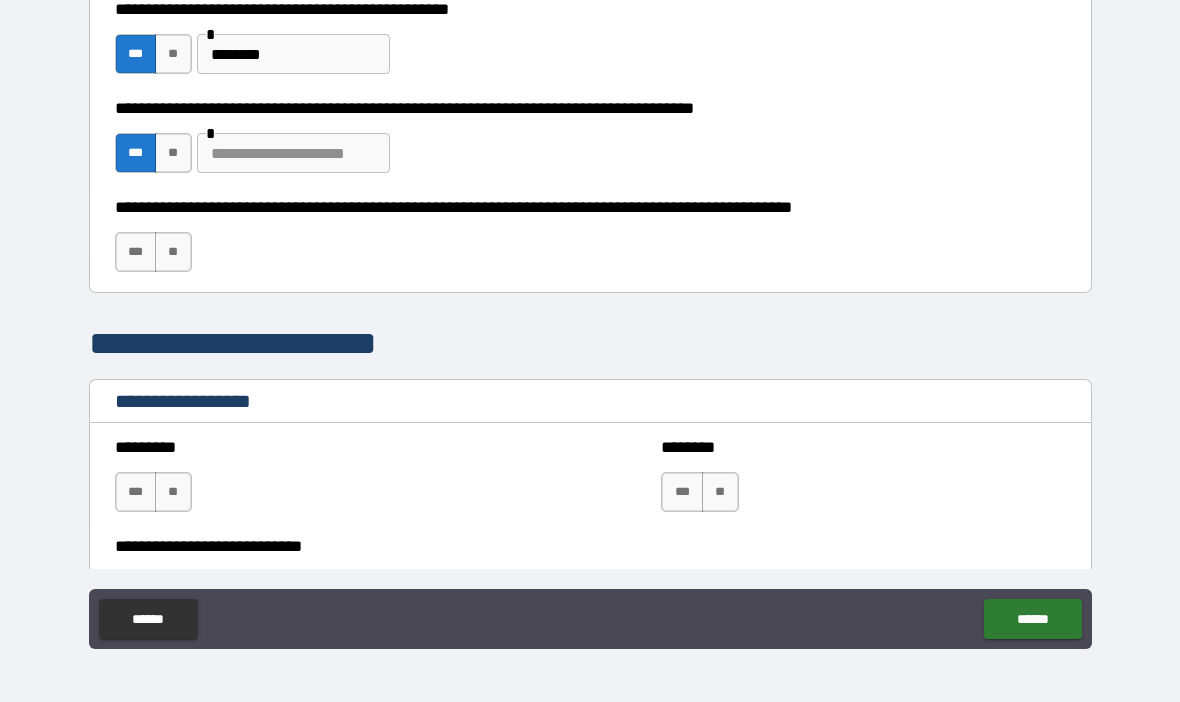 click at bounding box center [293, 153] 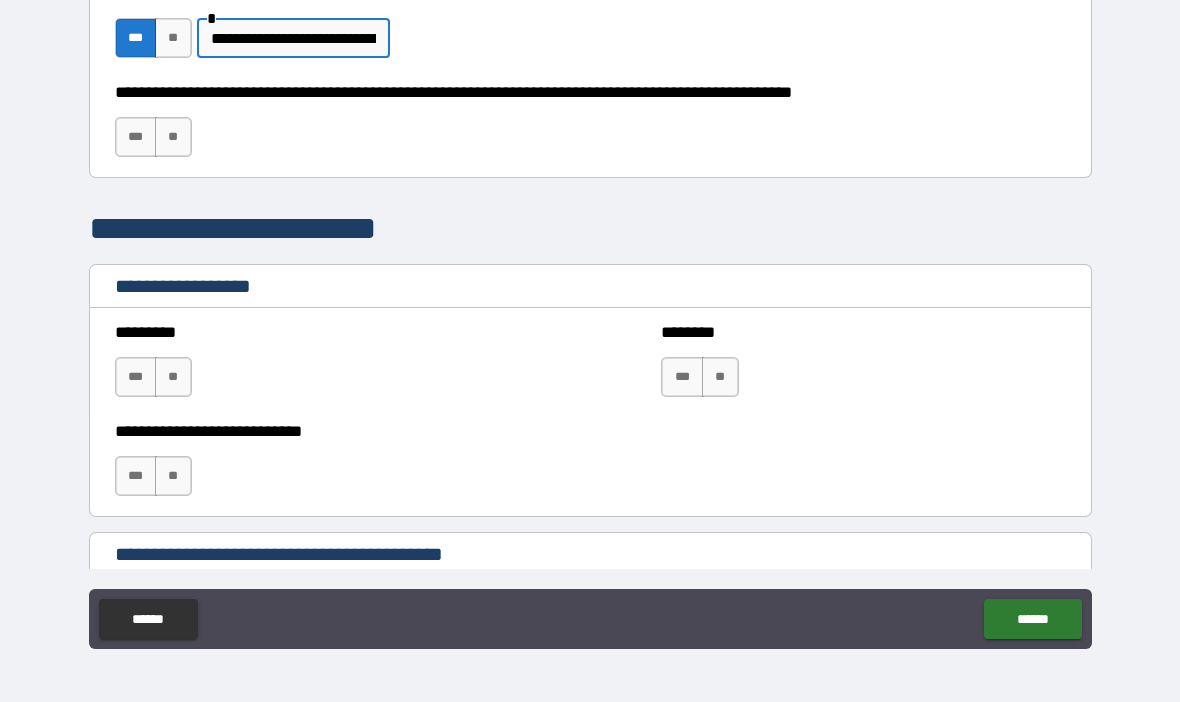 scroll, scrollTop: 1756, scrollLeft: 0, axis: vertical 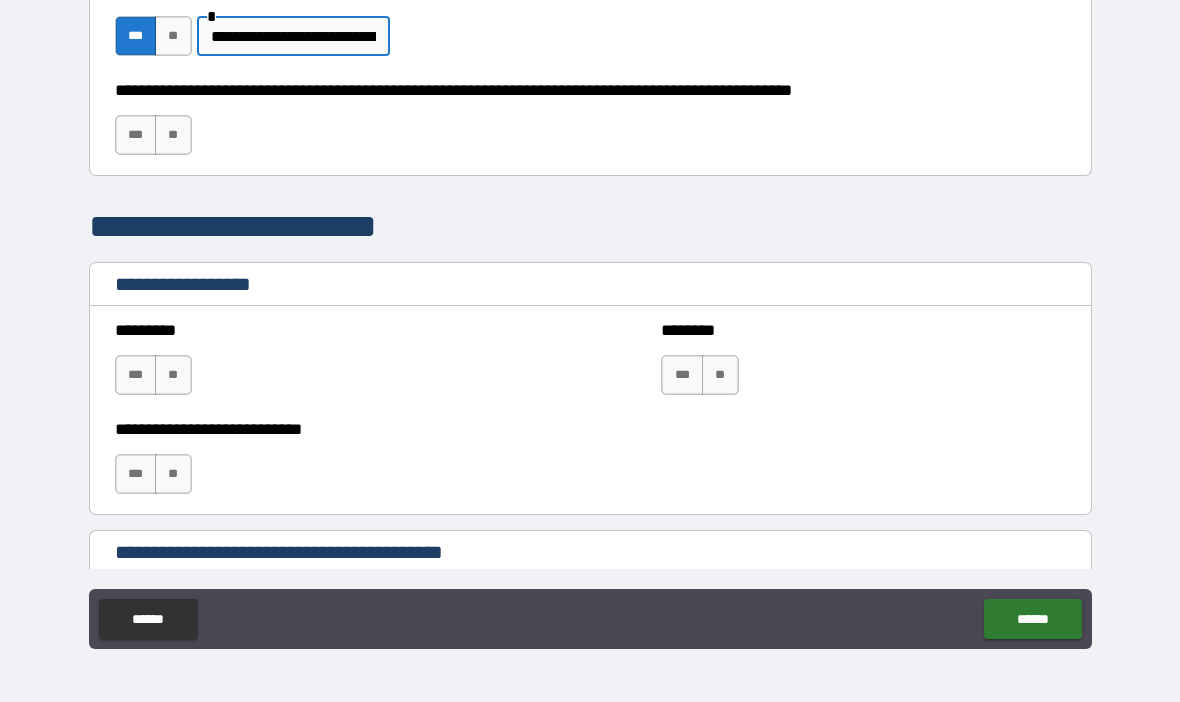 click on "**" at bounding box center (173, 135) 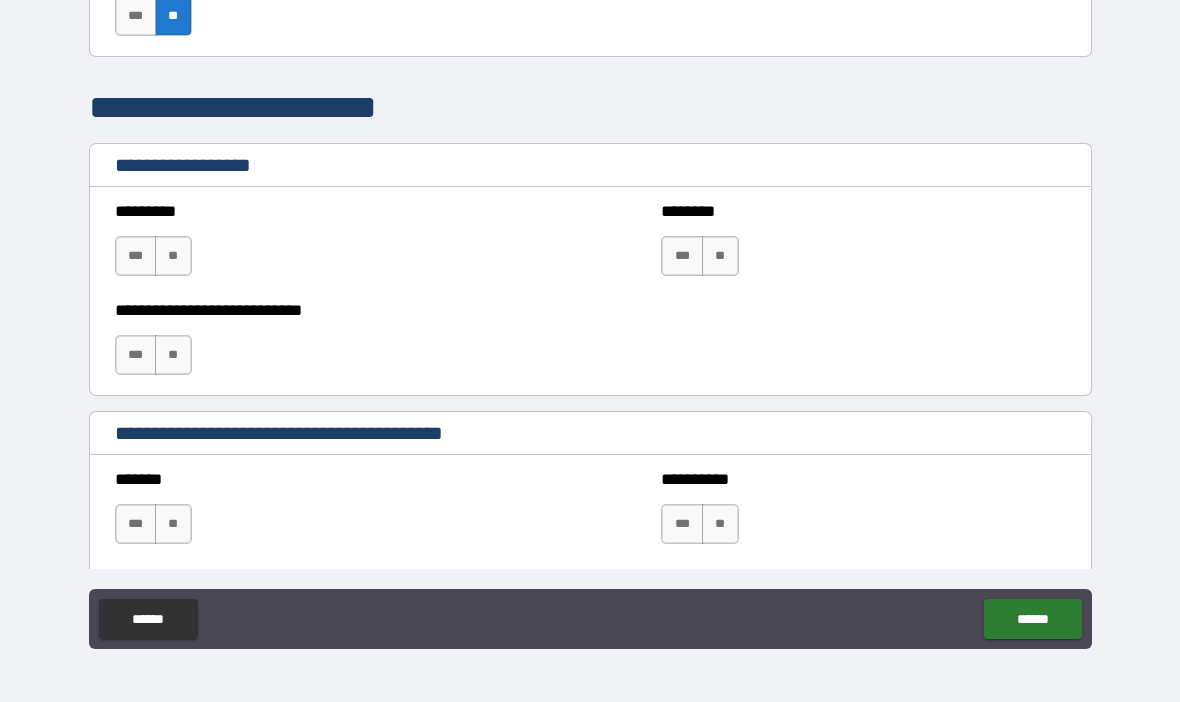 scroll, scrollTop: 1885, scrollLeft: 0, axis: vertical 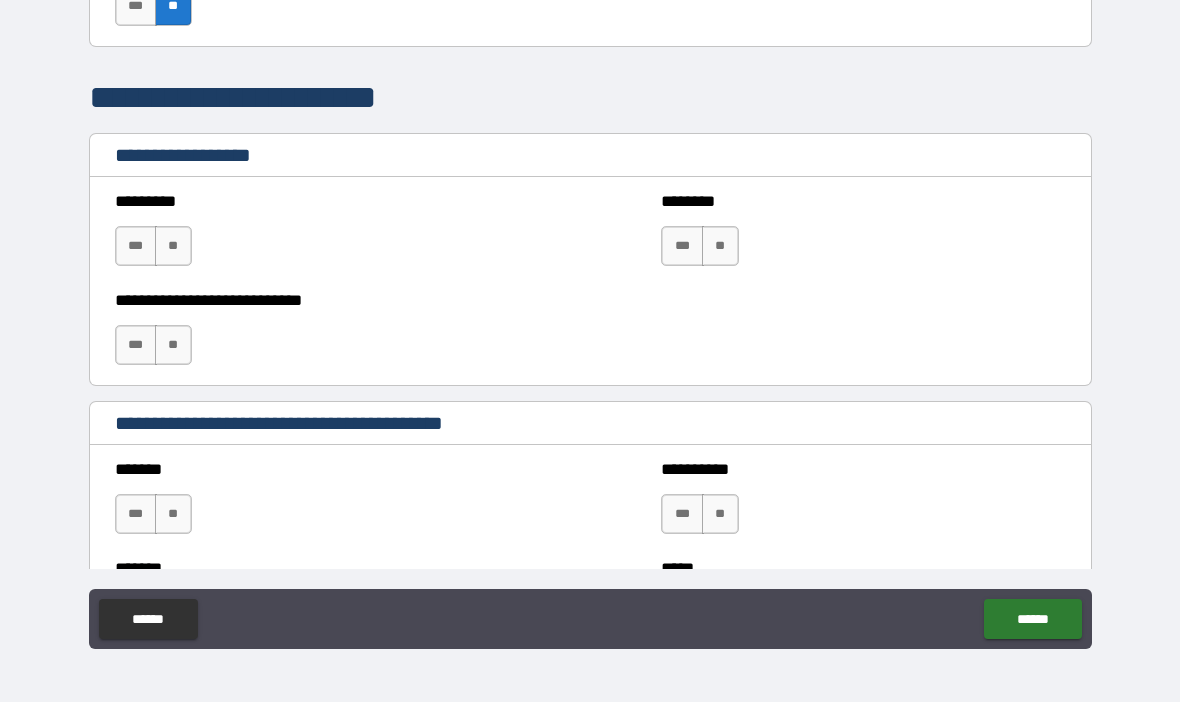 click on "**" at bounding box center [173, 246] 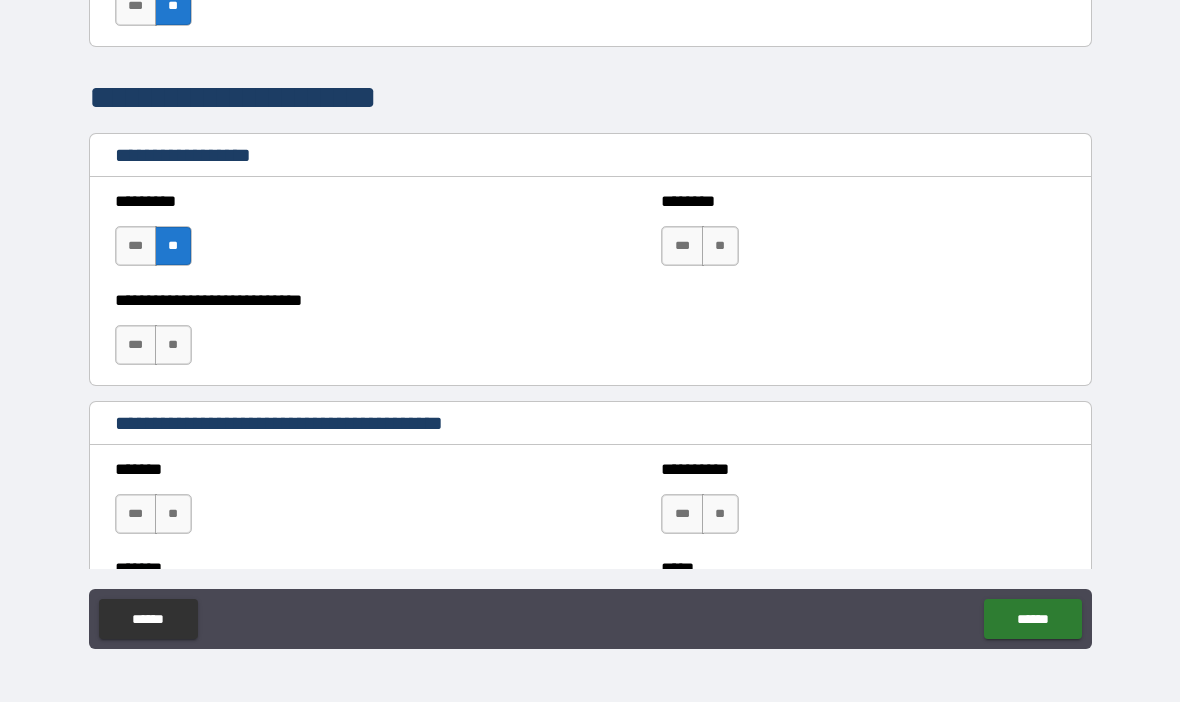 click on "**" at bounding box center (173, 345) 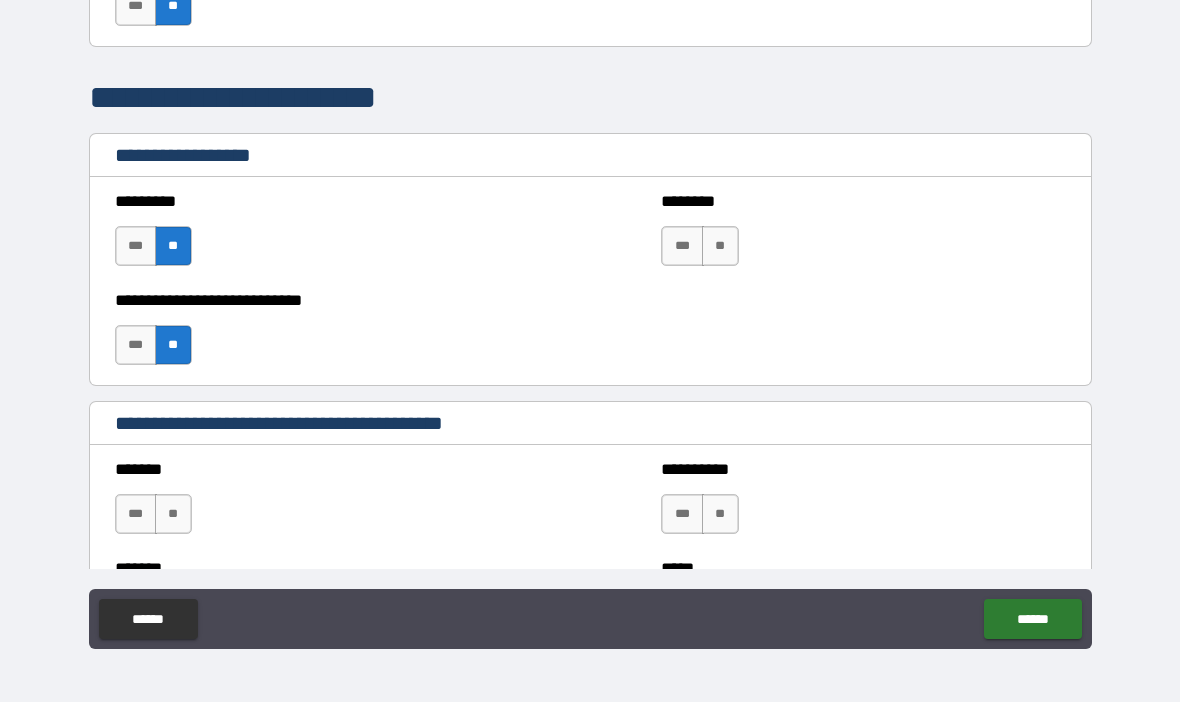 click on "**" at bounding box center [720, 246] 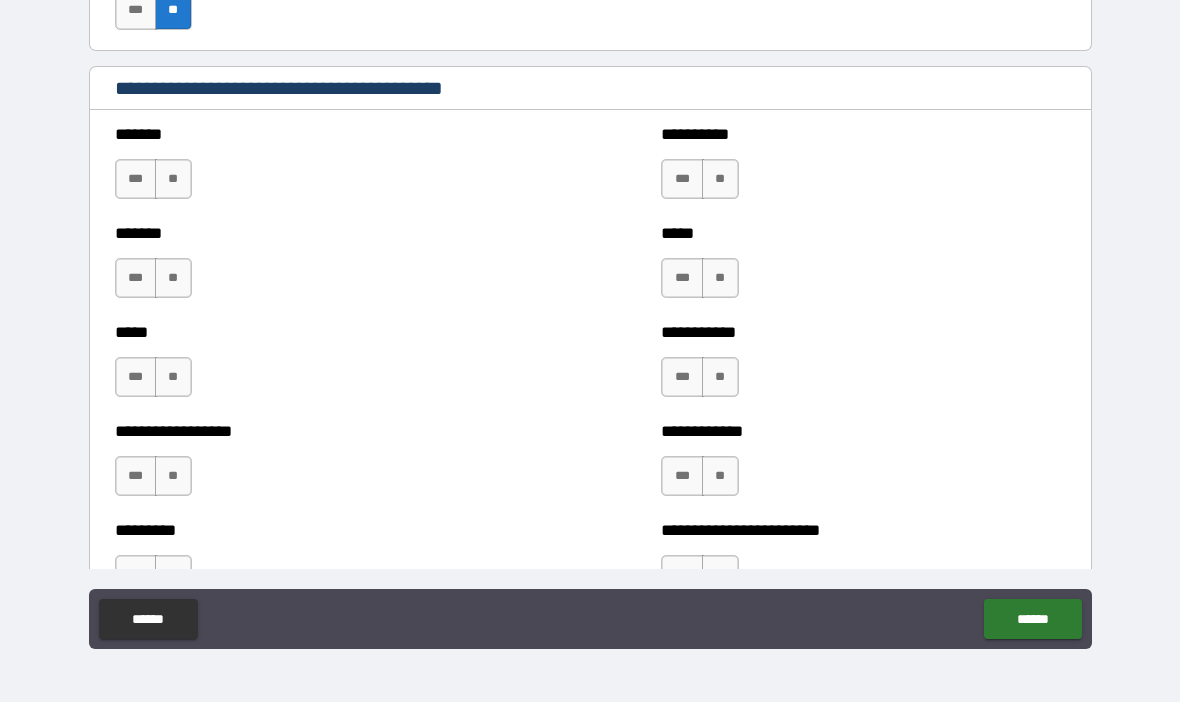 scroll, scrollTop: 2225, scrollLeft: 0, axis: vertical 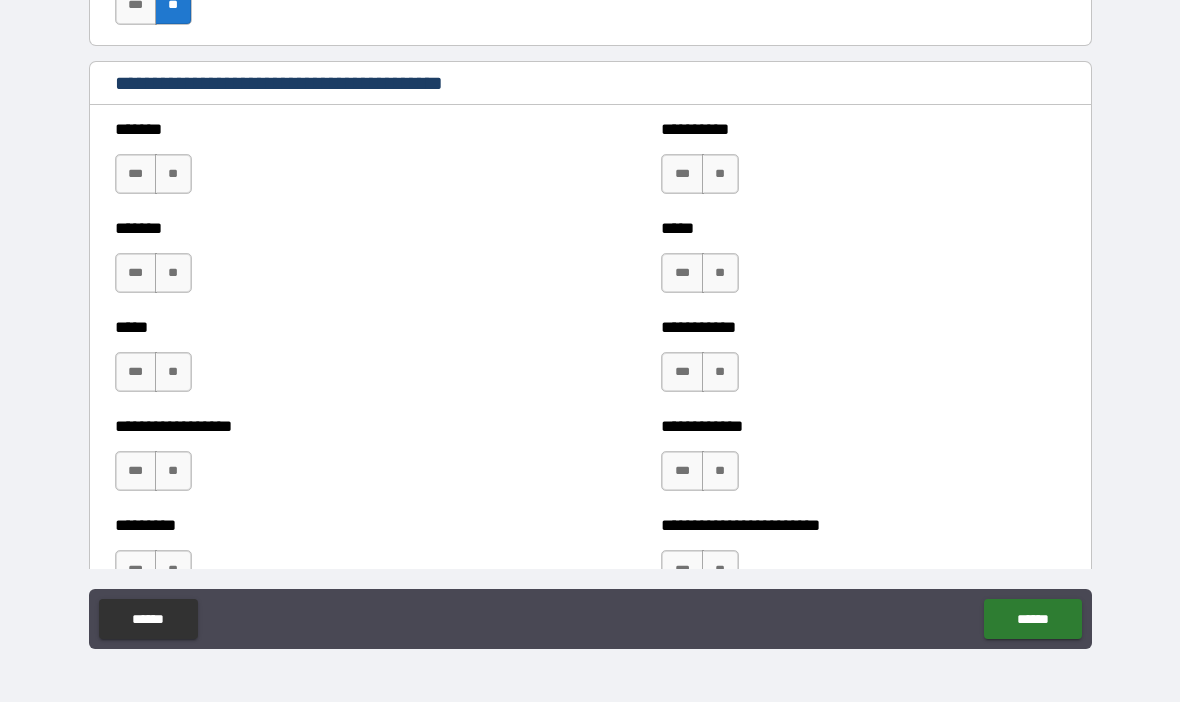 click on "**" at bounding box center (173, 174) 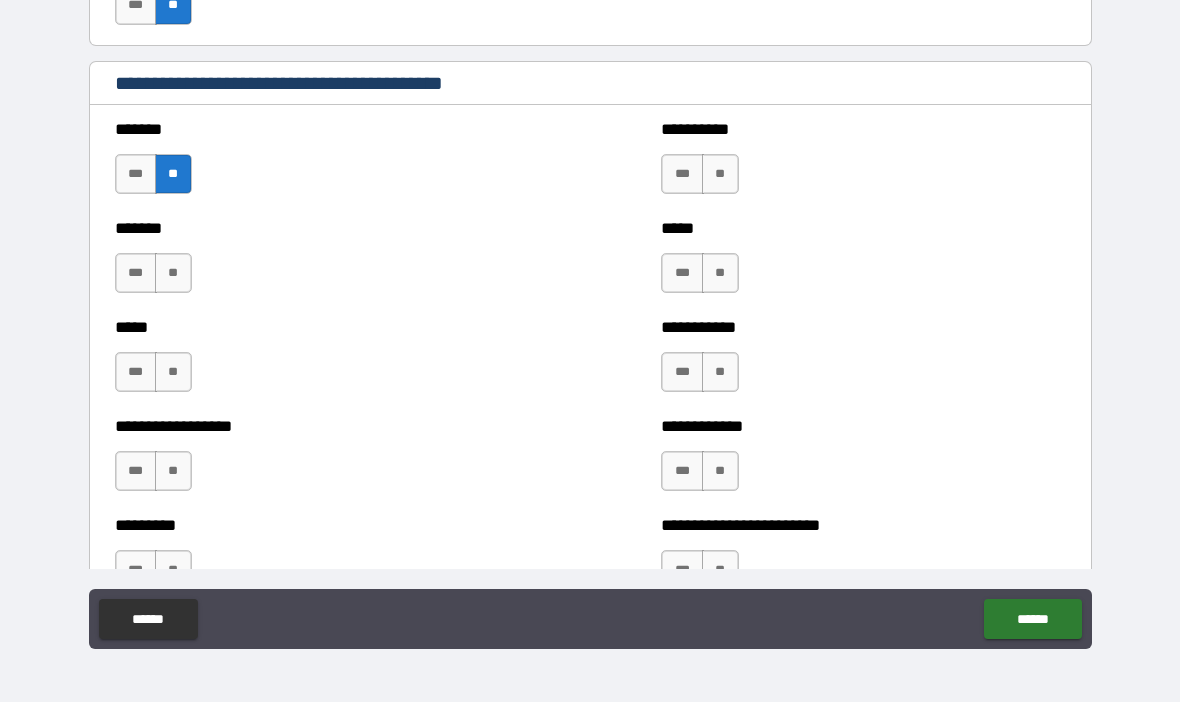 click on "***" at bounding box center (136, 273) 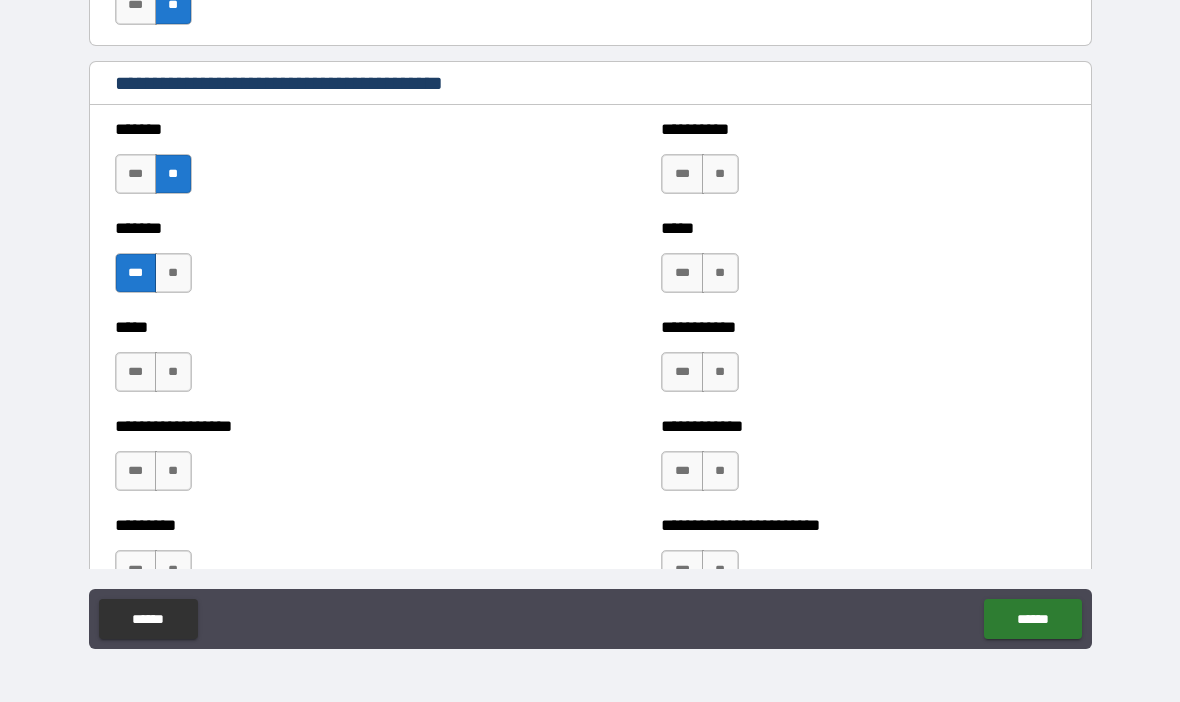 click on "**" at bounding box center (173, 372) 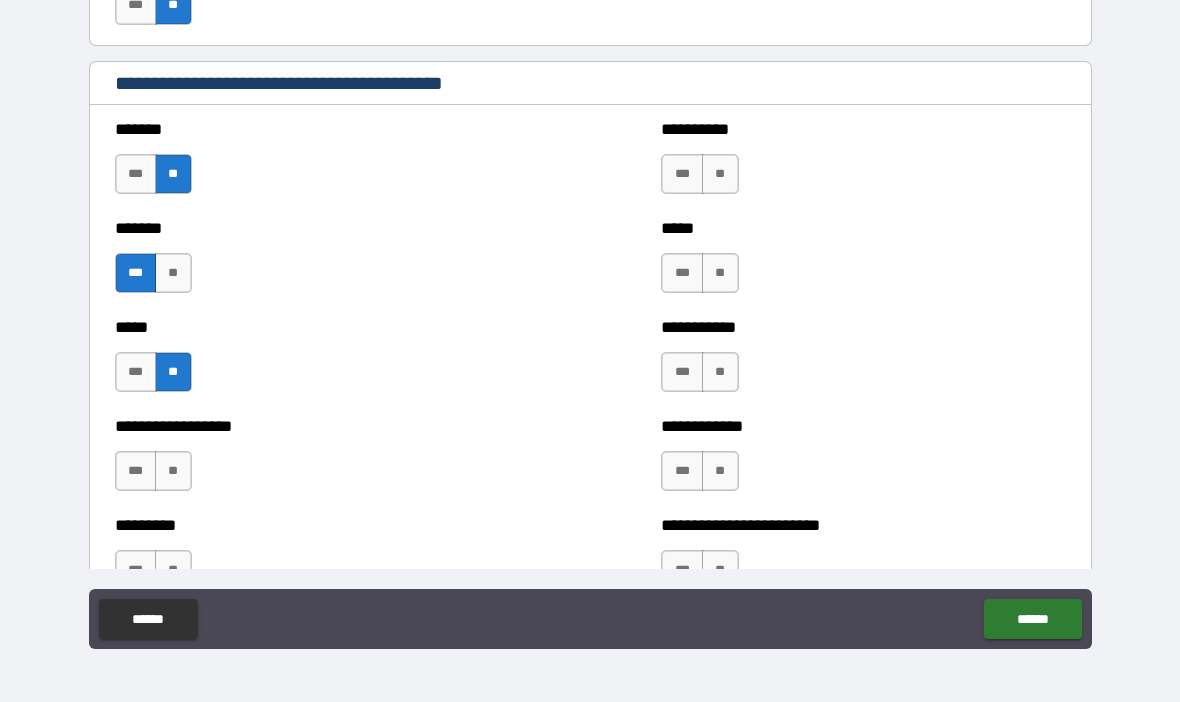 click on "**" at bounding box center (173, 471) 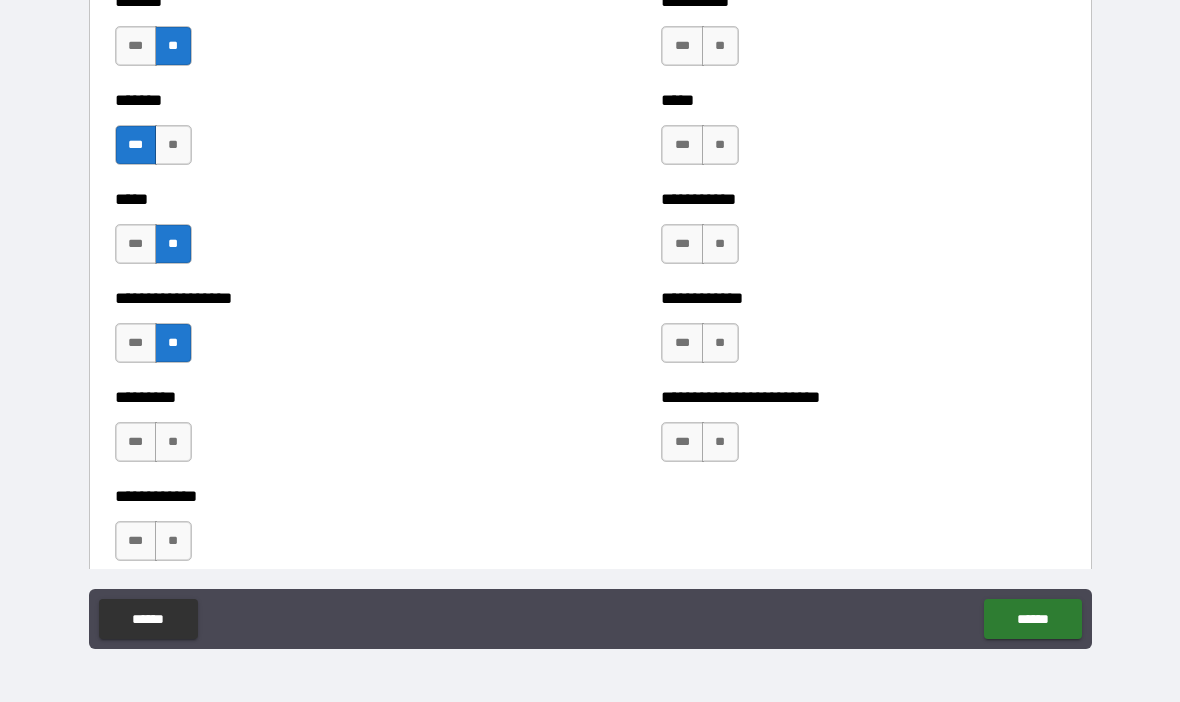 scroll, scrollTop: 2354, scrollLeft: 0, axis: vertical 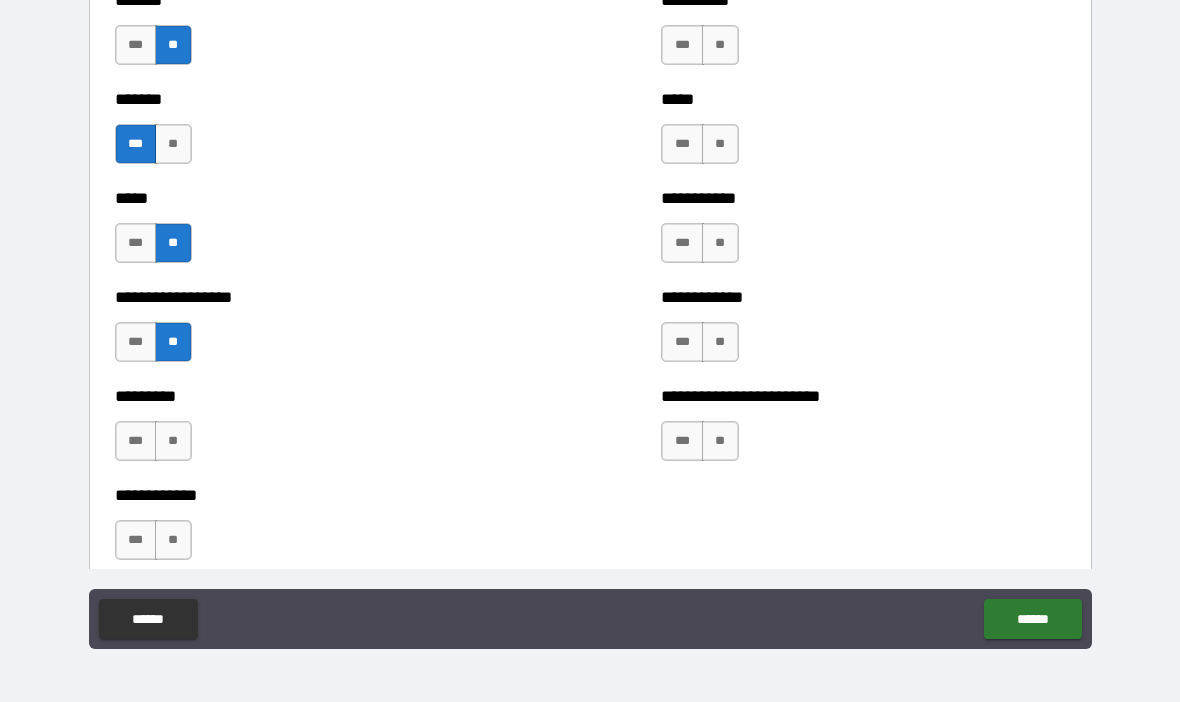 click on "**" at bounding box center (173, 441) 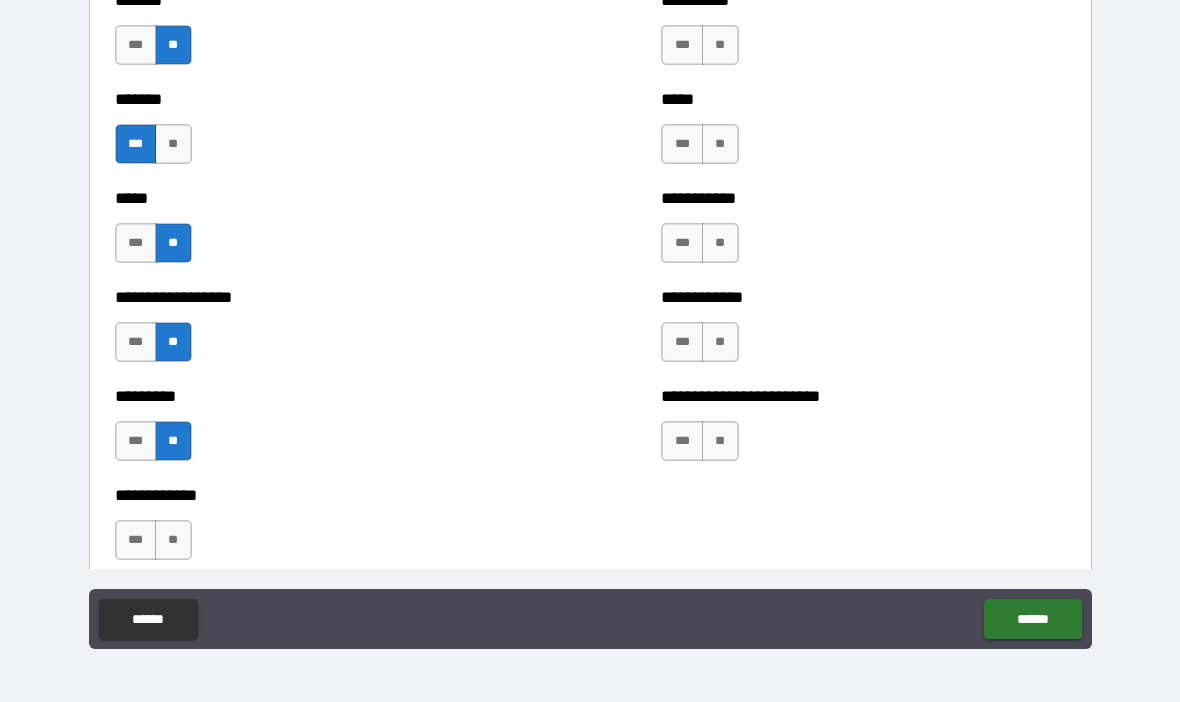 click on "**" at bounding box center [173, 540] 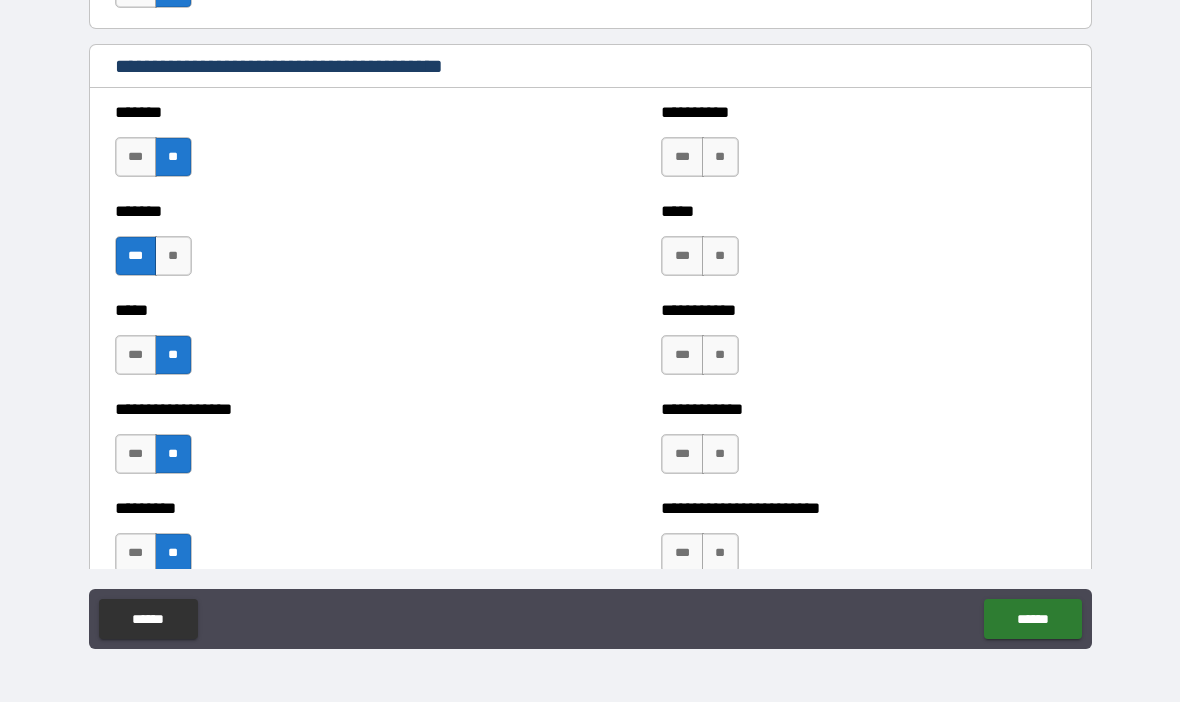 scroll, scrollTop: 2246, scrollLeft: 0, axis: vertical 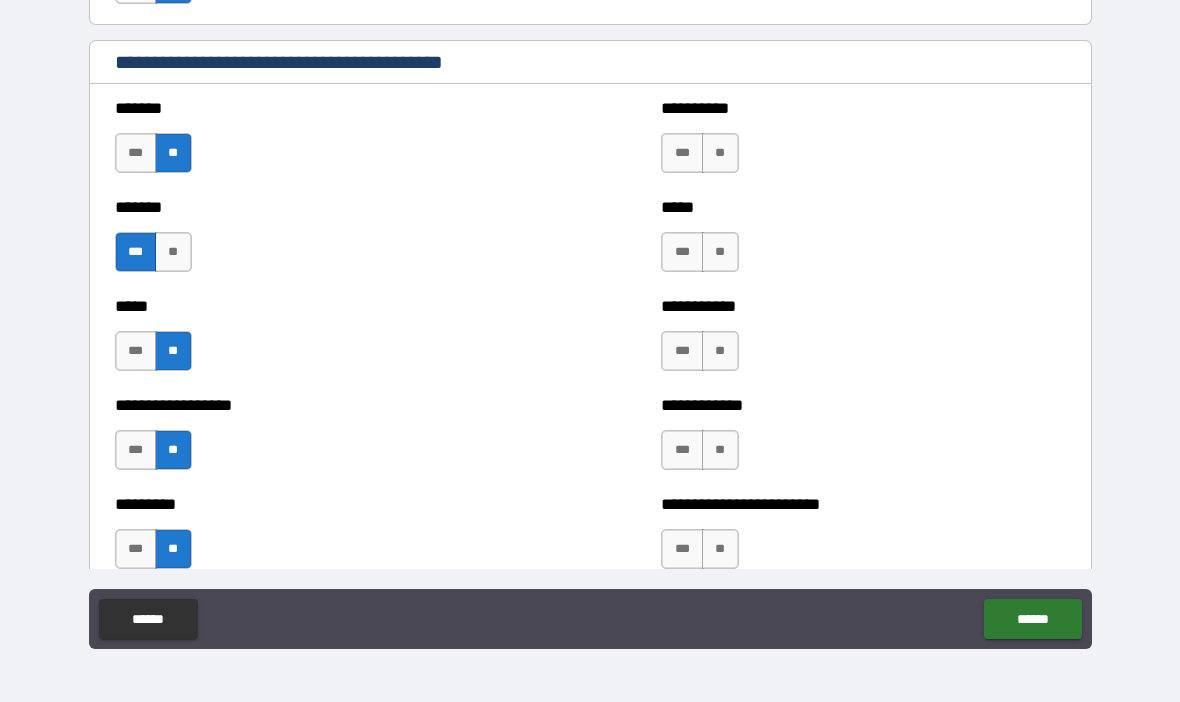 click on "**" at bounding box center [720, 153] 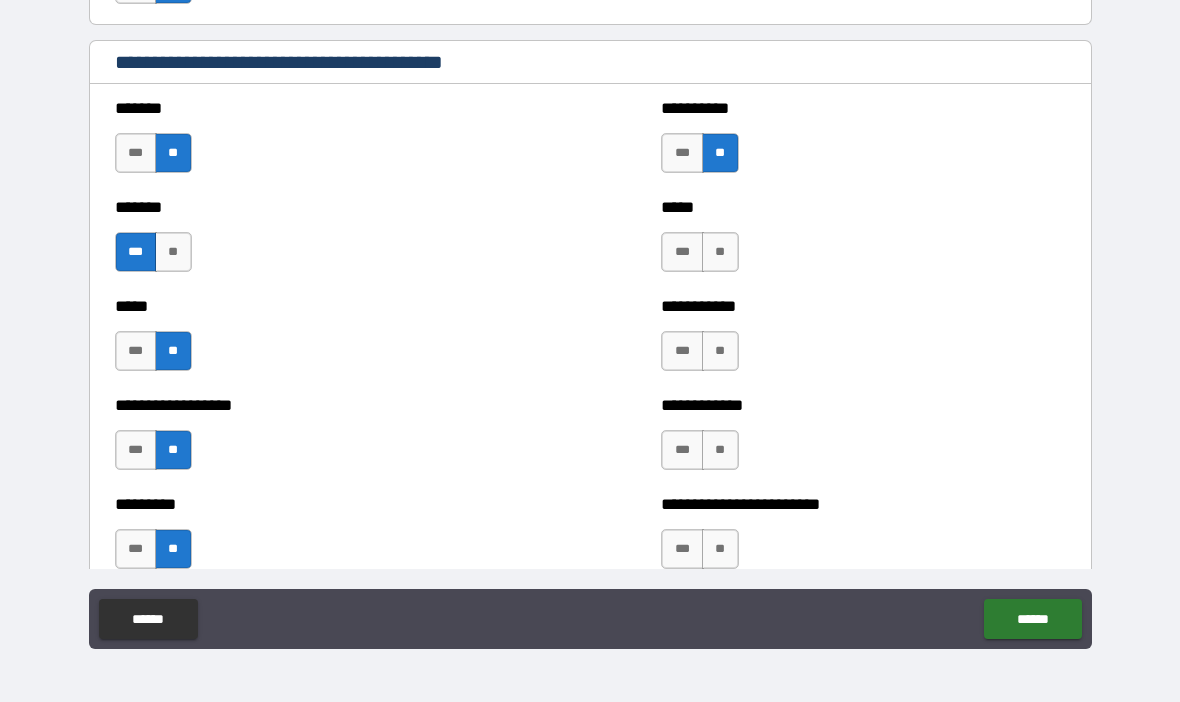 click on "**" at bounding box center (720, 252) 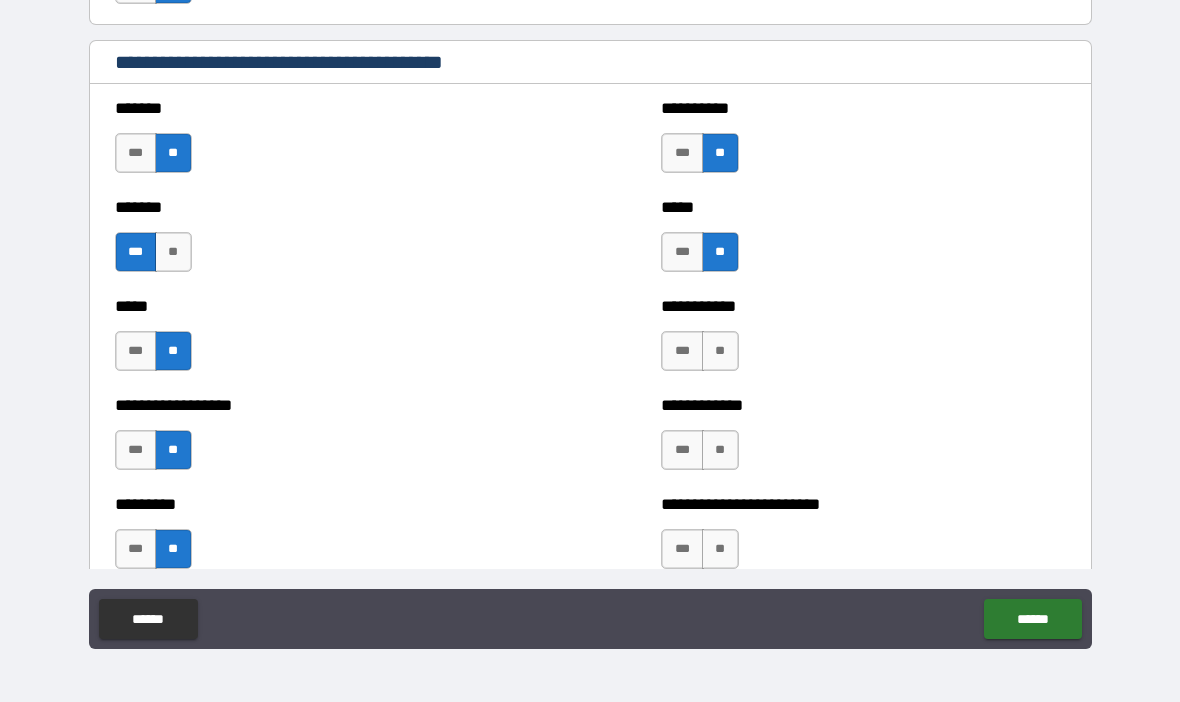 click on "**" at bounding box center [720, 351] 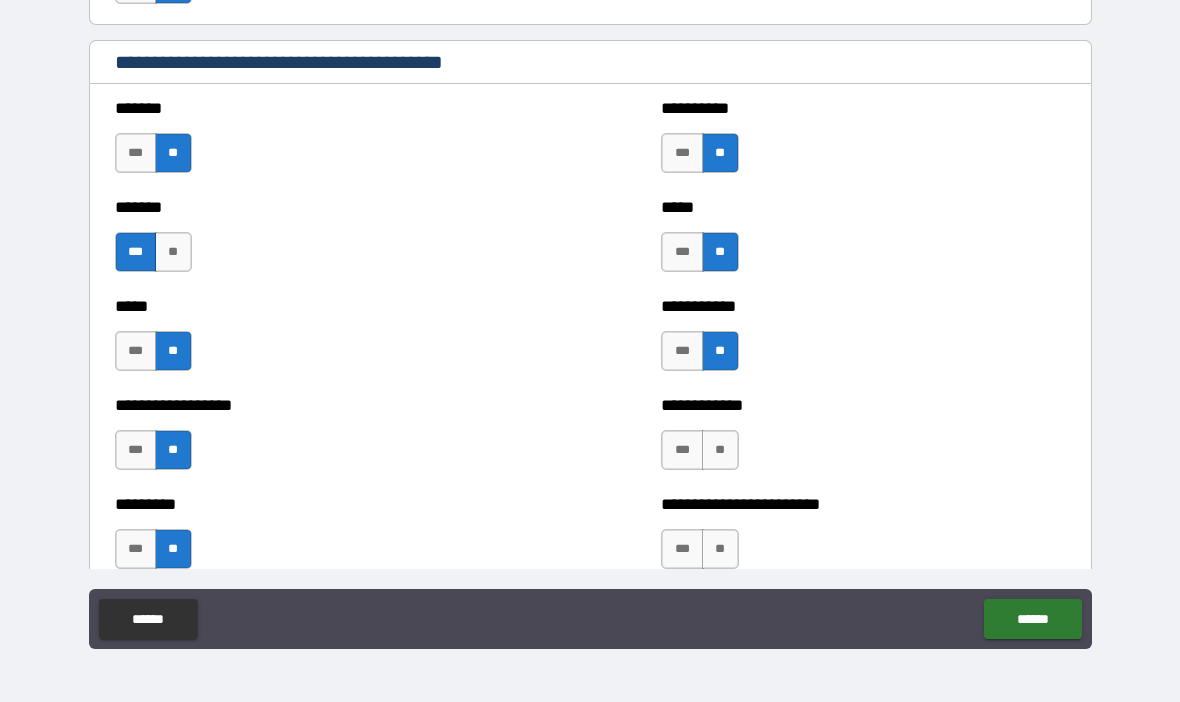 click on "**" at bounding box center (720, 450) 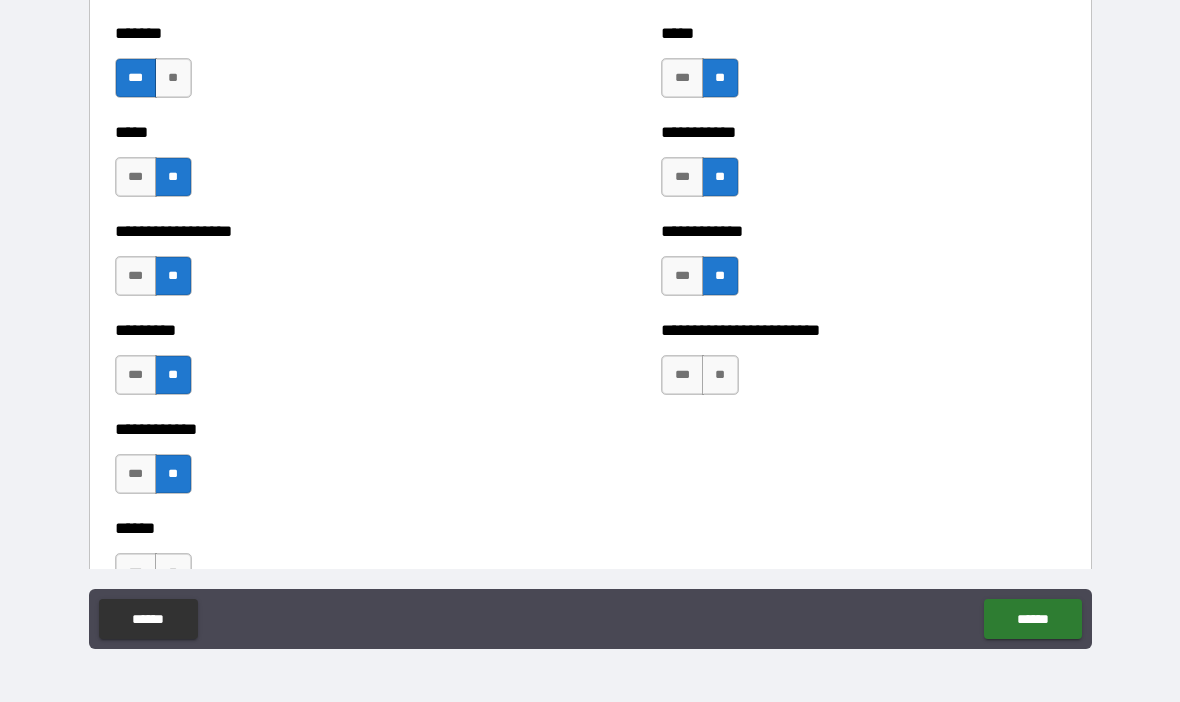 scroll, scrollTop: 2433, scrollLeft: 0, axis: vertical 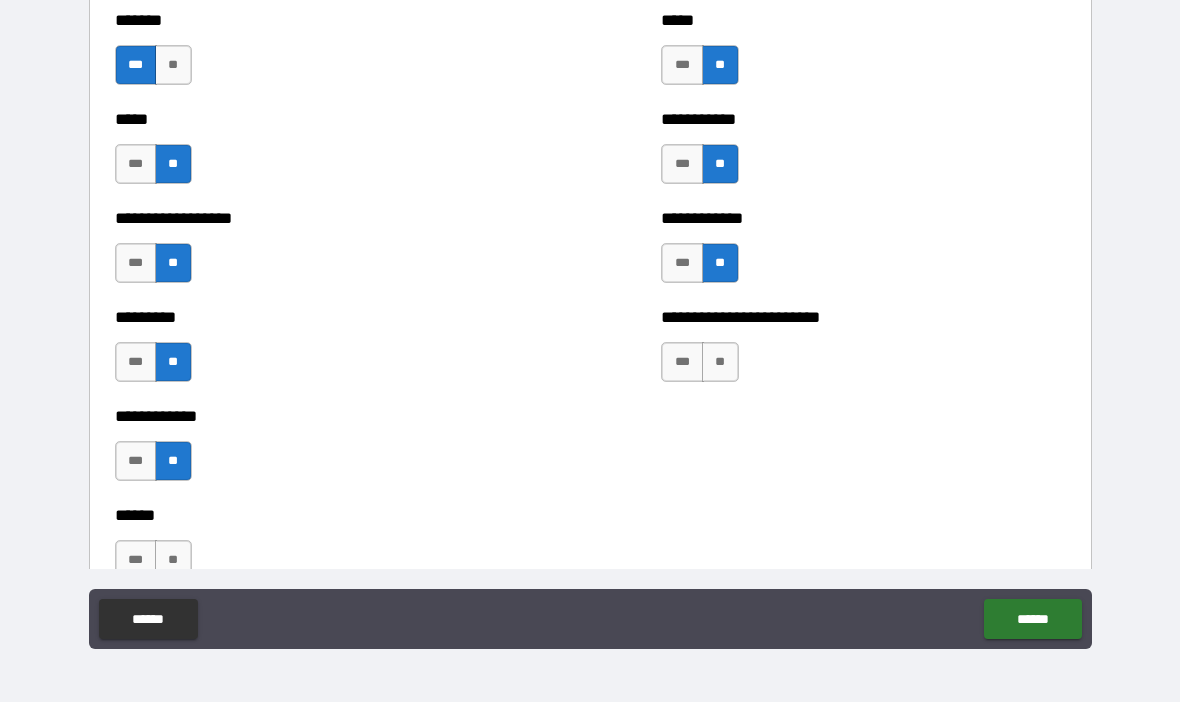click on "**" at bounding box center [720, 362] 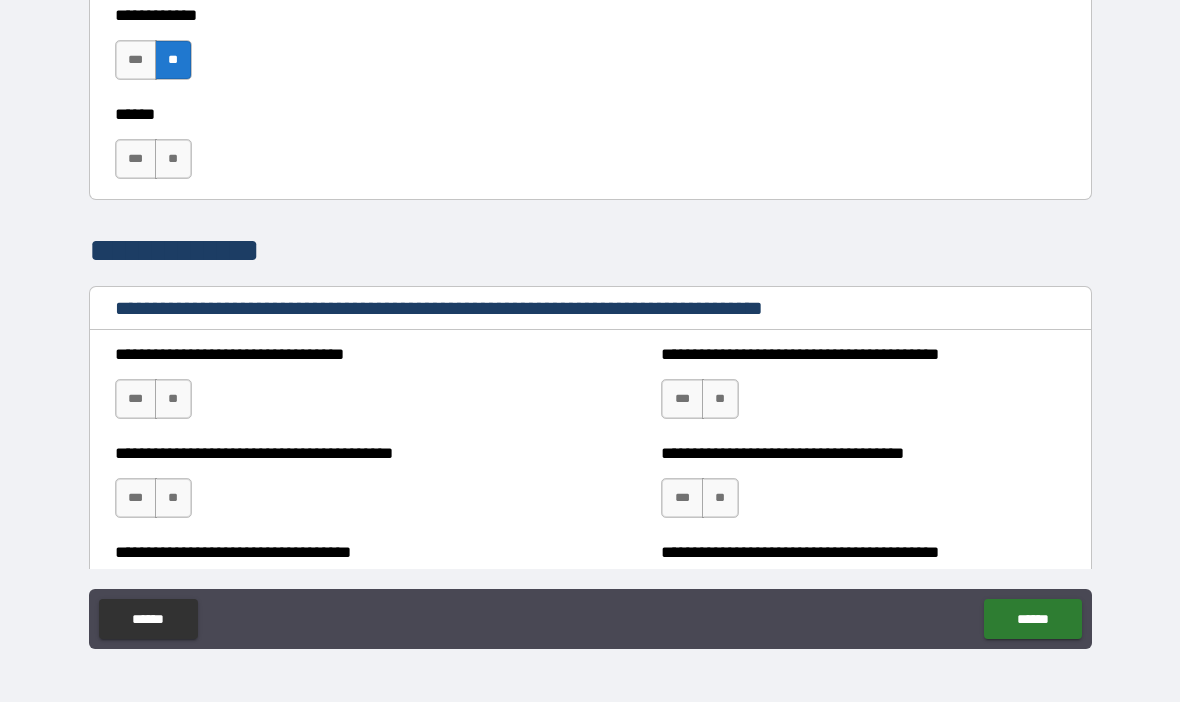 scroll, scrollTop: 2840, scrollLeft: 0, axis: vertical 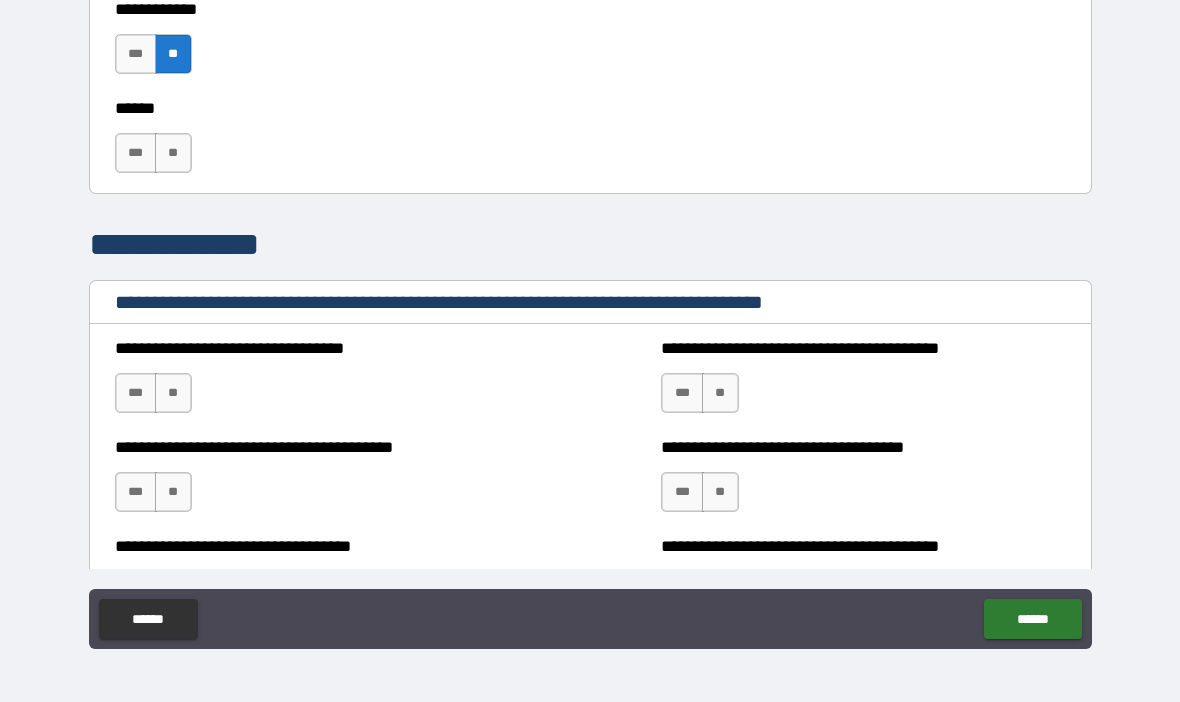 click on "**" at bounding box center [173, 153] 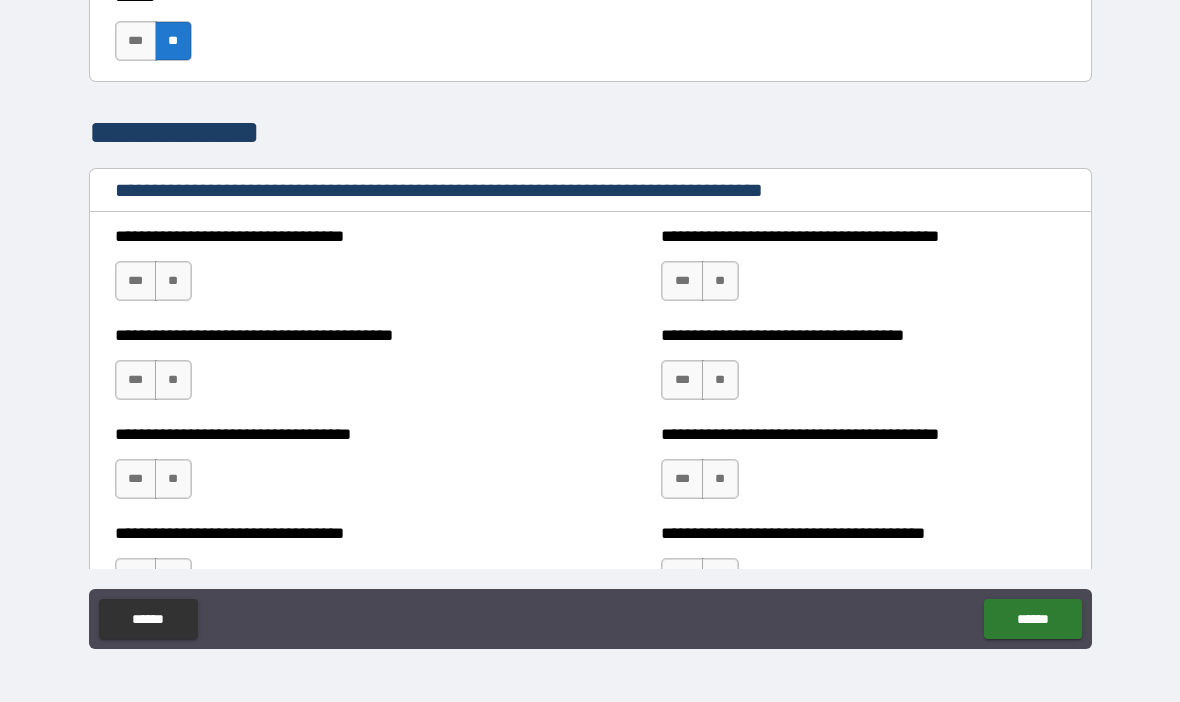scroll, scrollTop: 2966, scrollLeft: 0, axis: vertical 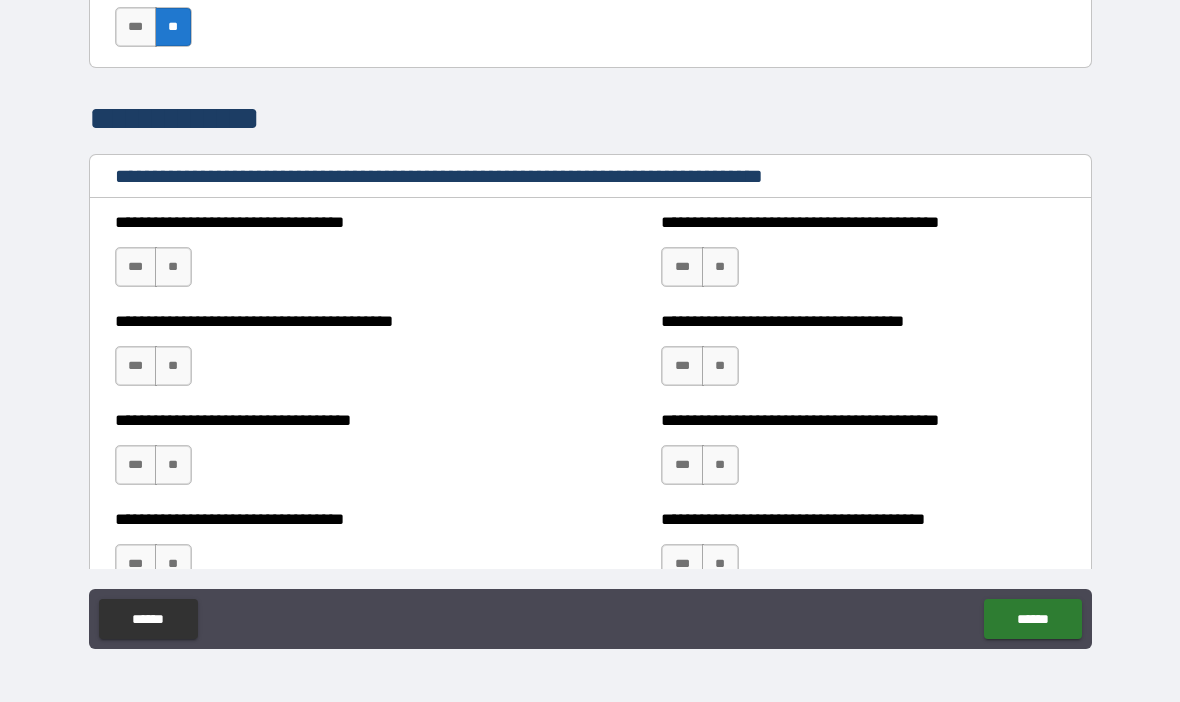 click on "**" at bounding box center [173, 267] 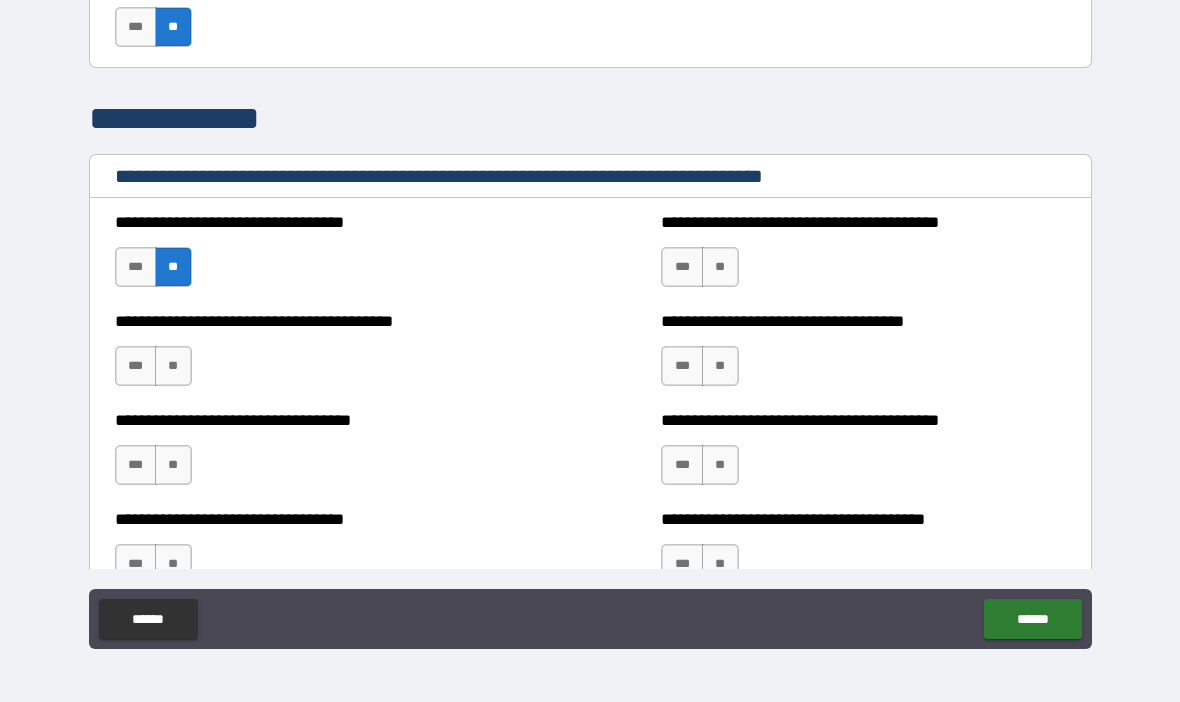 click on "**" at bounding box center (173, 366) 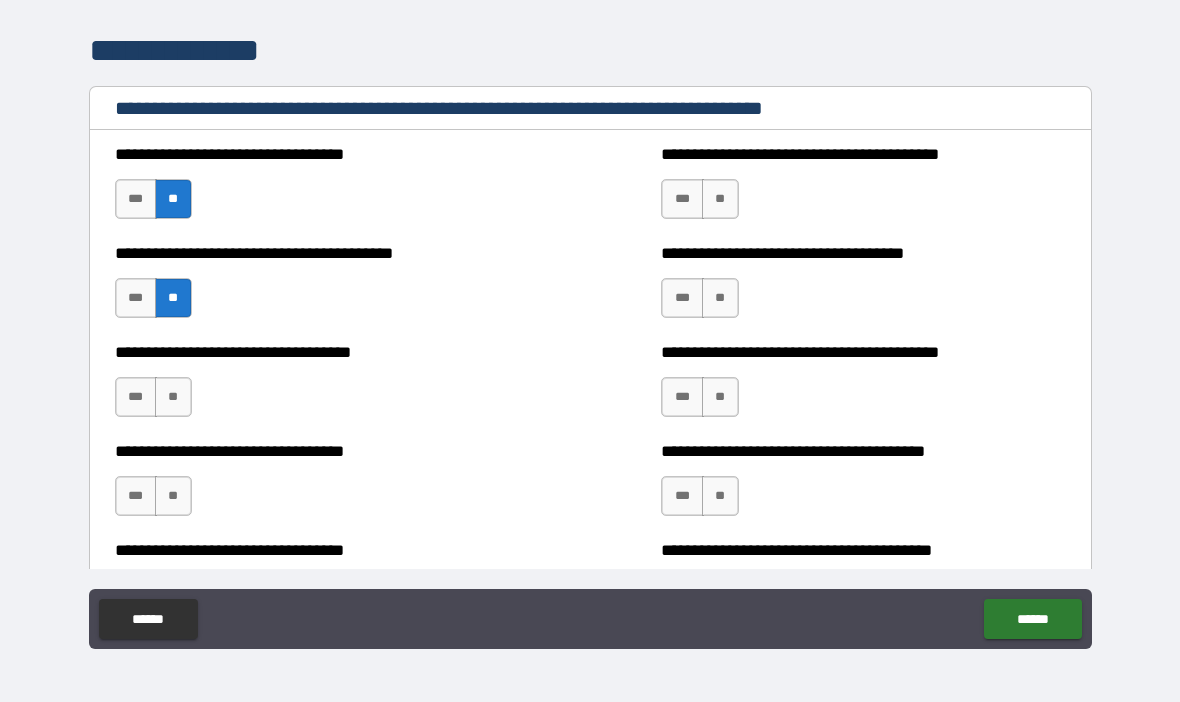 scroll, scrollTop: 3045, scrollLeft: 0, axis: vertical 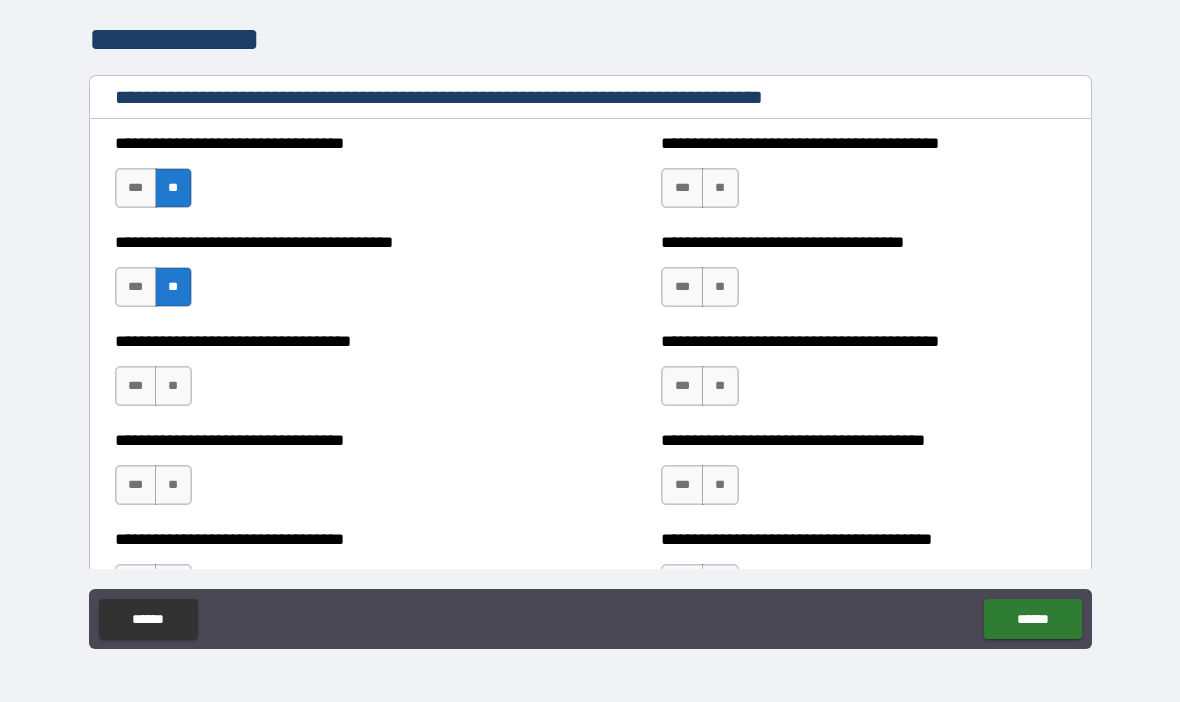 click on "***" at bounding box center [136, 386] 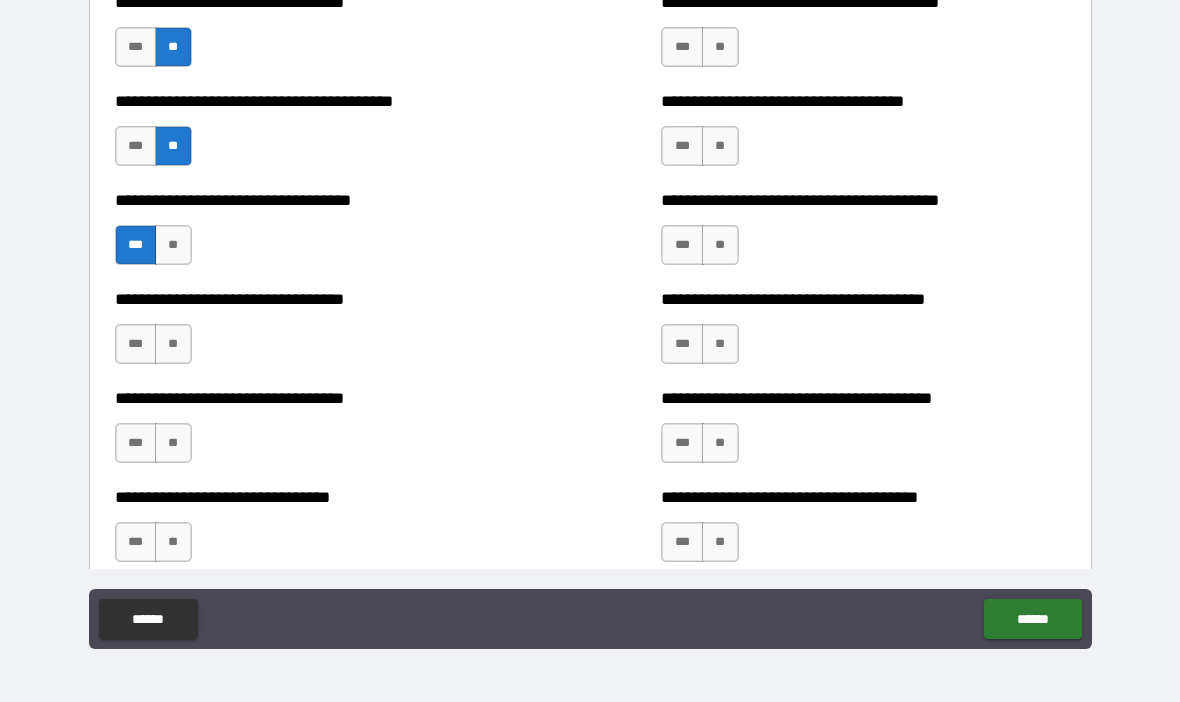 scroll, scrollTop: 3187, scrollLeft: 0, axis: vertical 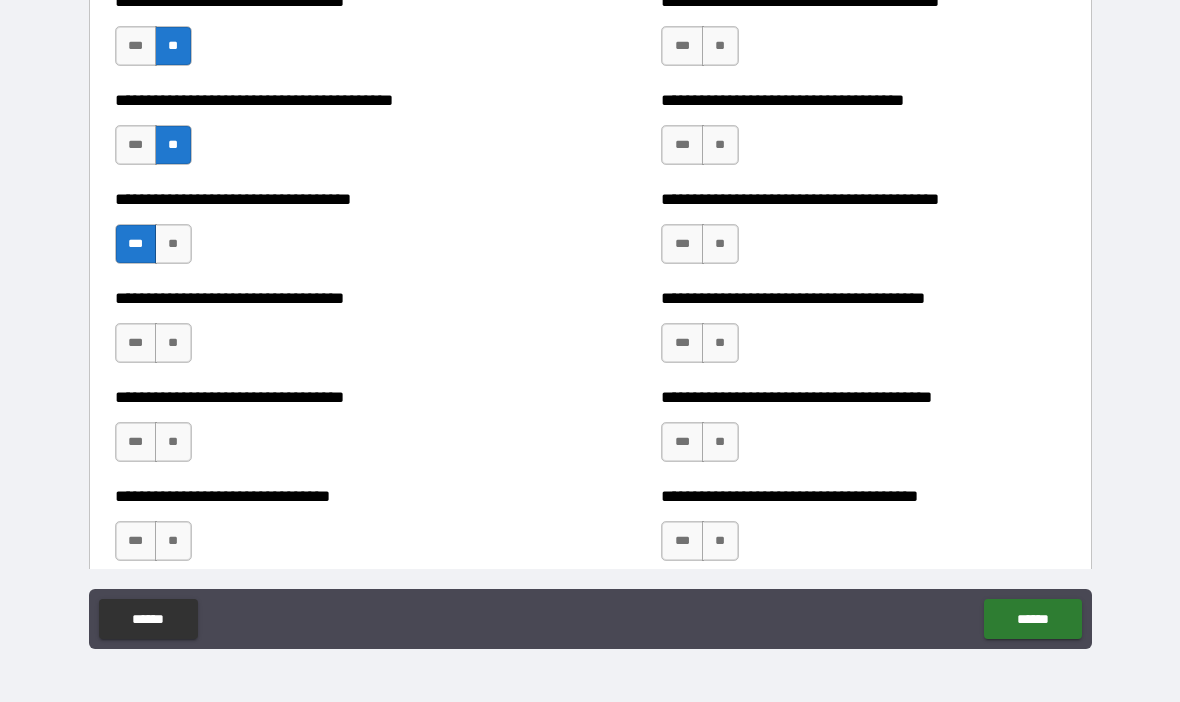 click on "***" at bounding box center (136, 343) 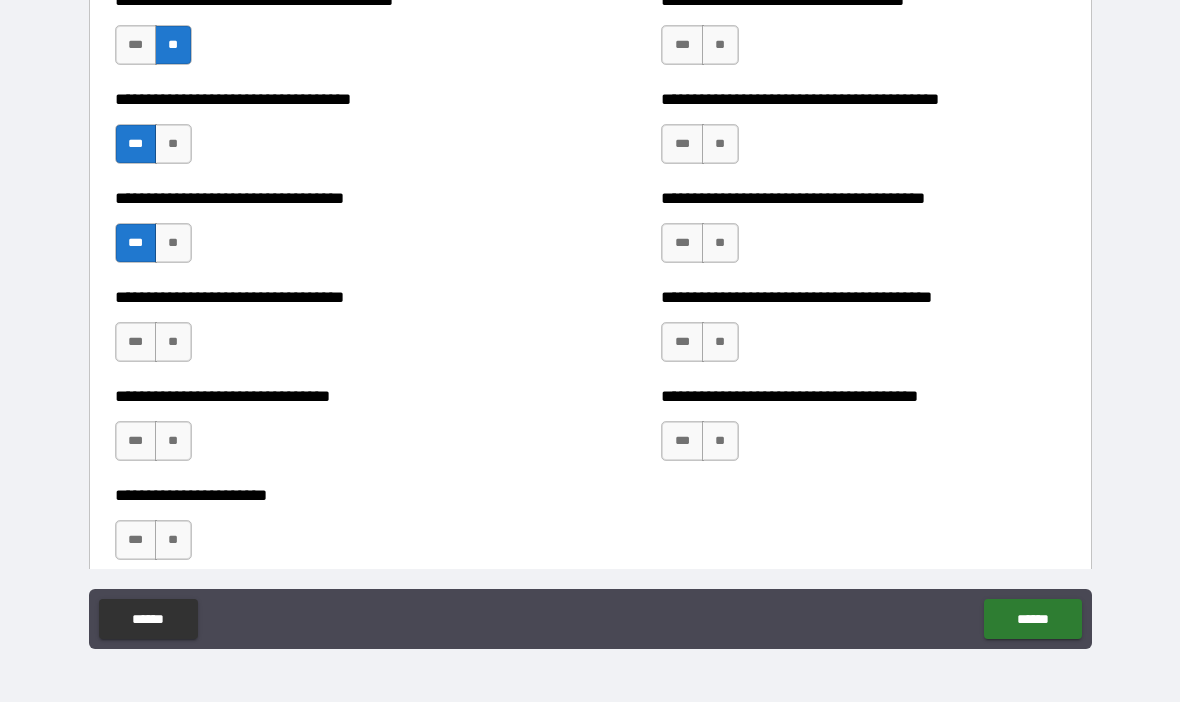 scroll, scrollTop: 3288, scrollLeft: 0, axis: vertical 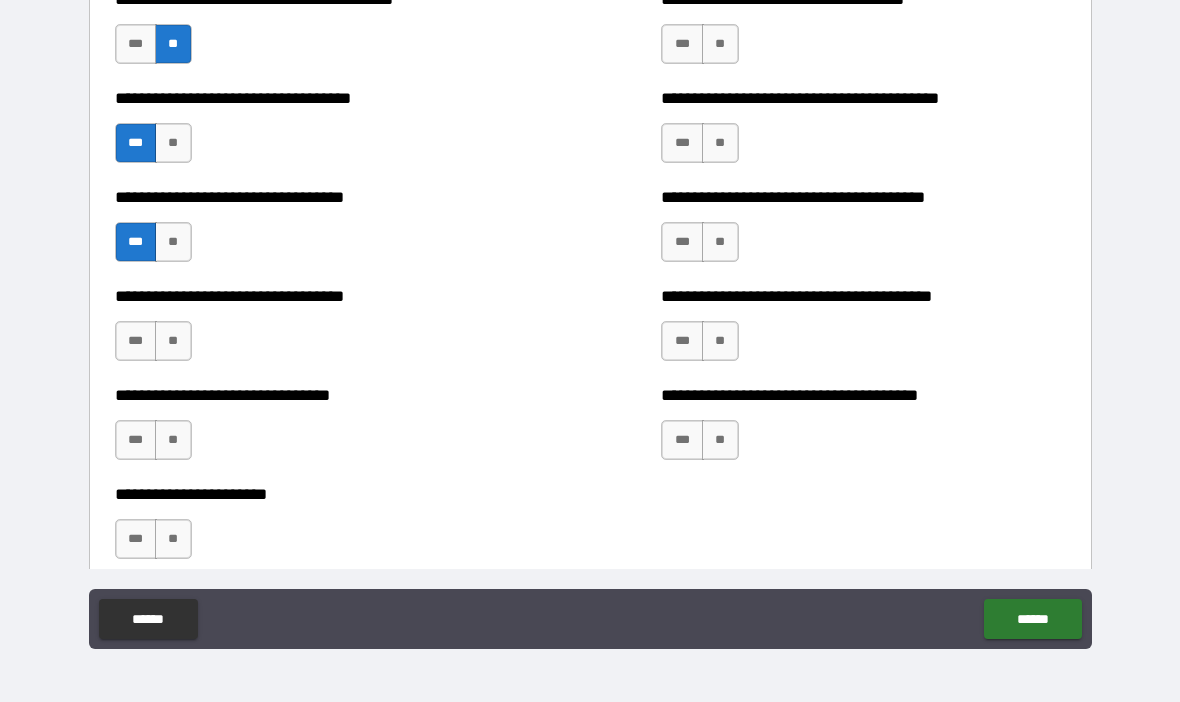 click on "**" at bounding box center (173, 341) 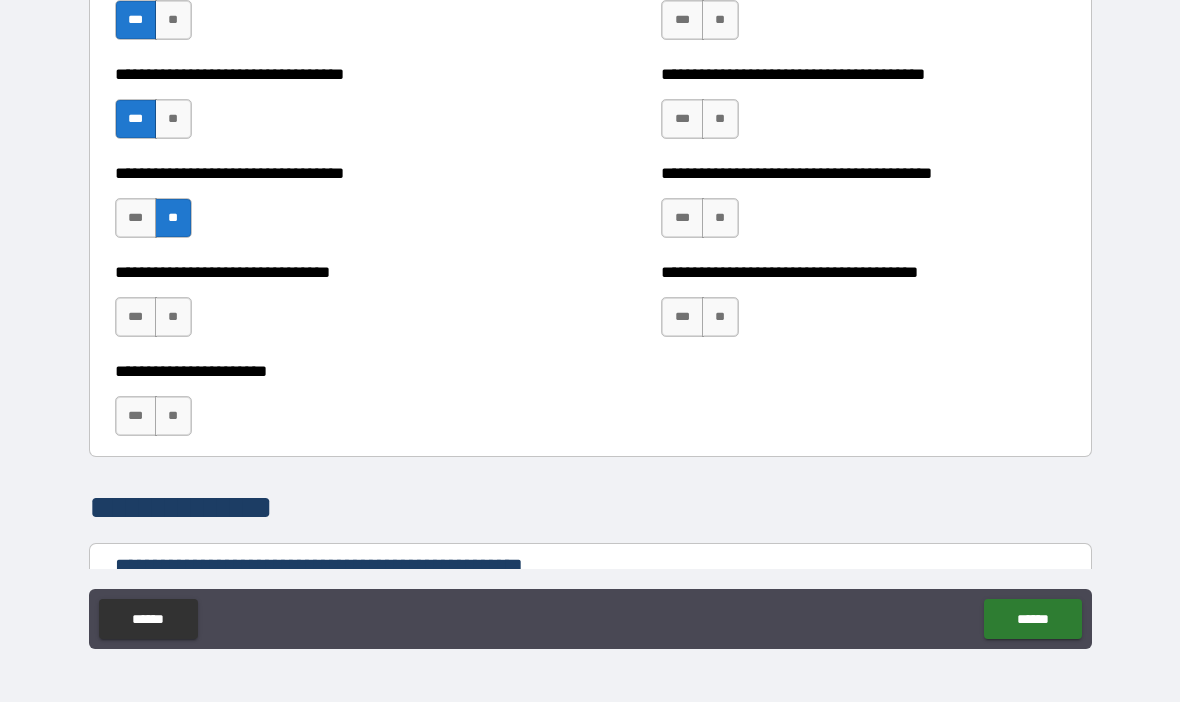 scroll, scrollTop: 3412, scrollLeft: 0, axis: vertical 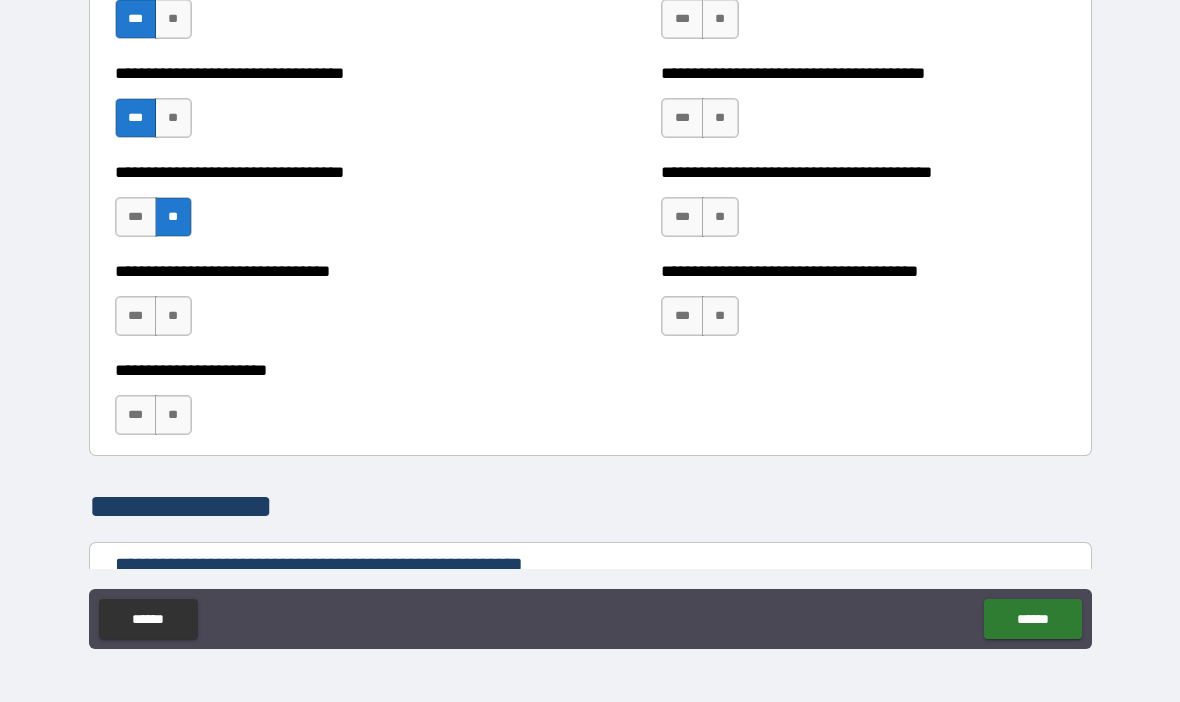 click on "**" at bounding box center [173, 316] 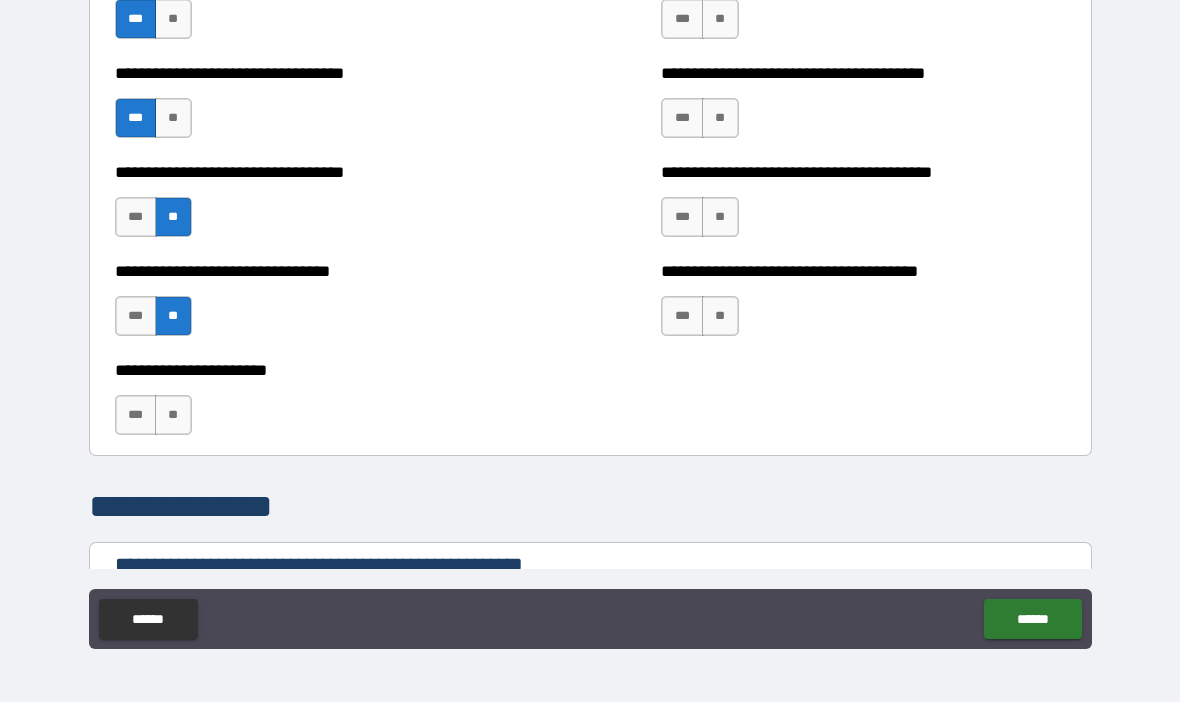 click on "**" at bounding box center [173, 415] 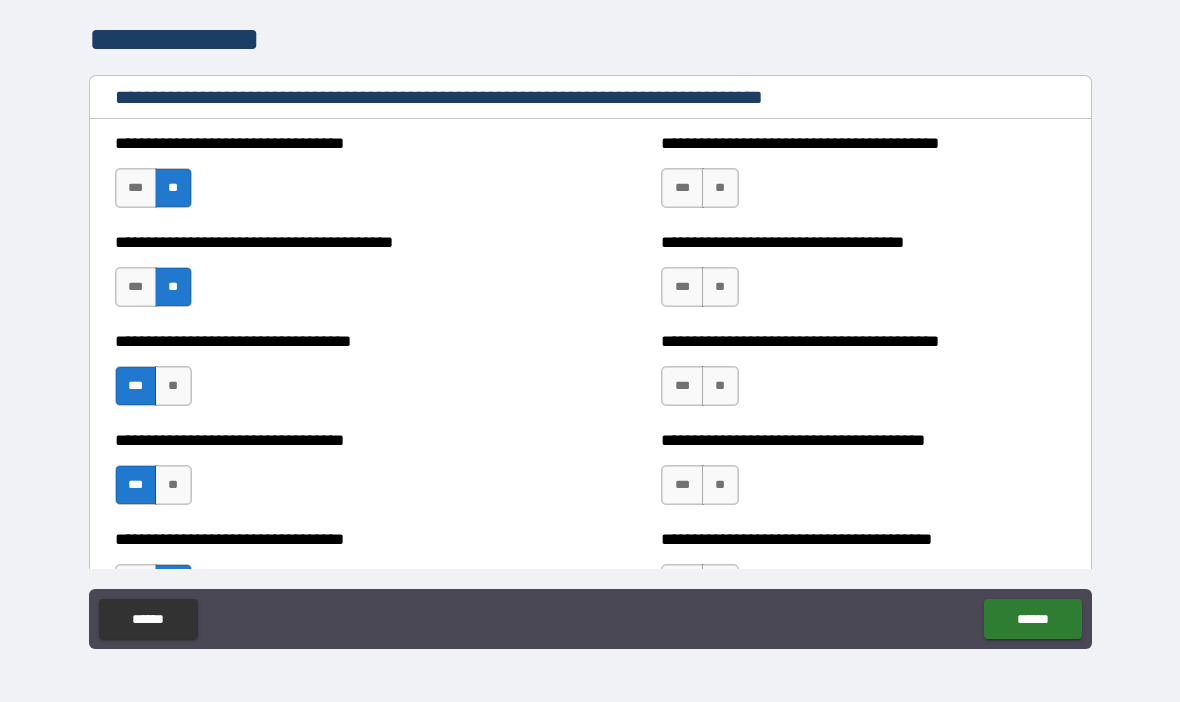 scroll, scrollTop: 3046, scrollLeft: 0, axis: vertical 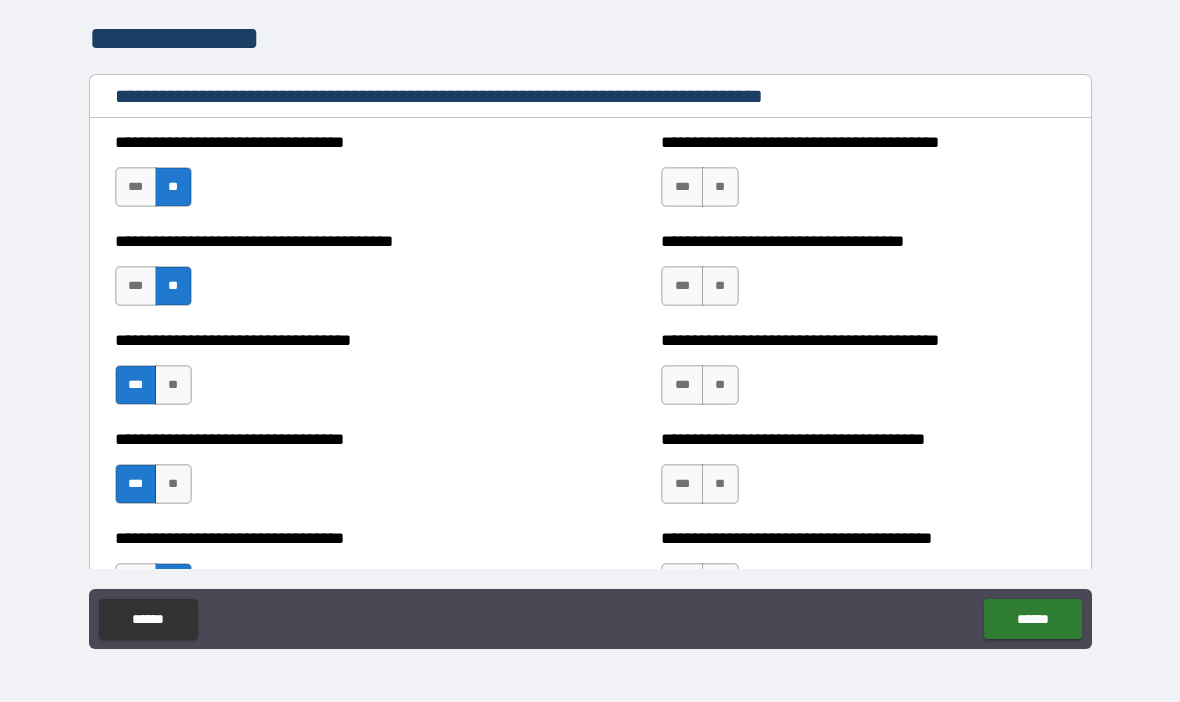 click on "**" at bounding box center (720, 187) 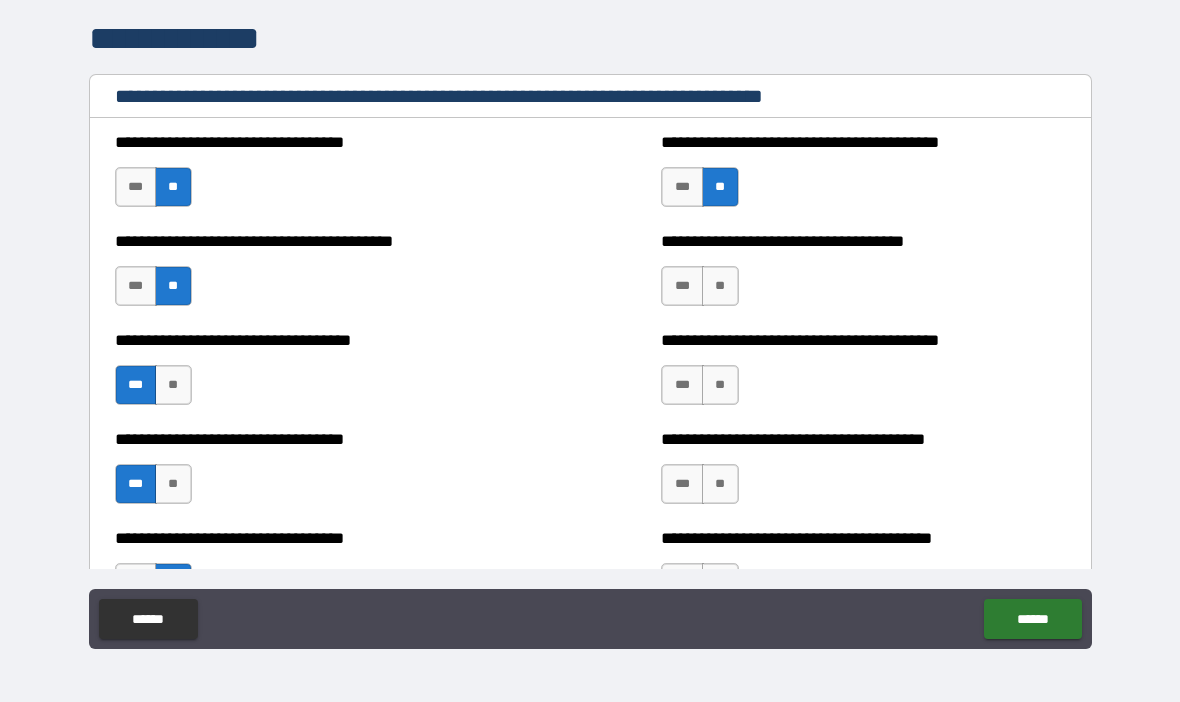 click on "**" at bounding box center [720, 286] 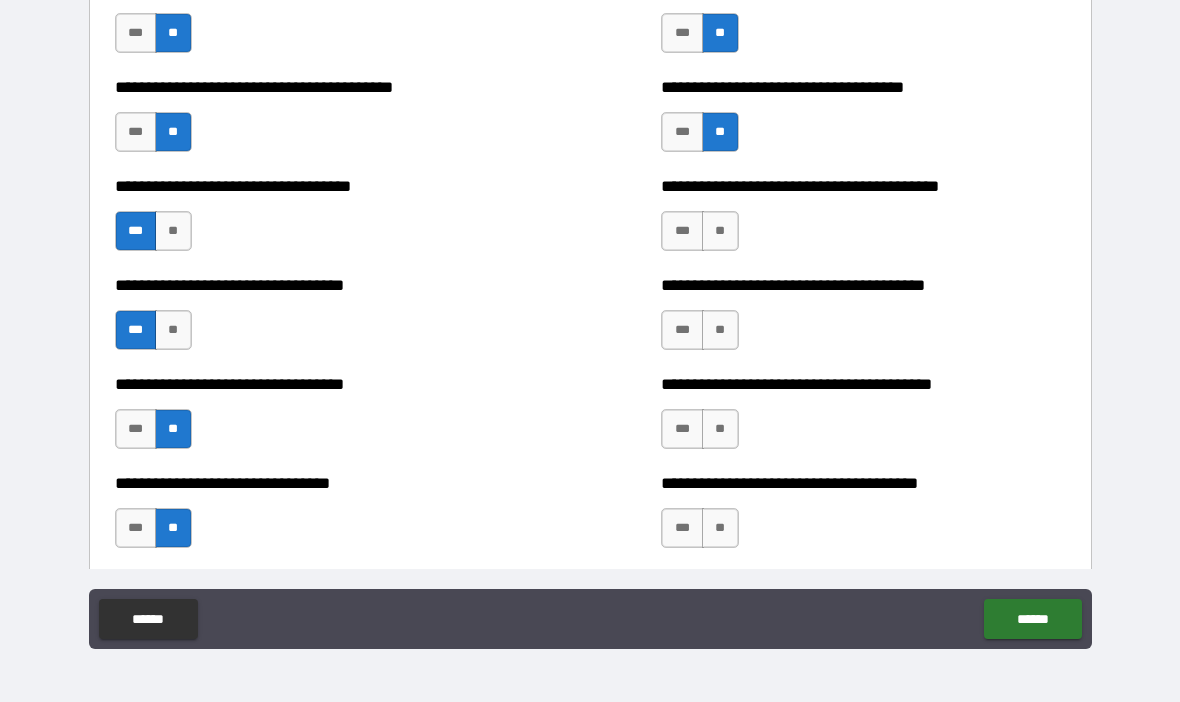 scroll, scrollTop: 3207, scrollLeft: 0, axis: vertical 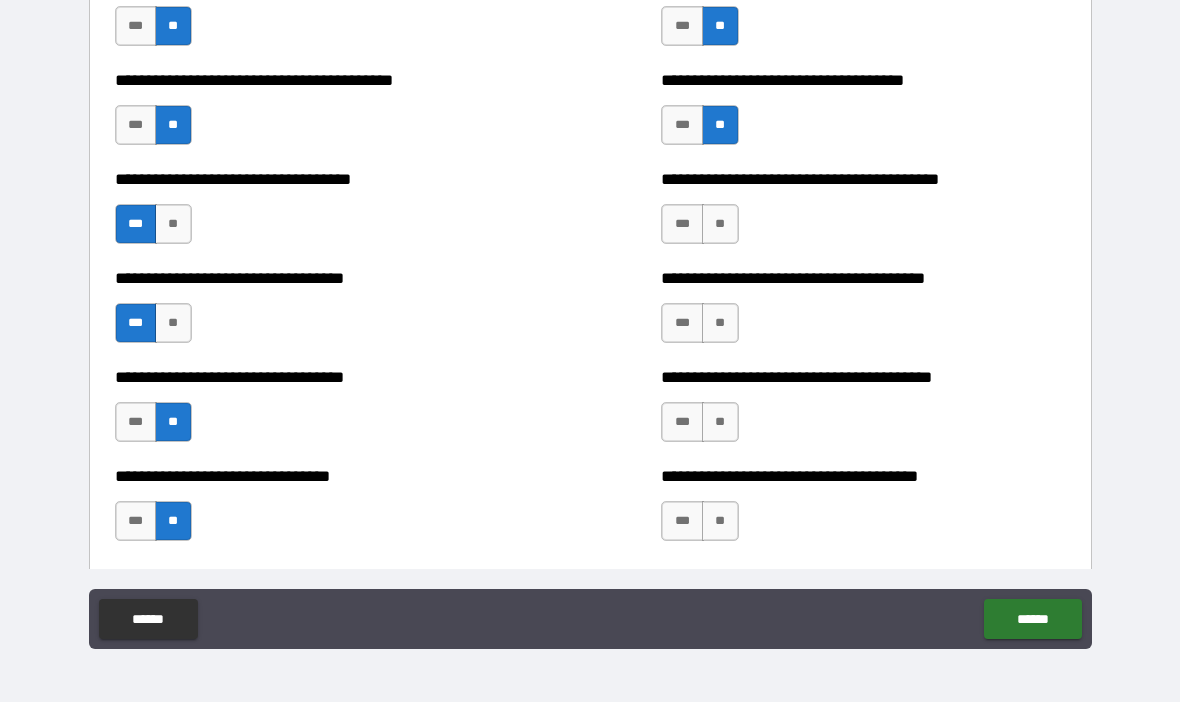 click on "***" at bounding box center [682, 224] 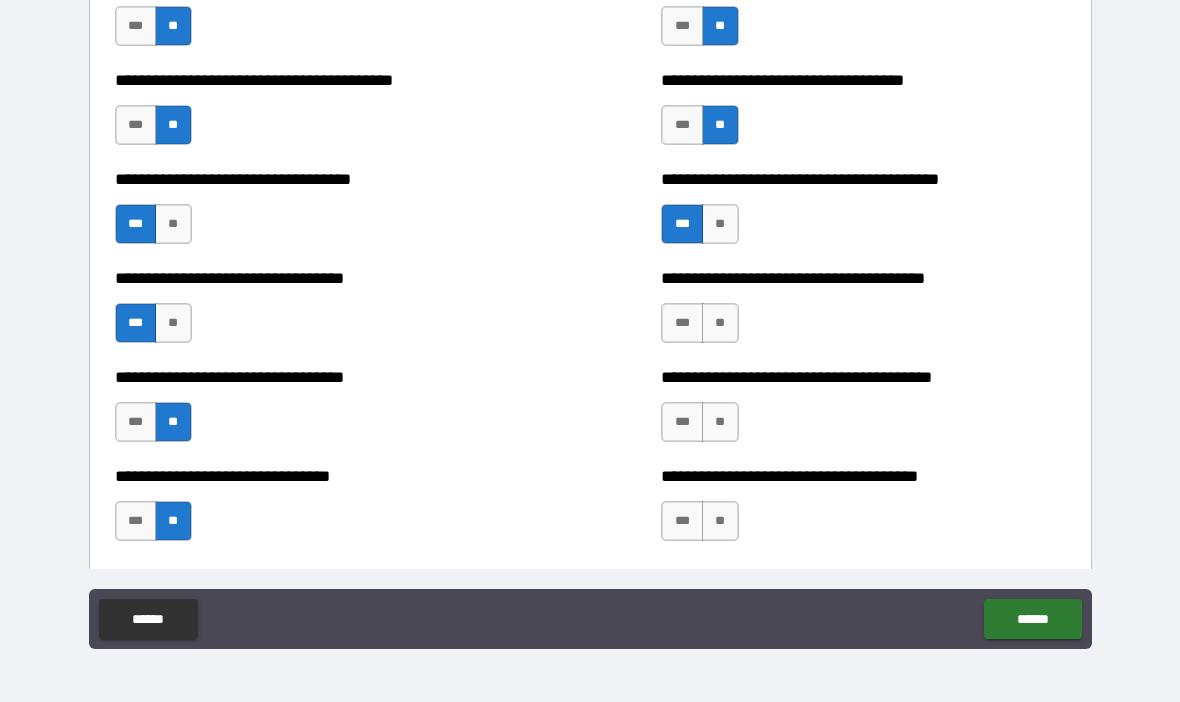 click on "**" at bounding box center (720, 323) 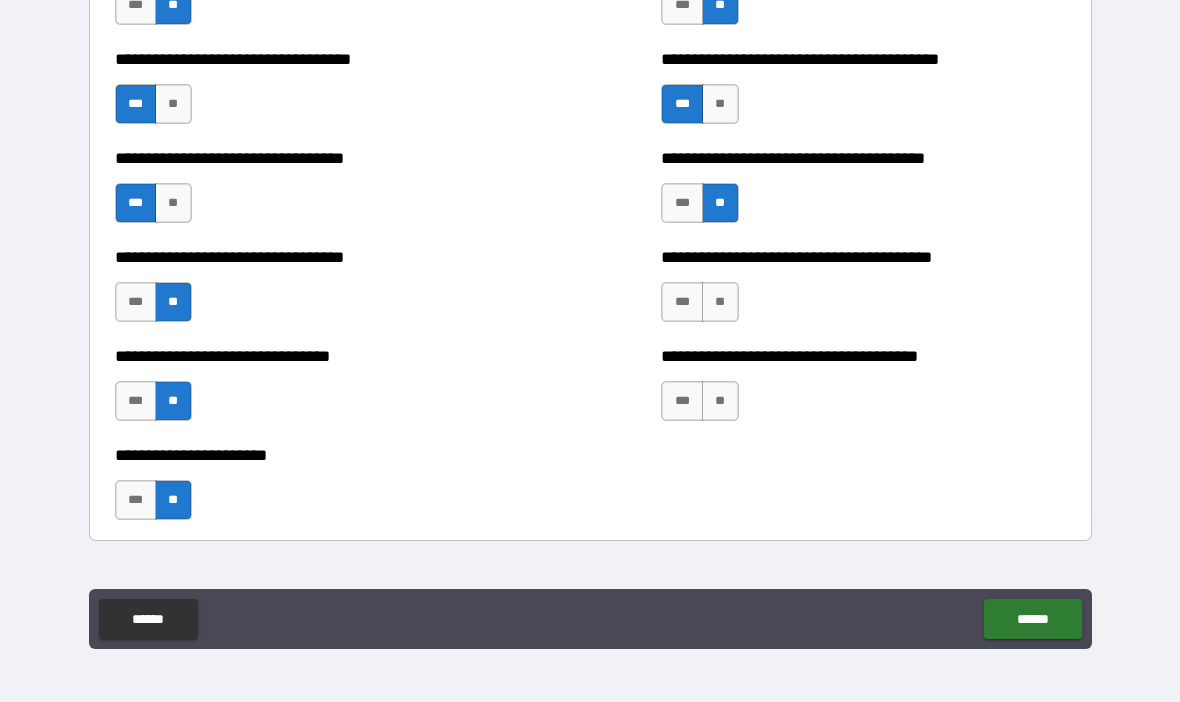 scroll, scrollTop: 3335, scrollLeft: 0, axis: vertical 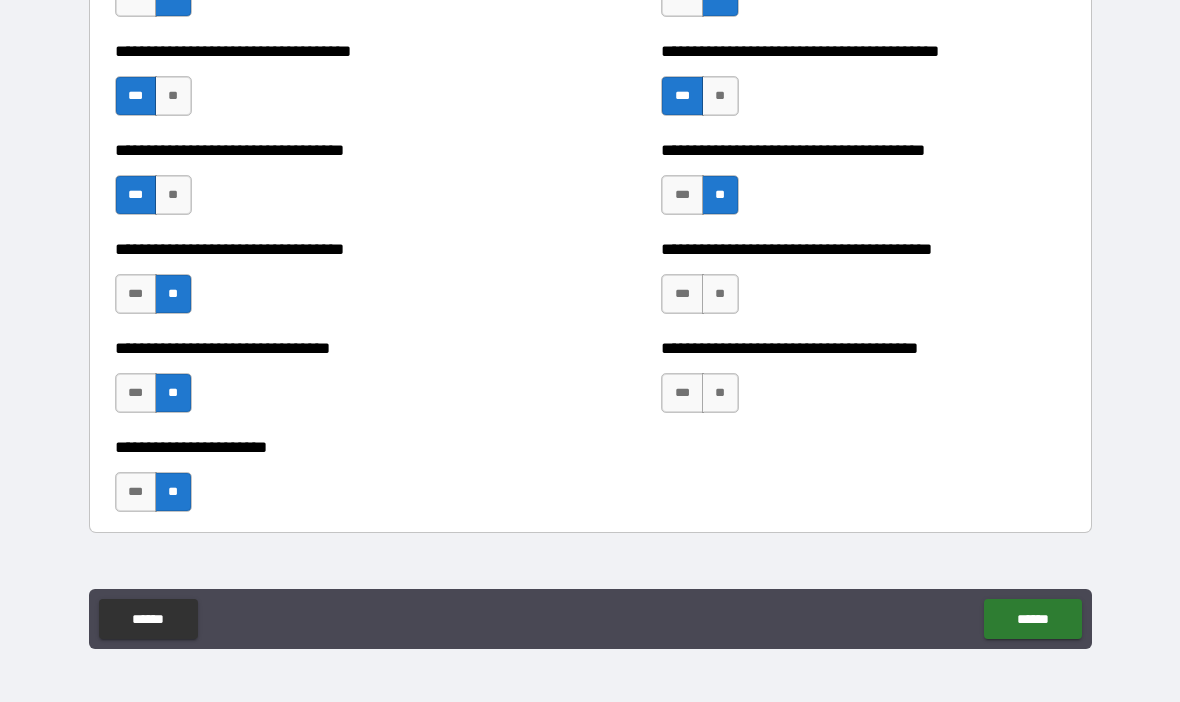 click on "**" at bounding box center (720, 294) 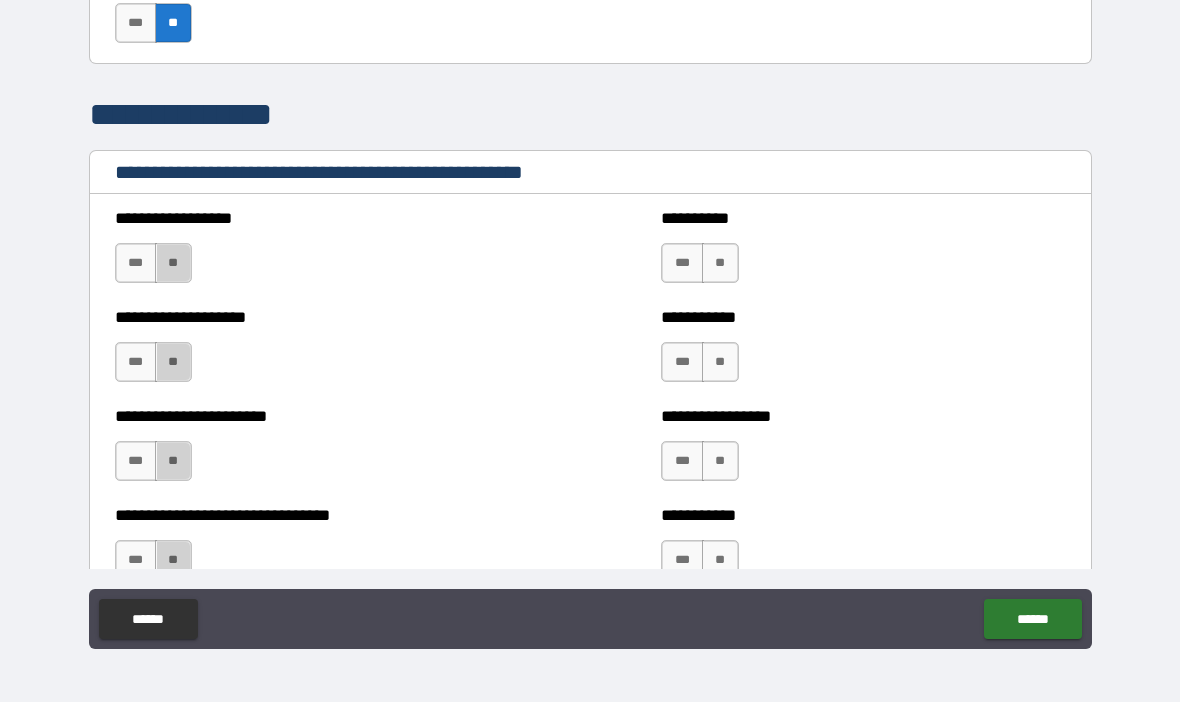 scroll, scrollTop: 3806, scrollLeft: 0, axis: vertical 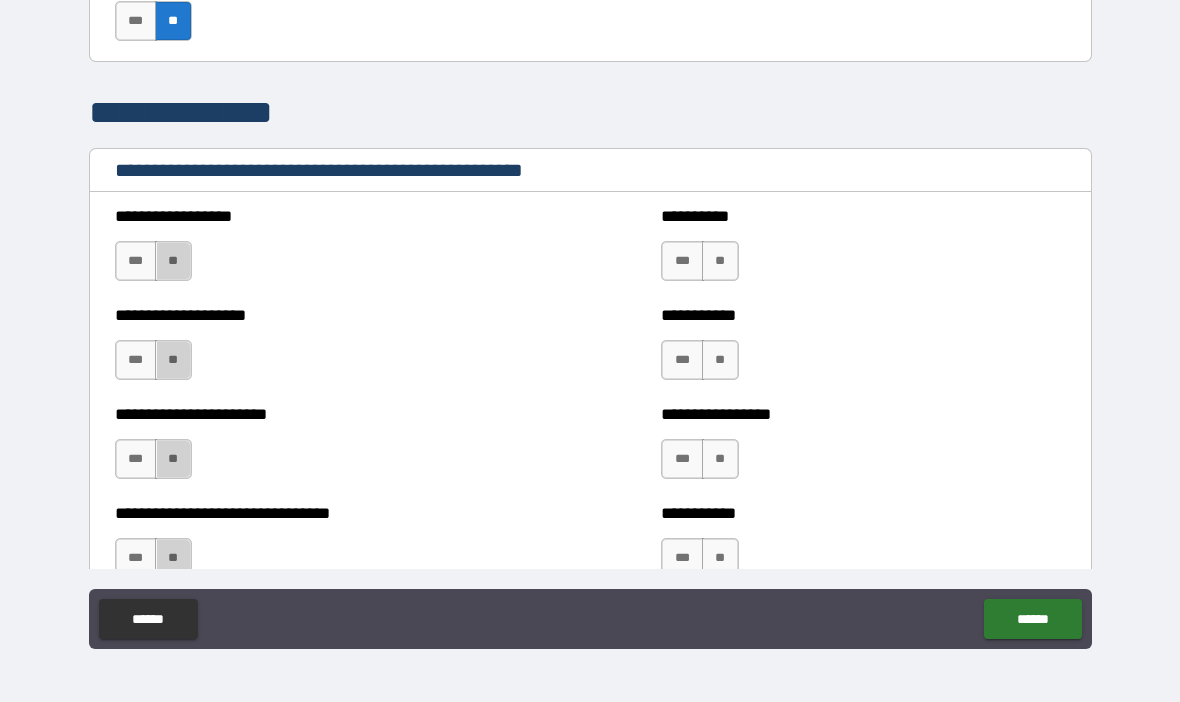 click on "**" at bounding box center [720, 261] 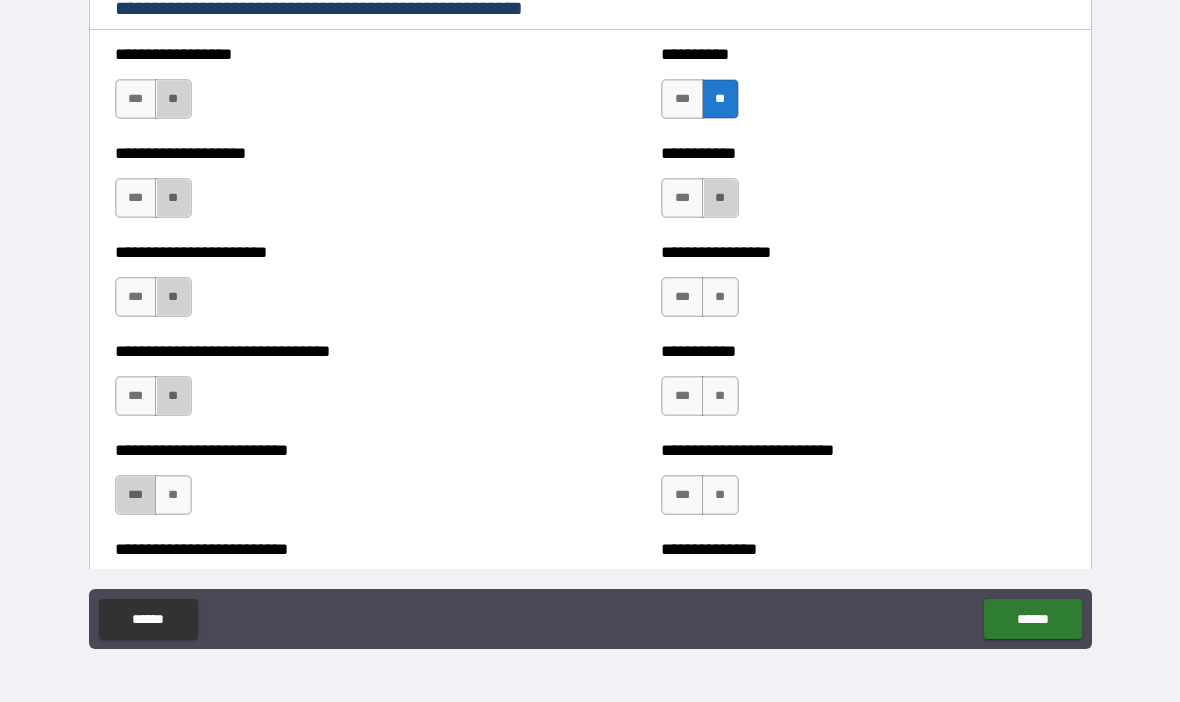 scroll, scrollTop: 3970, scrollLeft: 0, axis: vertical 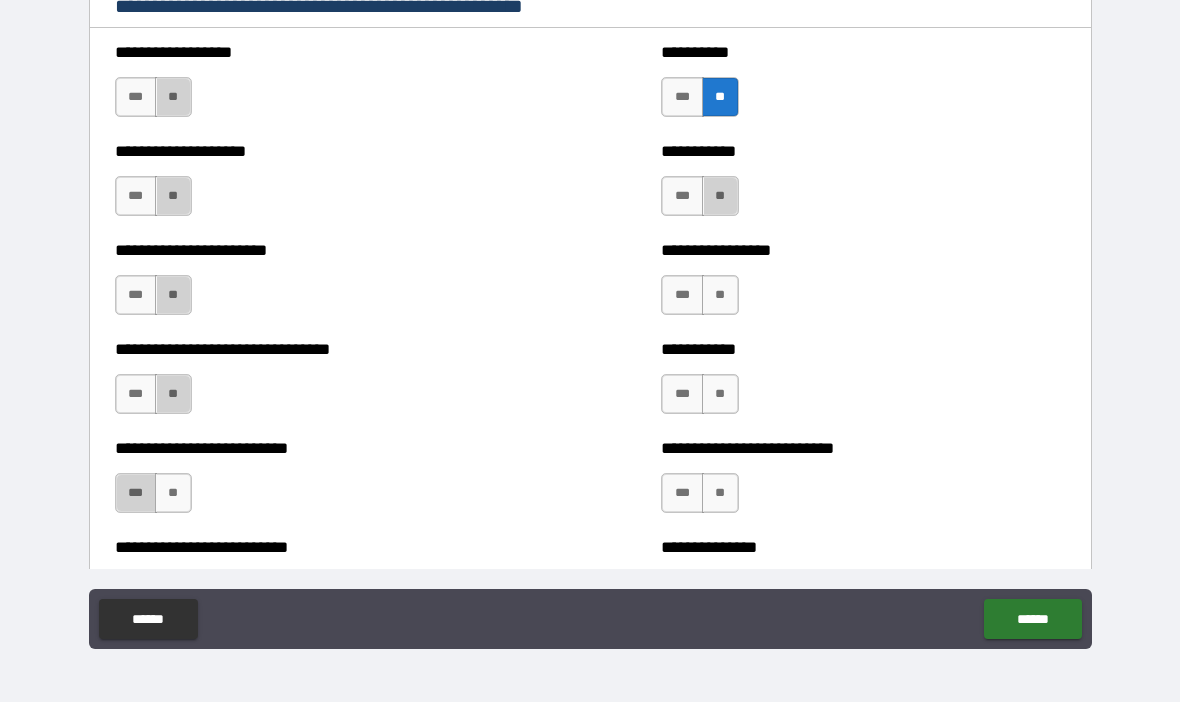 click on "**" at bounding box center (720, 295) 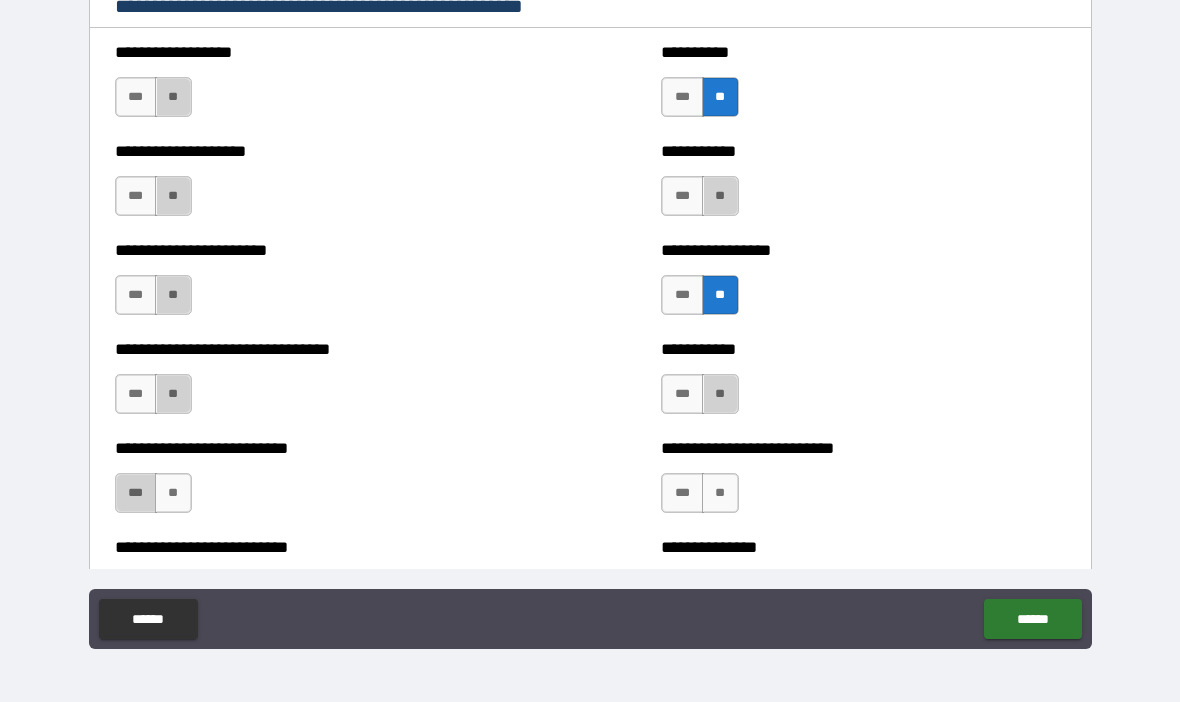 click on "**" at bounding box center (720, 493) 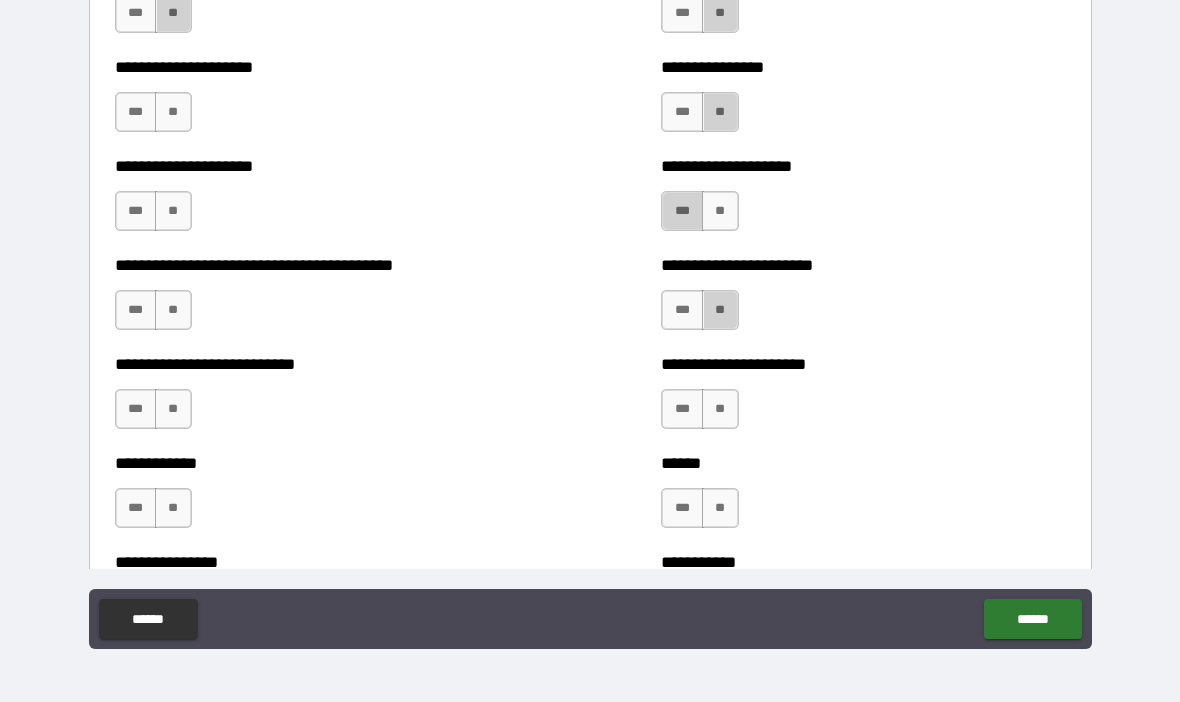 scroll, scrollTop: 4685, scrollLeft: 0, axis: vertical 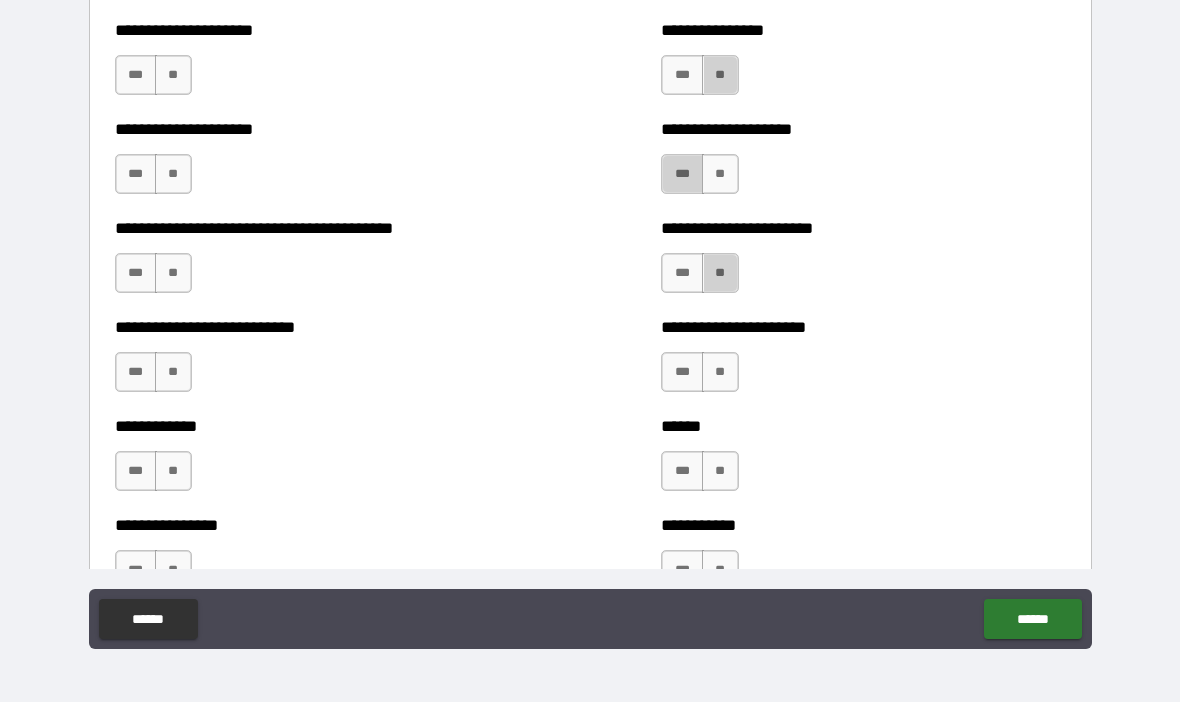 click on "**" at bounding box center [720, 372] 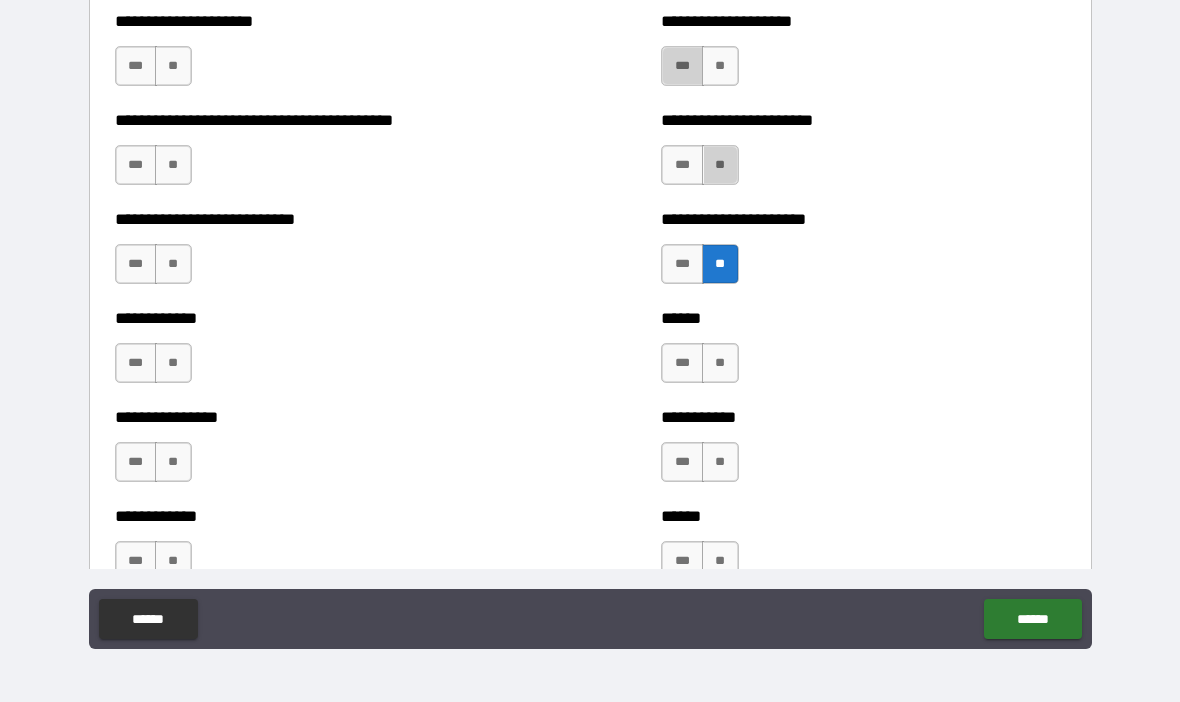 click on "**" at bounding box center (720, 363) 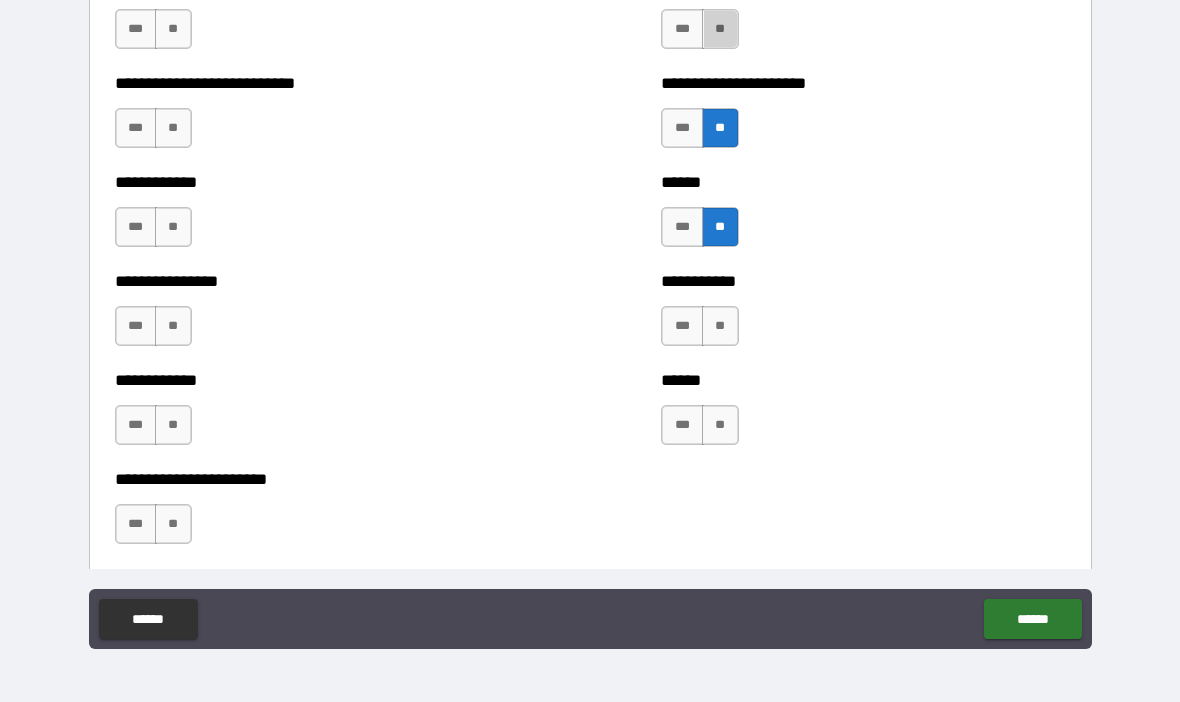 scroll, scrollTop: 4933, scrollLeft: 0, axis: vertical 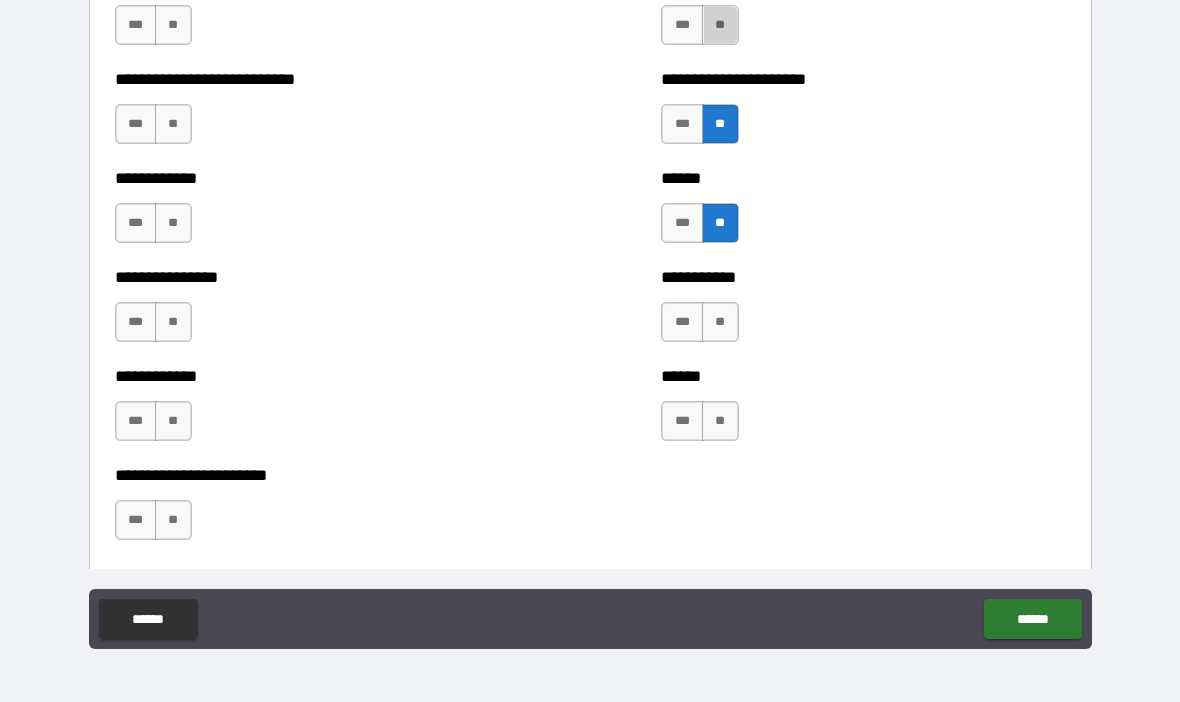 click on "***" at bounding box center (682, 322) 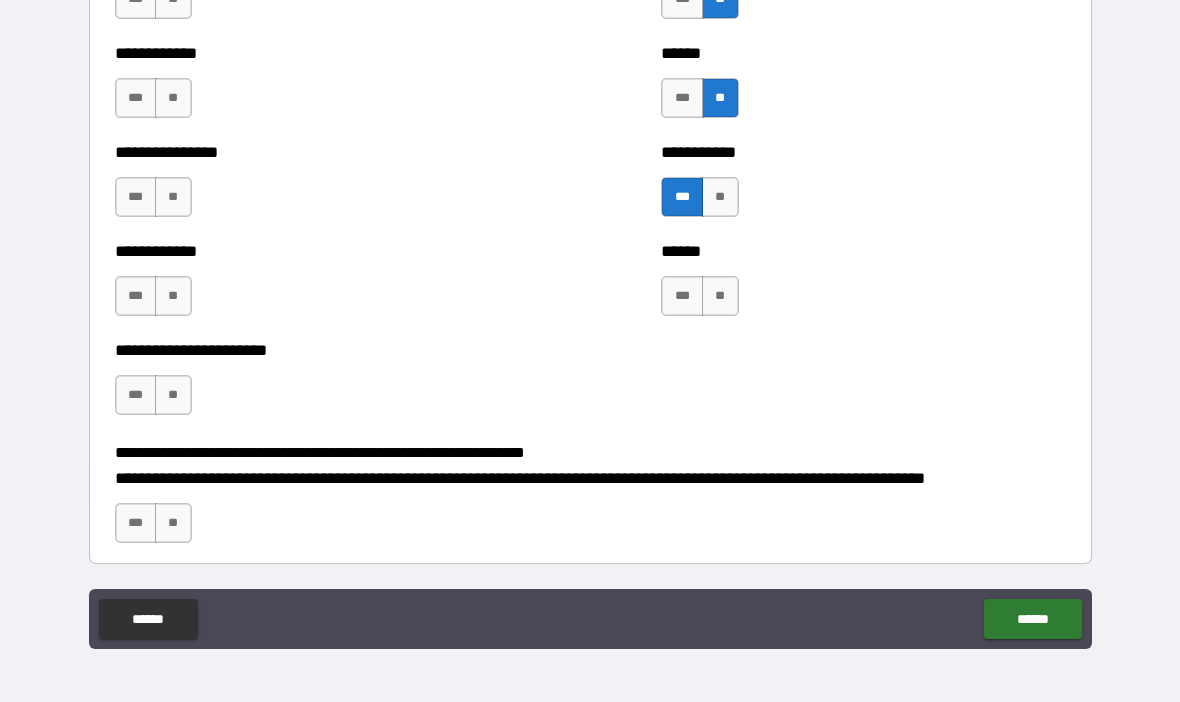 scroll, scrollTop: 5060, scrollLeft: 0, axis: vertical 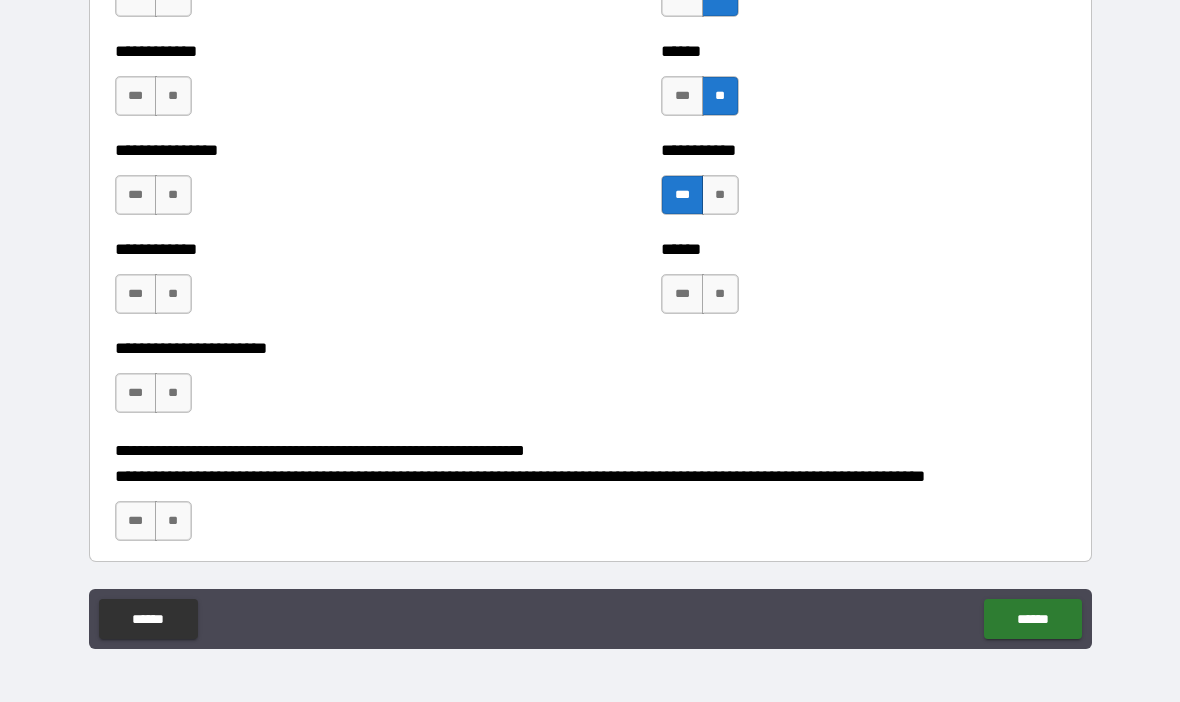 click on "***" at bounding box center (682, 294) 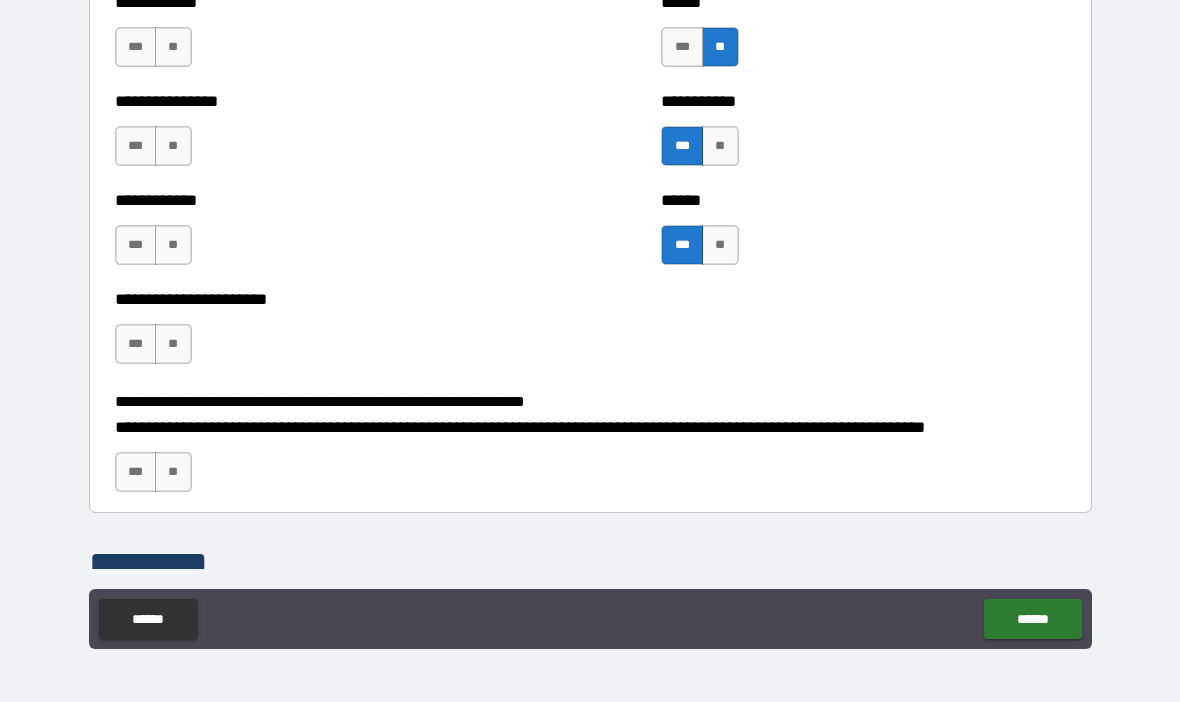 scroll, scrollTop: 5101, scrollLeft: 0, axis: vertical 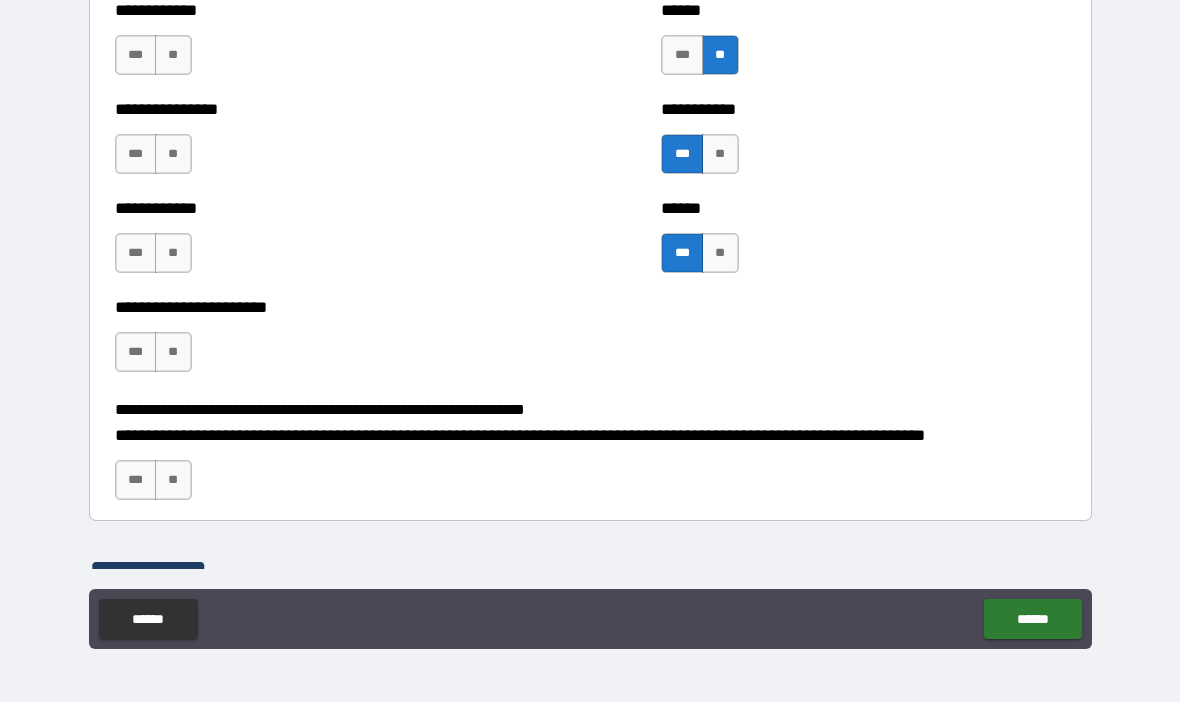 click on "**" at bounding box center [173, 352] 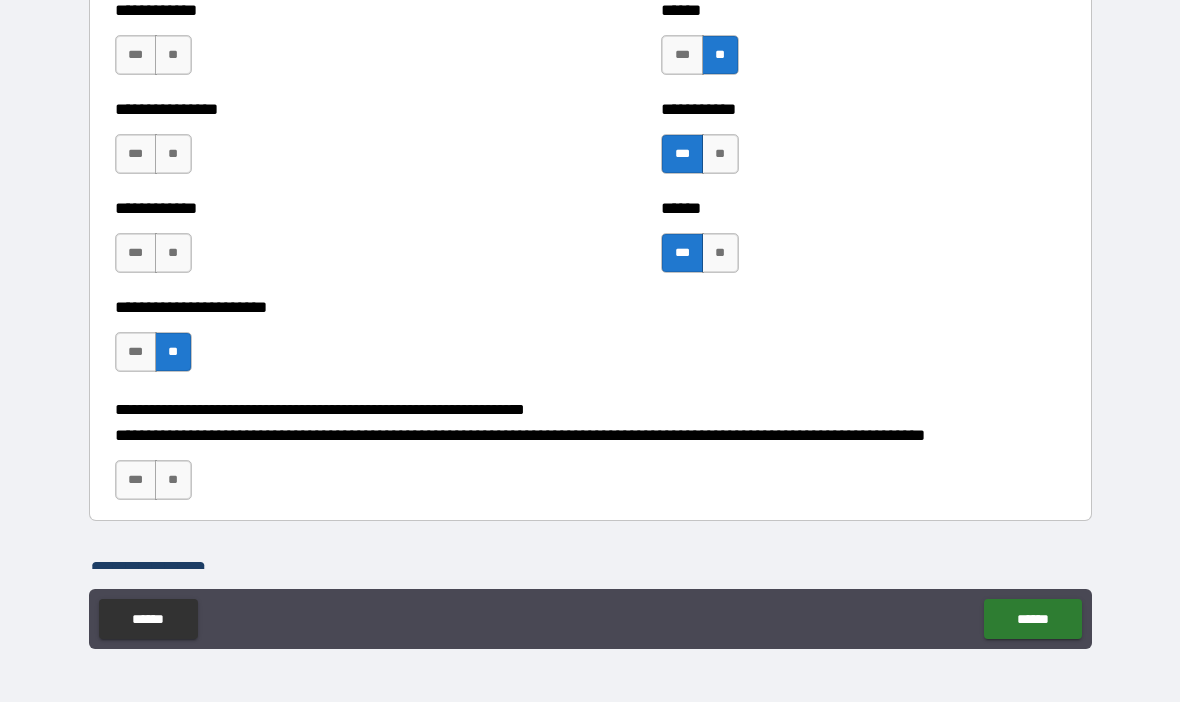 click on "**" at bounding box center (173, 253) 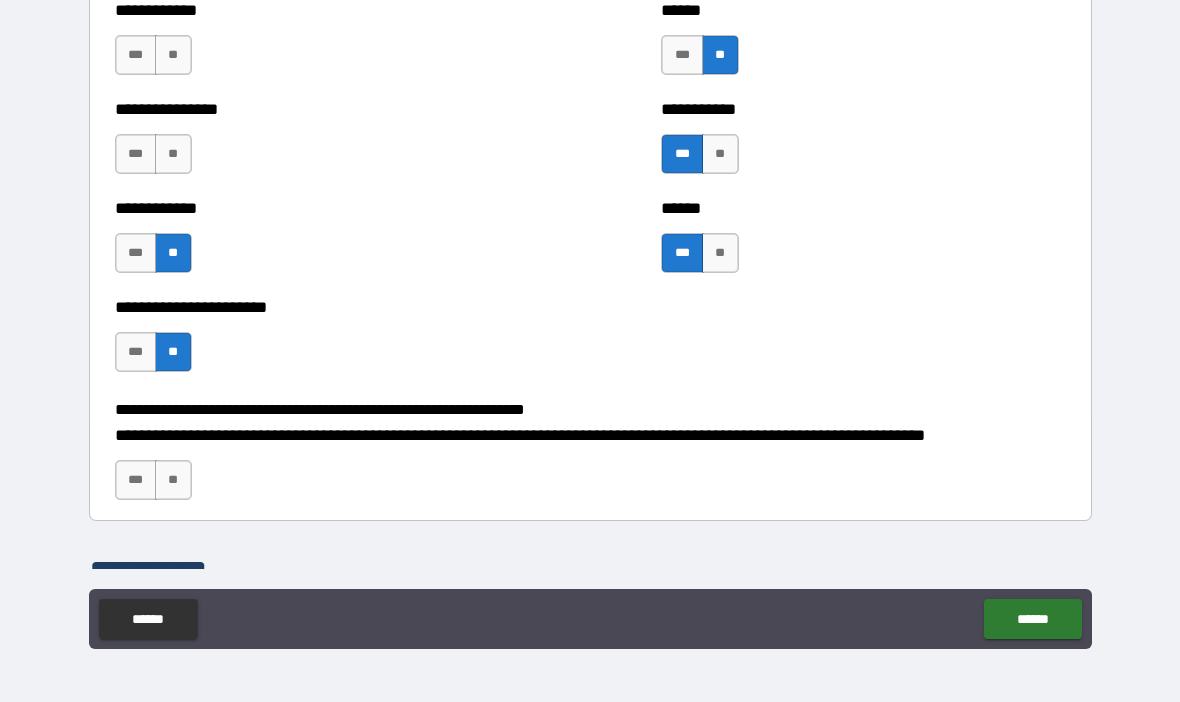 click on "***" at bounding box center [136, 154] 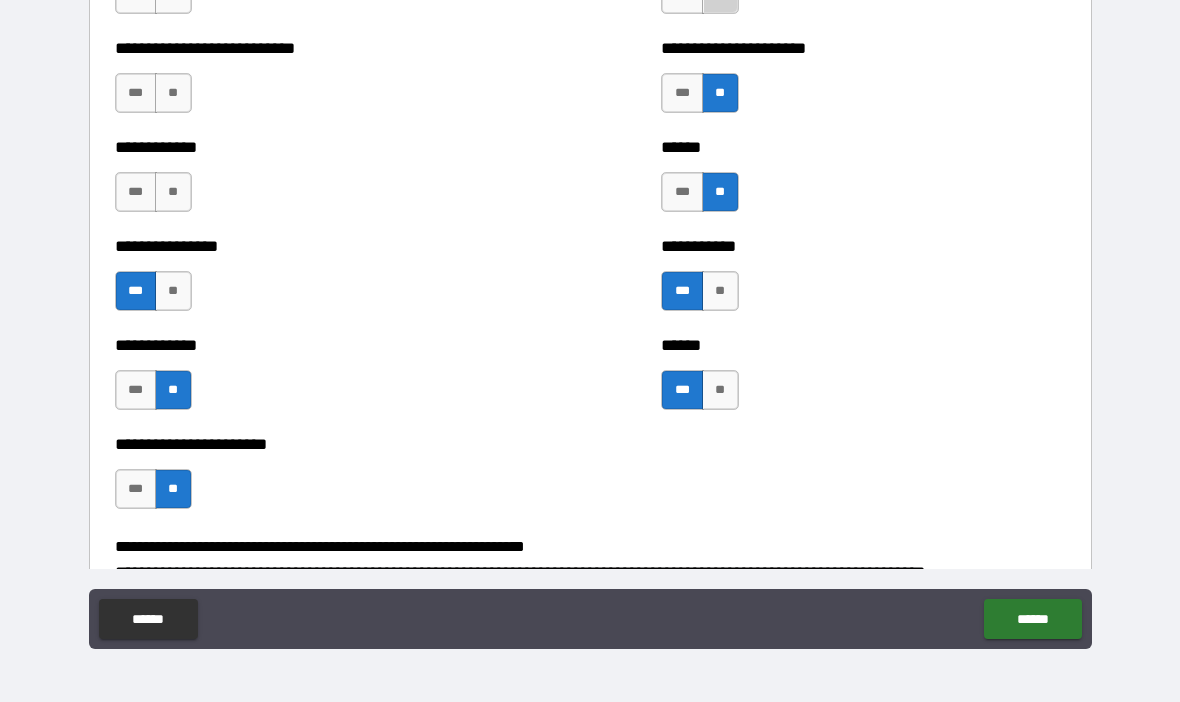 scroll, scrollTop: 4969, scrollLeft: 0, axis: vertical 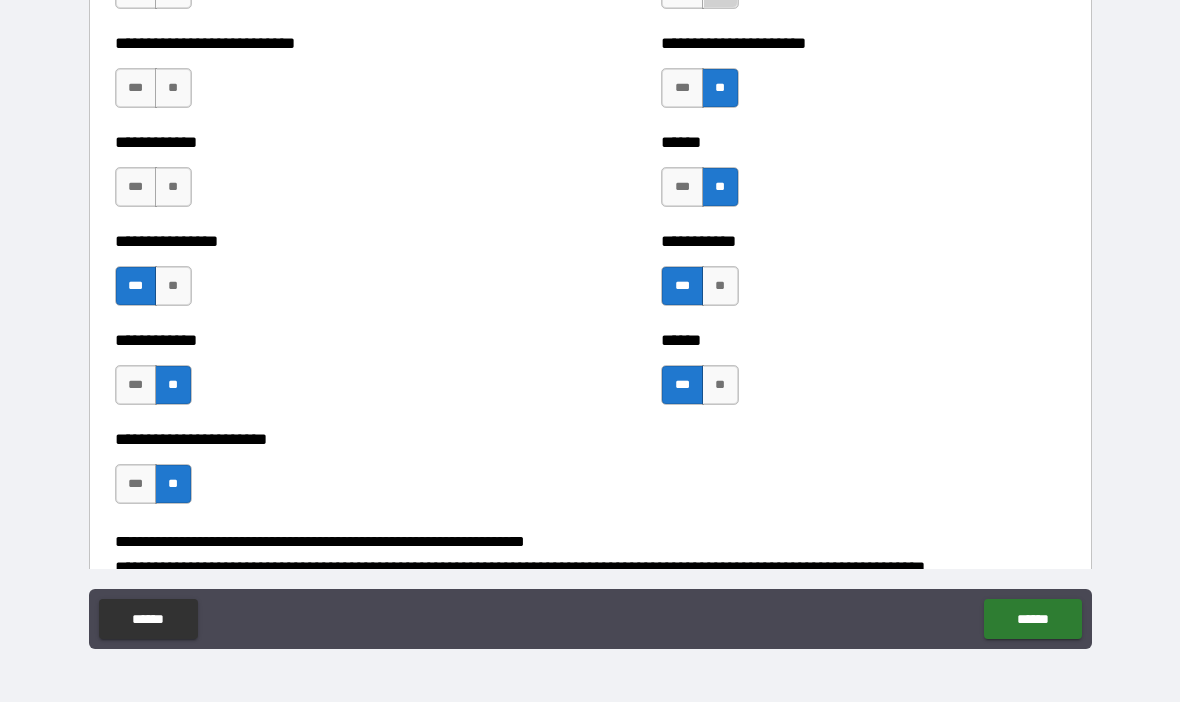 click on "**" at bounding box center [173, 187] 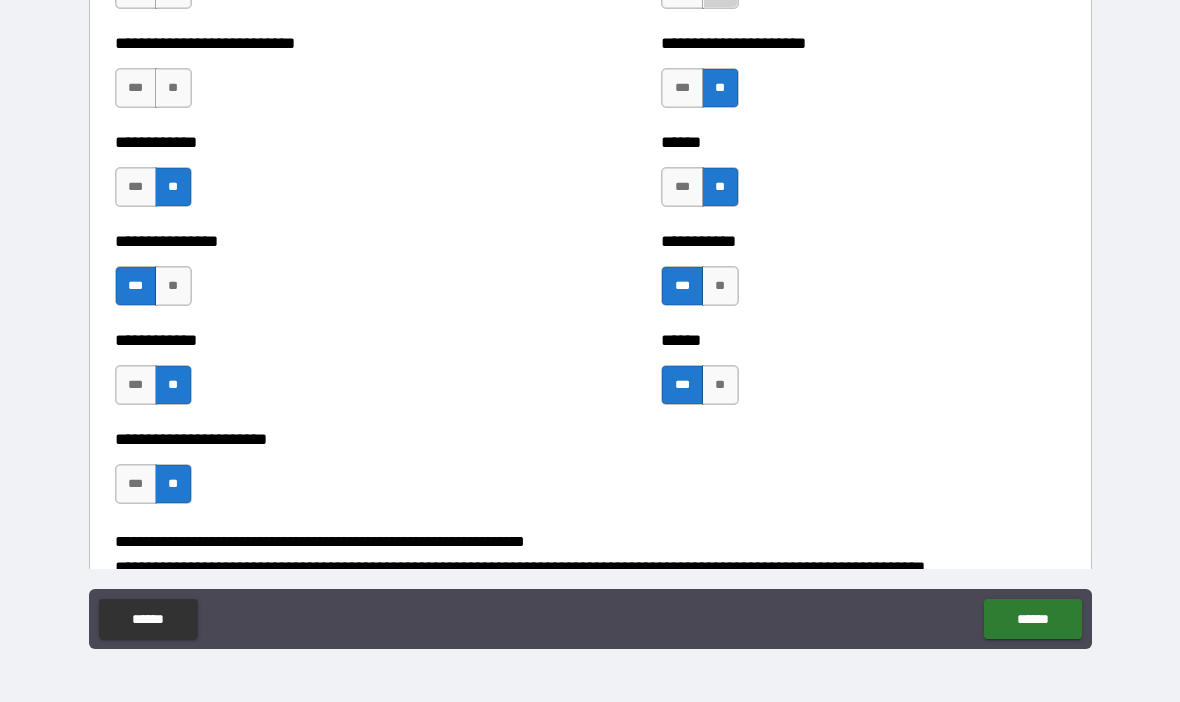 click on "**" at bounding box center [173, 88] 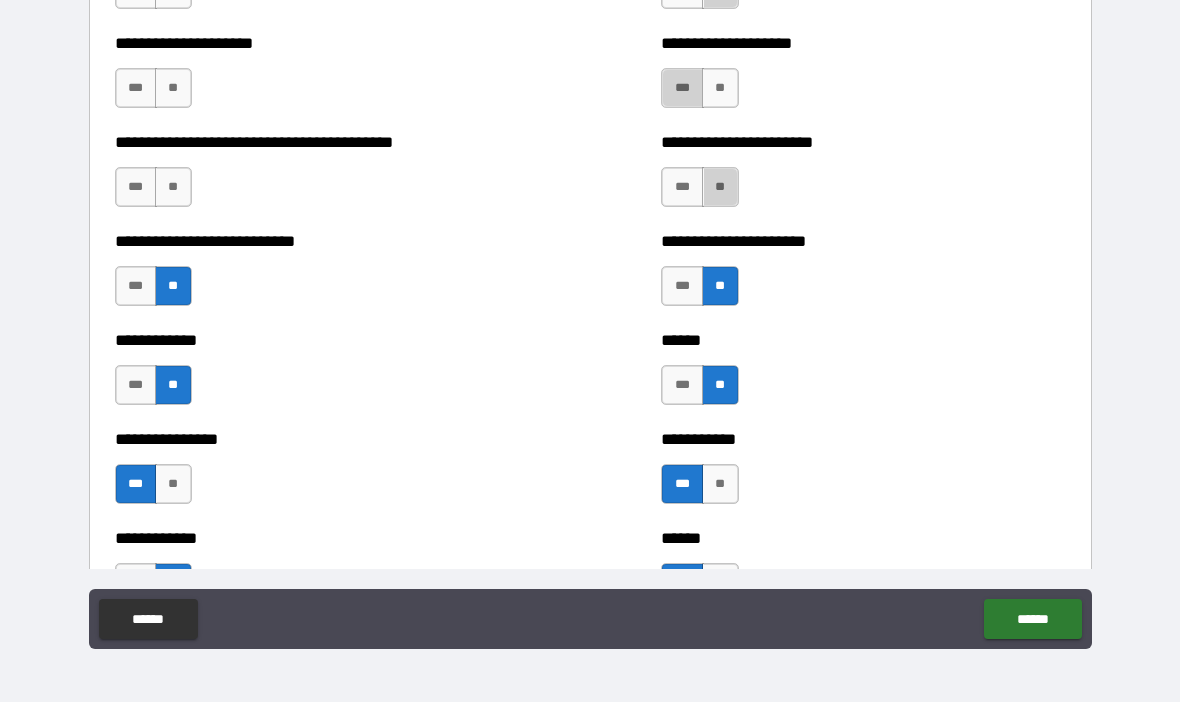 scroll, scrollTop: 4778, scrollLeft: 0, axis: vertical 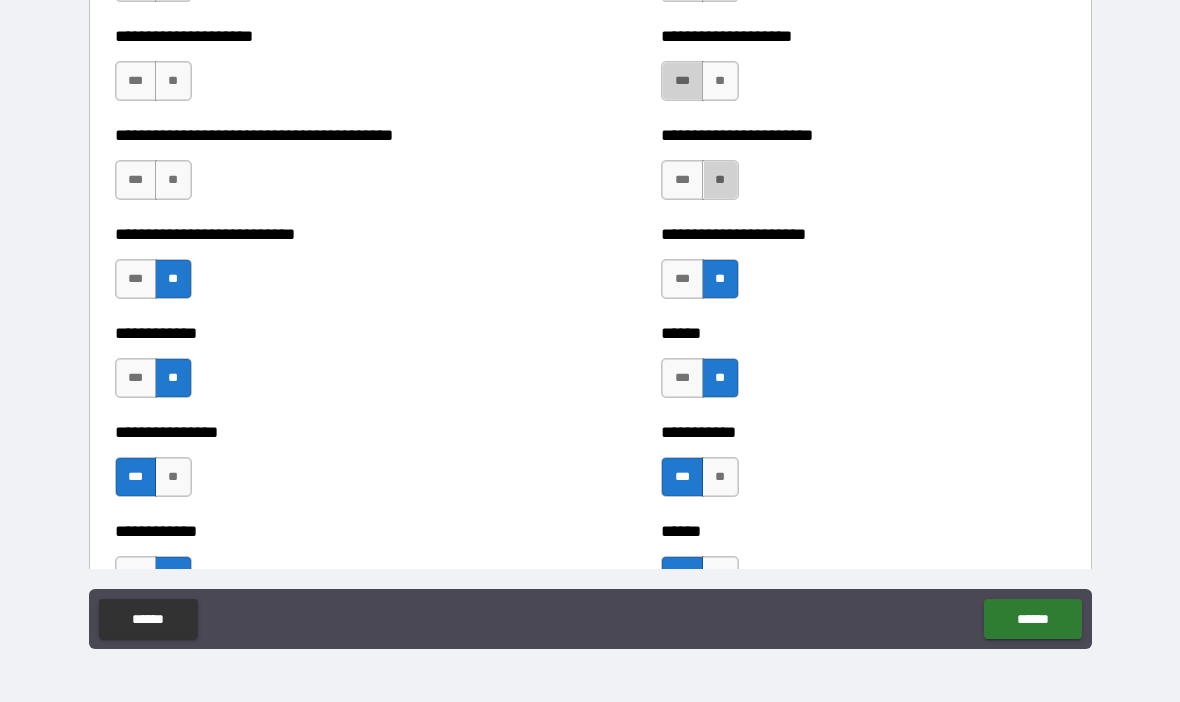 click on "**" at bounding box center [173, 180] 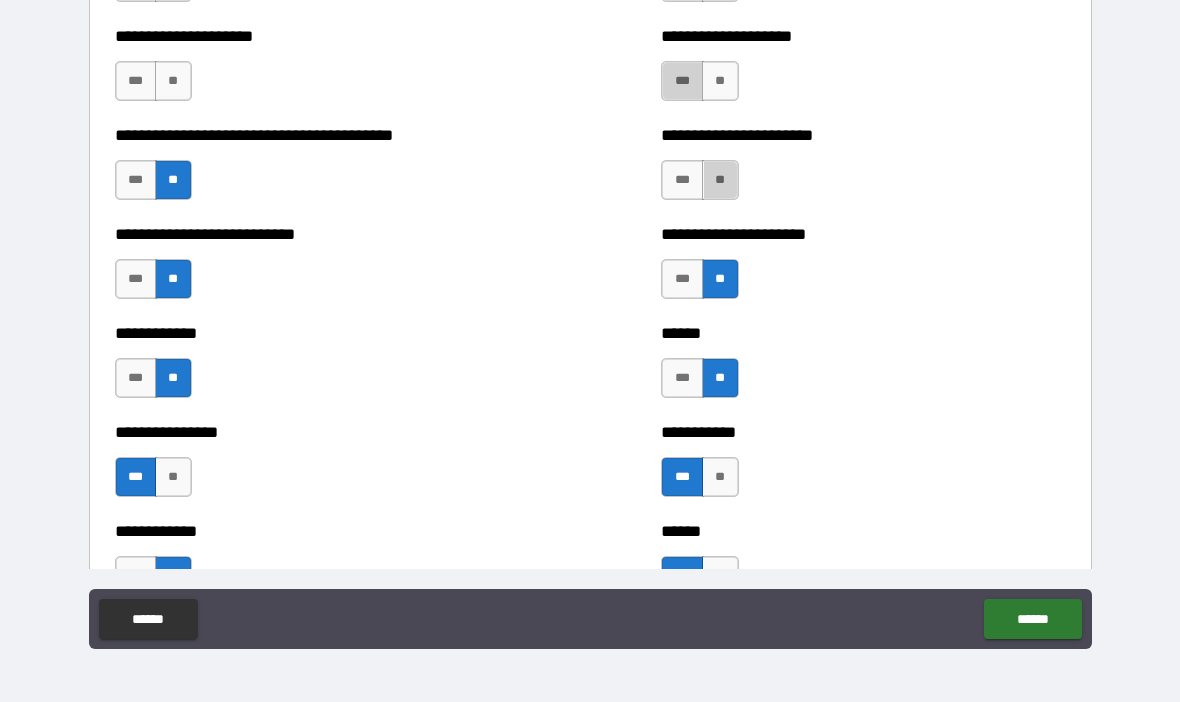 click on "**" at bounding box center (173, 81) 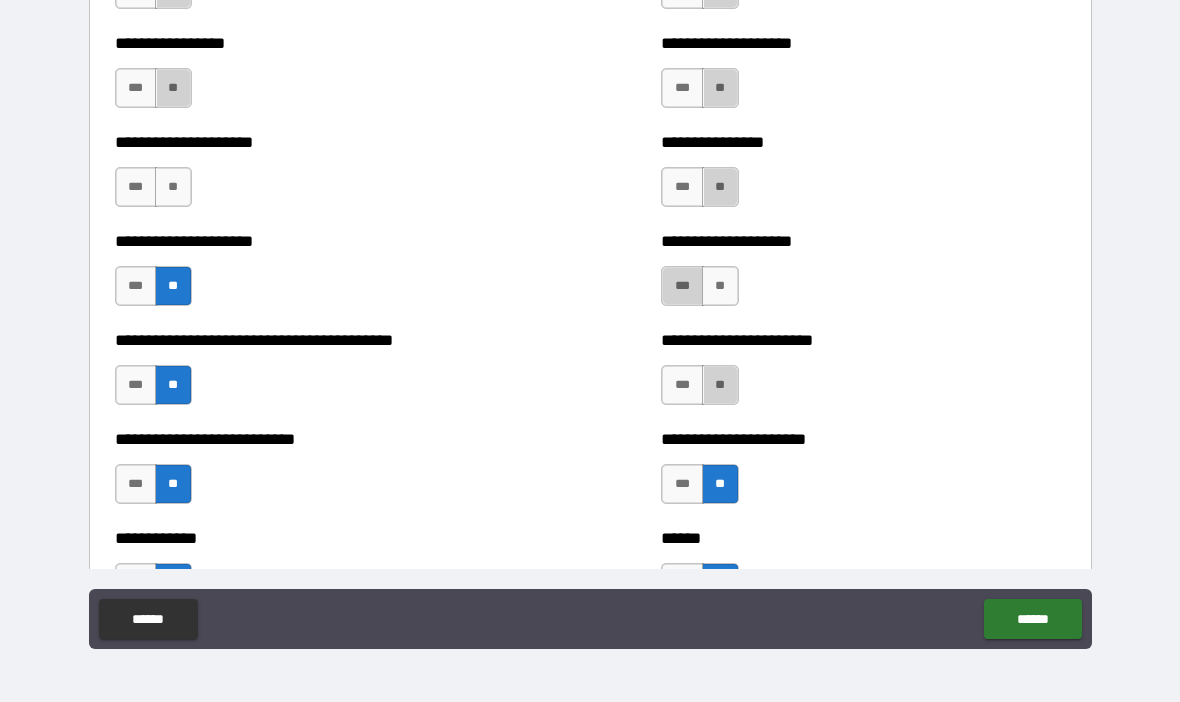 scroll, scrollTop: 4567, scrollLeft: 0, axis: vertical 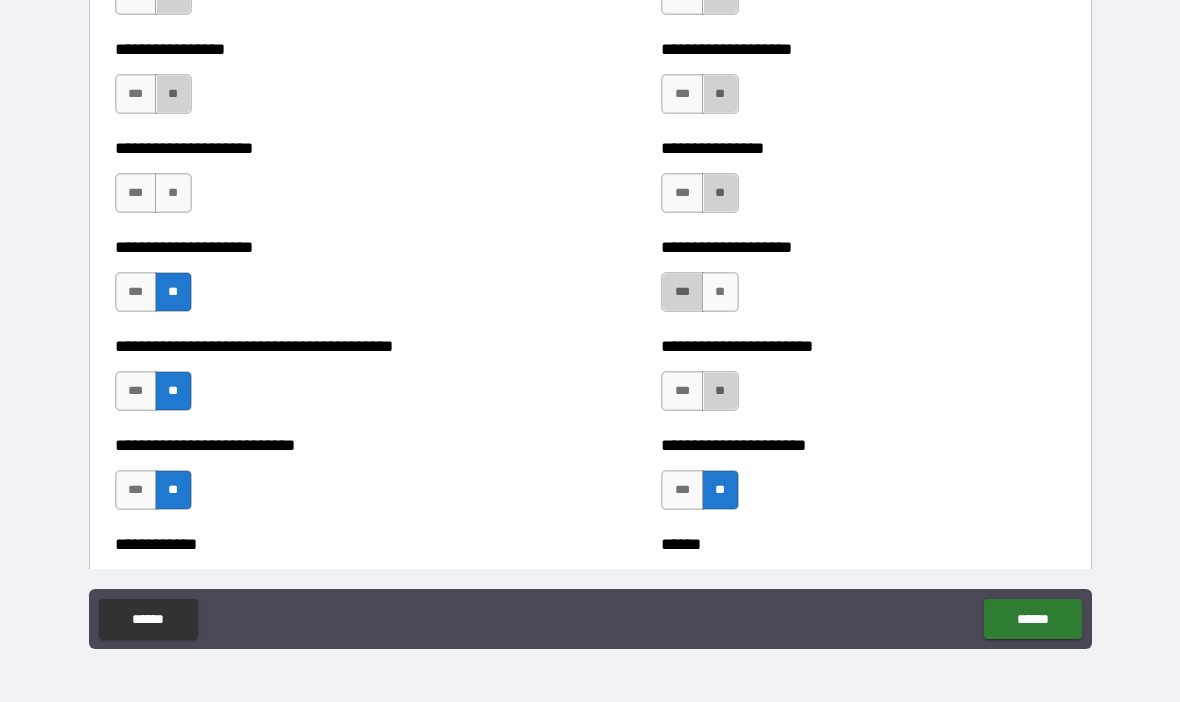 click on "**" at bounding box center (173, 193) 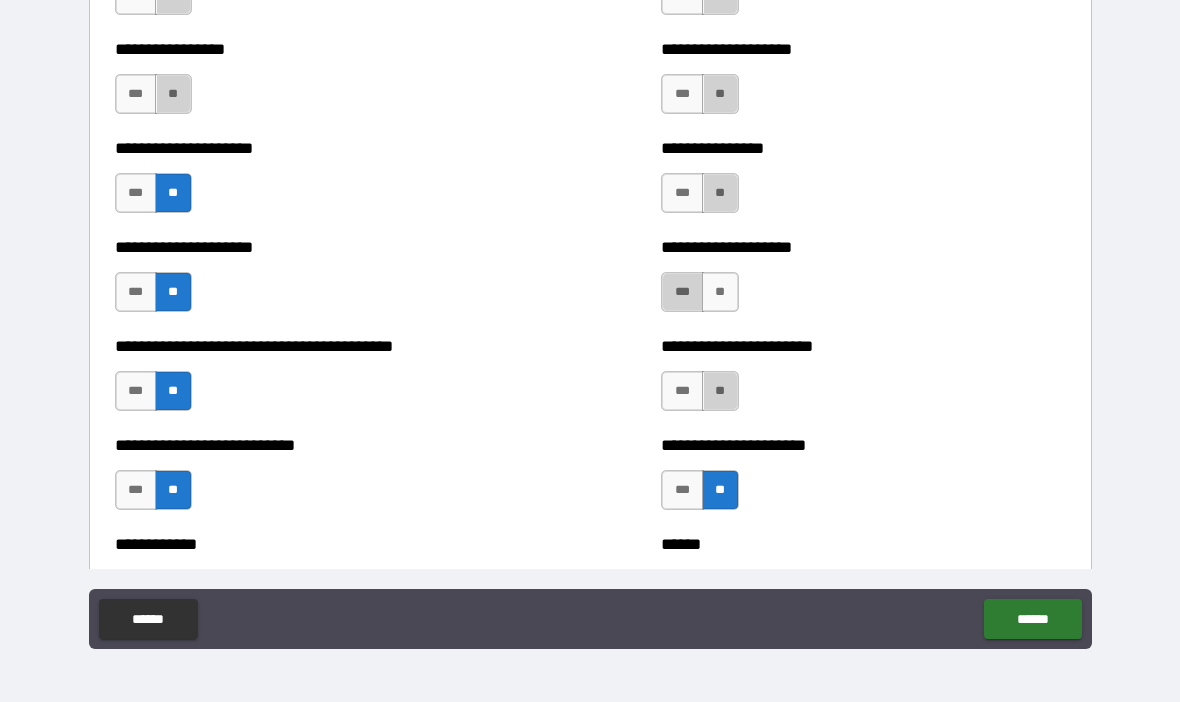 click on "**" at bounding box center [173, 94] 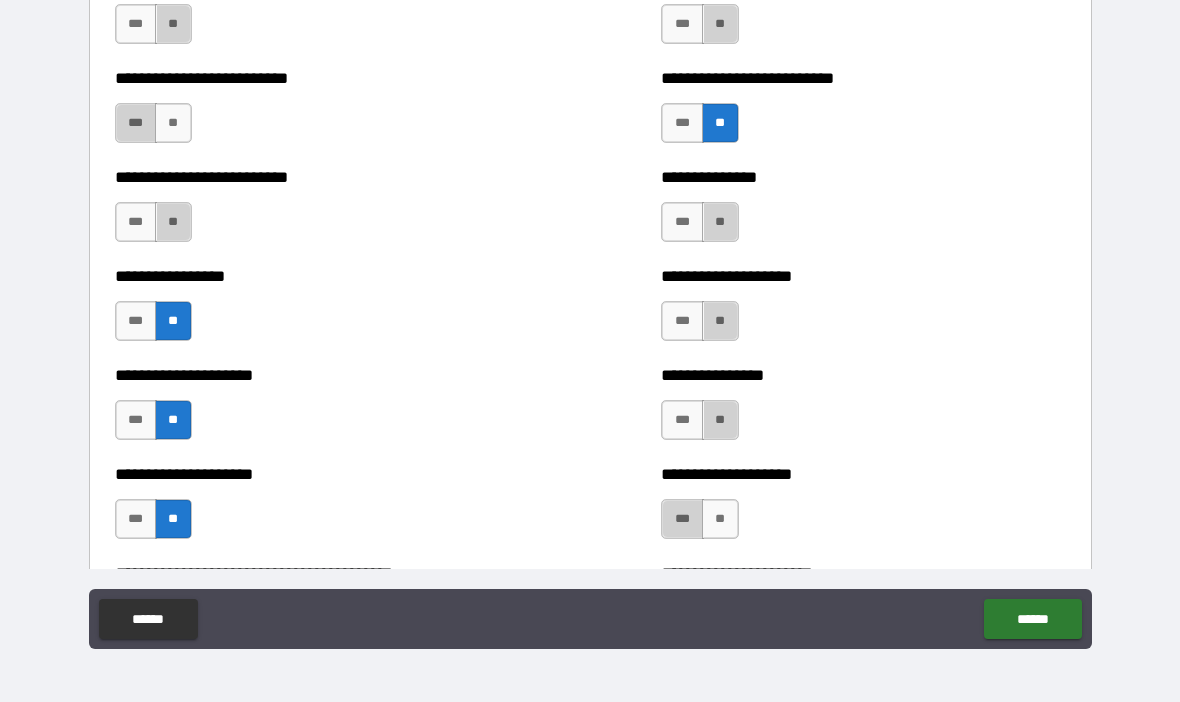 scroll, scrollTop: 4336, scrollLeft: 0, axis: vertical 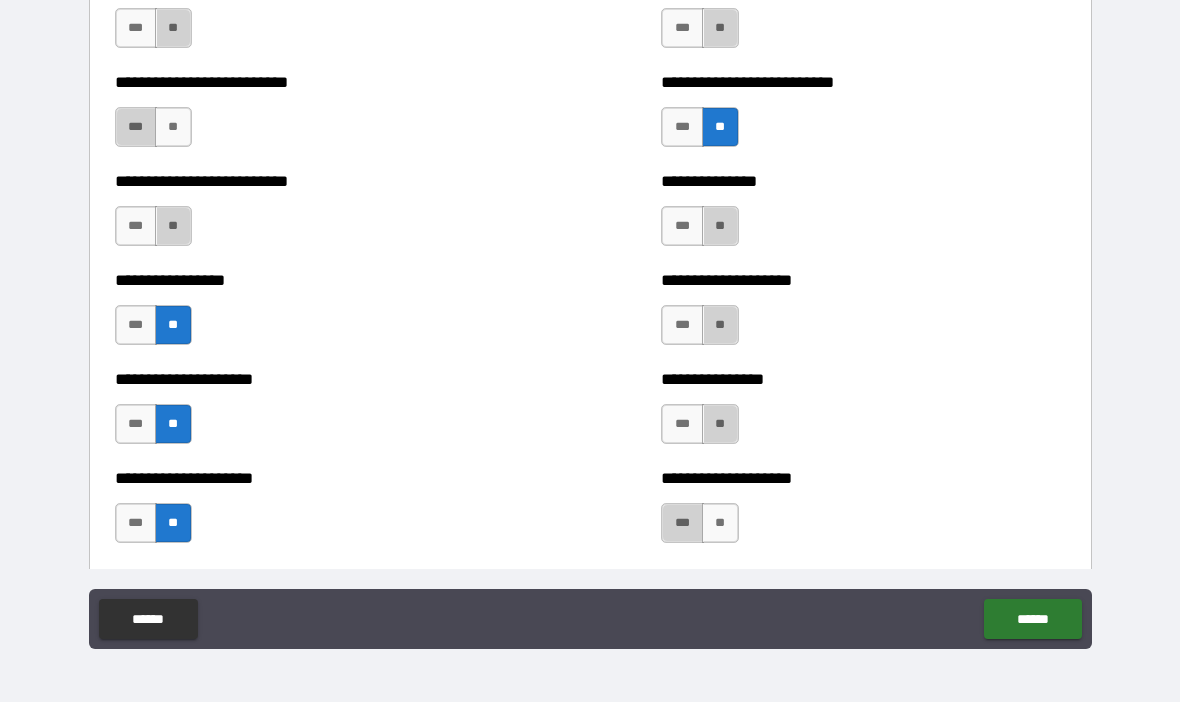 click on "**" at bounding box center (173, 226) 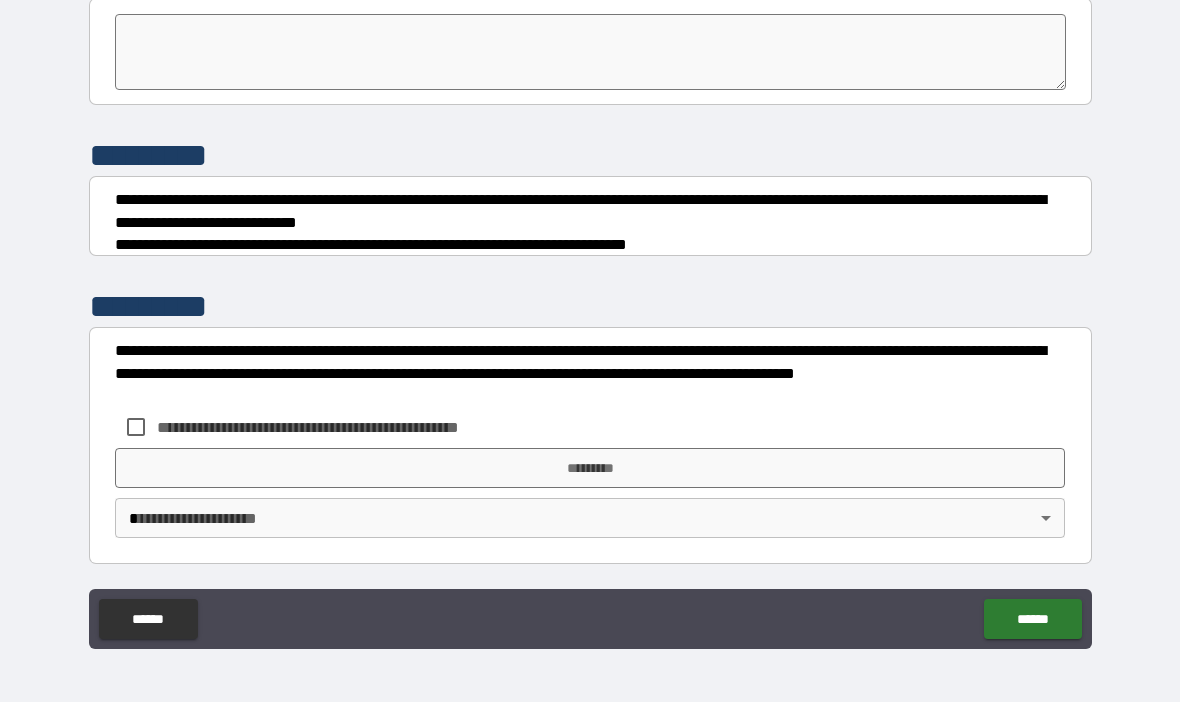 scroll, scrollTop: 5695, scrollLeft: 0, axis: vertical 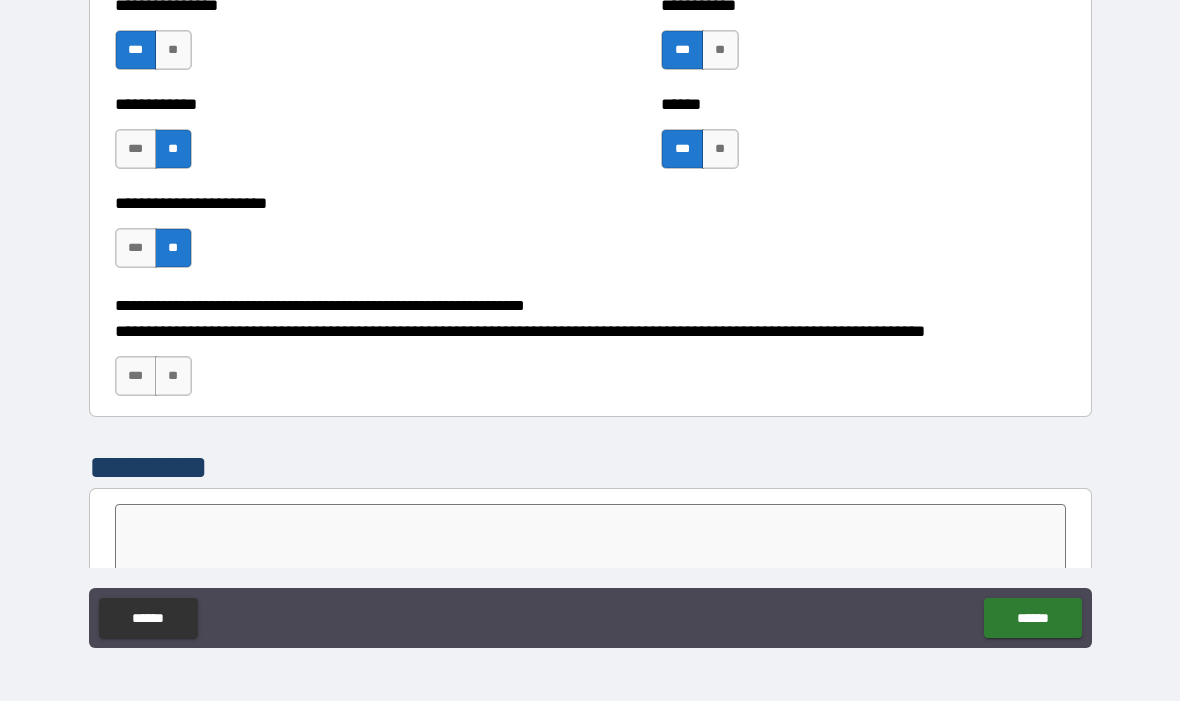 click on "**" at bounding box center [173, 377] 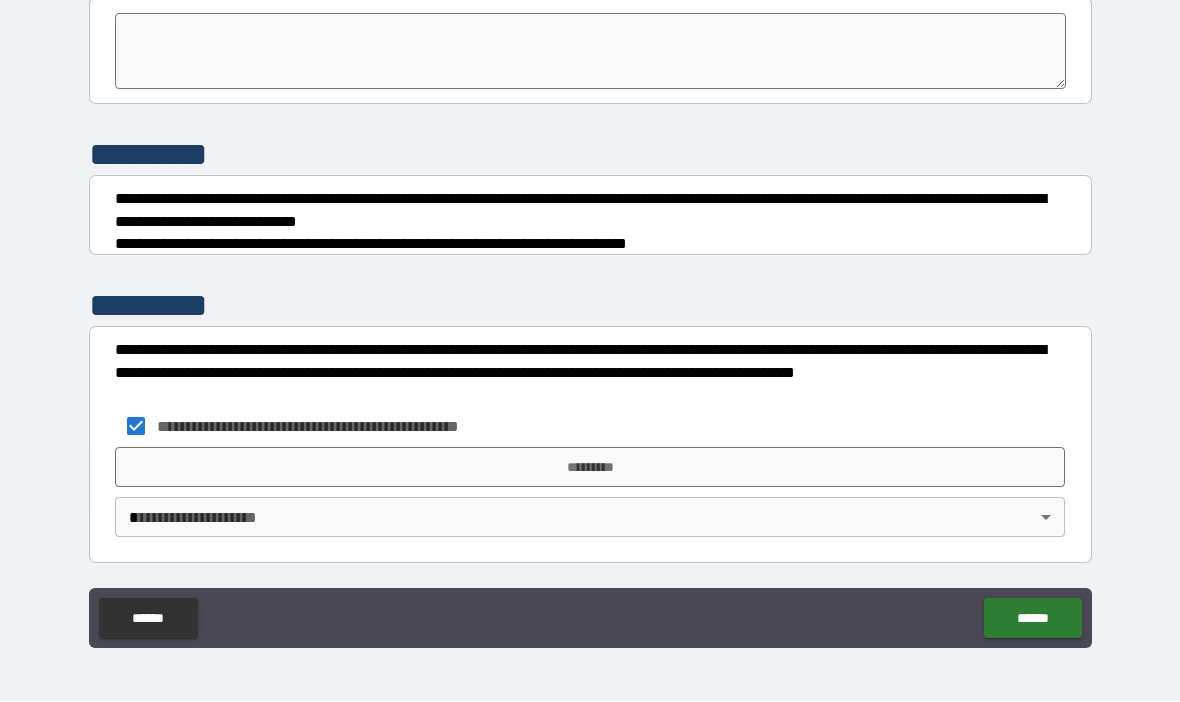 scroll, scrollTop: 5695, scrollLeft: 0, axis: vertical 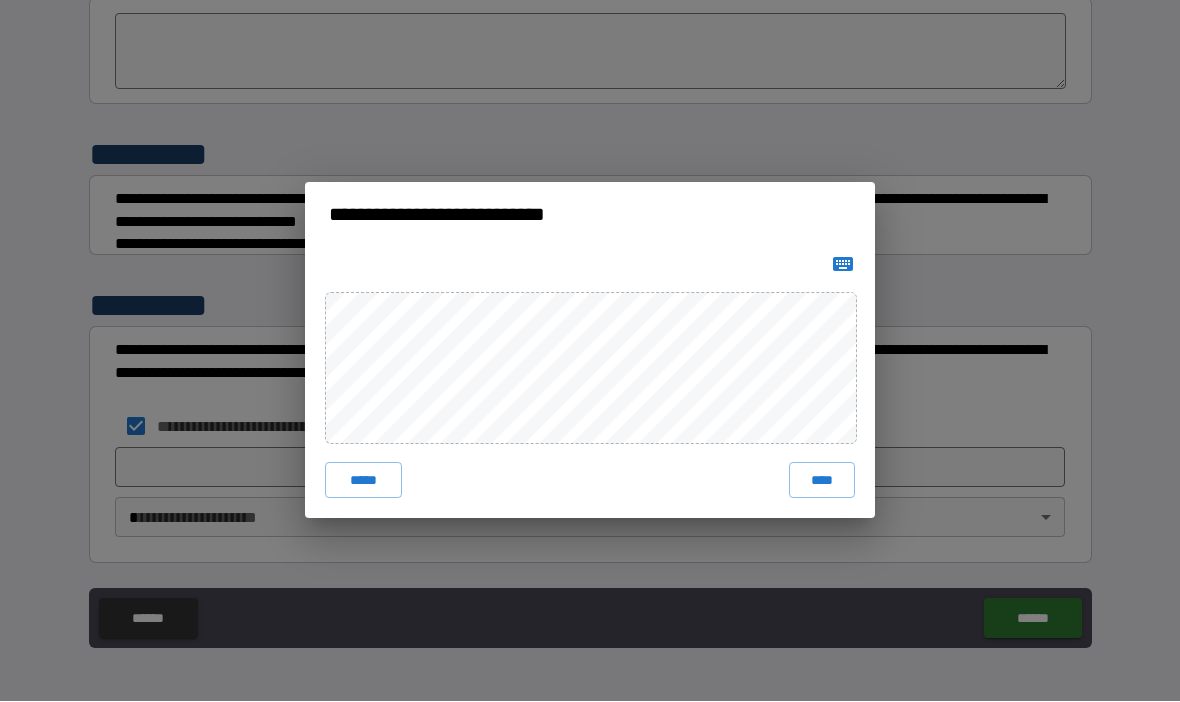 click on "****" at bounding box center (822, 481) 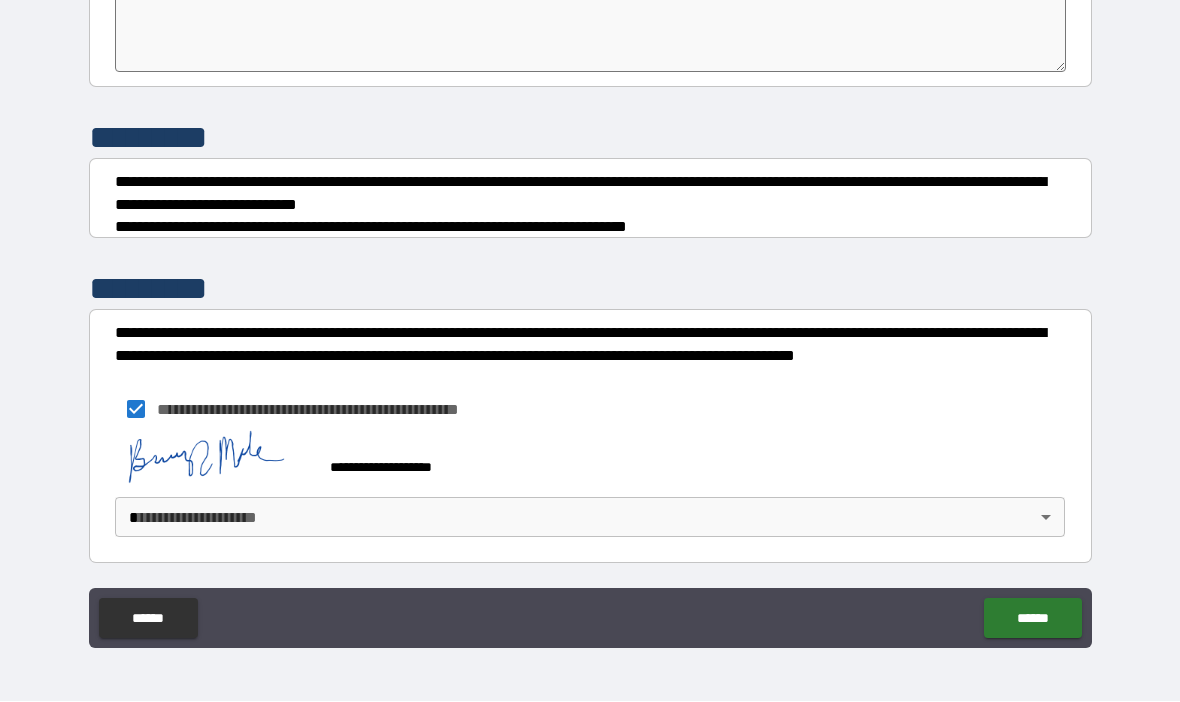 scroll, scrollTop: 5712, scrollLeft: 0, axis: vertical 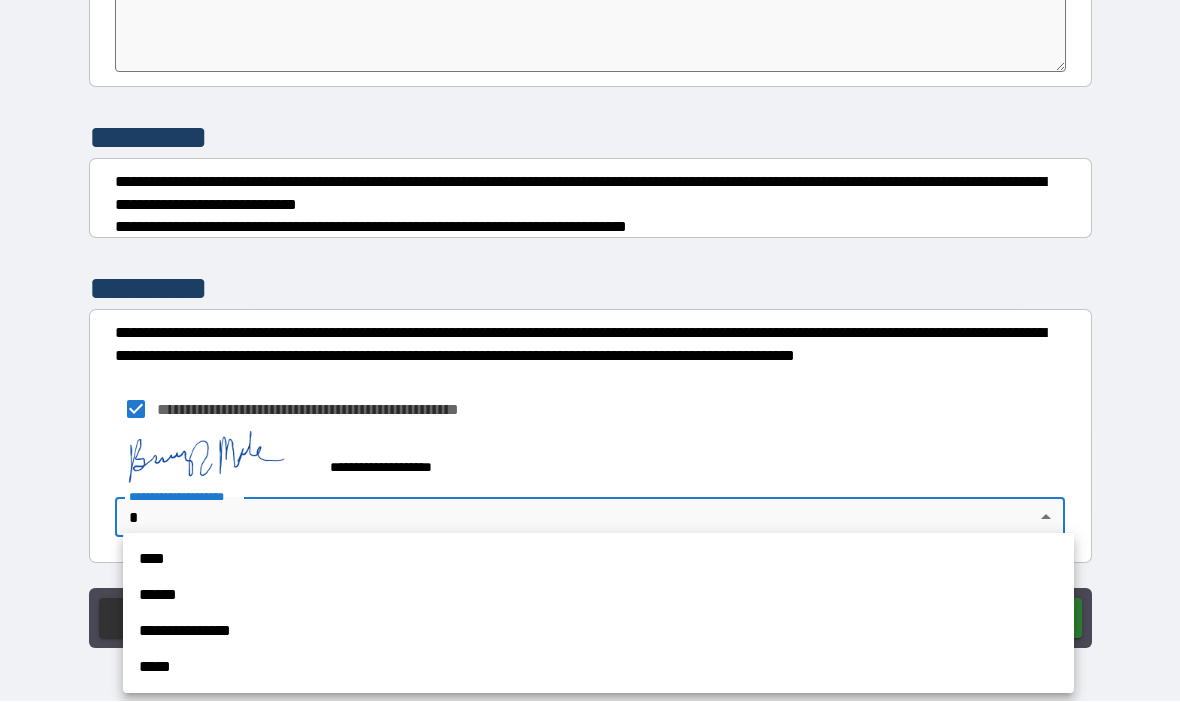 click on "****" at bounding box center (598, 560) 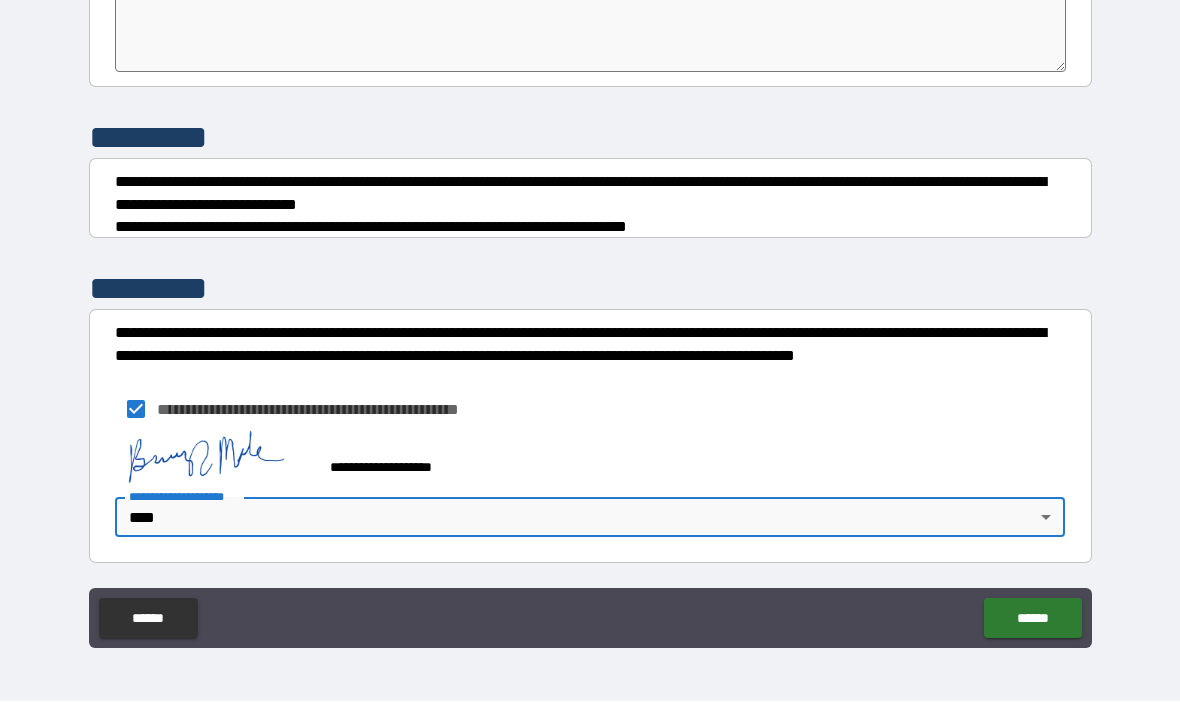 scroll, scrollTop: 5712, scrollLeft: 0, axis: vertical 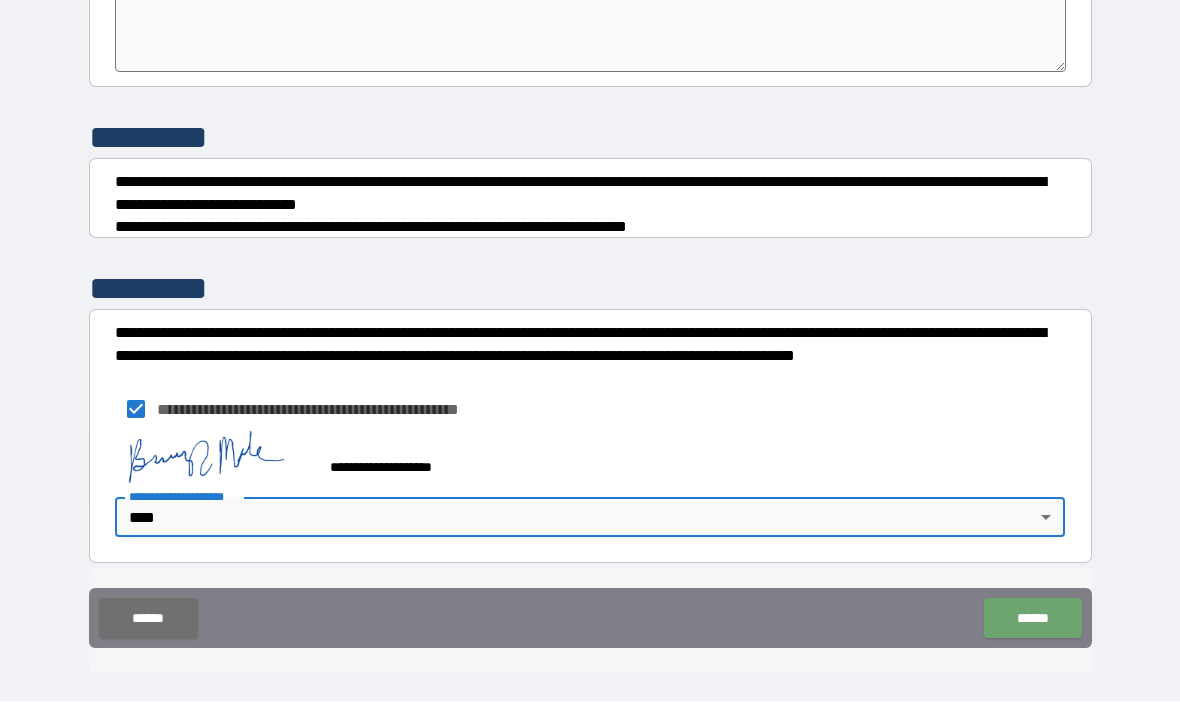 click on "******" at bounding box center [1032, 619] 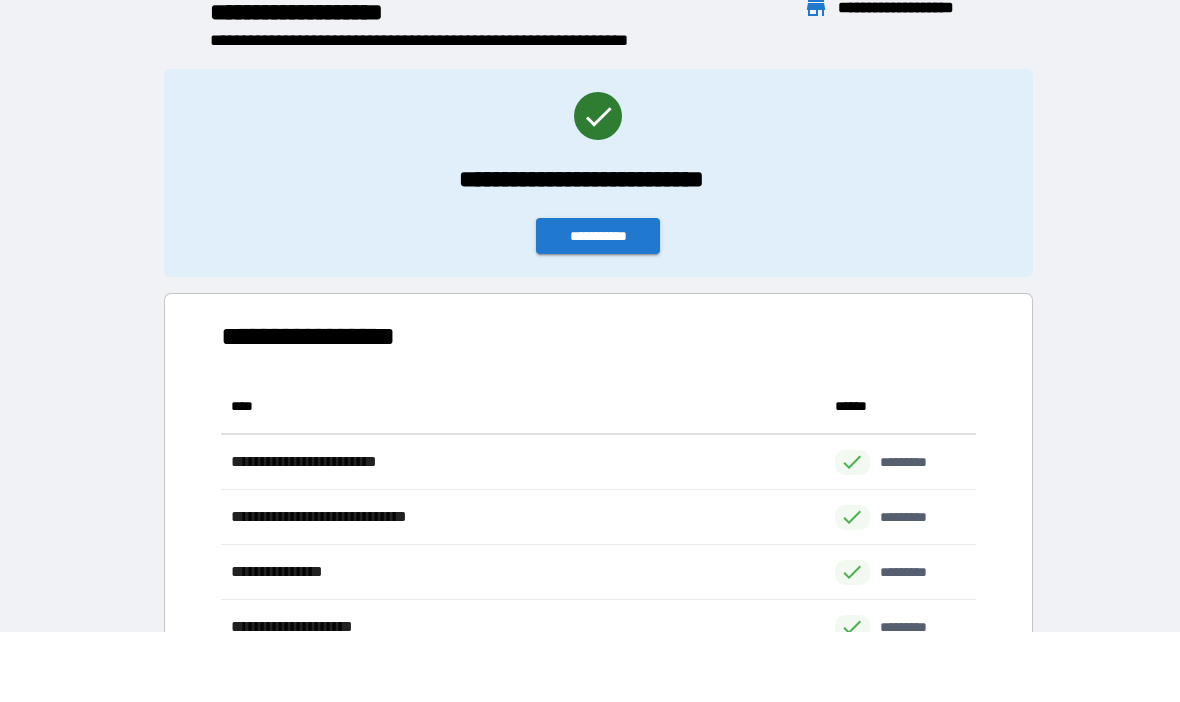 scroll, scrollTop: 276, scrollLeft: 755, axis: both 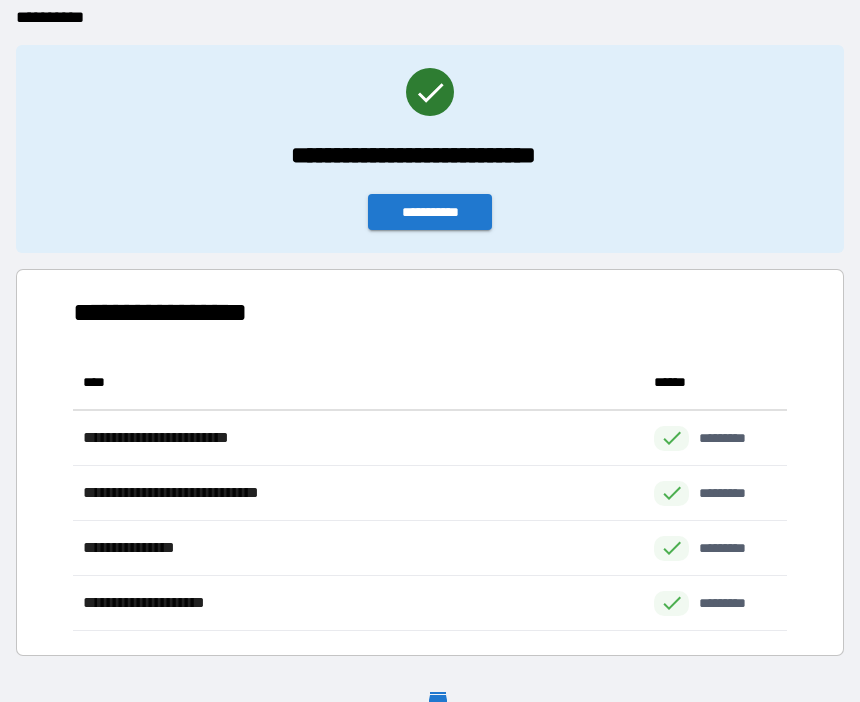 click on "**********" at bounding box center [430, 212] 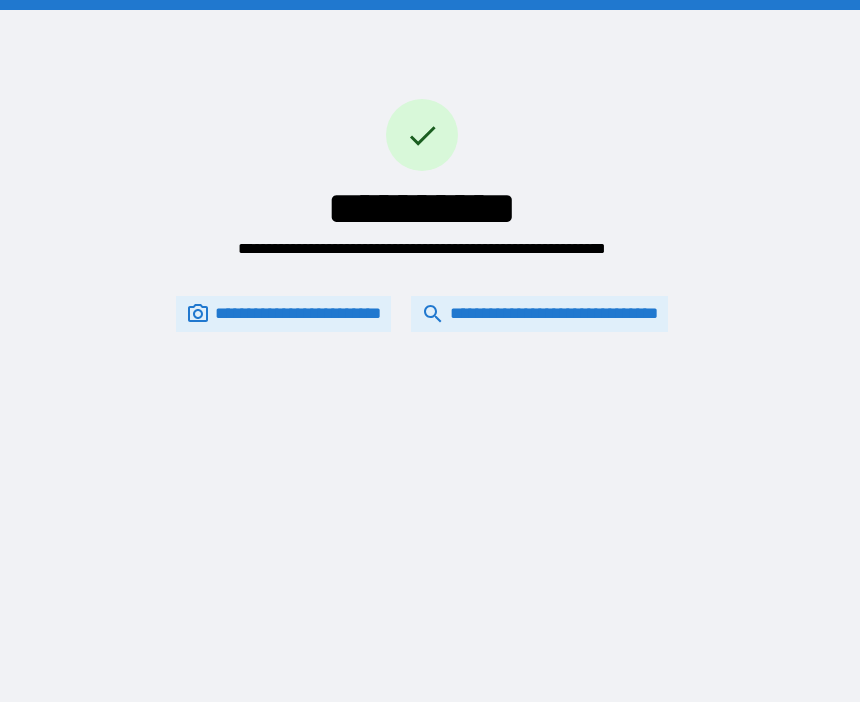 scroll, scrollTop: 0, scrollLeft: 0, axis: both 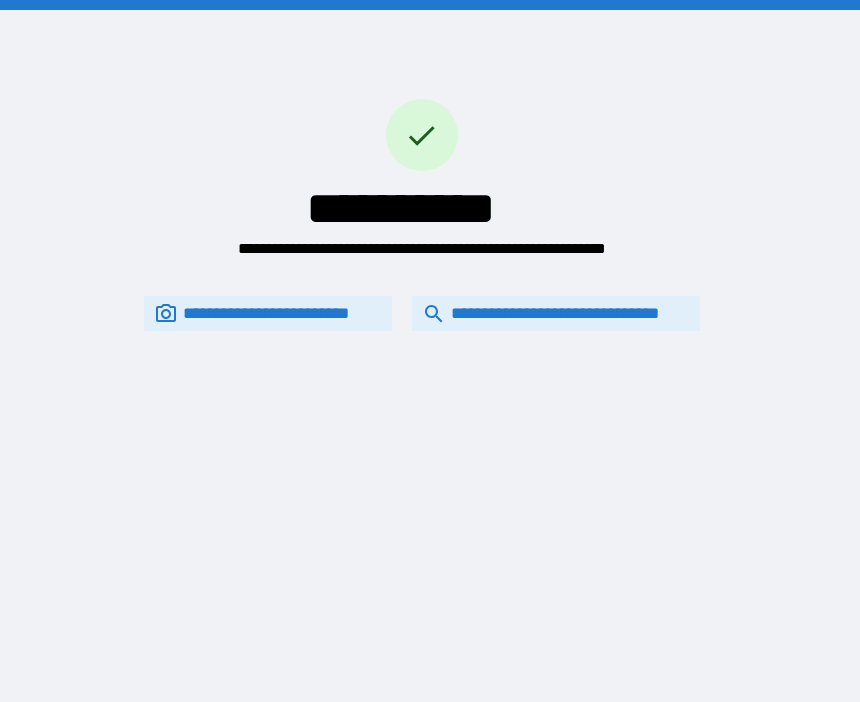 click on "**********" at bounding box center (556, 313) 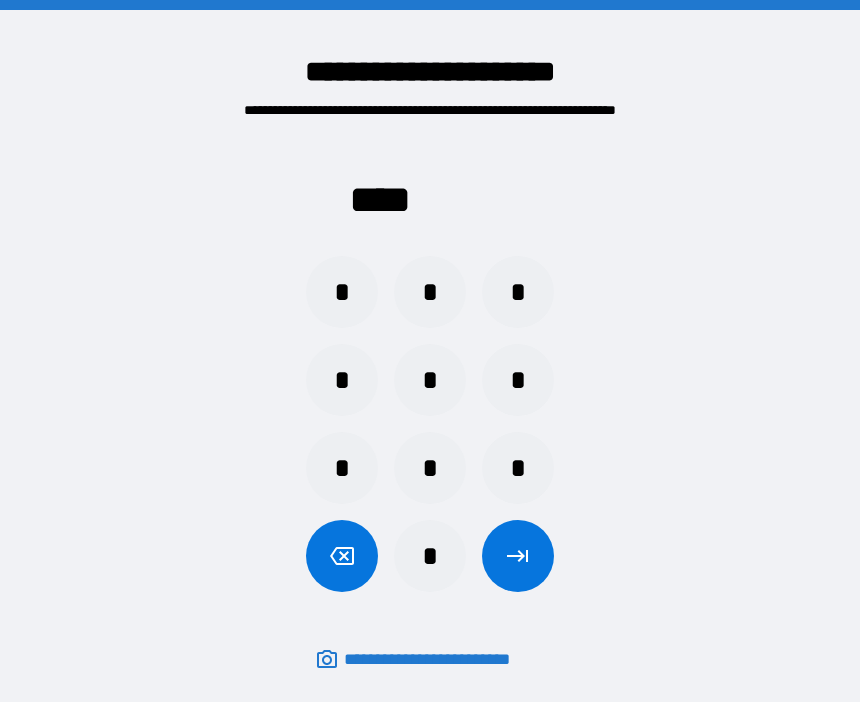 click on "*" at bounding box center [518, 468] 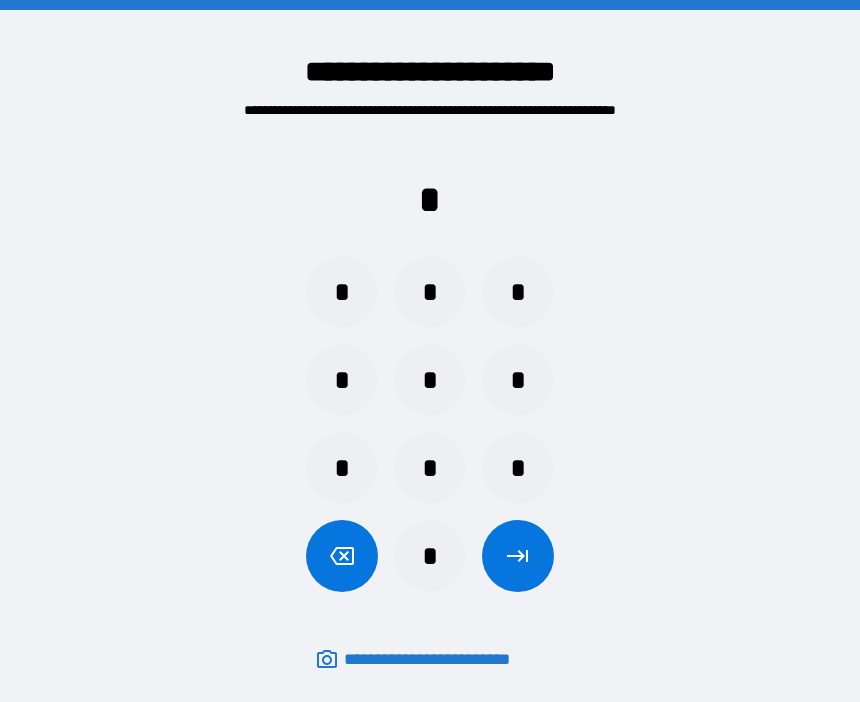 click on "*" at bounding box center (342, 380) 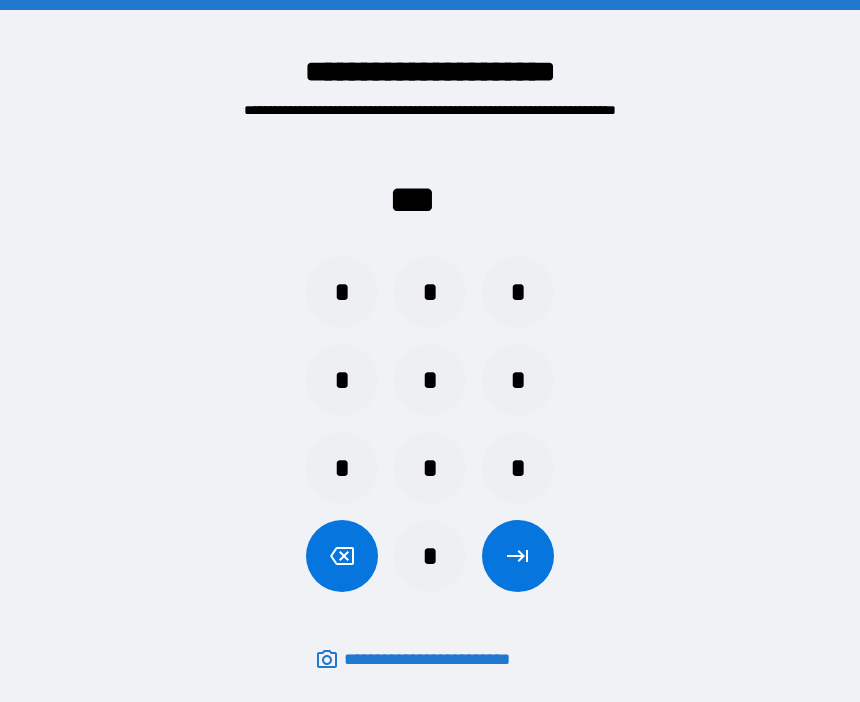 click on "*" at bounding box center (342, 292) 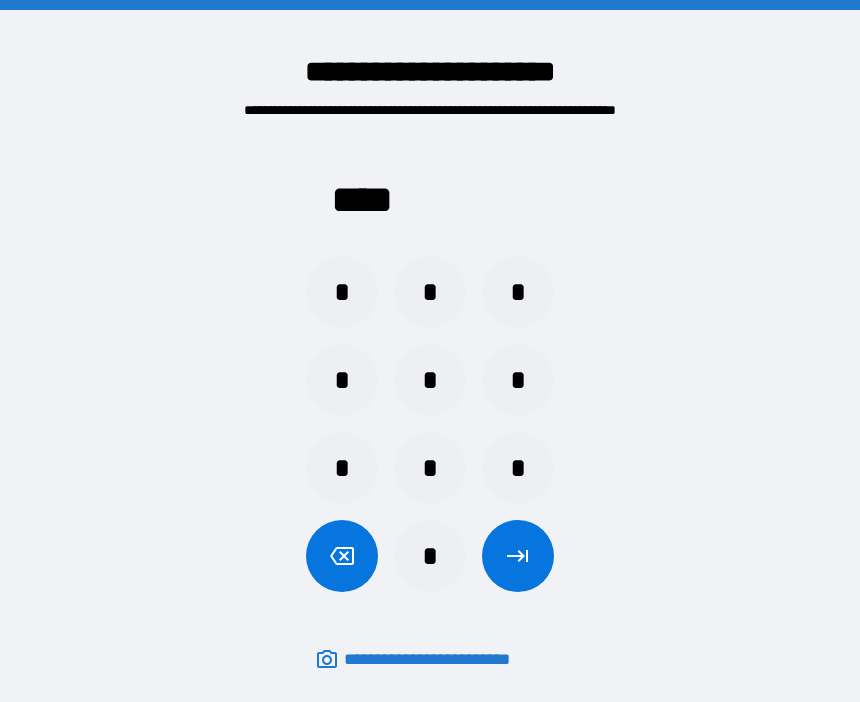 click on "*" at bounding box center (430, 556) 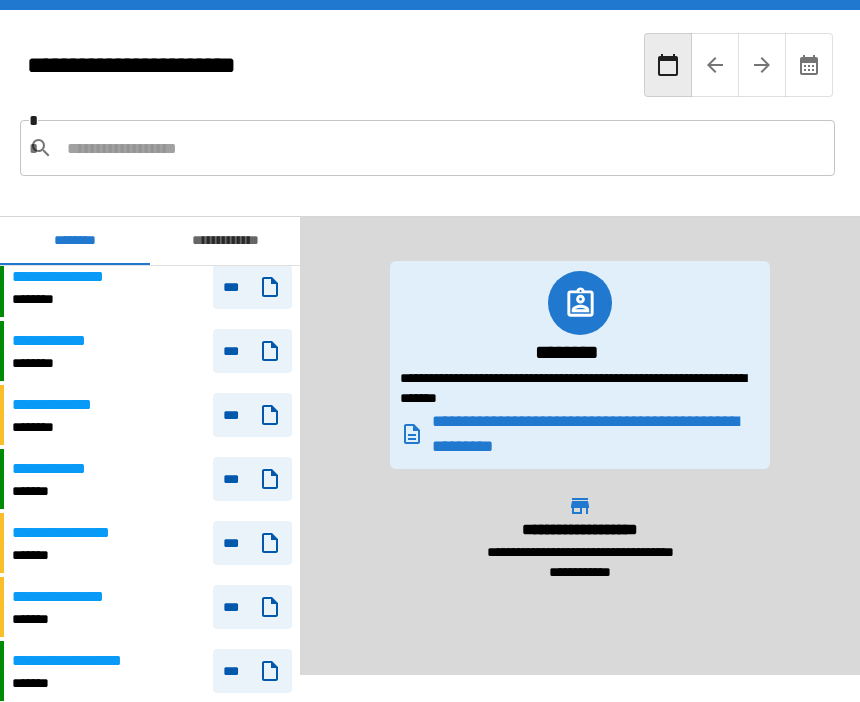 scroll, scrollTop: 620, scrollLeft: 0, axis: vertical 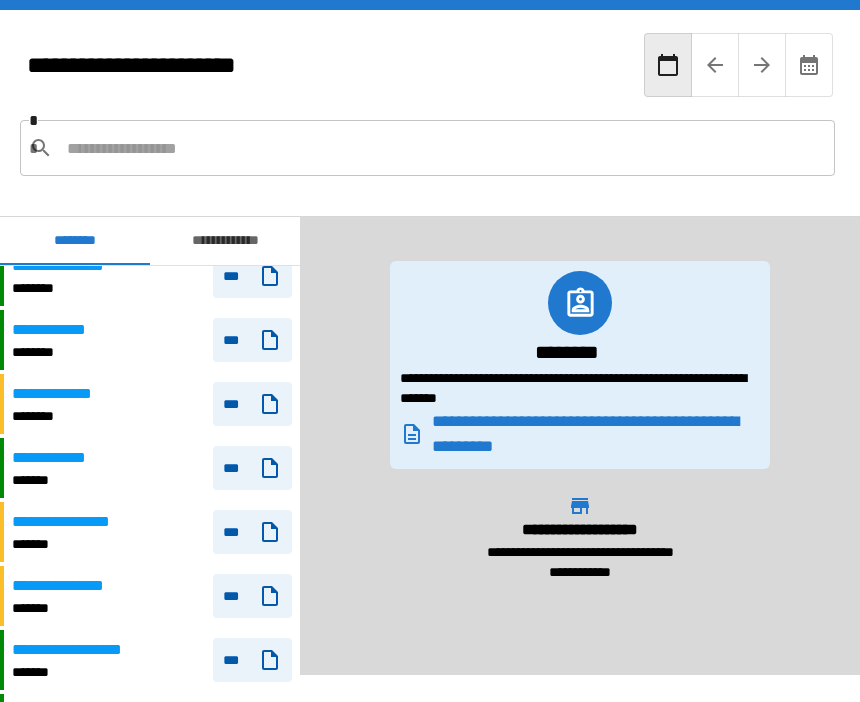 click on "**********" at bounding box center (152, 404) 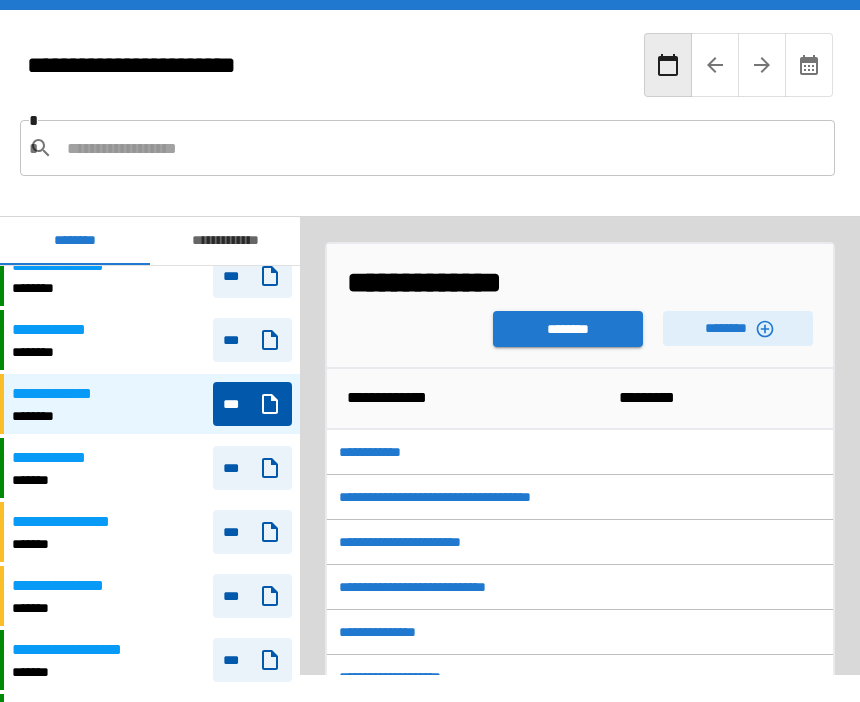 click on "********" at bounding box center (738, 328) 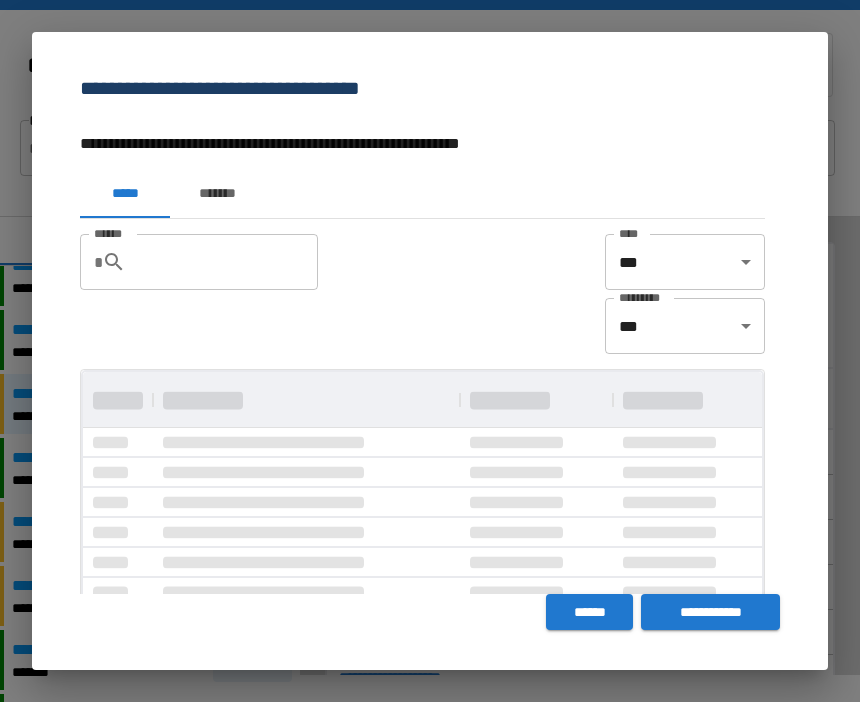 scroll, scrollTop: 0, scrollLeft: 0, axis: both 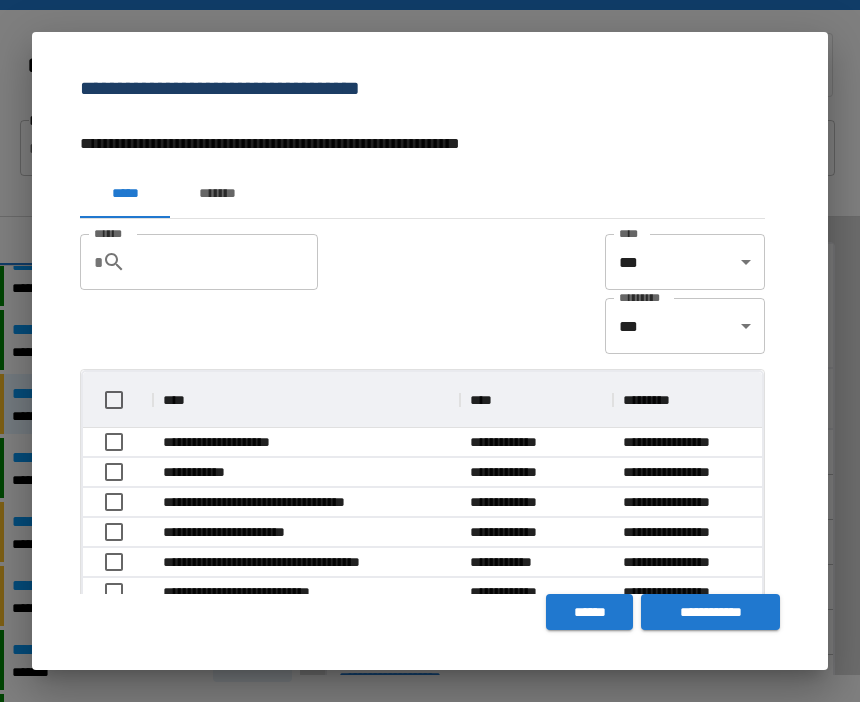 click on "******" at bounding box center [589, 612] 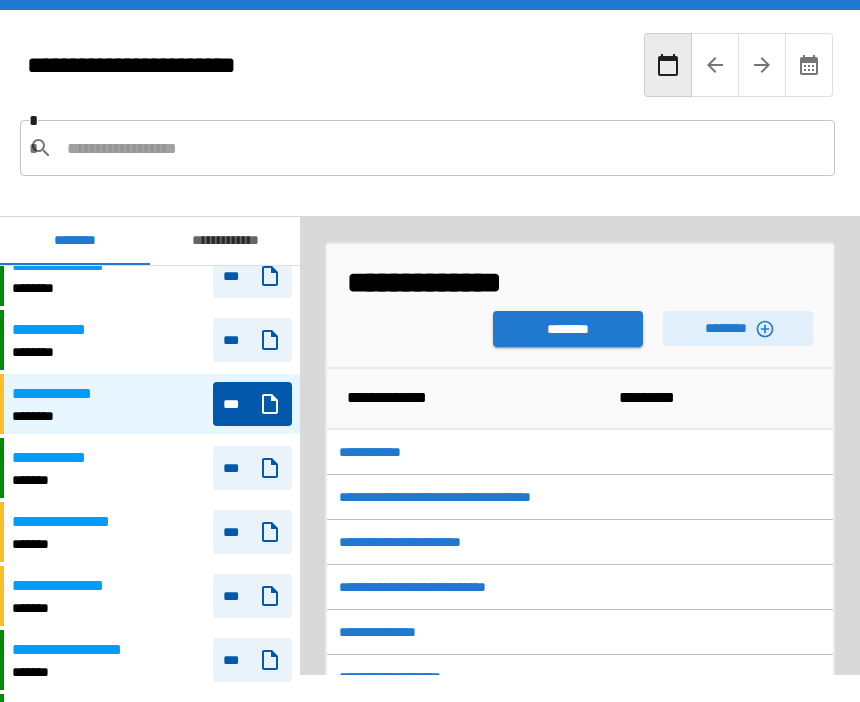 click on "********" at bounding box center (568, 329) 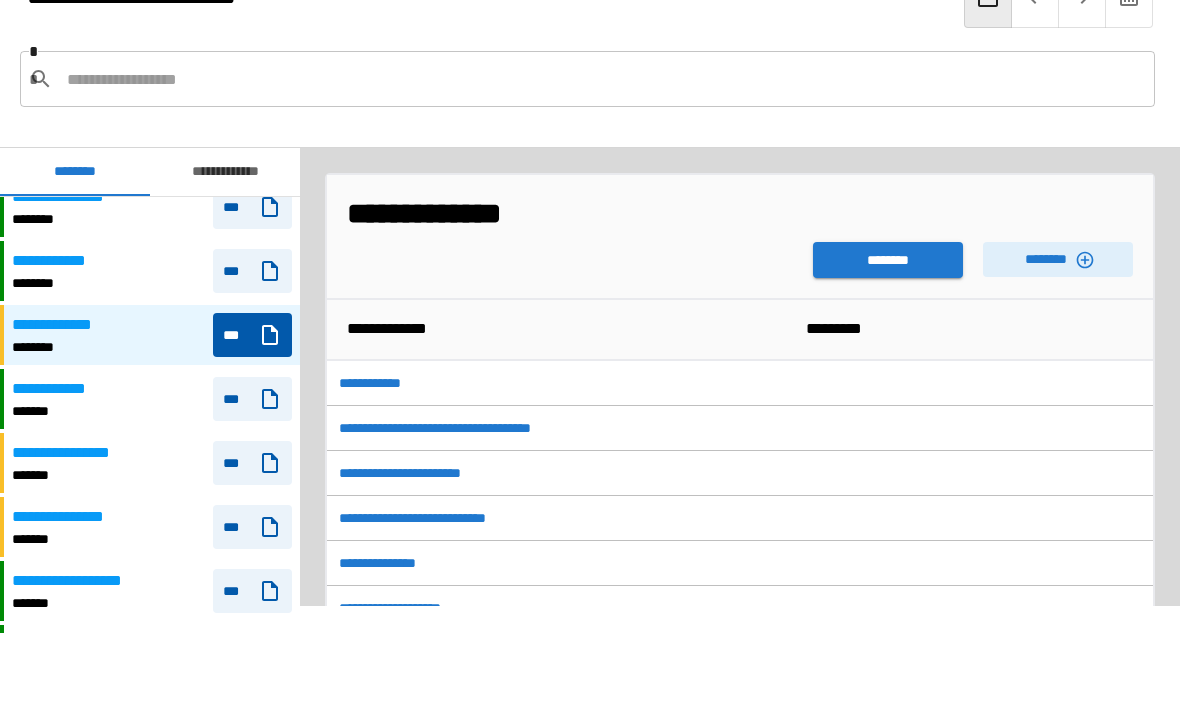 scroll, scrollTop: 68, scrollLeft: 0, axis: vertical 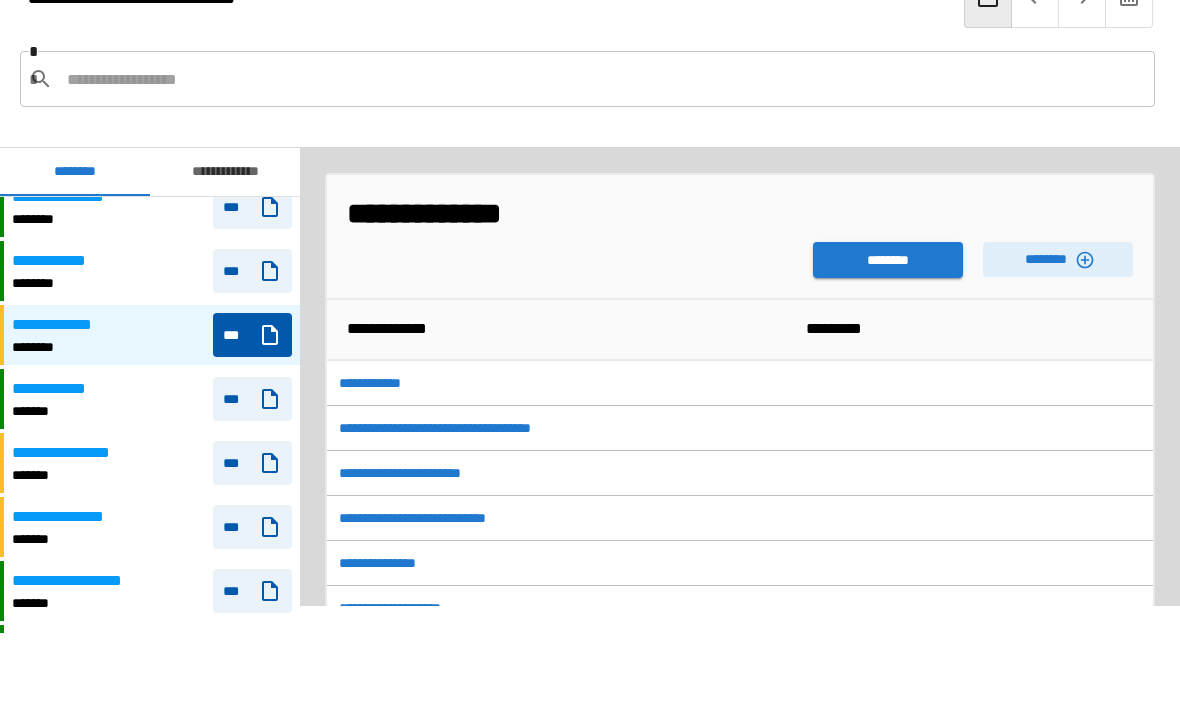 click on "********" at bounding box center [888, 261] 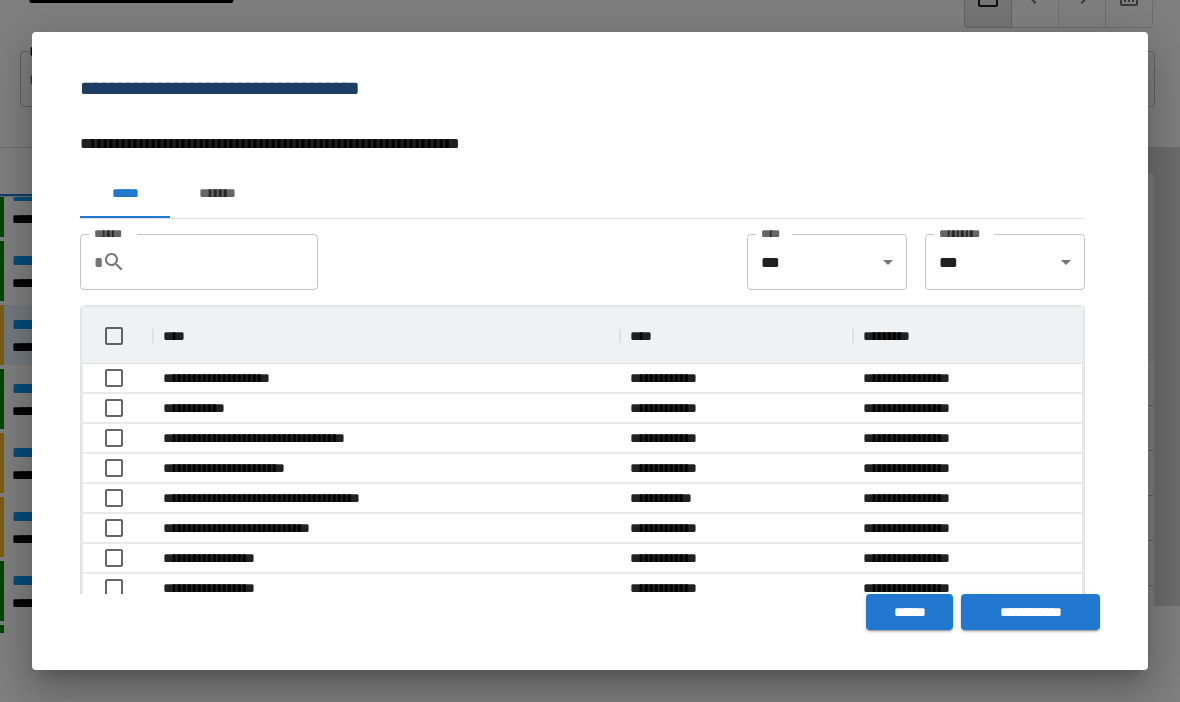 scroll, scrollTop: 1, scrollLeft: 1, axis: both 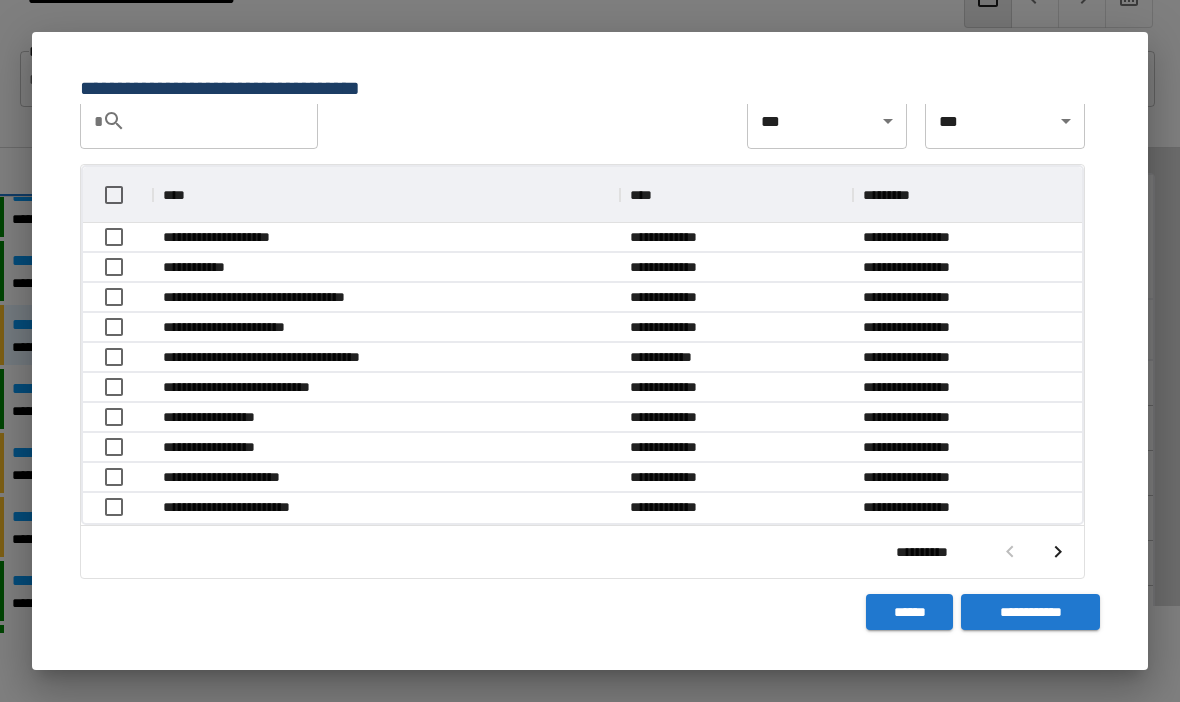 click 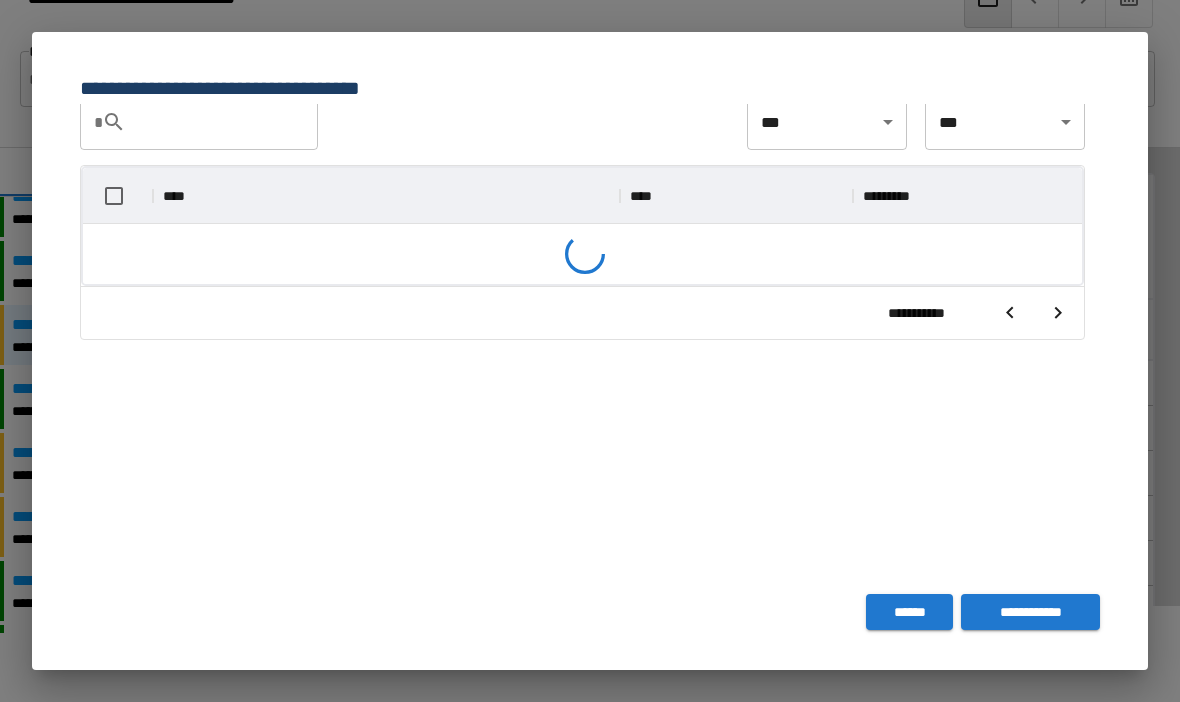 scroll, scrollTop: 140, scrollLeft: 0, axis: vertical 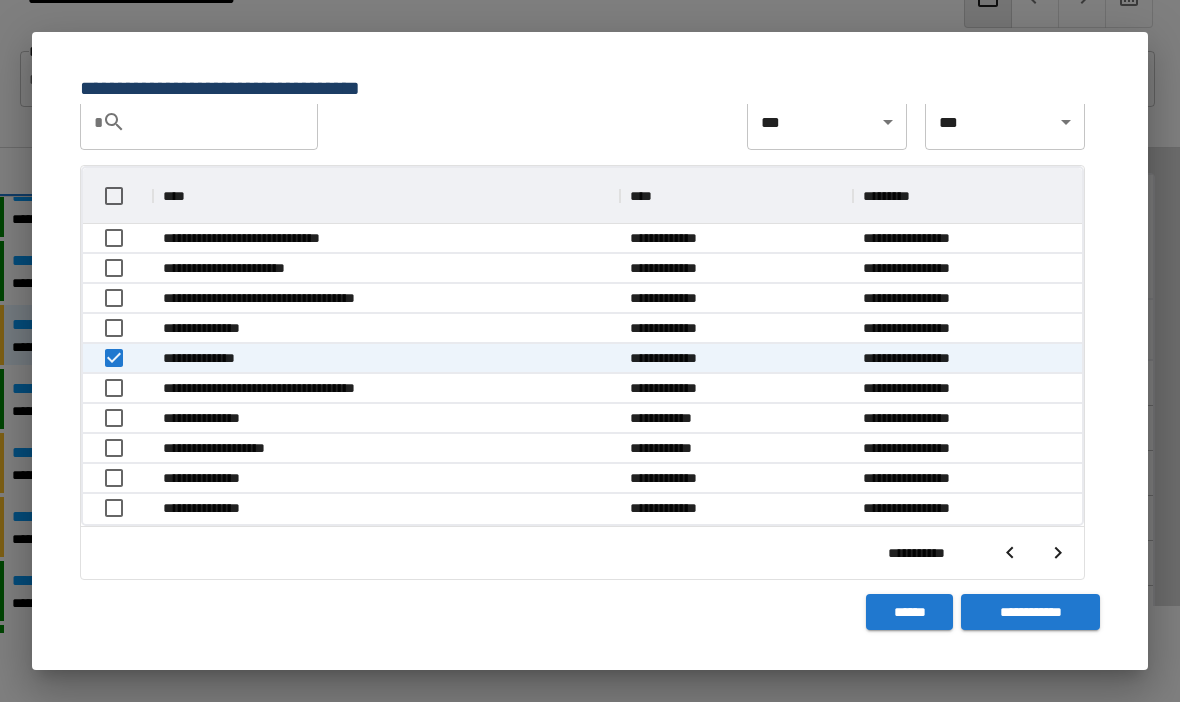 click on "**********" at bounding box center (1030, 612) 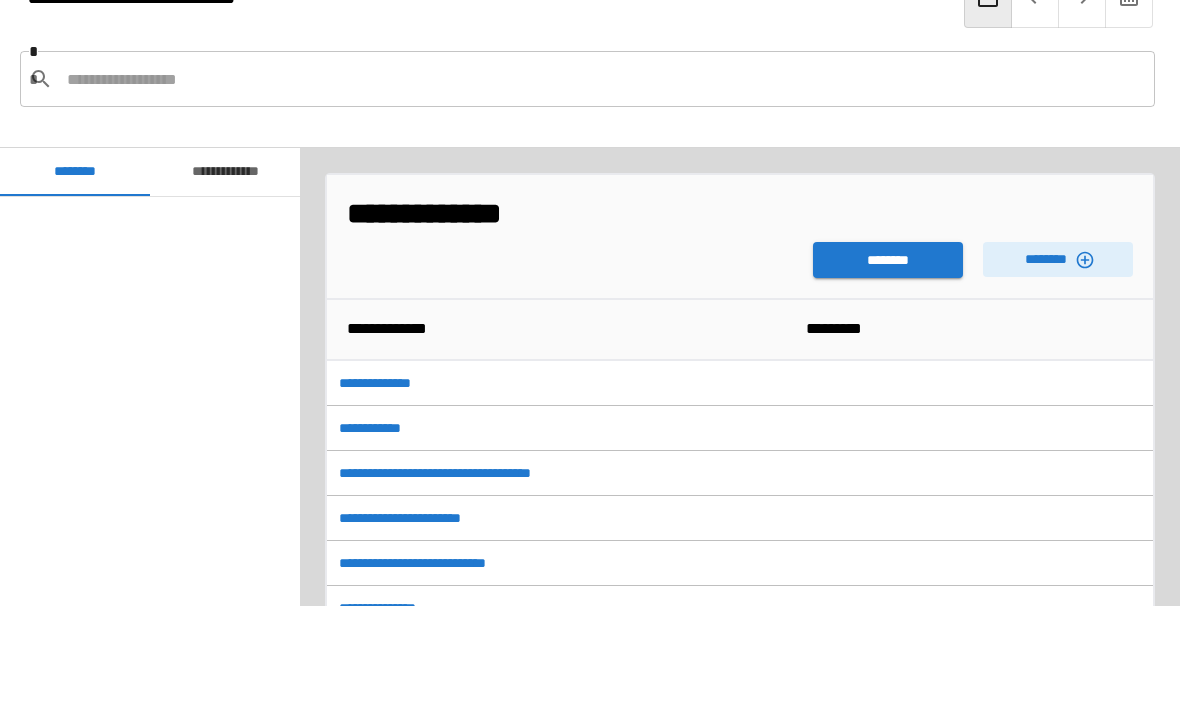 scroll, scrollTop: 840, scrollLeft: 0, axis: vertical 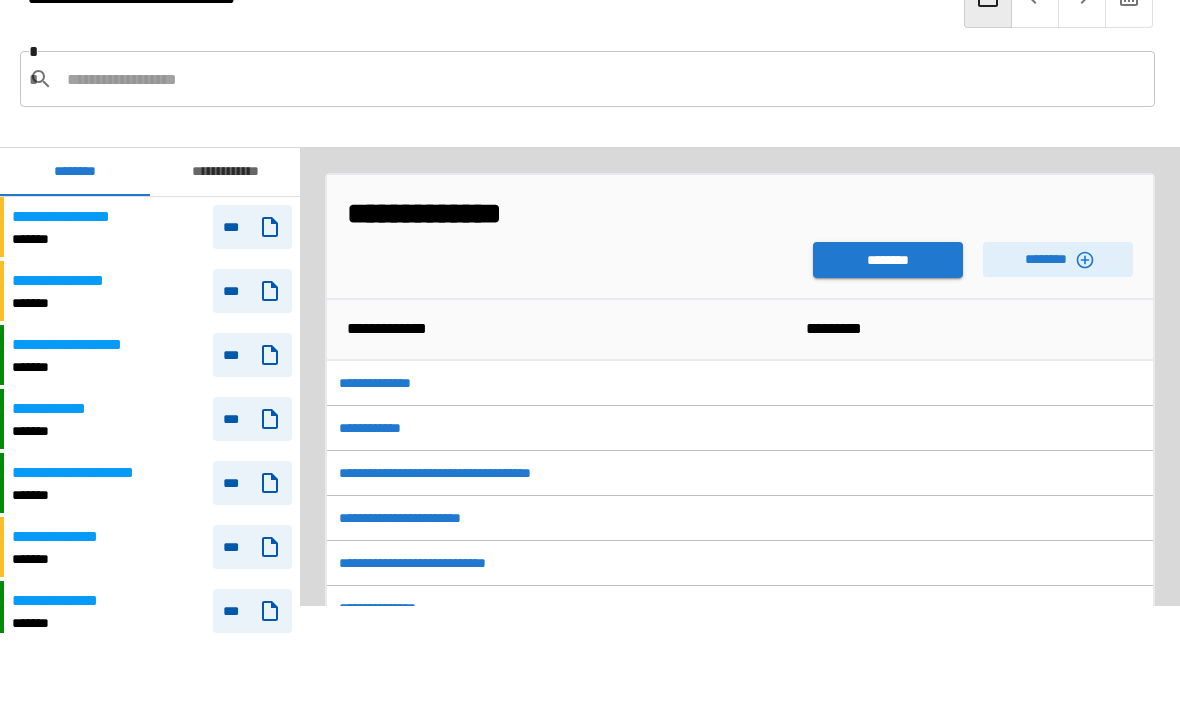 click on "********" at bounding box center [888, 260] 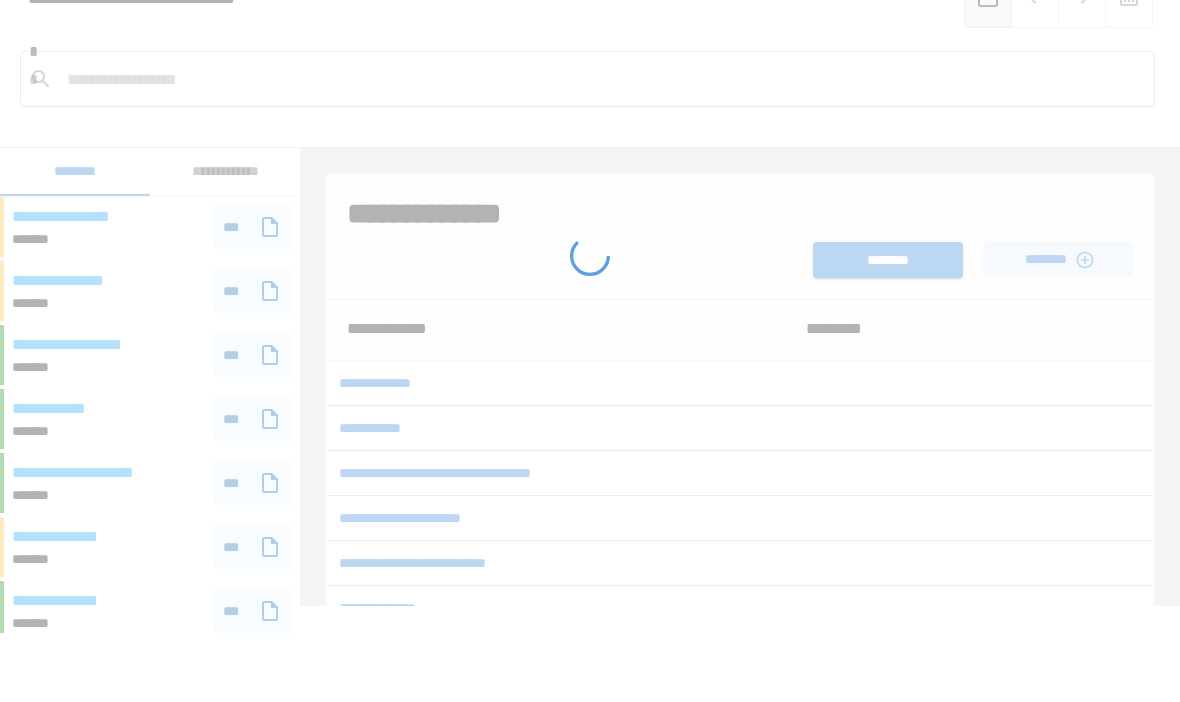 click at bounding box center (590, 469) 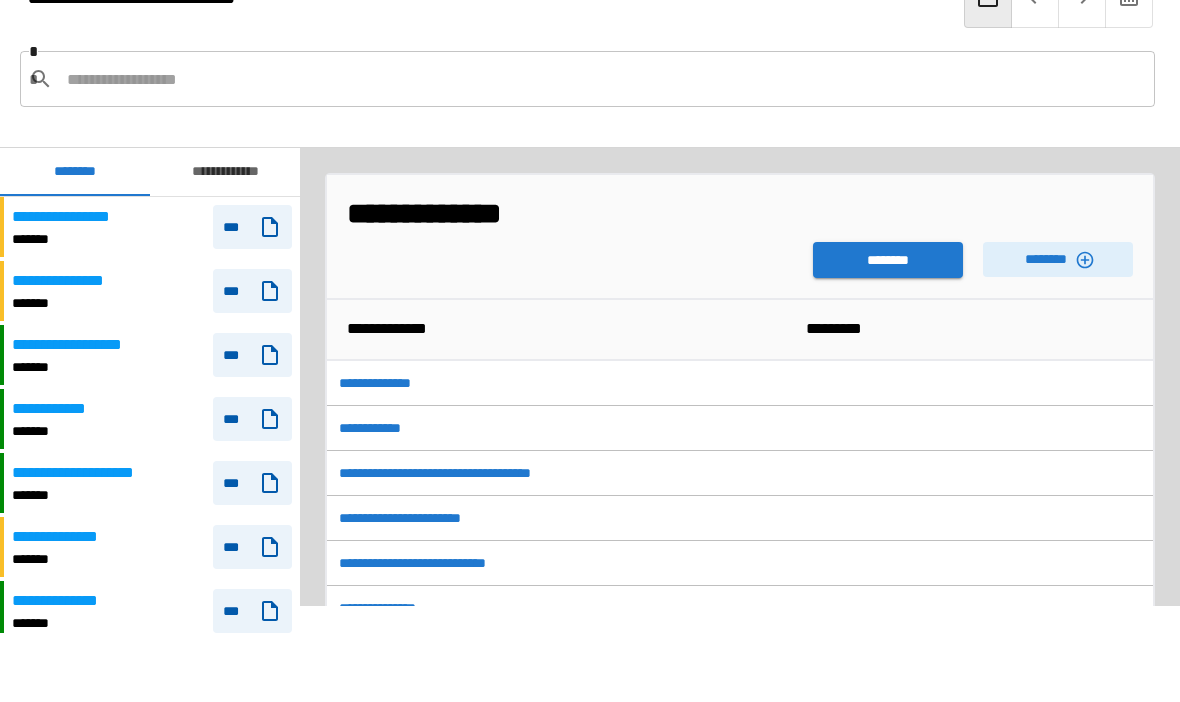 click on "**********" at bounding box center [152, 227] 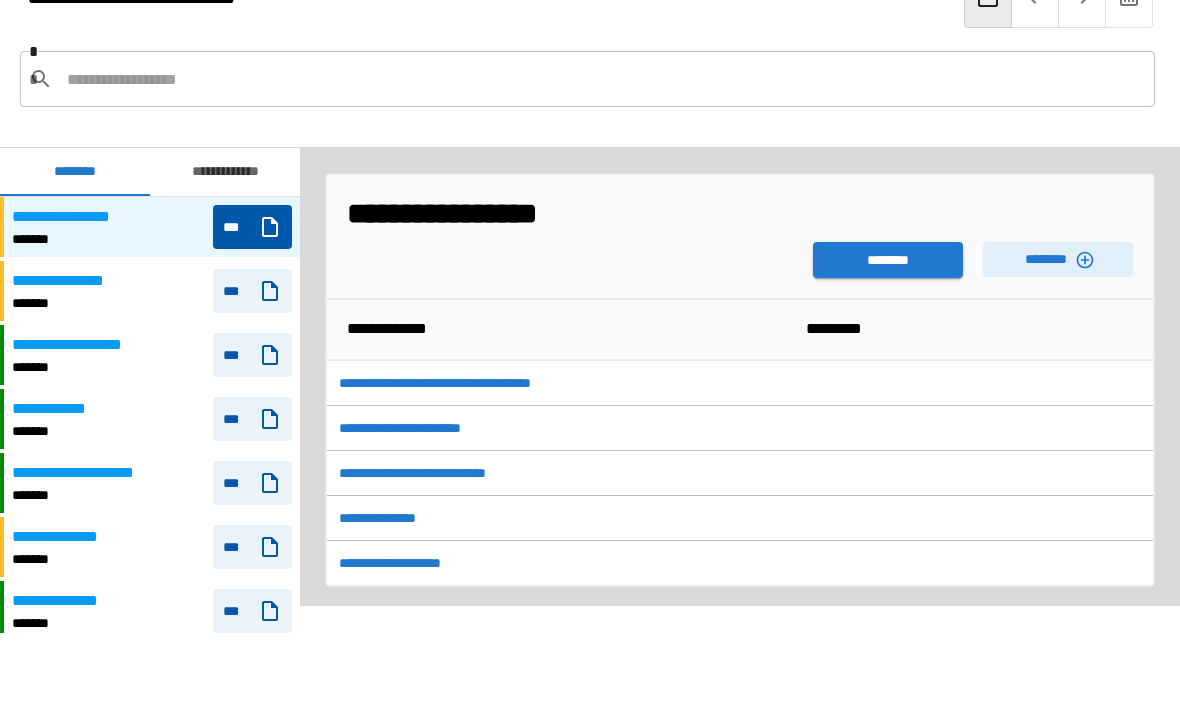 click on "**********" at bounding box center [152, 291] 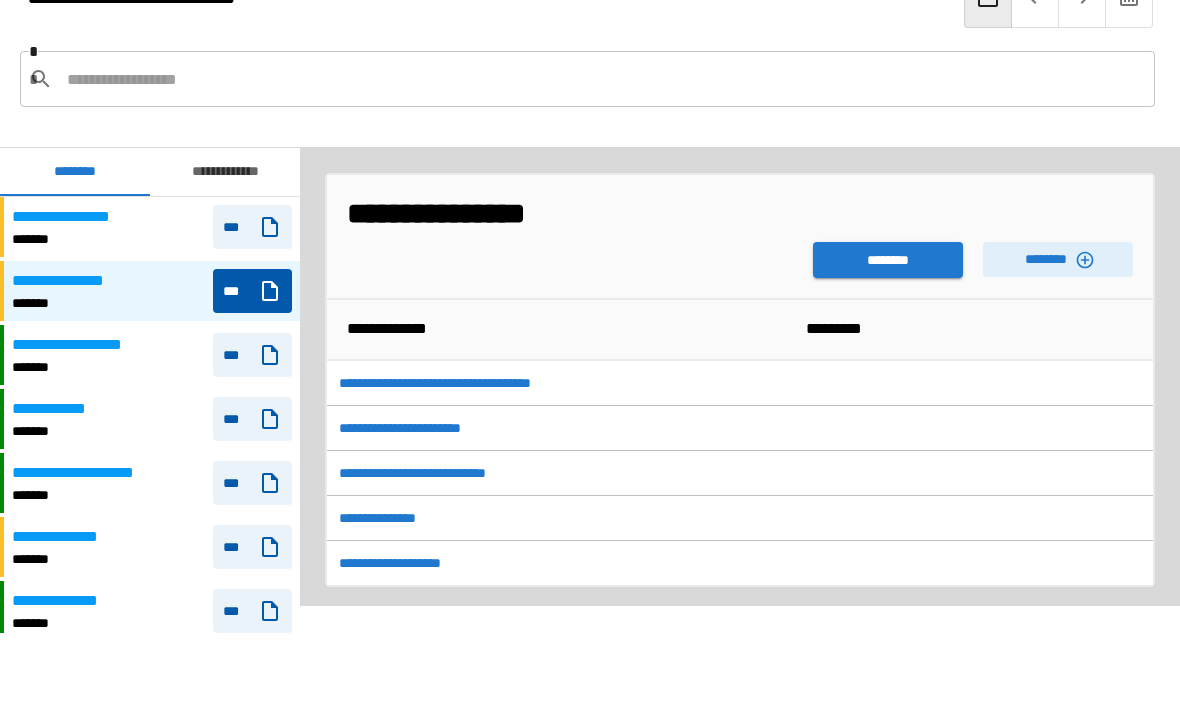 click on "**********" at bounding box center (740, 237) 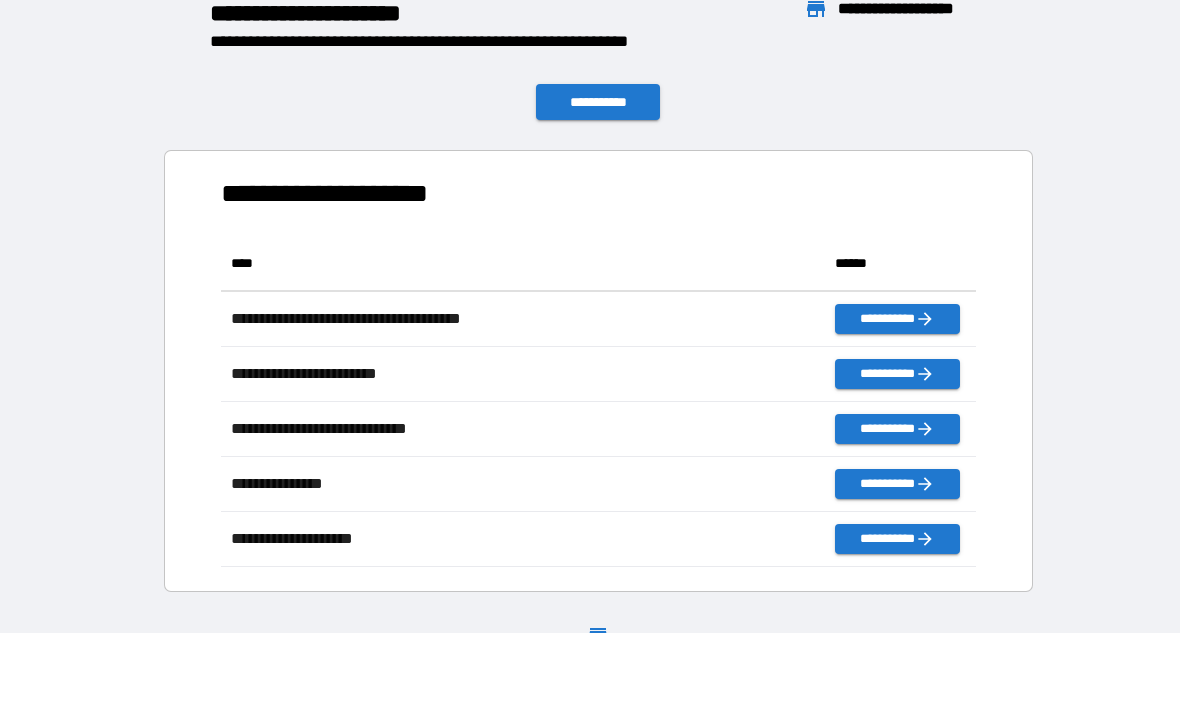 scroll, scrollTop: 1, scrollLeft: 1, axis: both 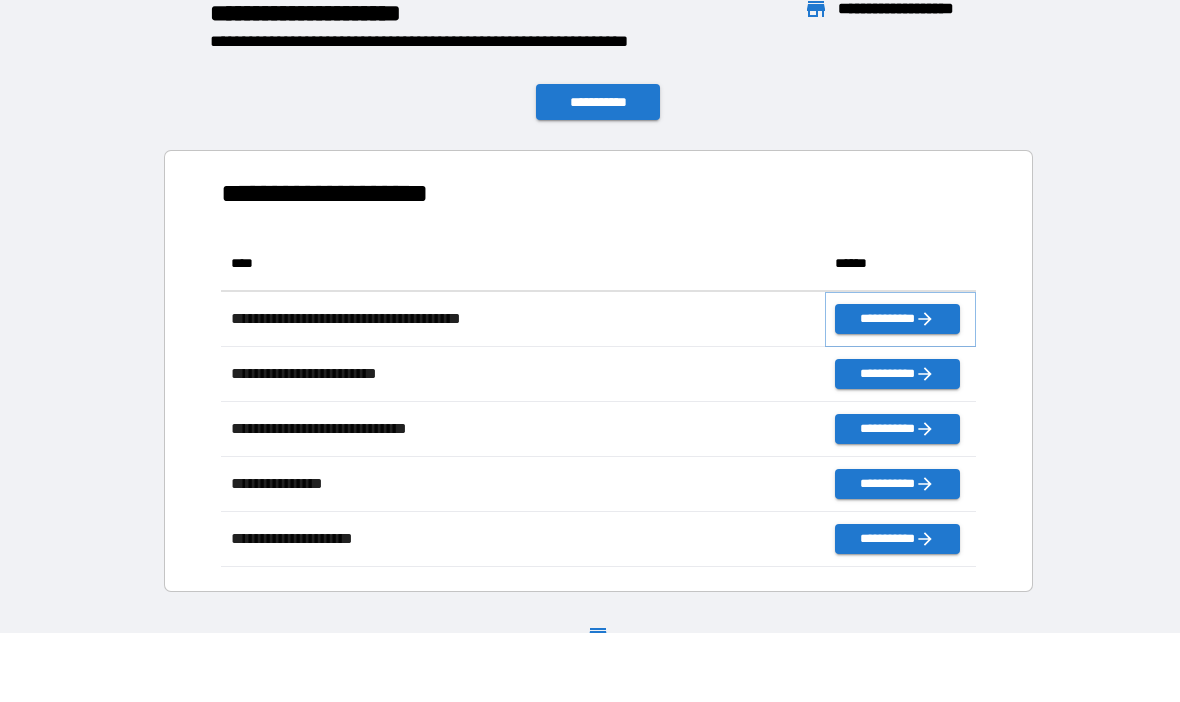 click on "**********" at bounding box center [897, 319] 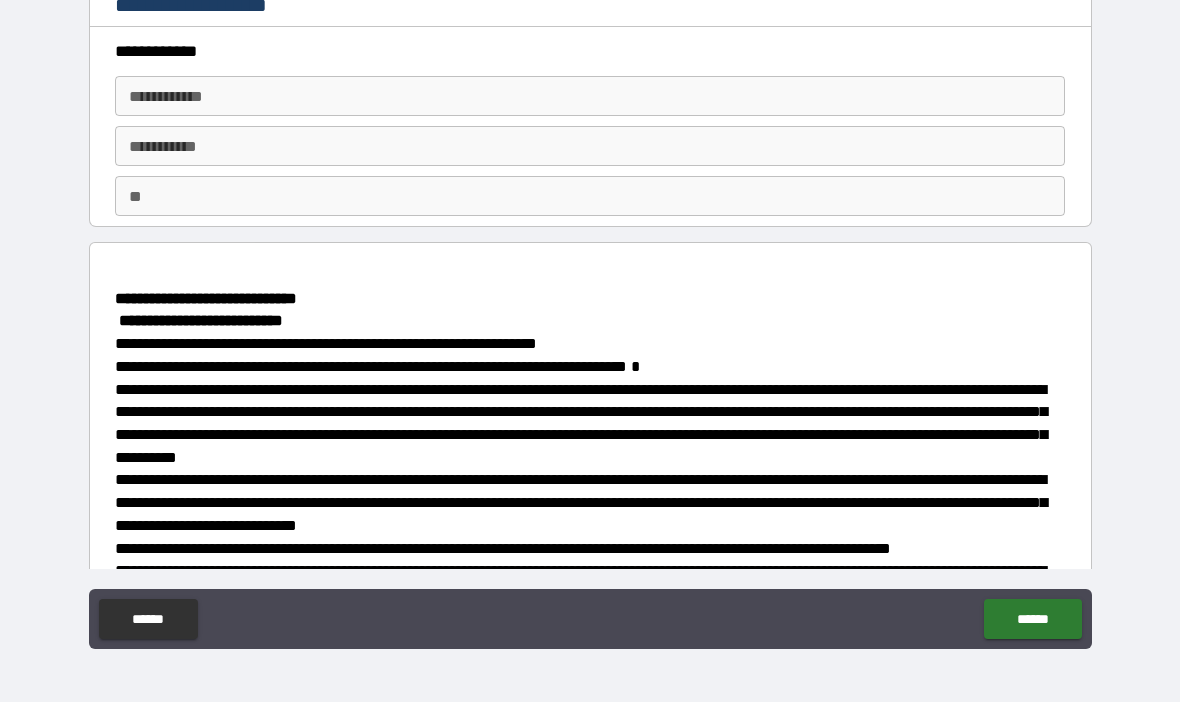 click on "**********" at bounding box center (590, 96) 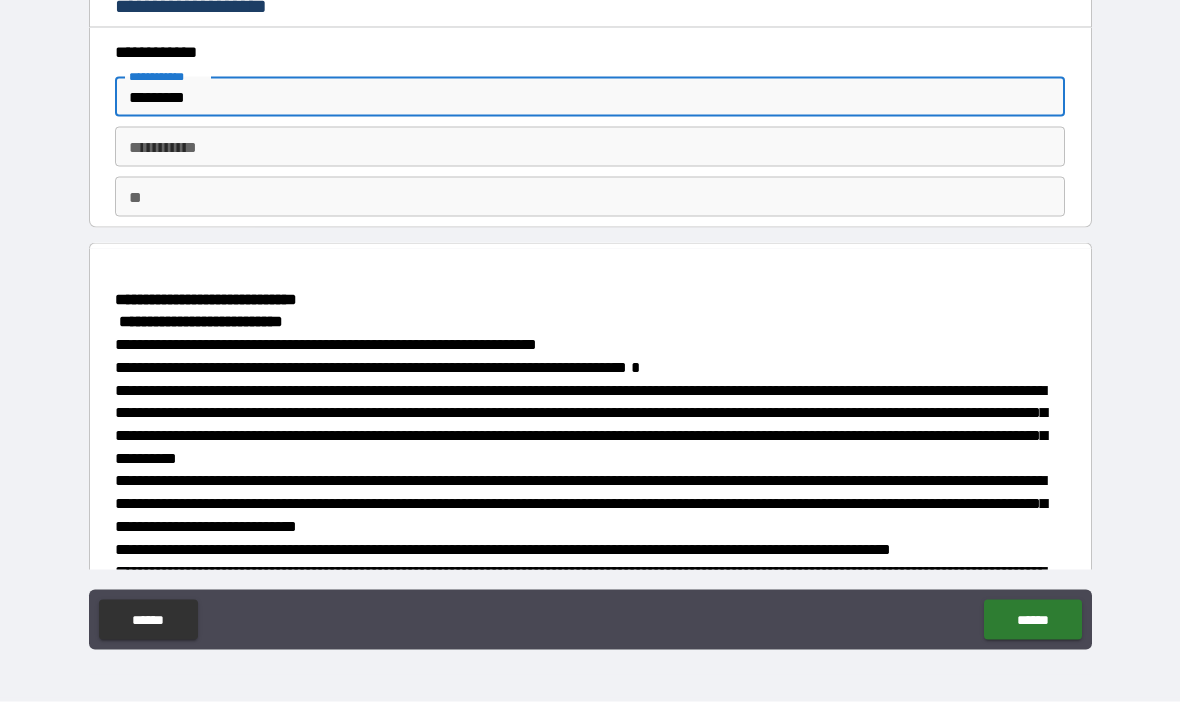 click on "*********   * *********   *" at bounding box center [590, 147] 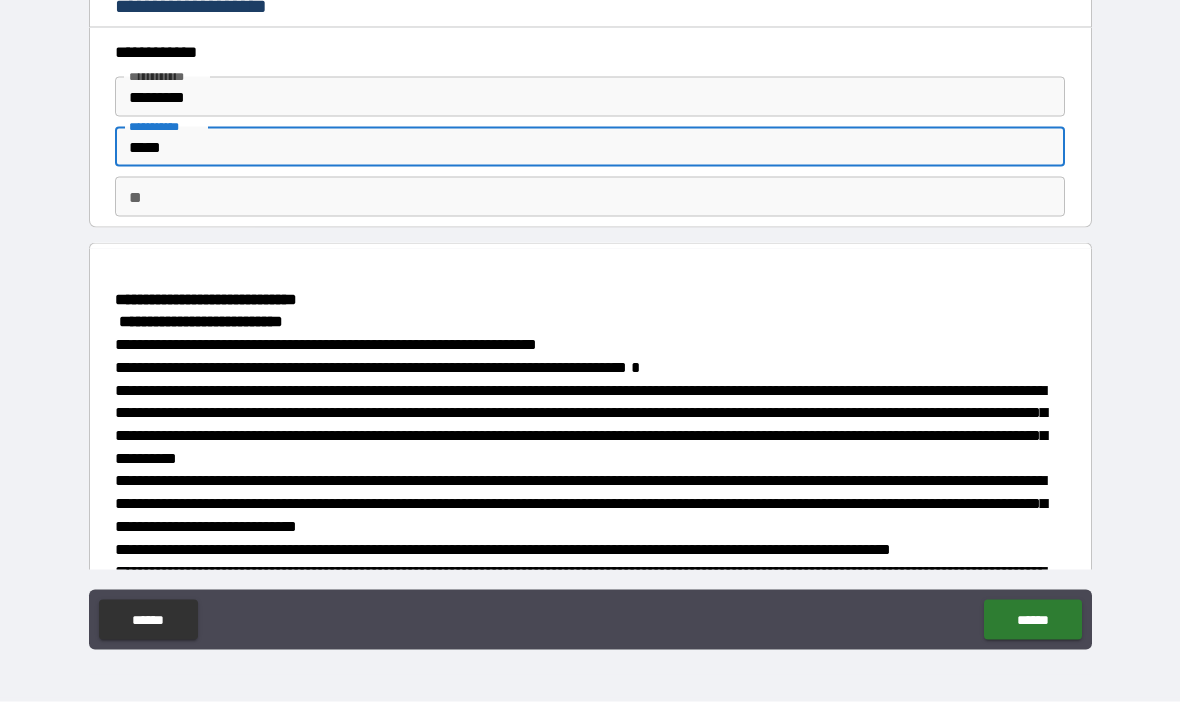 click on "**" at bounding box center [590, 197] 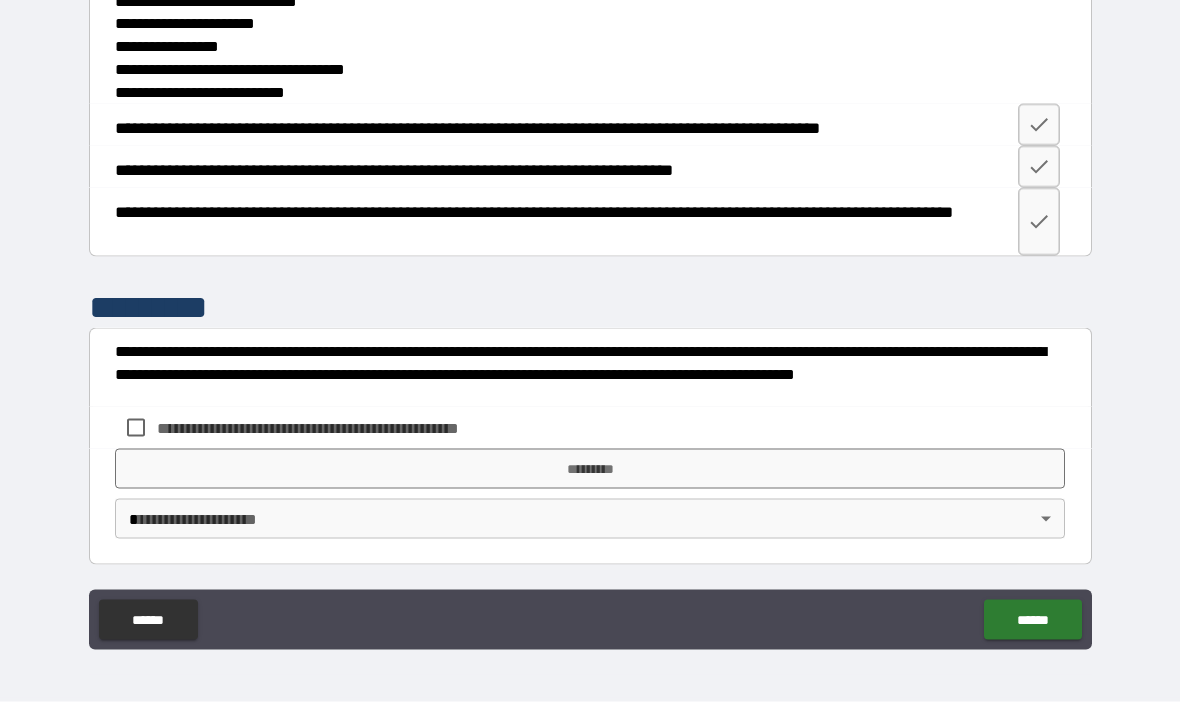 scroll, scrollTop: 2802, scrollLeft: 0, axis: vertical 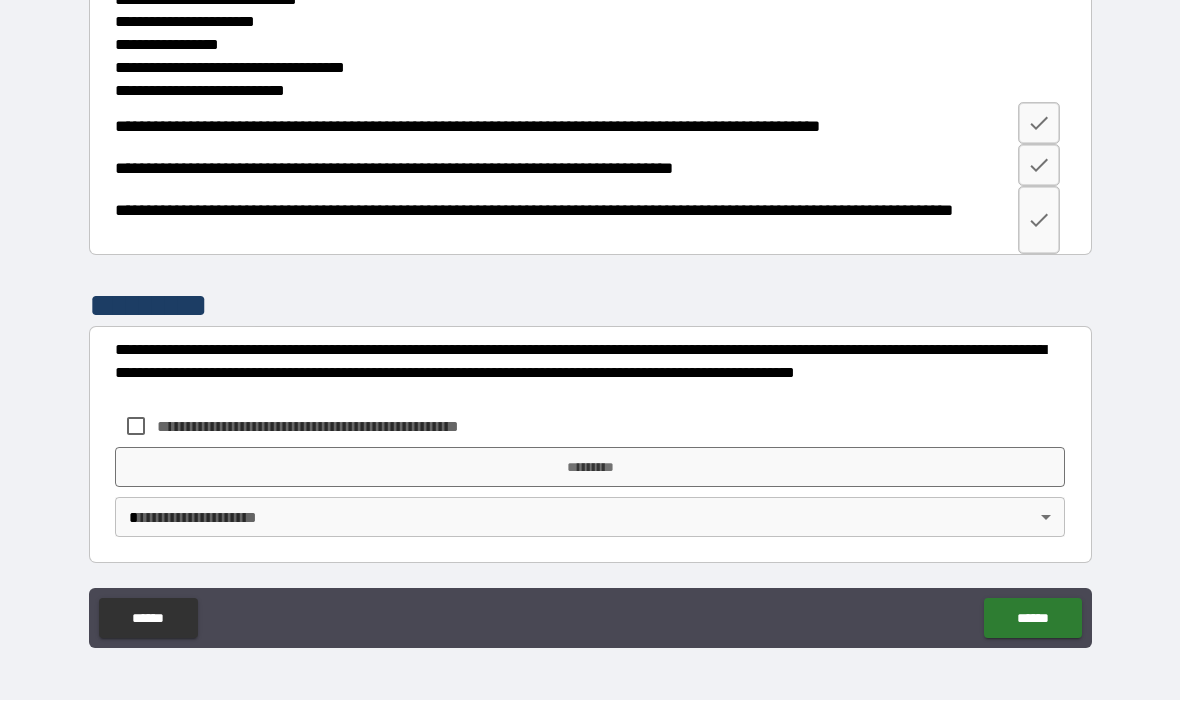 click on "**********" at bounding box center [590, 320] 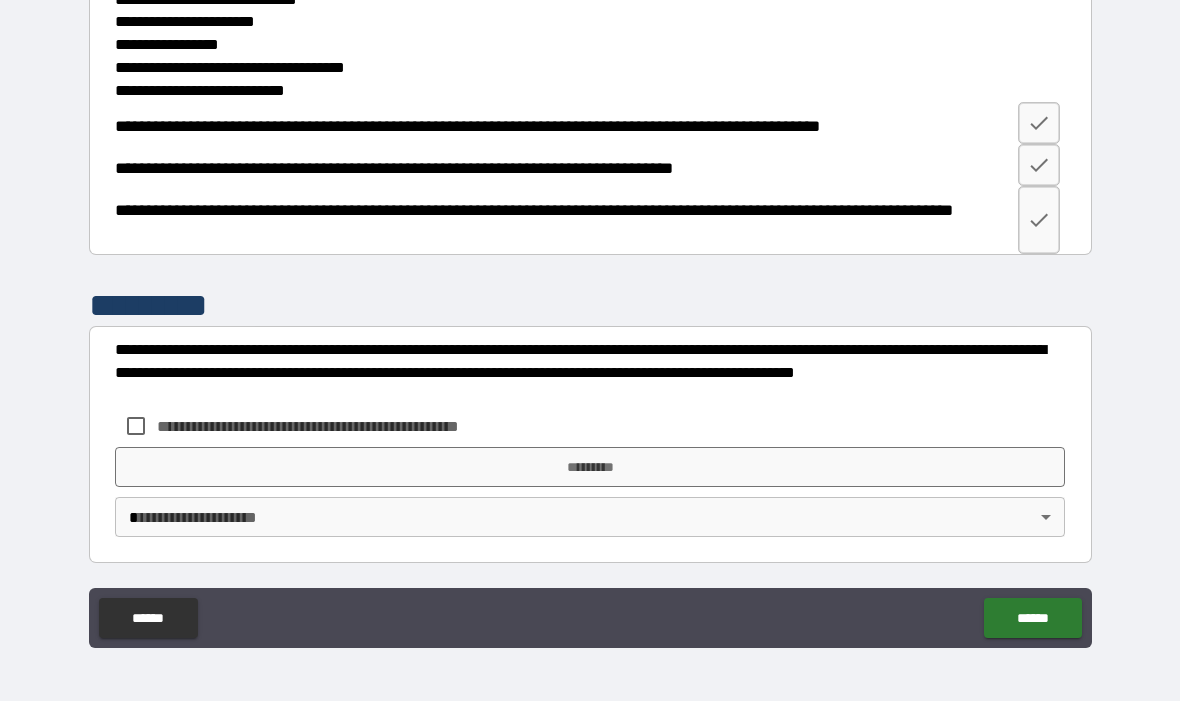 scroll, scrollTop: 2802, scrollLeft: 0, axis: vertical 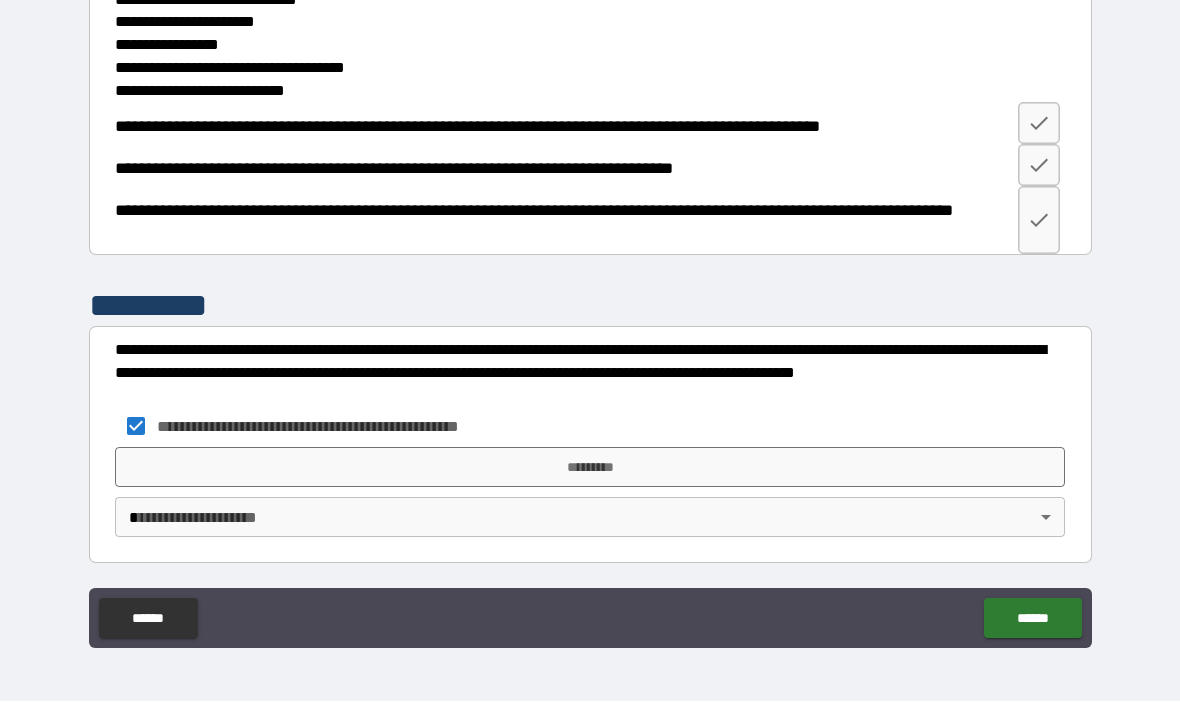 click on "*********" at bounding box center [590, 468] 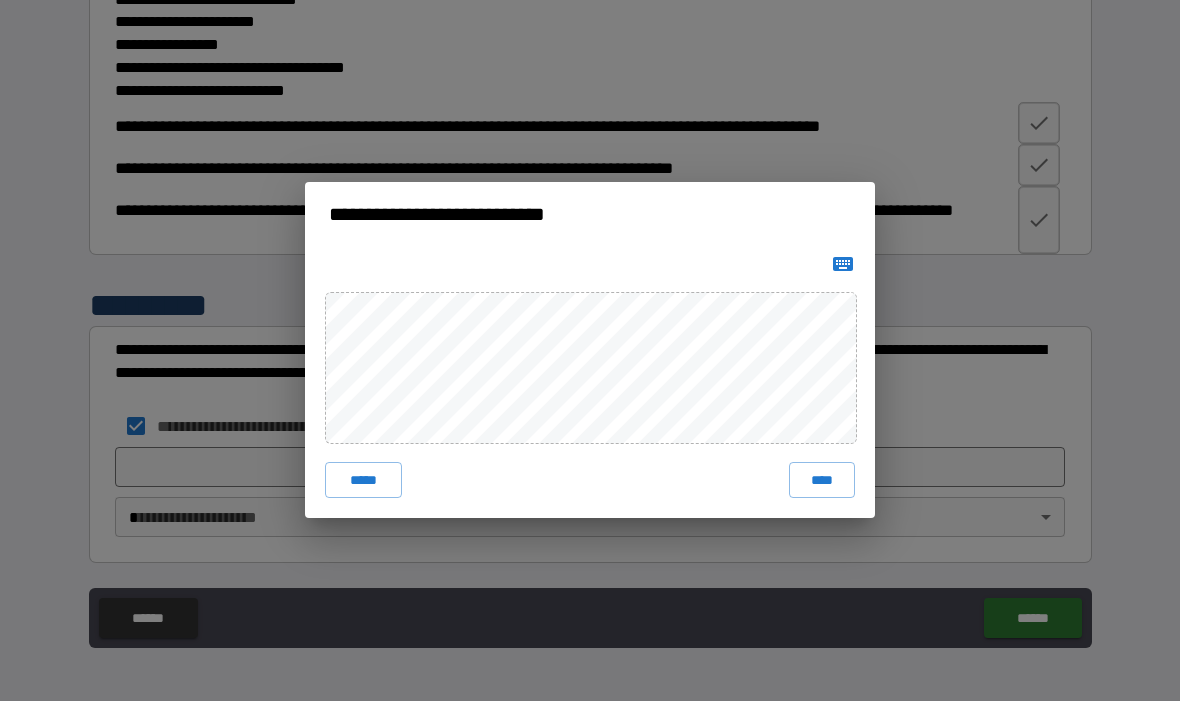 click on "****" at bounding box center (822, 481) 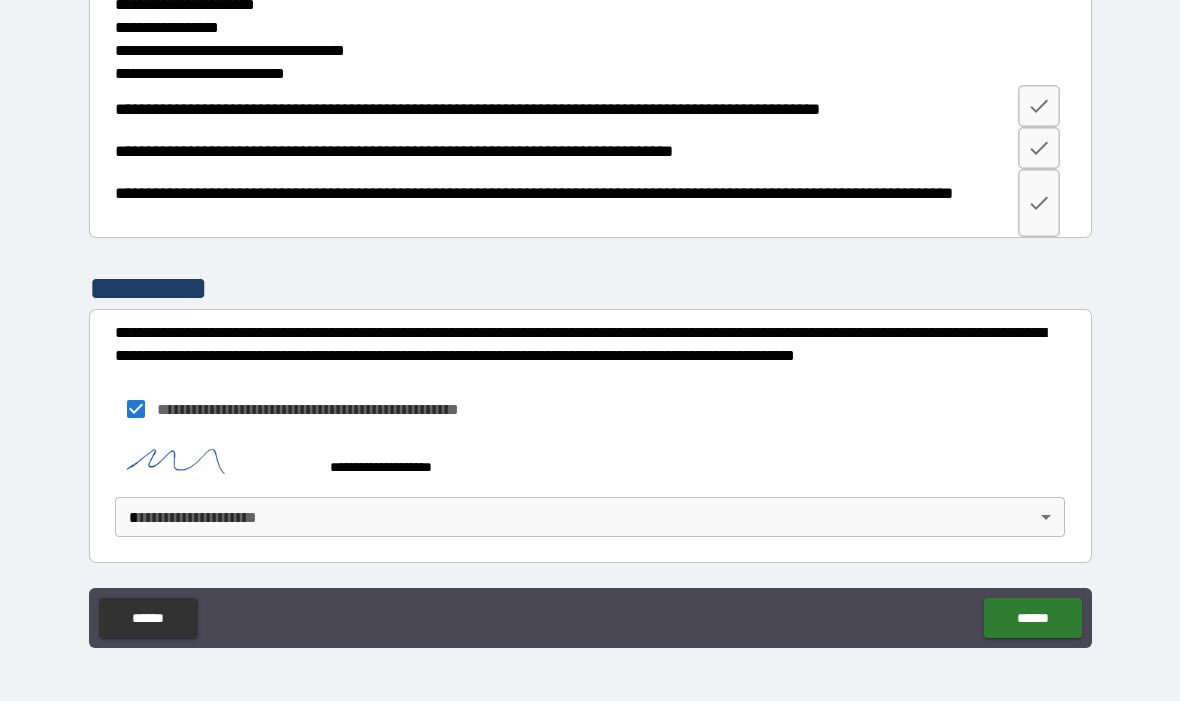 scroll, scrollTop: 2792, scrollLeft: 0, axis: vertical 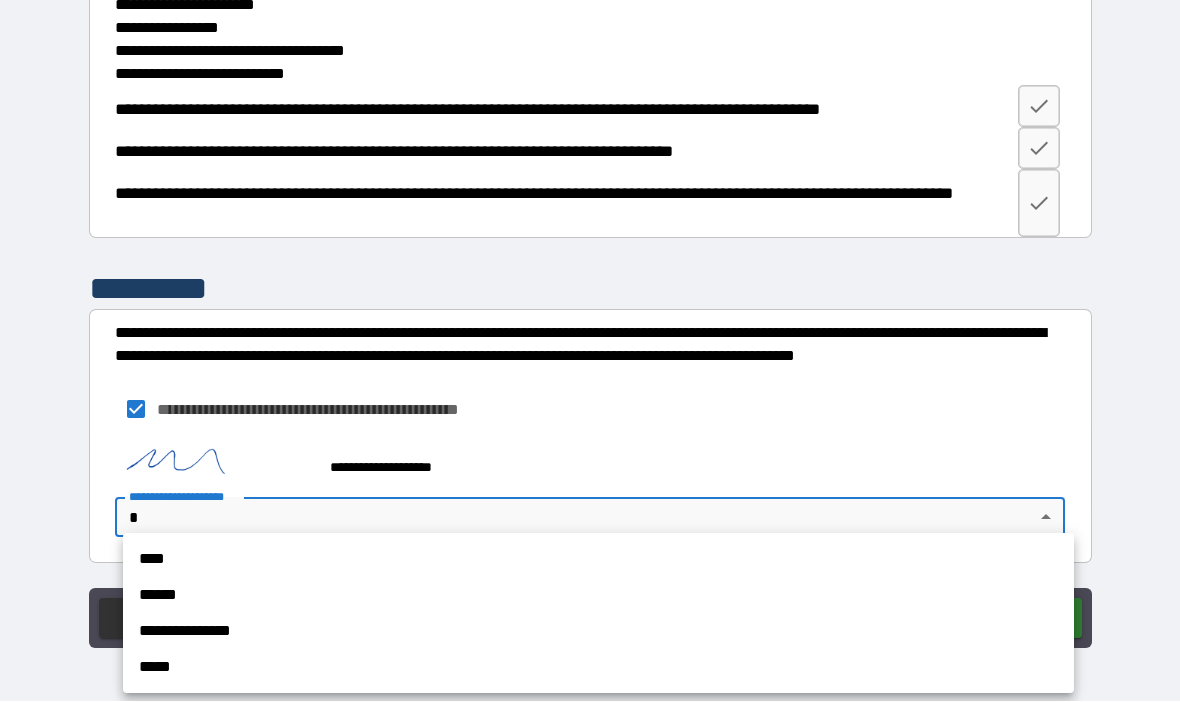 click on "****" at bounding box center (598, 560) 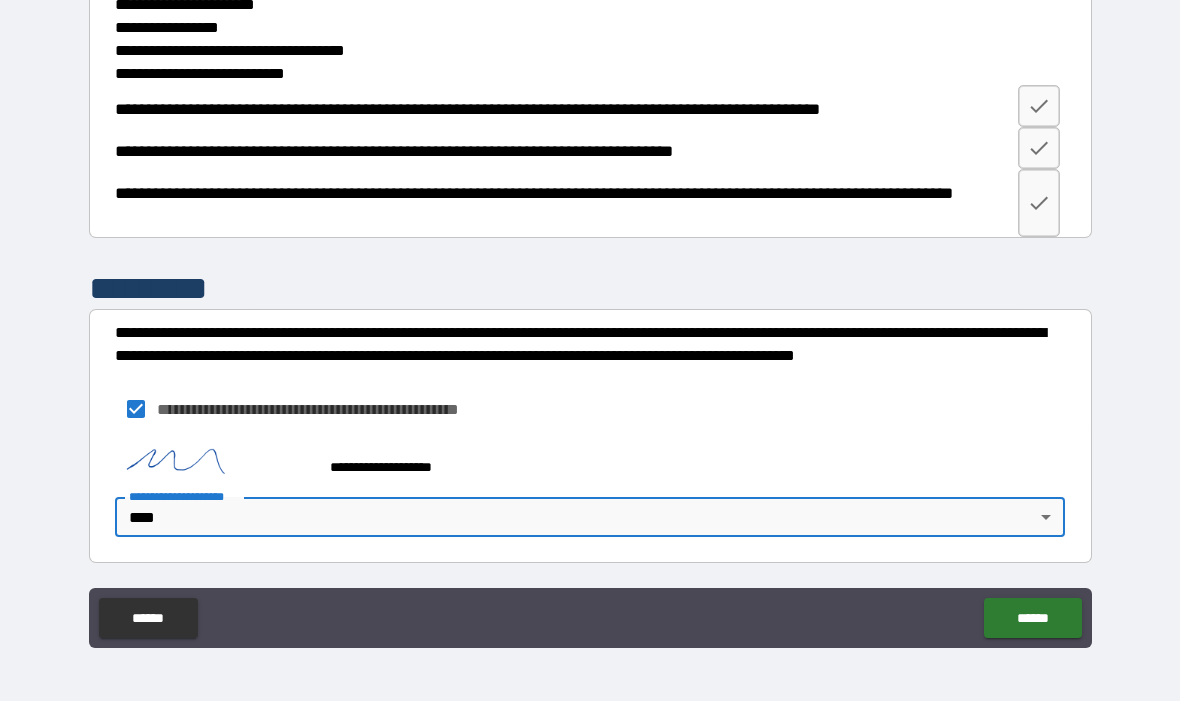 click on "******" at bounding box center (1032, 619) 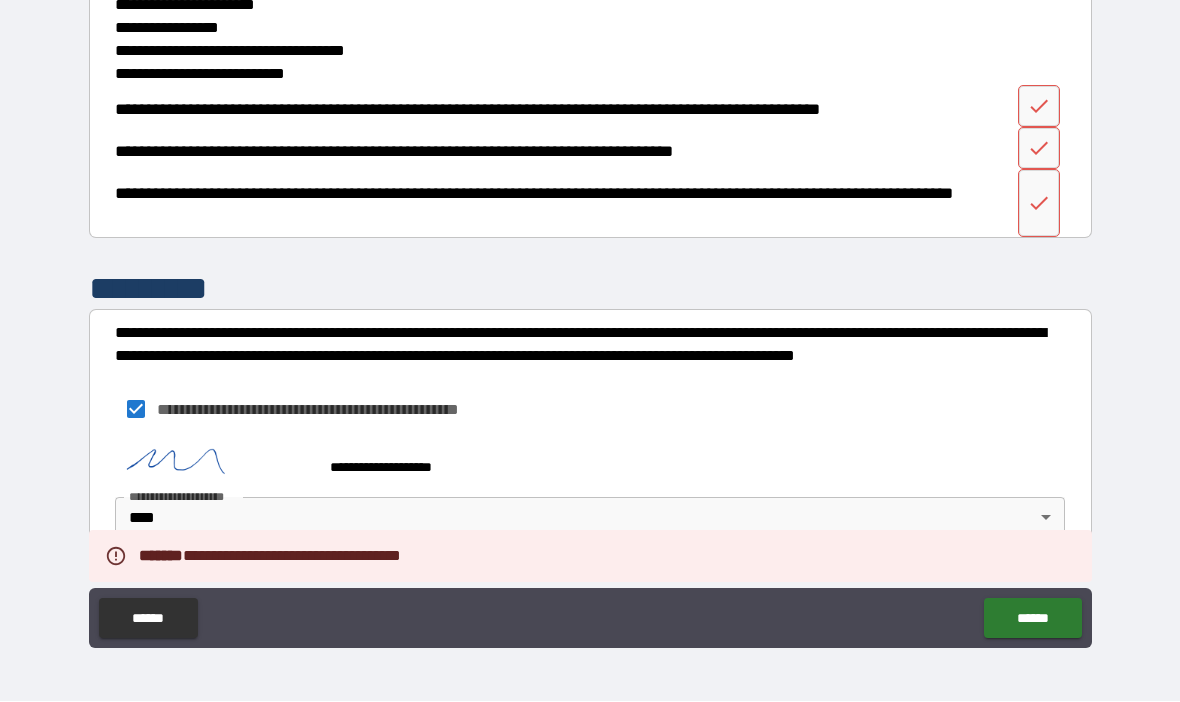 scroll, scrollTop: 2687, scrollLeft: 0, axis: vertical 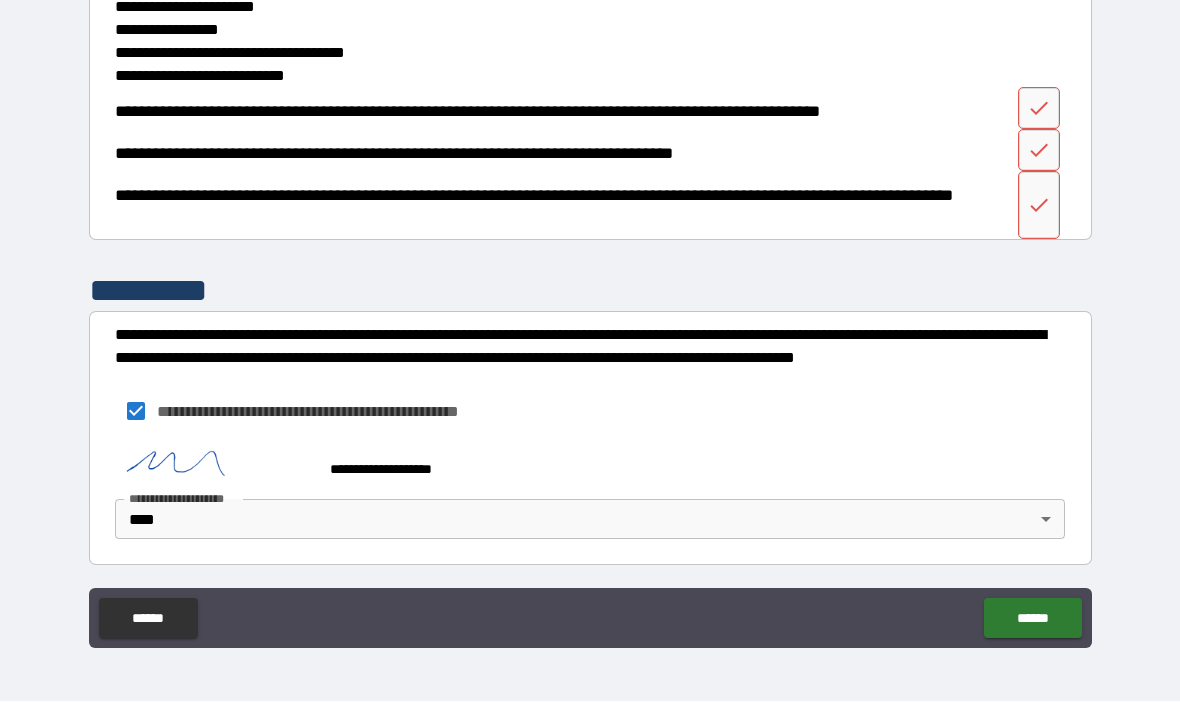 click 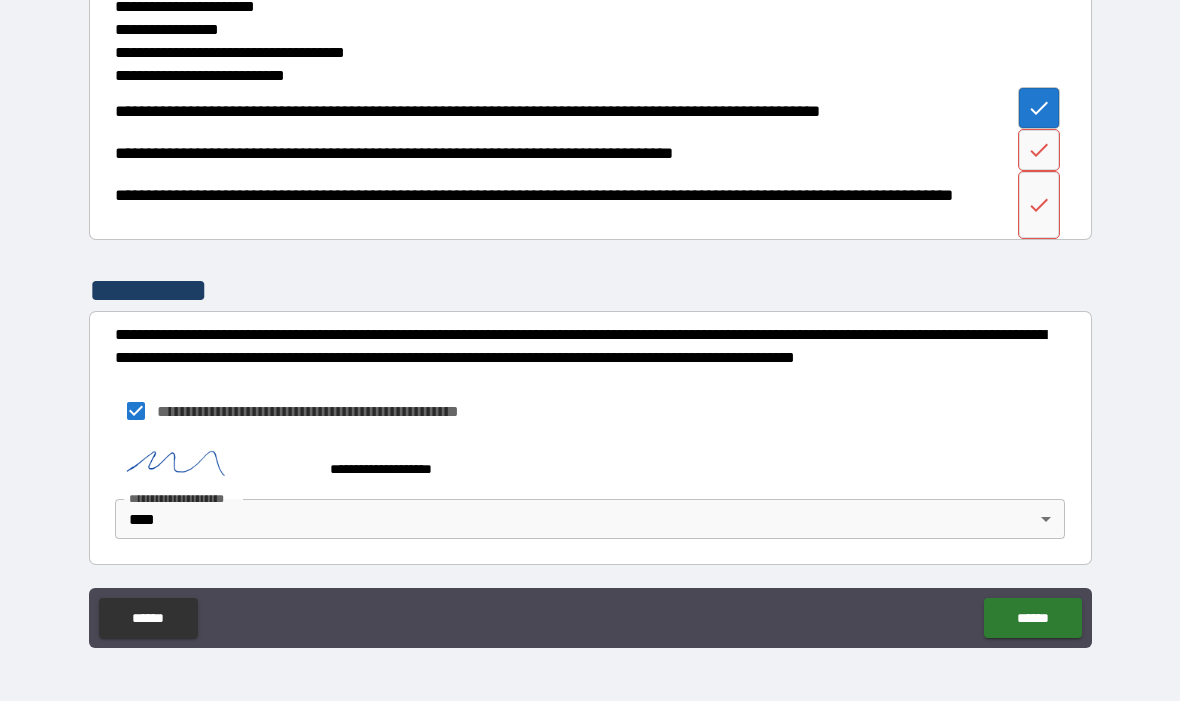 click 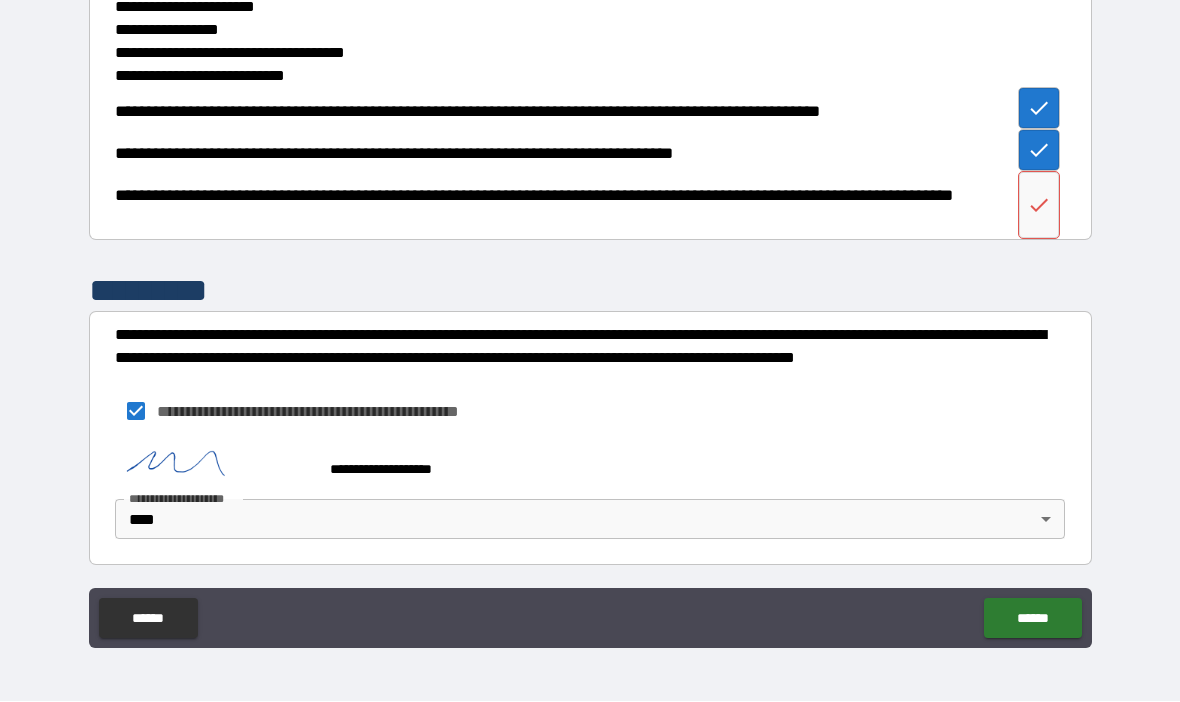 click 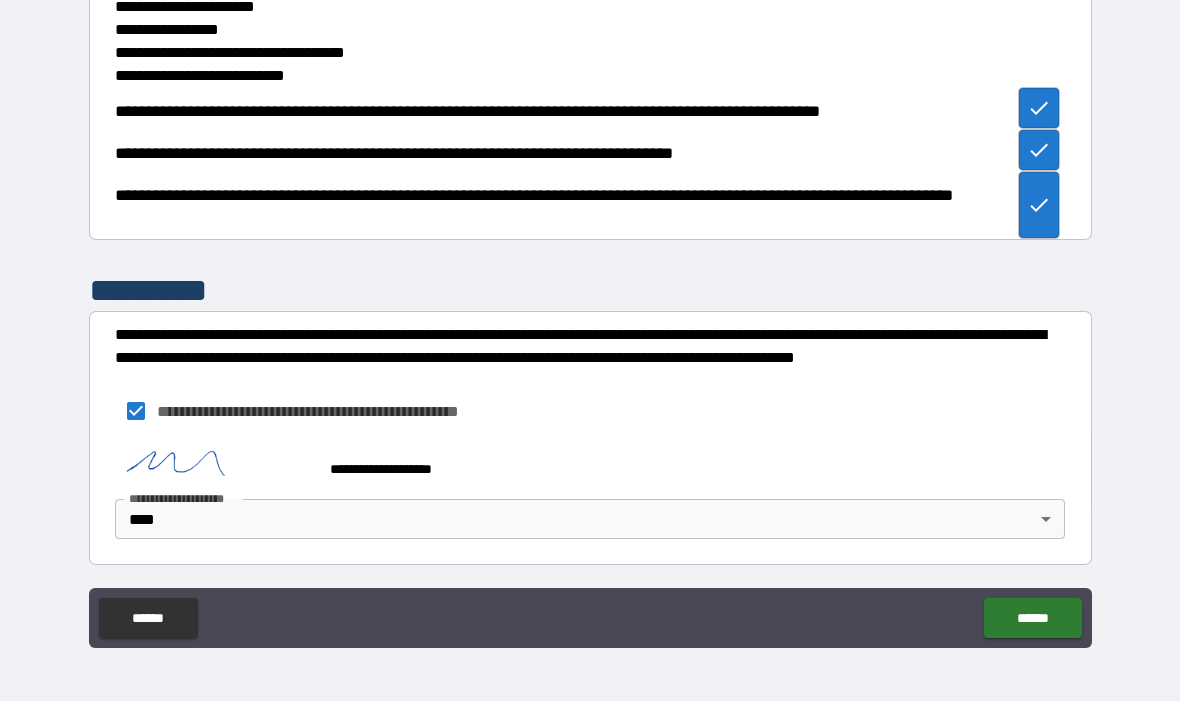 click on "******" at bounding box center [1032, 619] 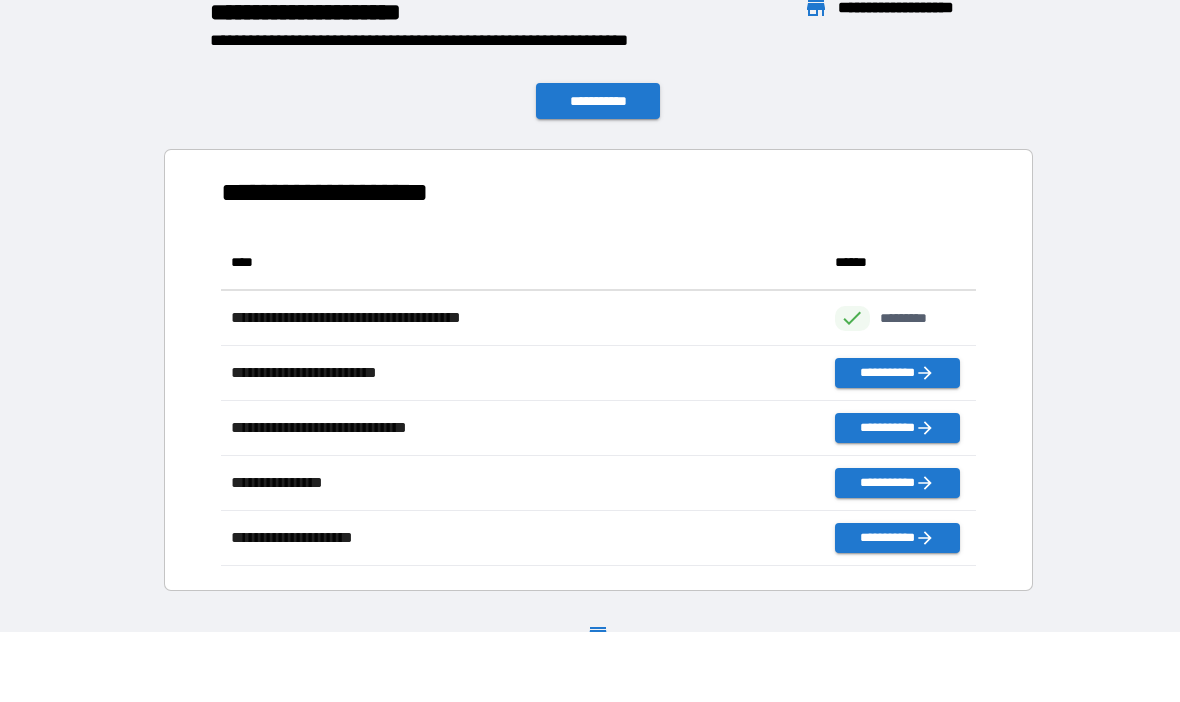 scroll, scrollTop: 1, scrollLeft: 1, axis: both 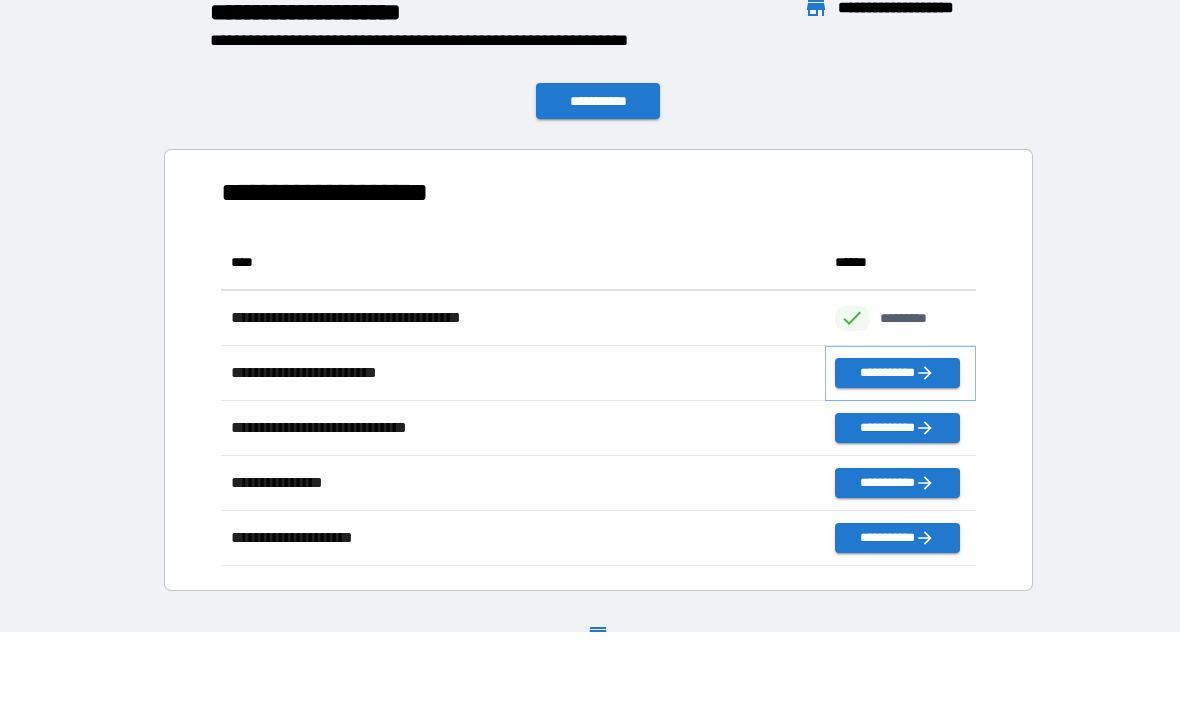 click on "**********" at bounding box center [897, 374] 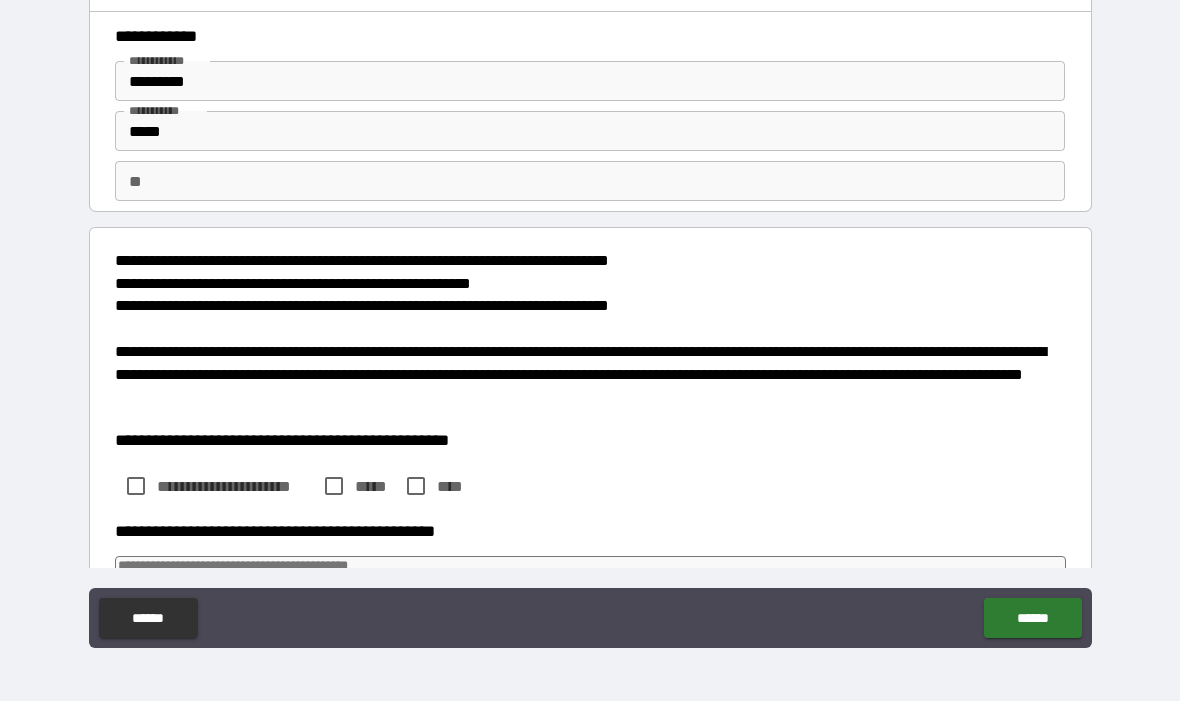 scroll, scrollTop: 29, scrollLeft: 0, axis: vertical 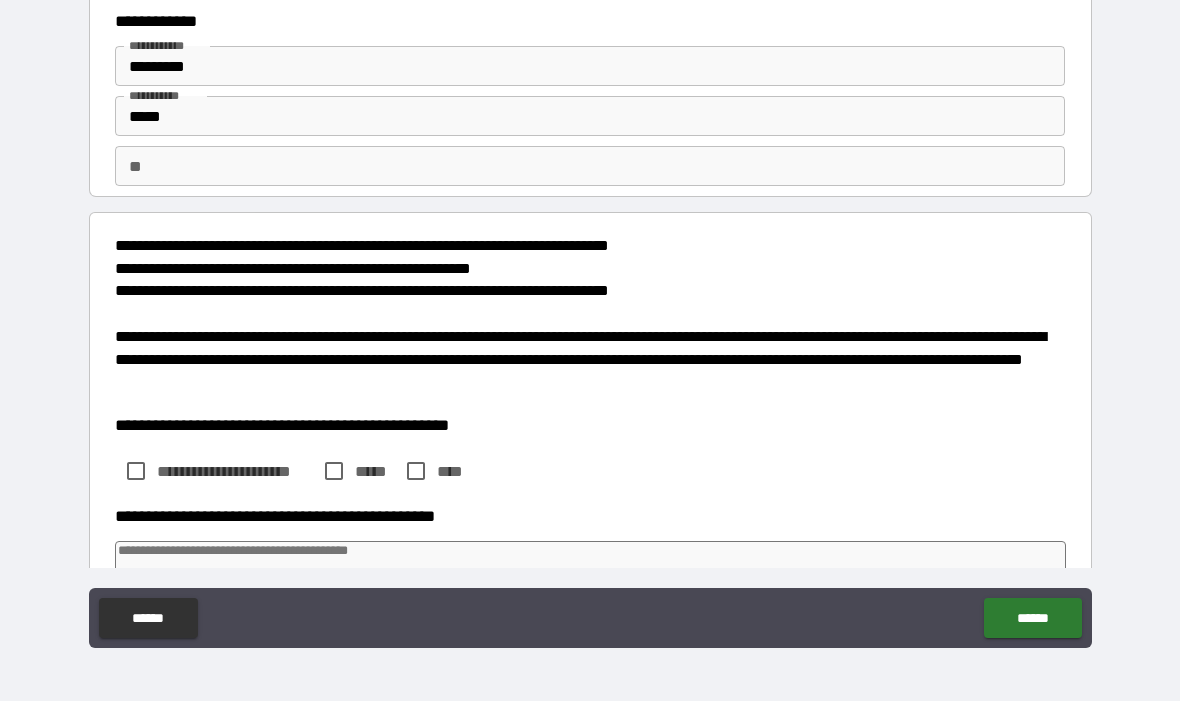 click on "**" at bounding box center [590, 167] 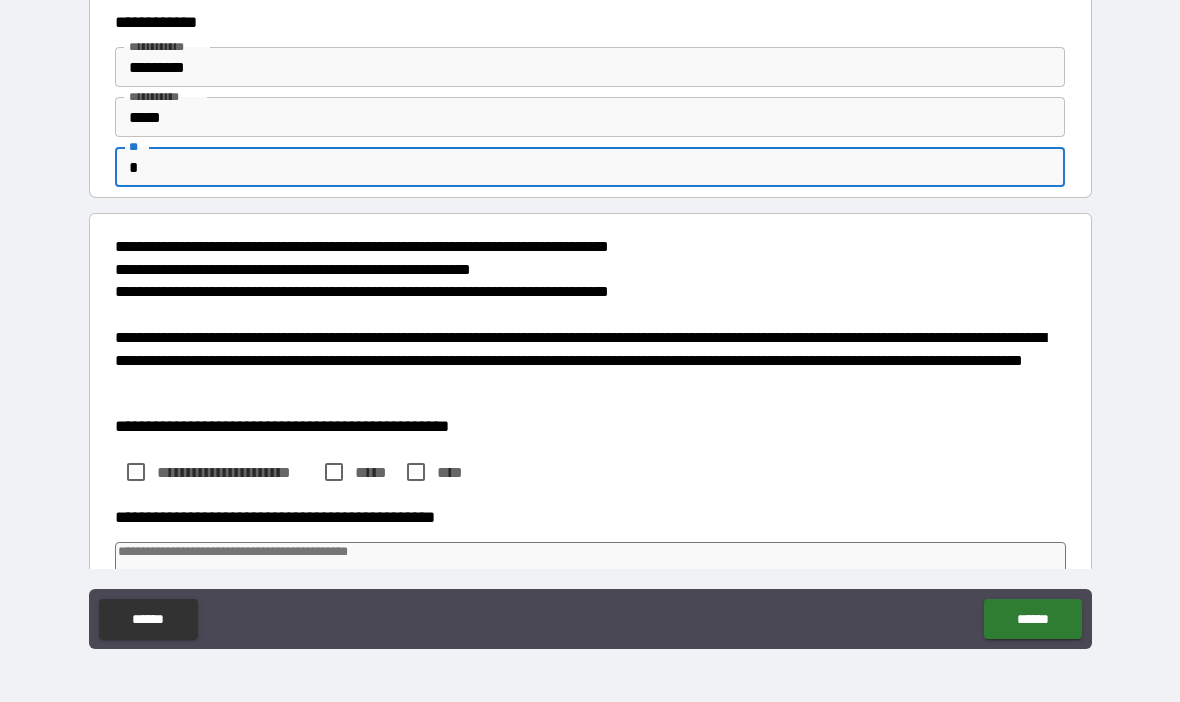 click on "**********" at bounding box center (590, 319) 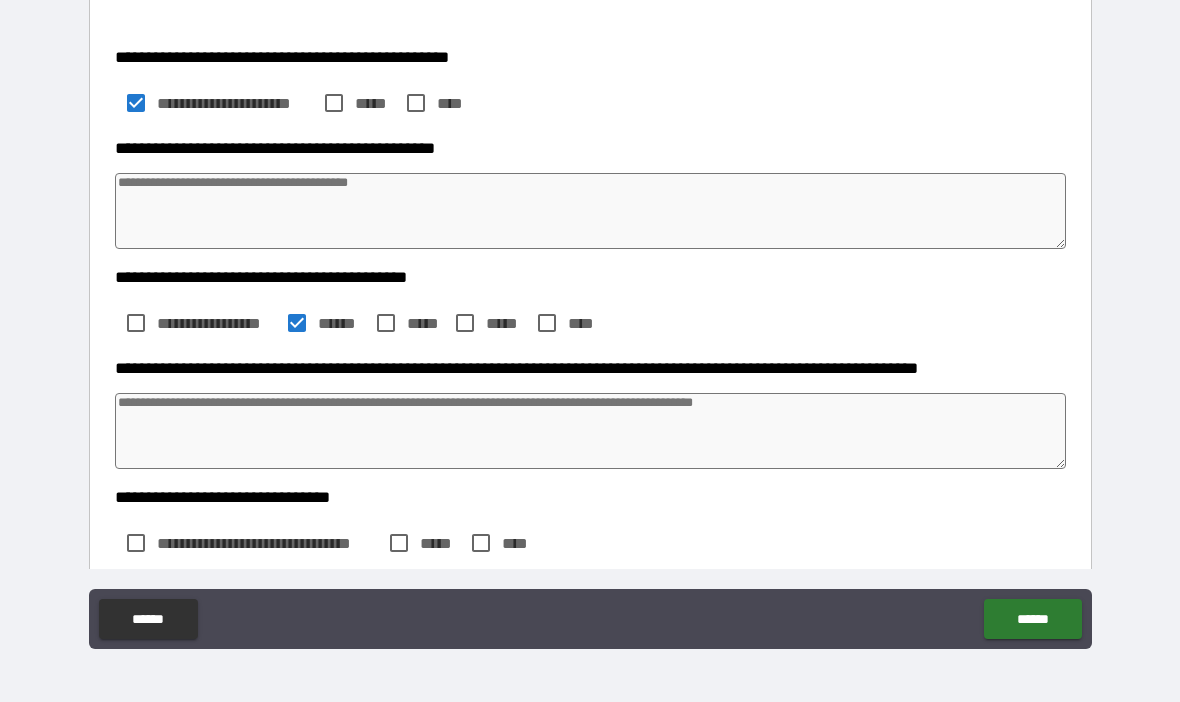 scroll, scrollTop: 399, scrollLeft: 0, axis: vertical 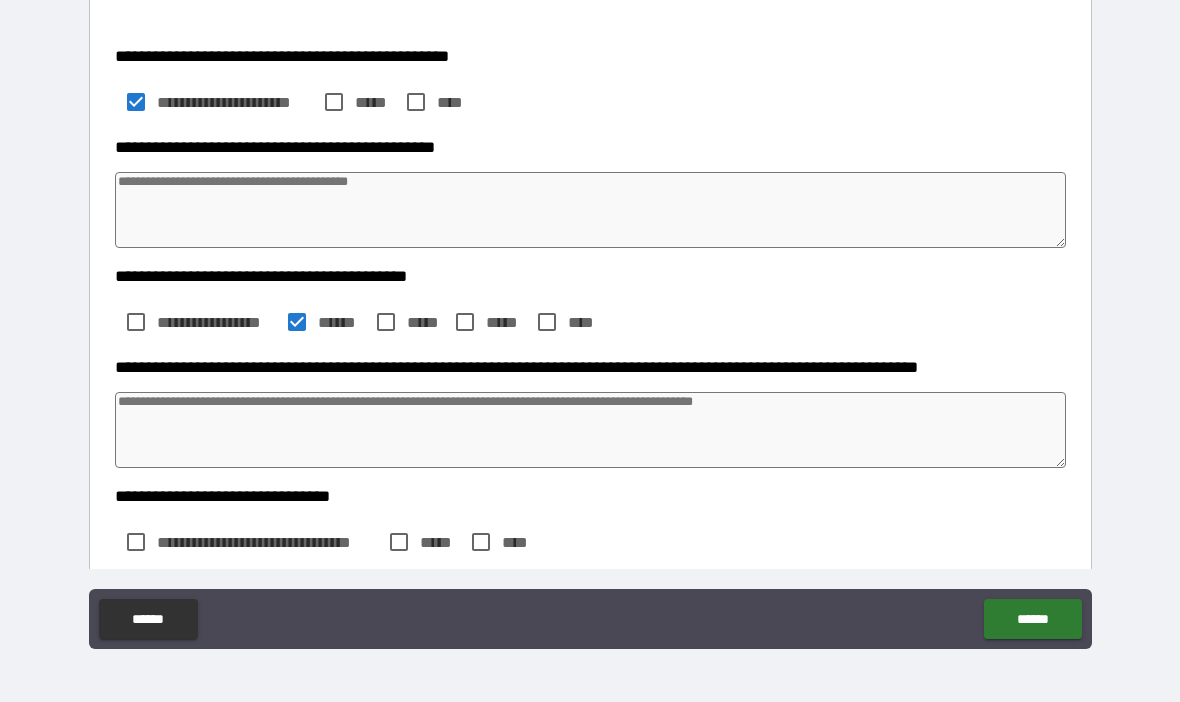 click at bounding box center [591, 430] 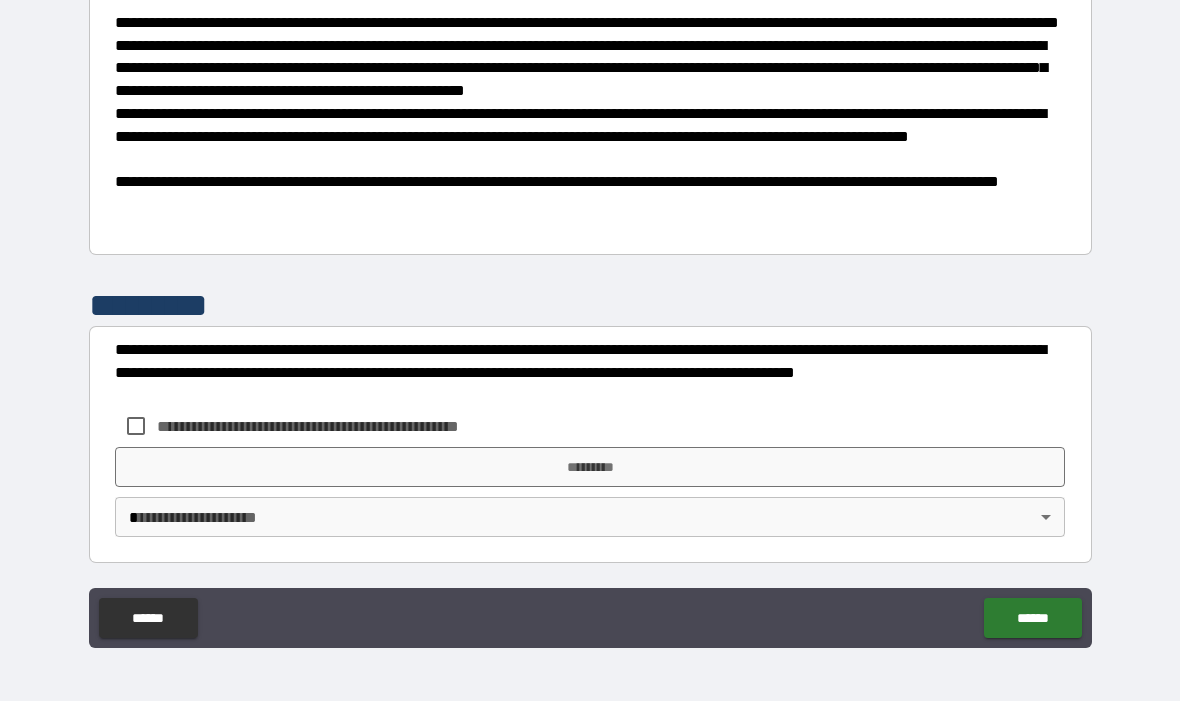 scroll, scrollTop: 1315, scrollLeft: 0, axis: vertical 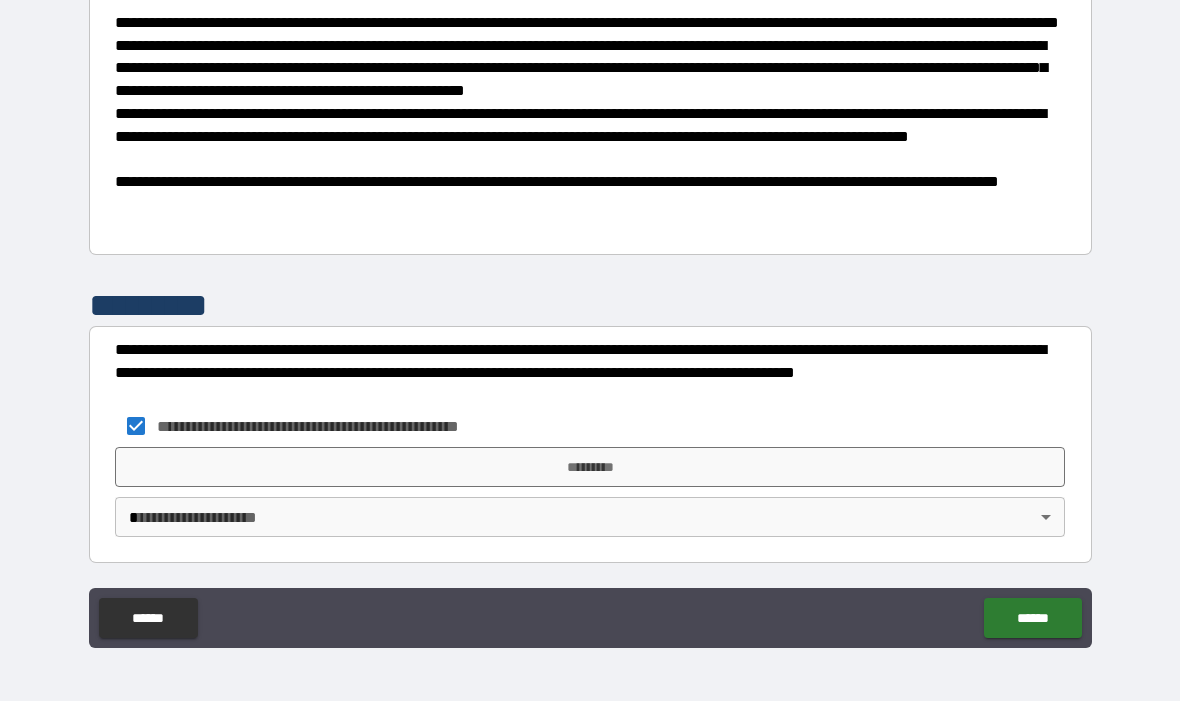 click on "*********" at bounding box center (590, 468) 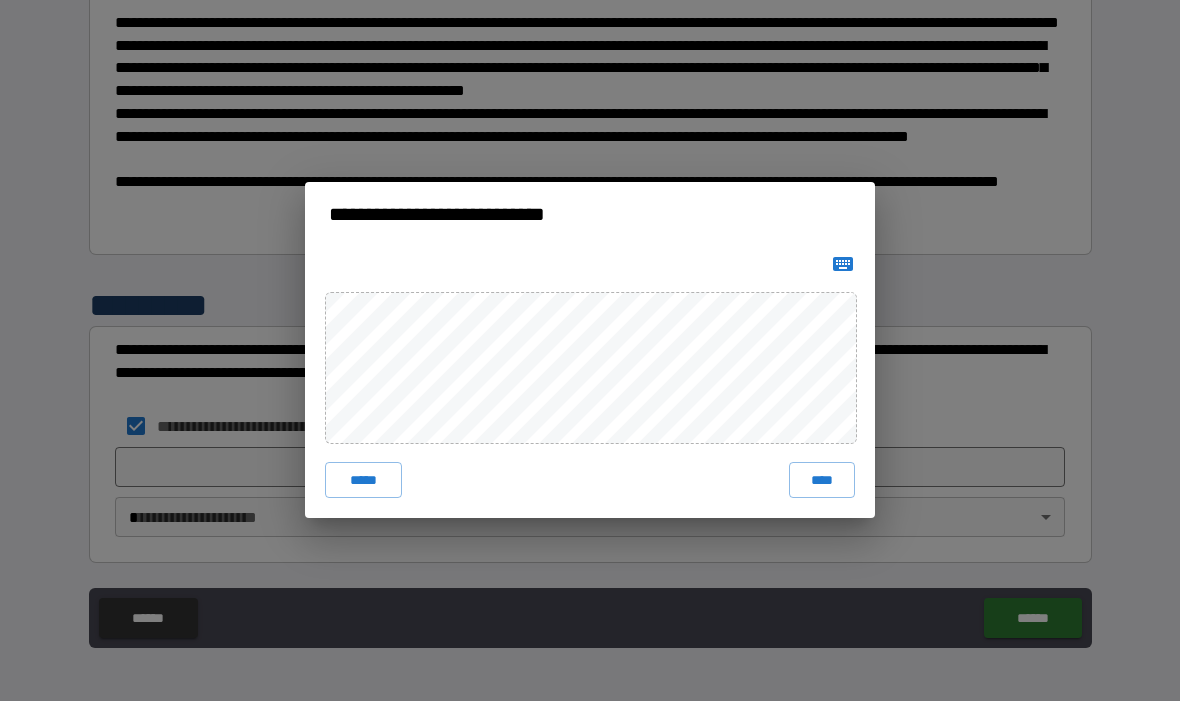 click on "****" at bounding box center (822, 481) 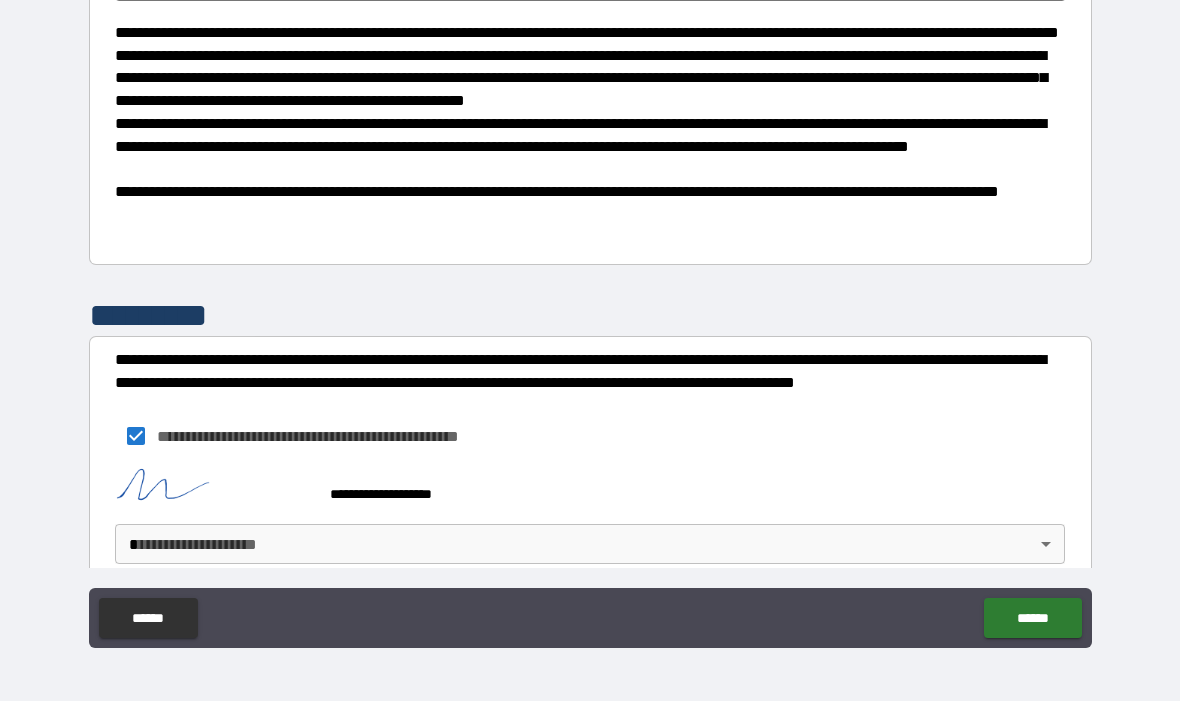 click on "******" at bounding box center (1032, 619) 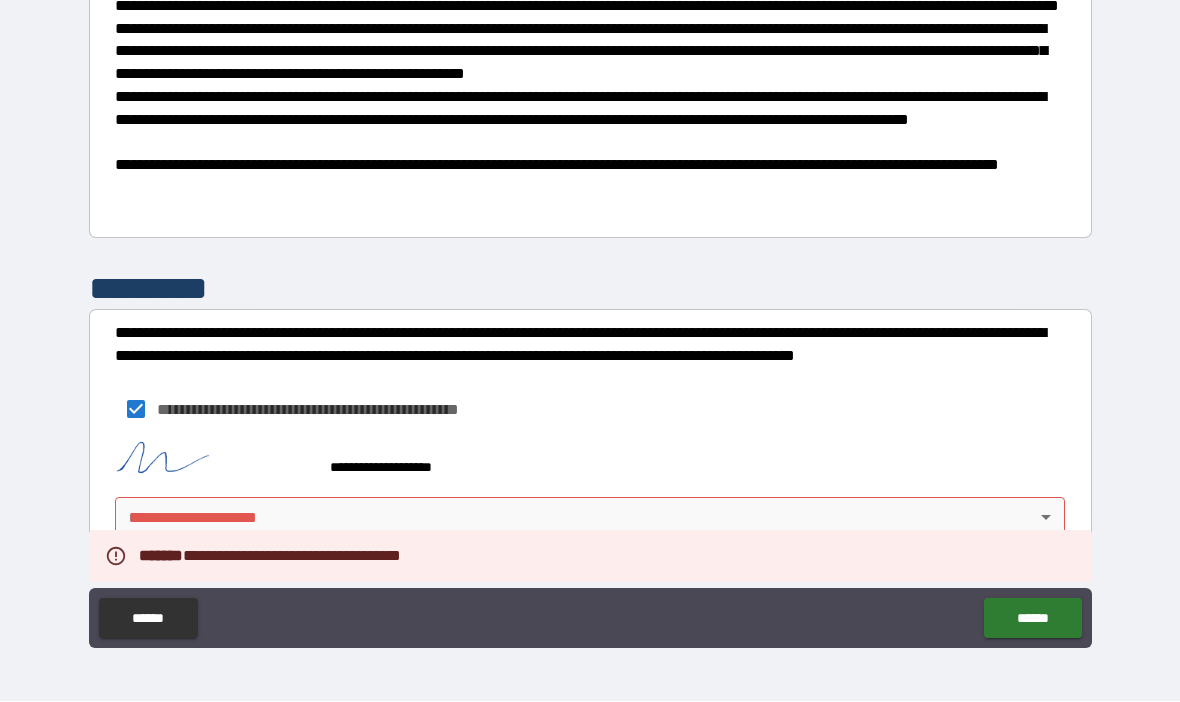 scroll, scrollTop: 1332, scrollLeft: 0, axis: vertical 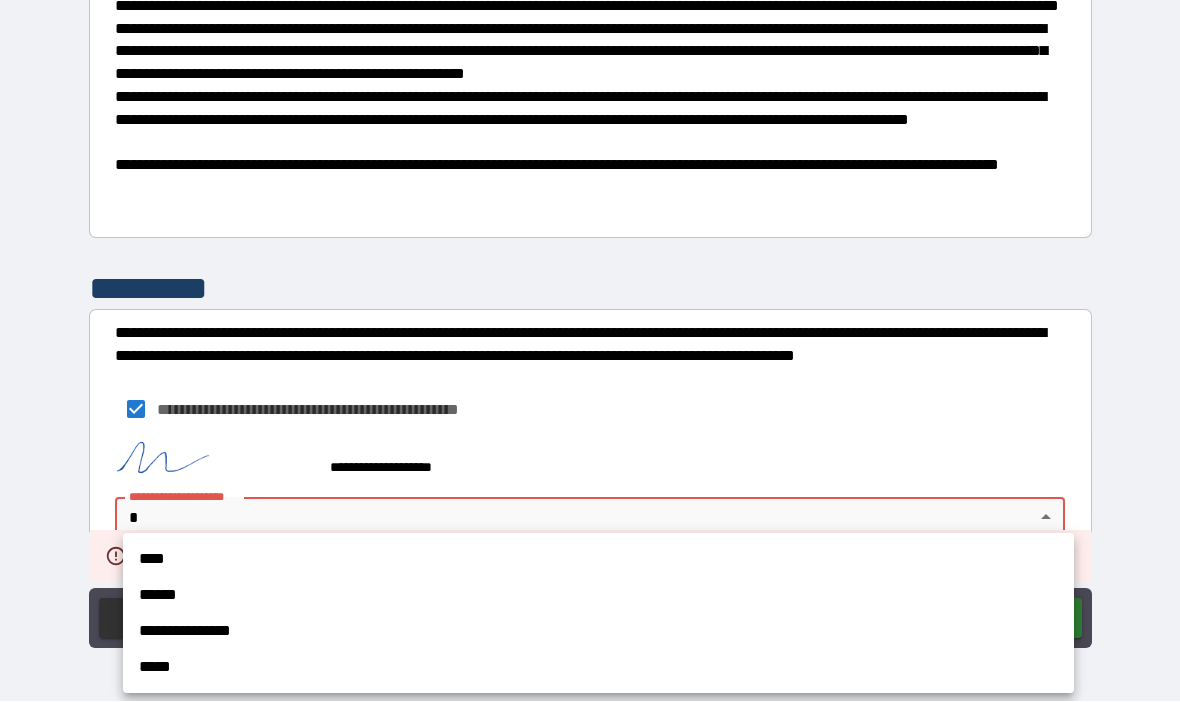 click on "****" at bounding box center (598, 560) 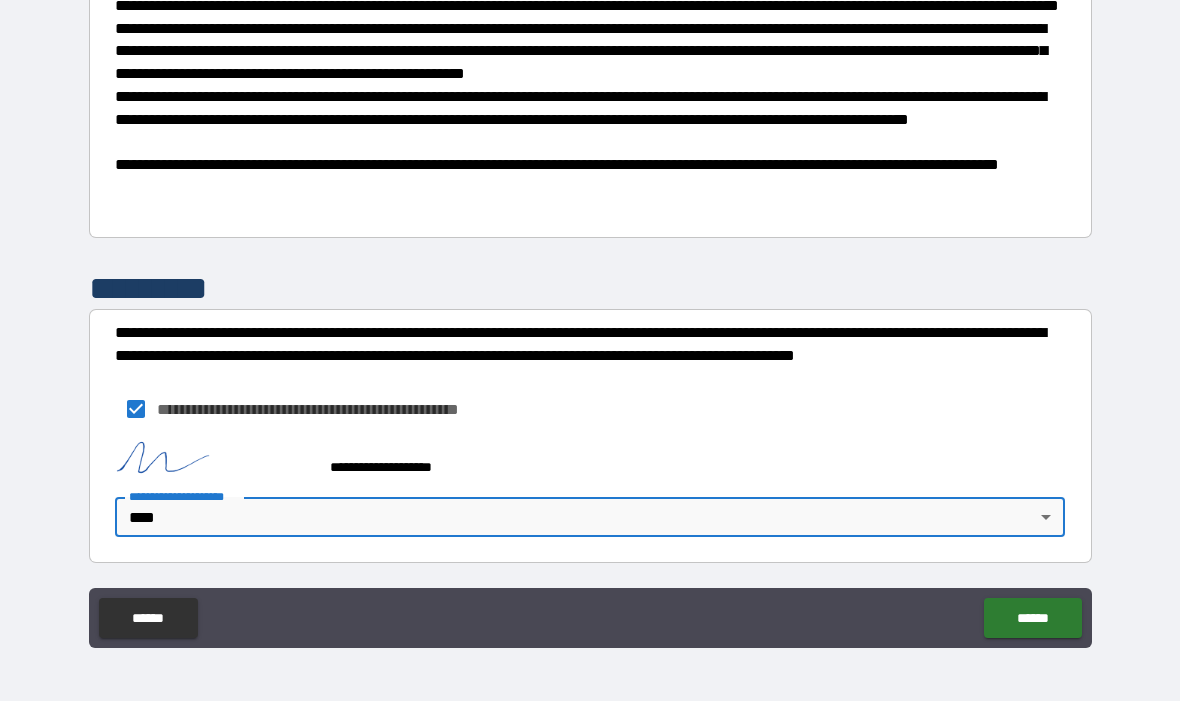 click on "******" at bounding box center (1032, 619) 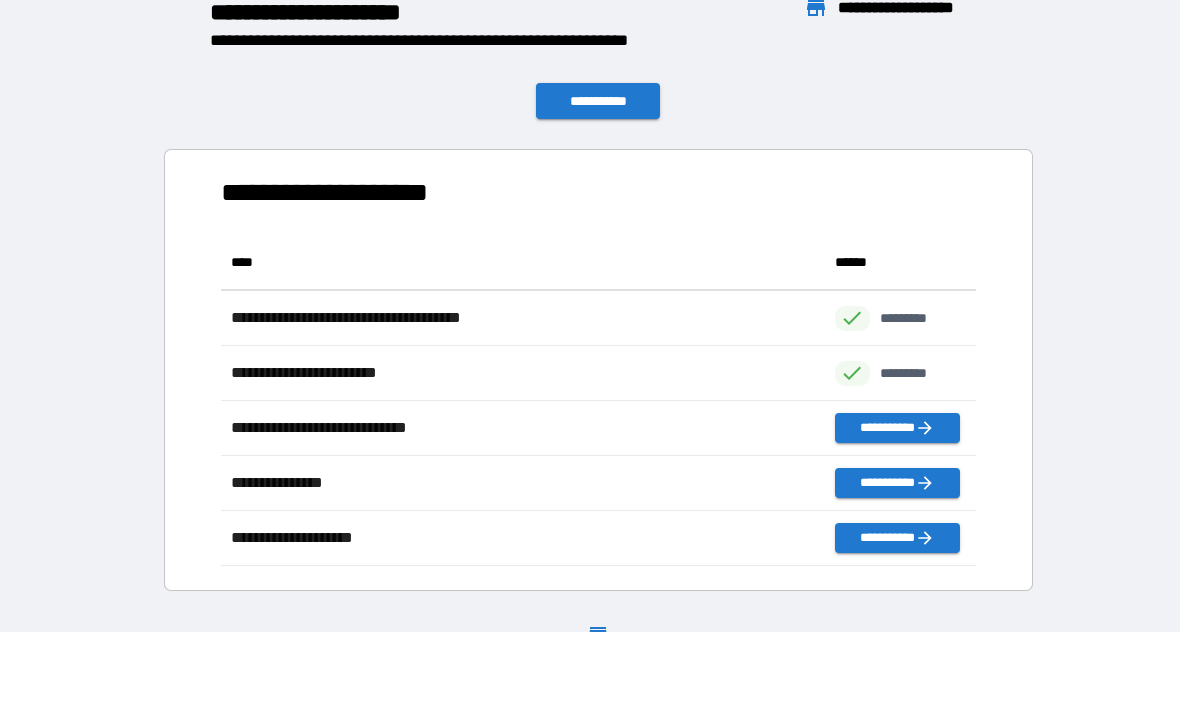 scroll, scrollTop: 1, scrollLeft: 1, axis: both 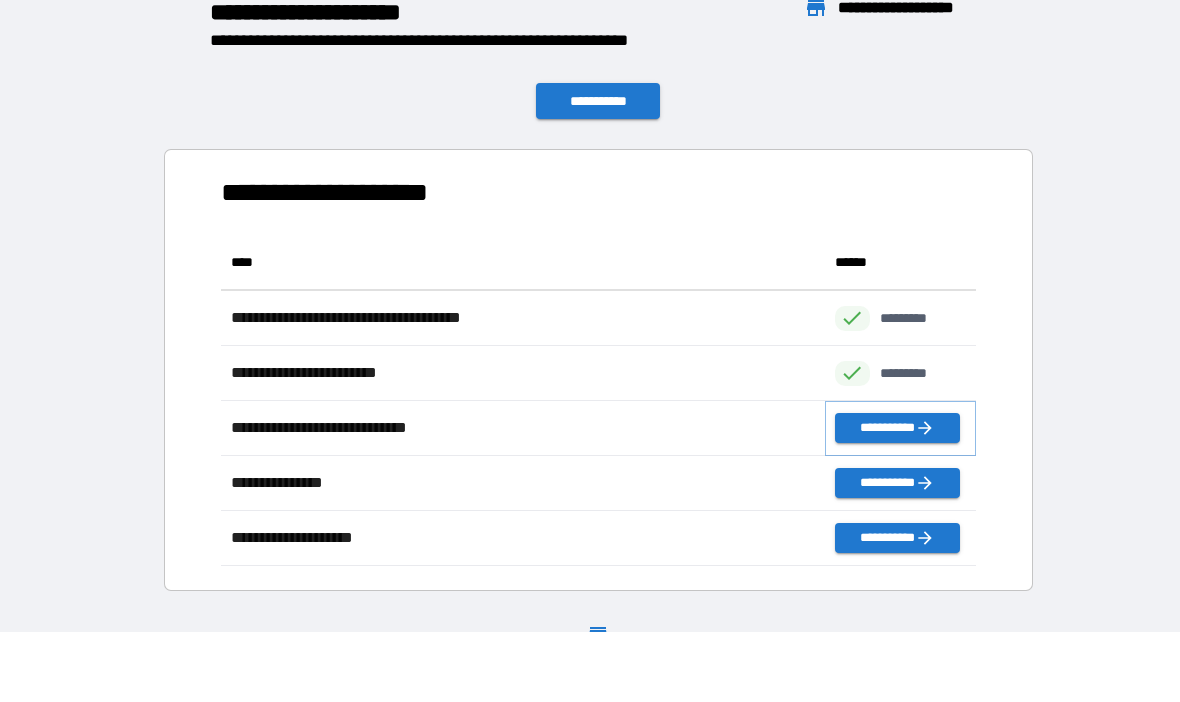 click on "**********" at bounding box center [897, 429] 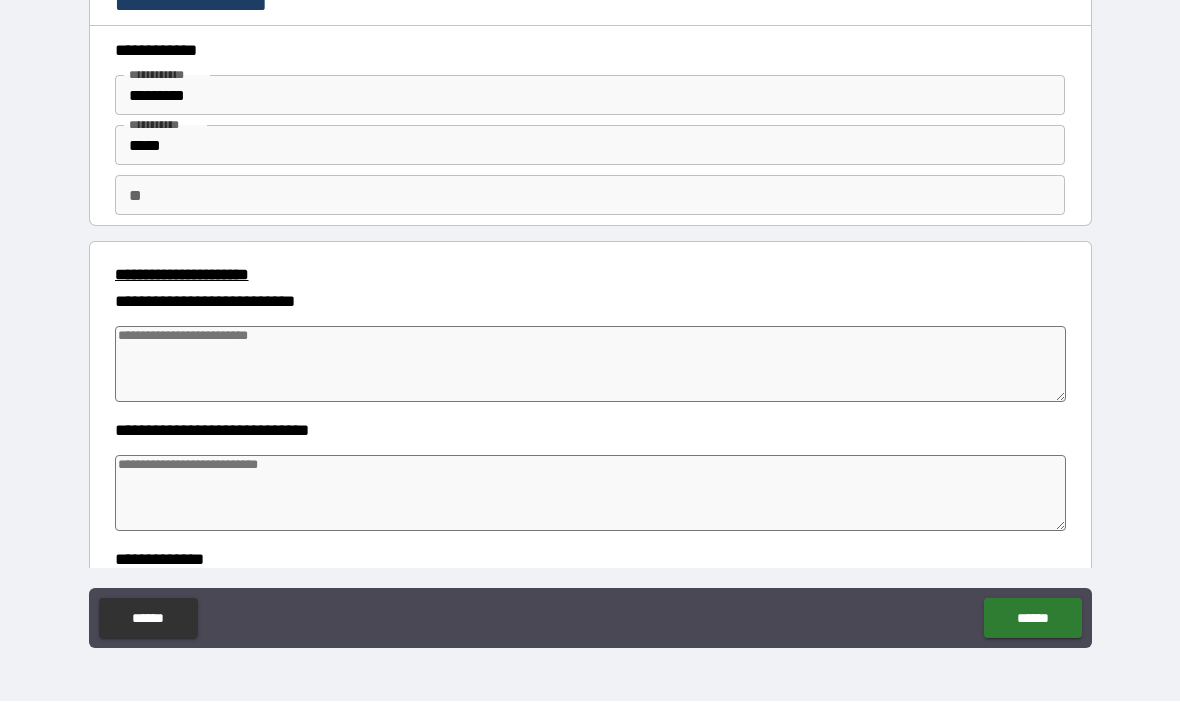 scroll, scrollTop: 0, scrollLeft: 0, axis: both 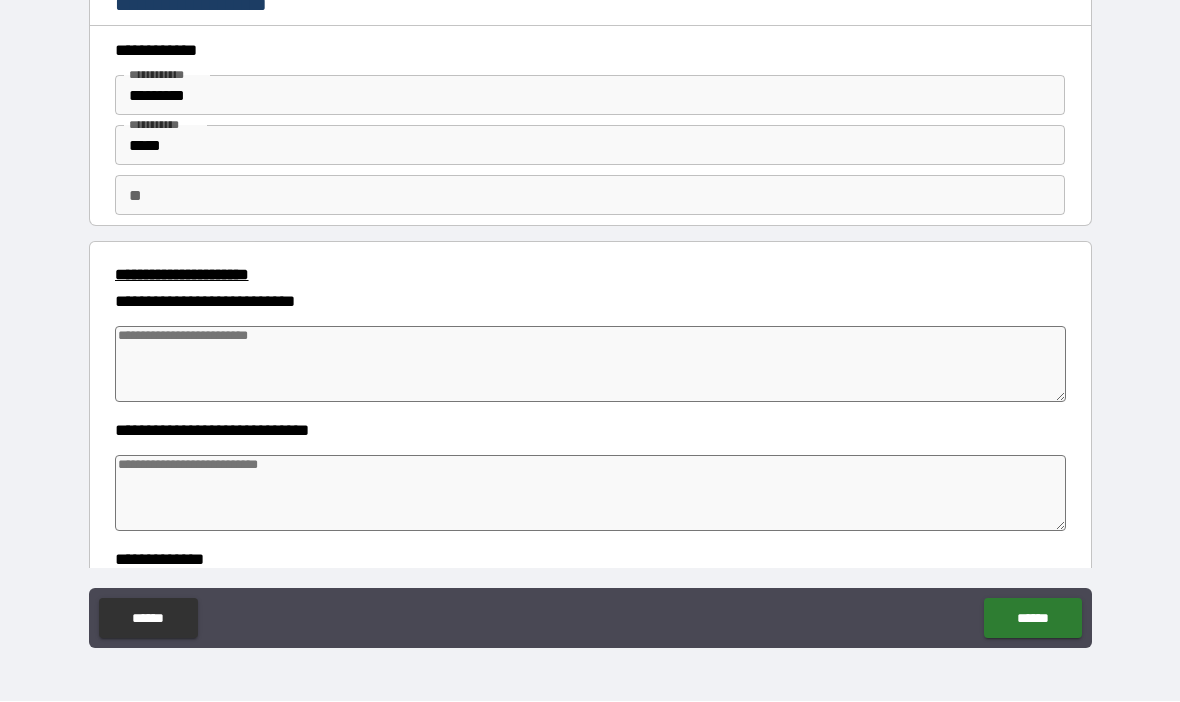 click at bounding box center [591, 365] 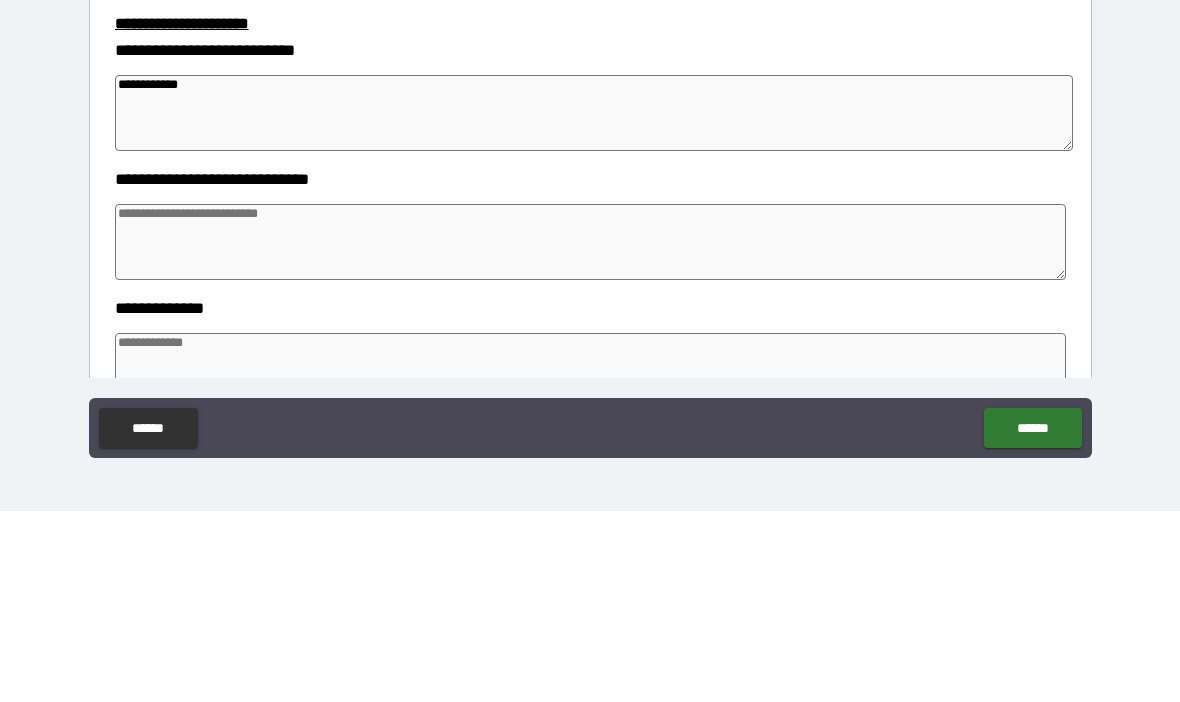 scroll, scrollTop: 81, scrollLeft: 0, axis: vertical 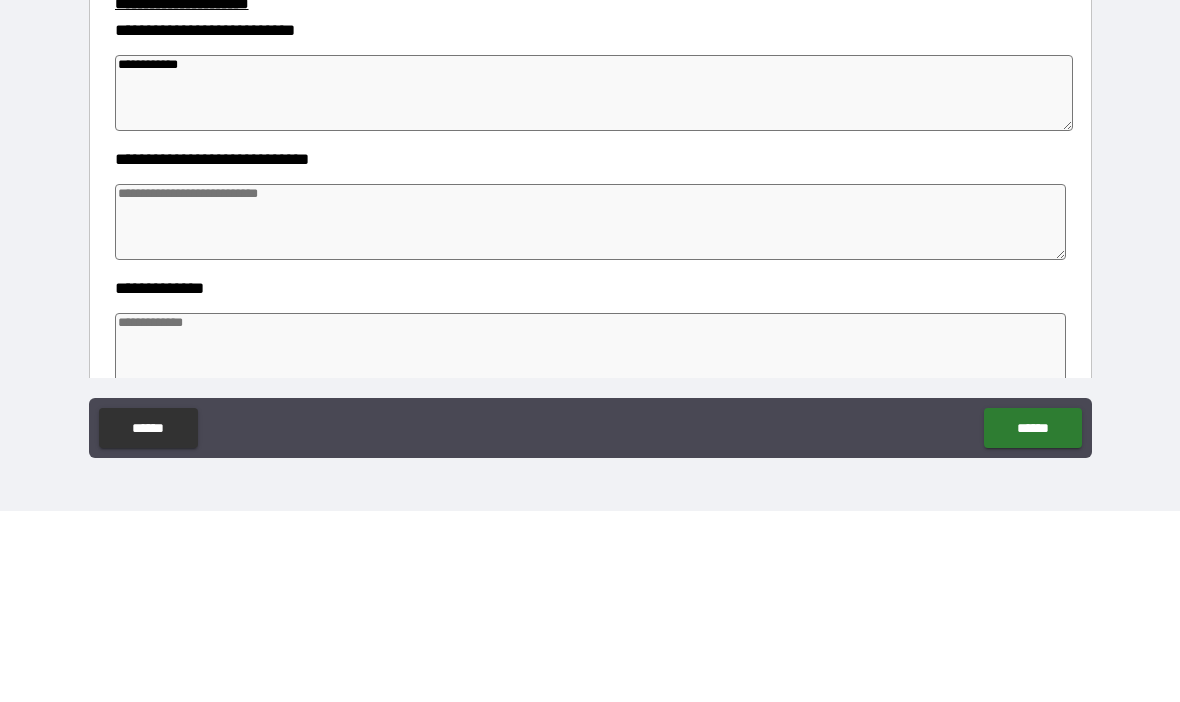 click at bounding box center (591, 413) 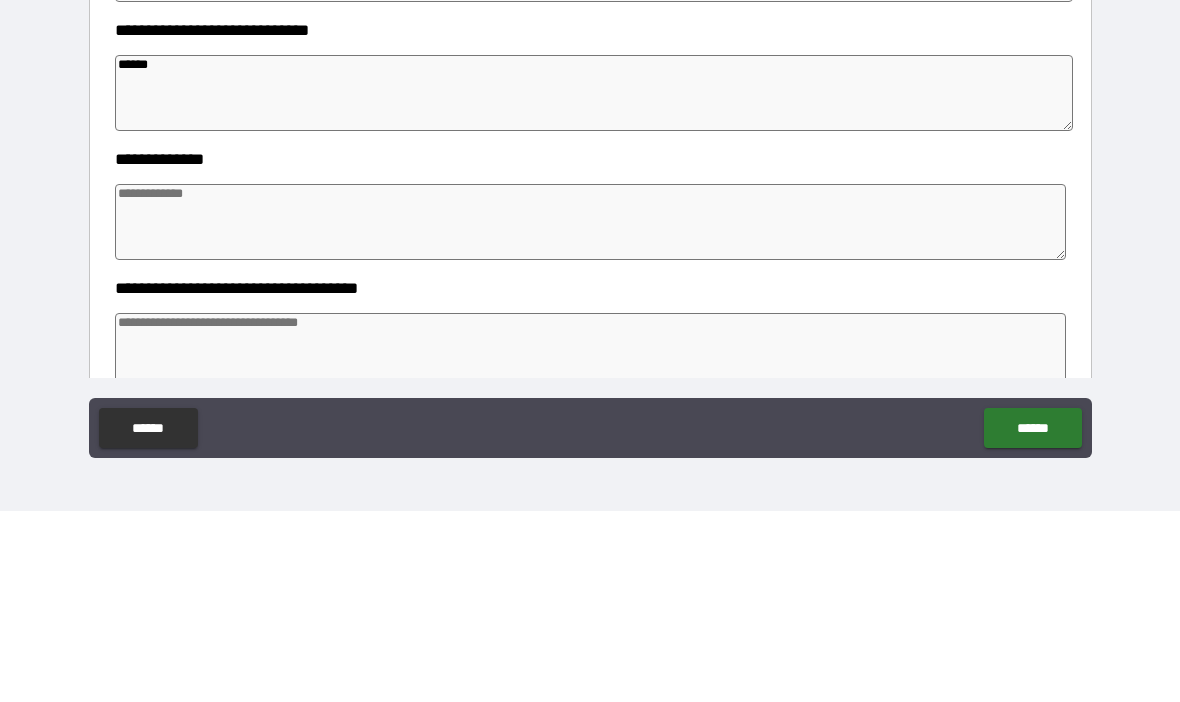 scroll, scrollTop: 232, scrollLeft: 0, axis: vertical 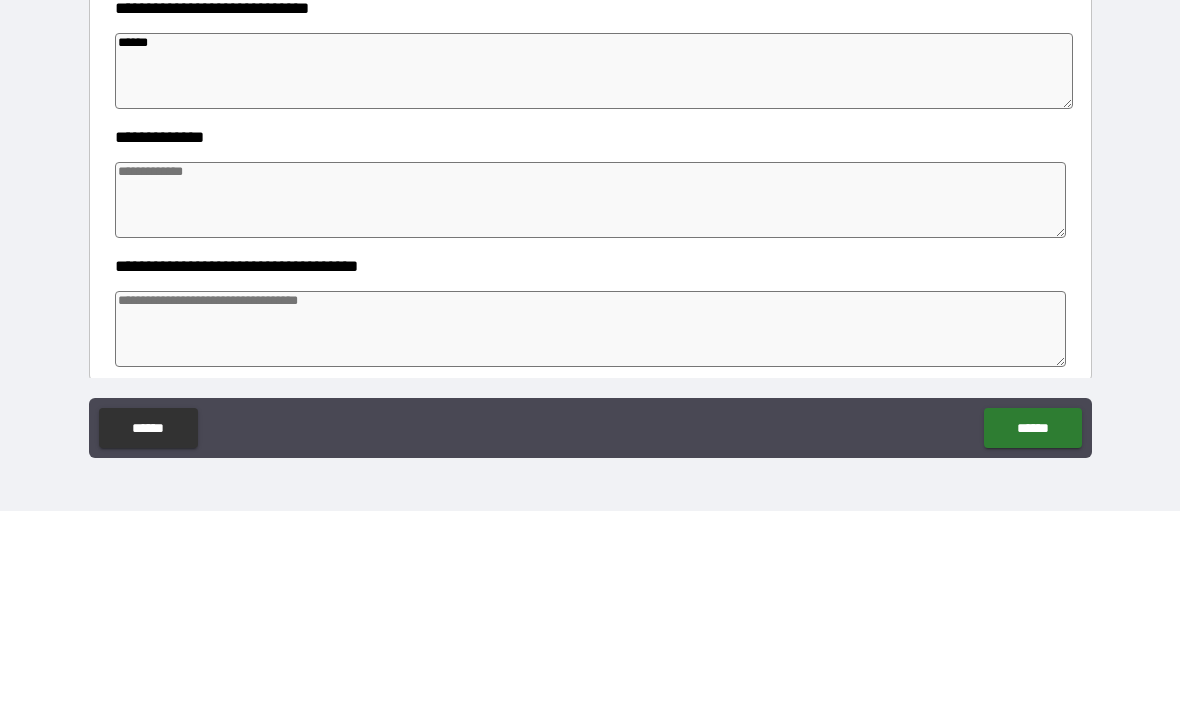 click at bounding box center (591, 391) 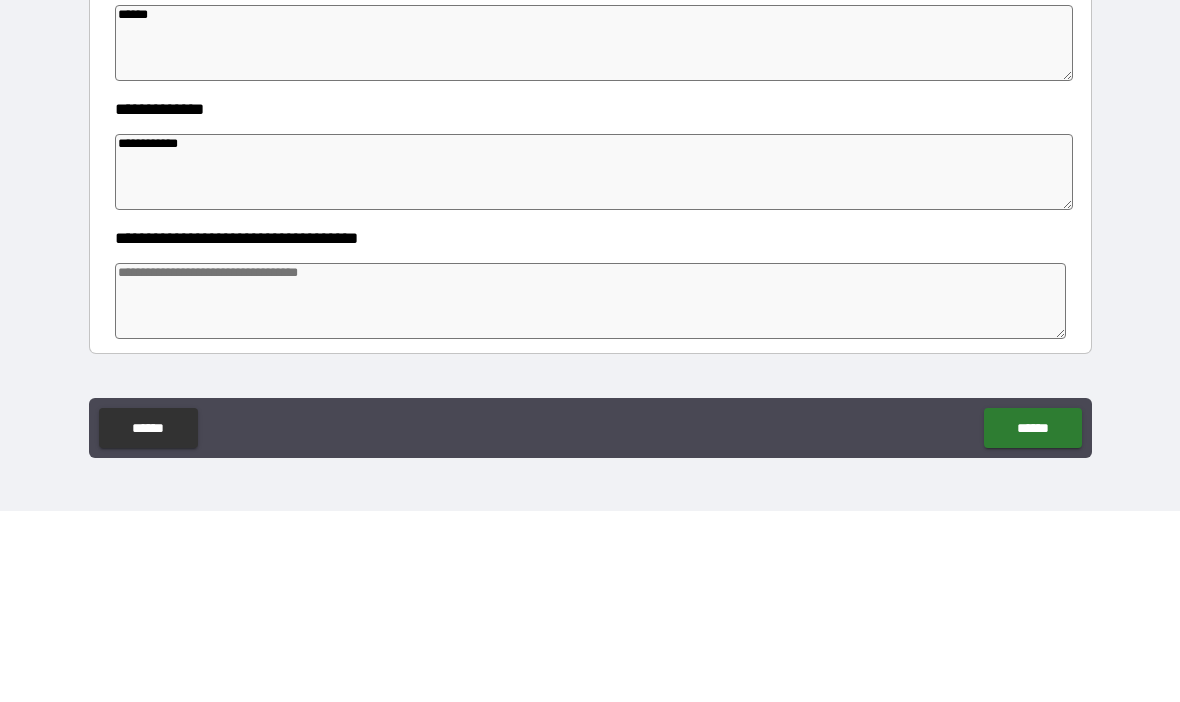 scroll, scrollTop: 274, scrollLeft: 0, axis: vertical 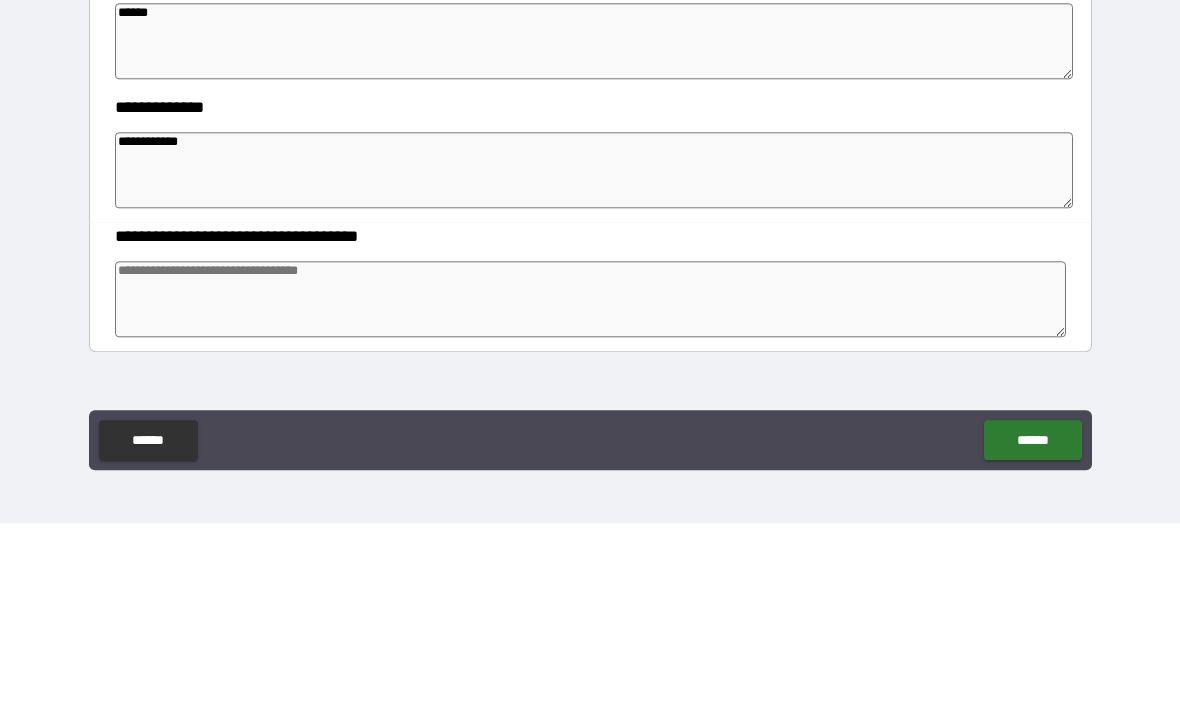 click on "******" at bounding box center [1032, 619] 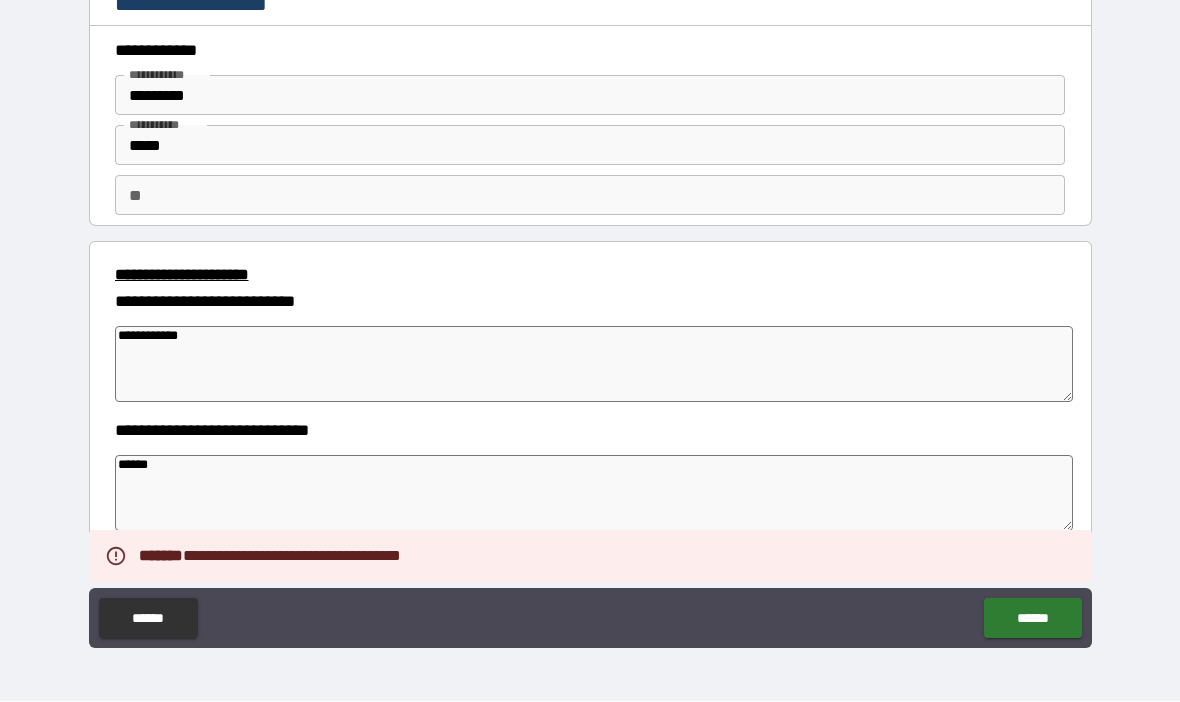 scroll, scrollTop: -1, scrollLeft: 0, axis: vertical 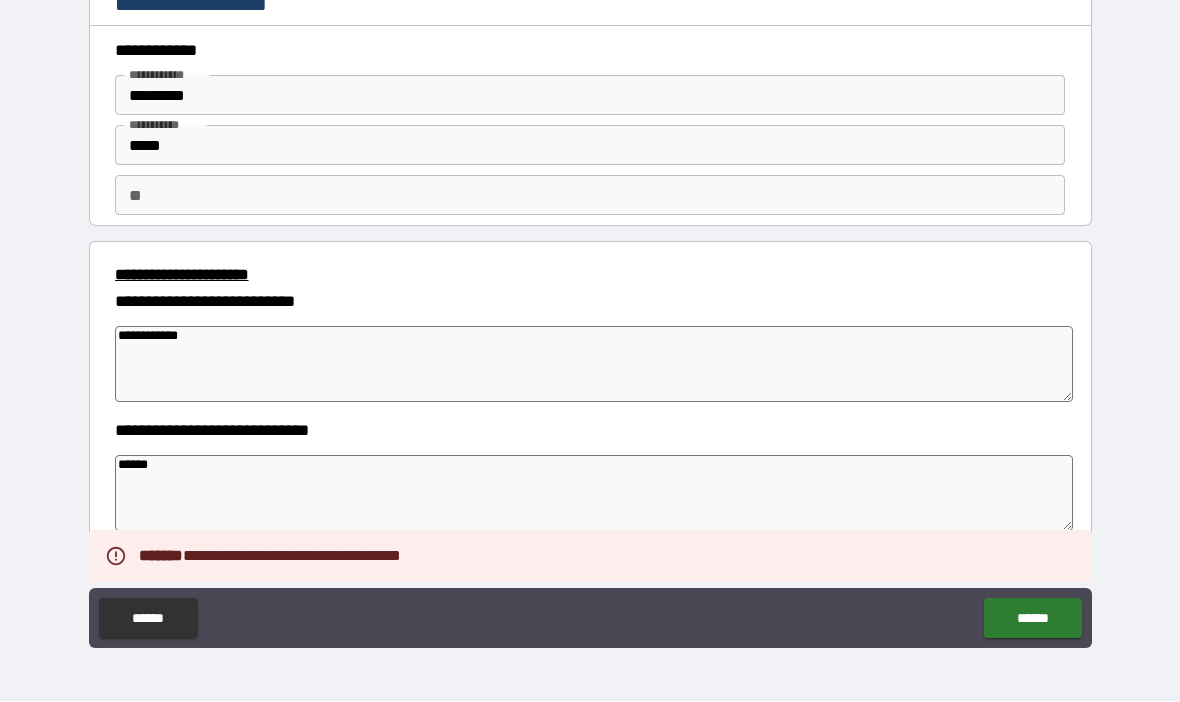 click on "**" at bounding box center (590, 196) 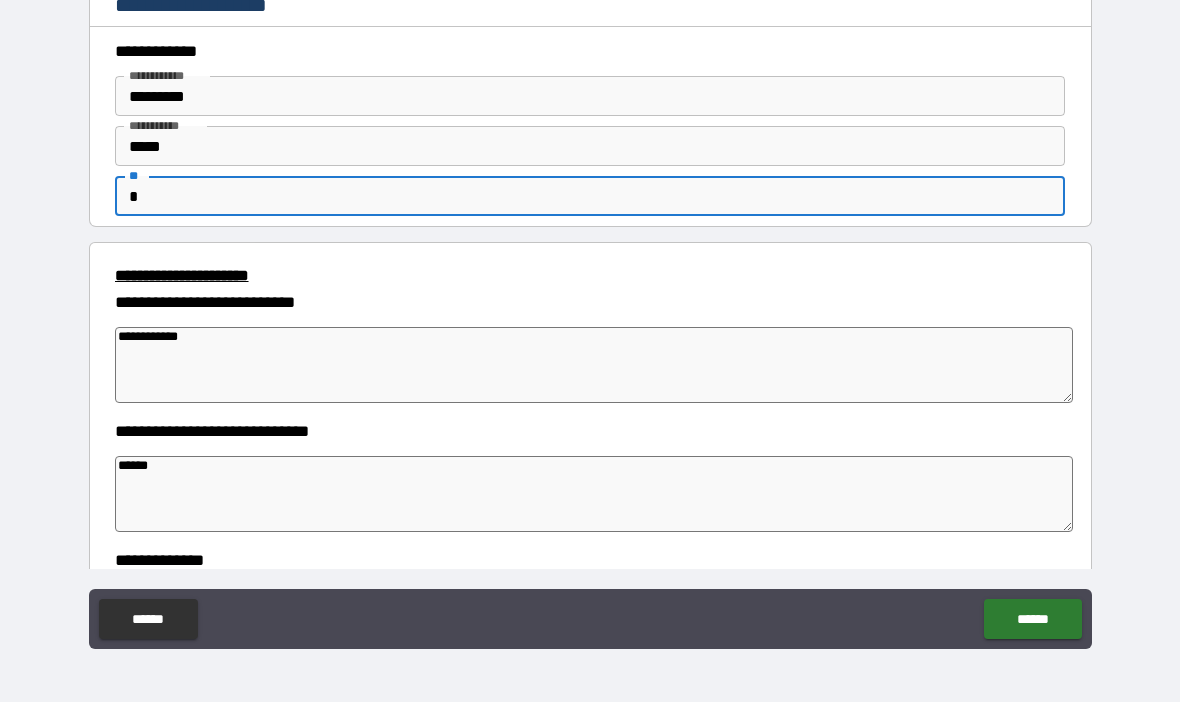 click on "**********" at bounding box center [590, 319] 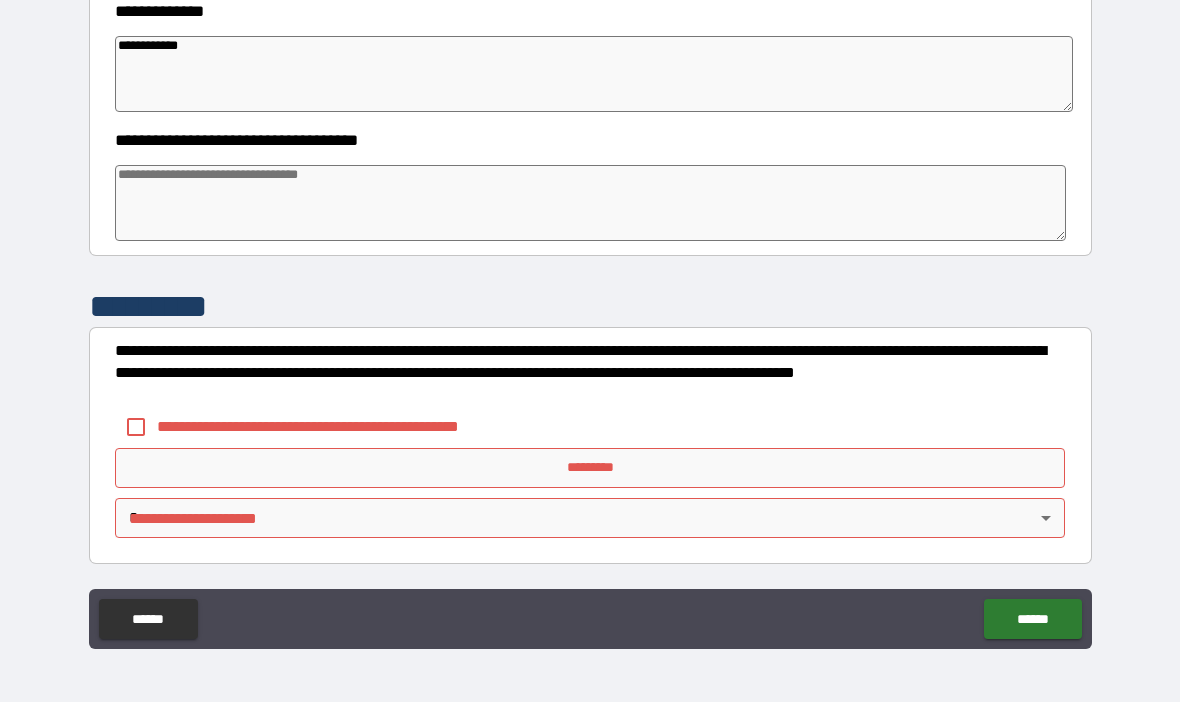 click on "******" at bounding box center (1032, 619) 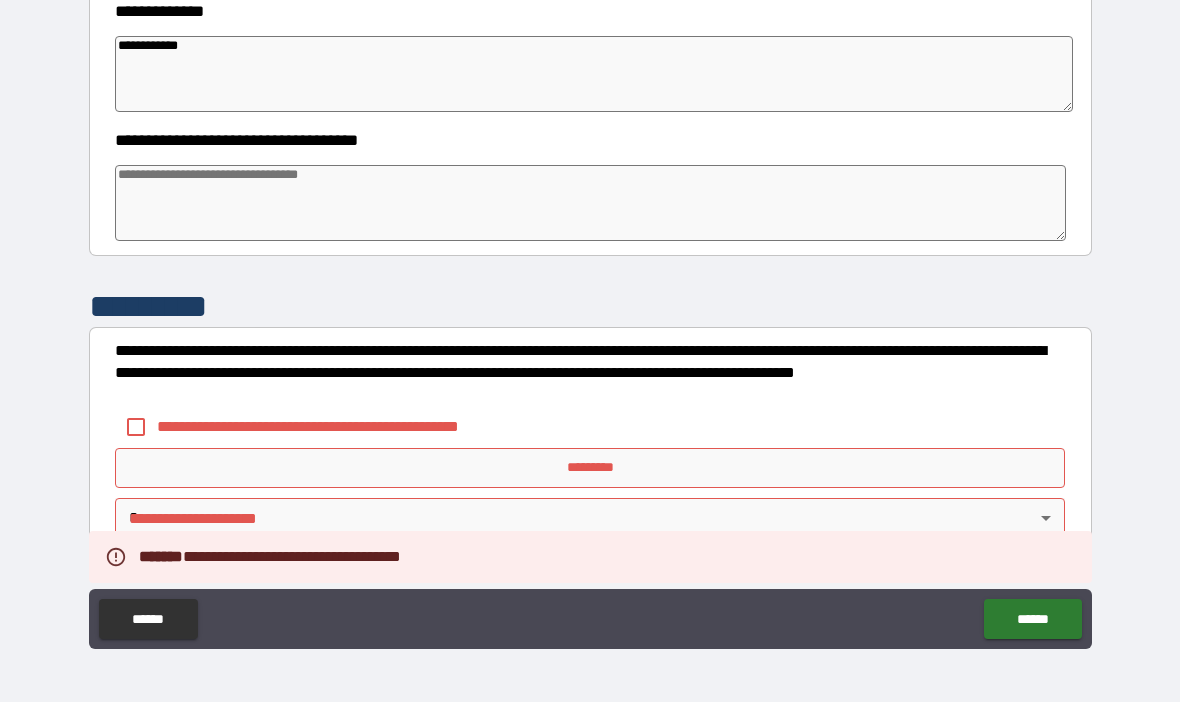 scroll, scrollTop: 548, scrollLeft: 0, axis: vertical 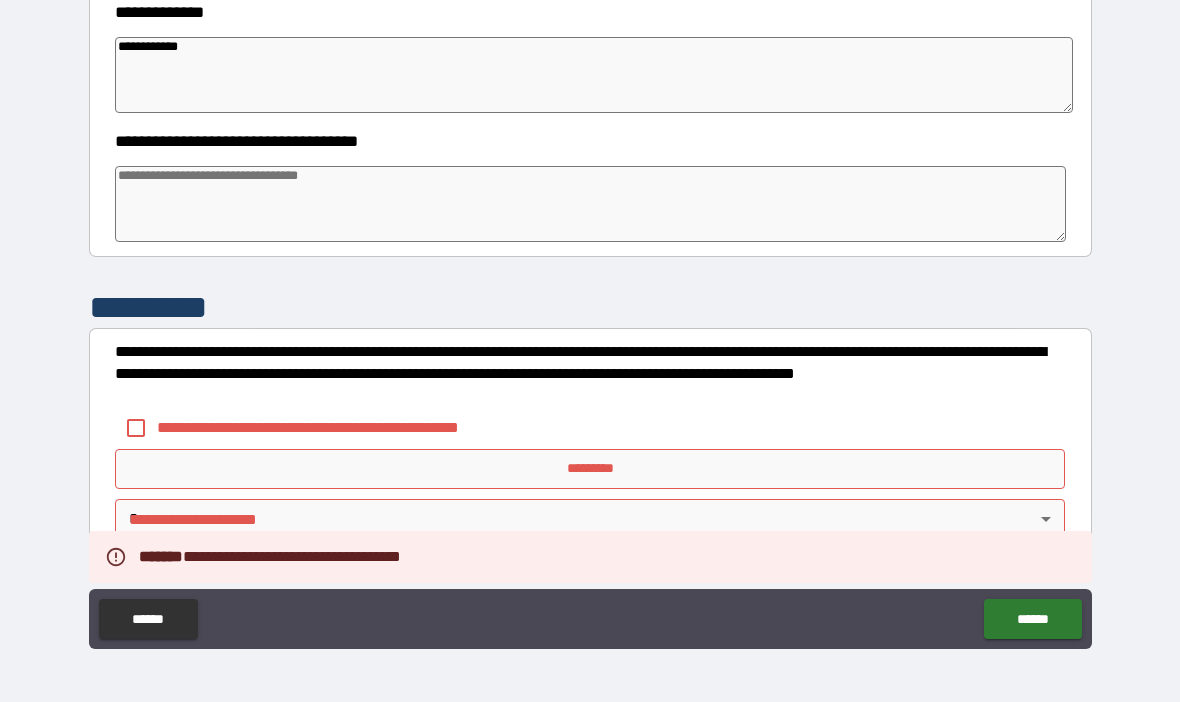 click on "*********" at bounding box center [590, 469] 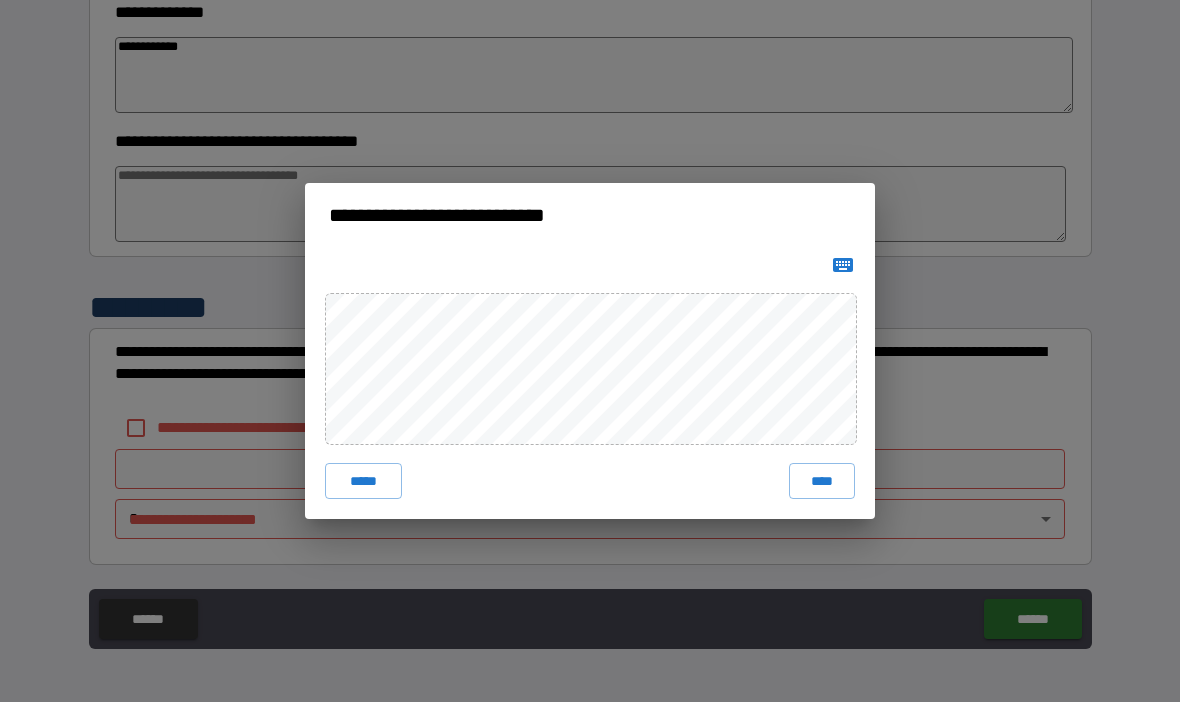 click on "****" at bounding box center (822, 481) 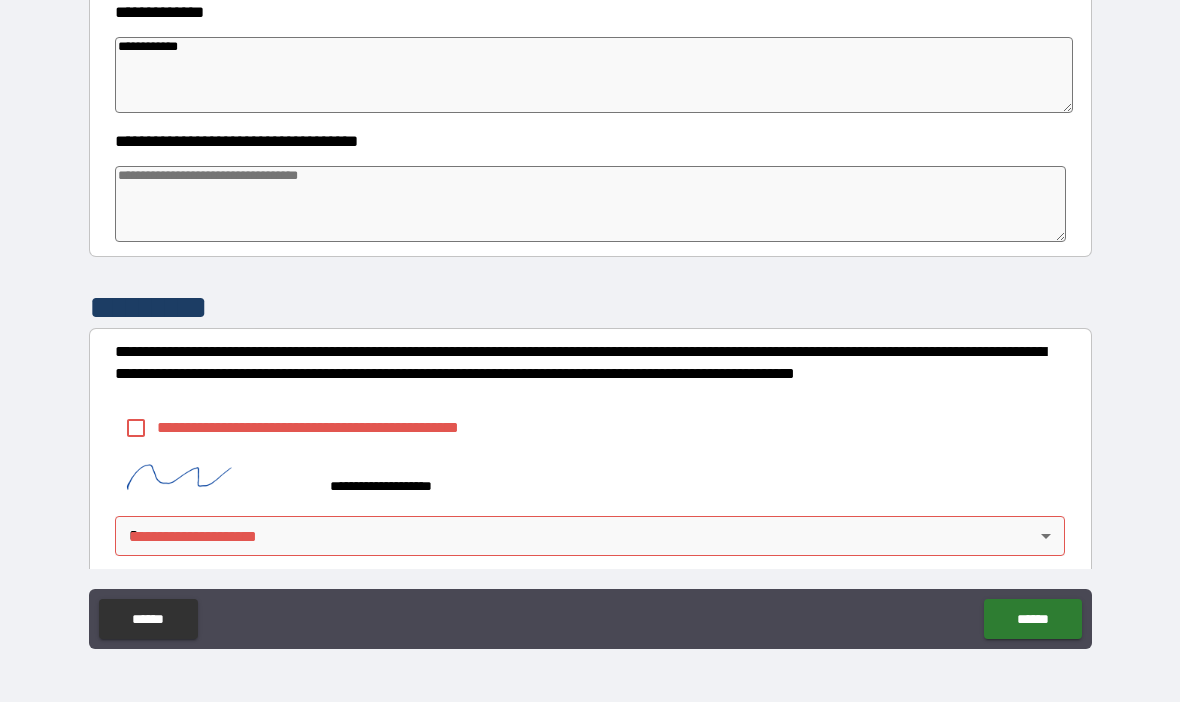 scroll, scrollTop: 538, scrollLeft: 0, axis: vertical 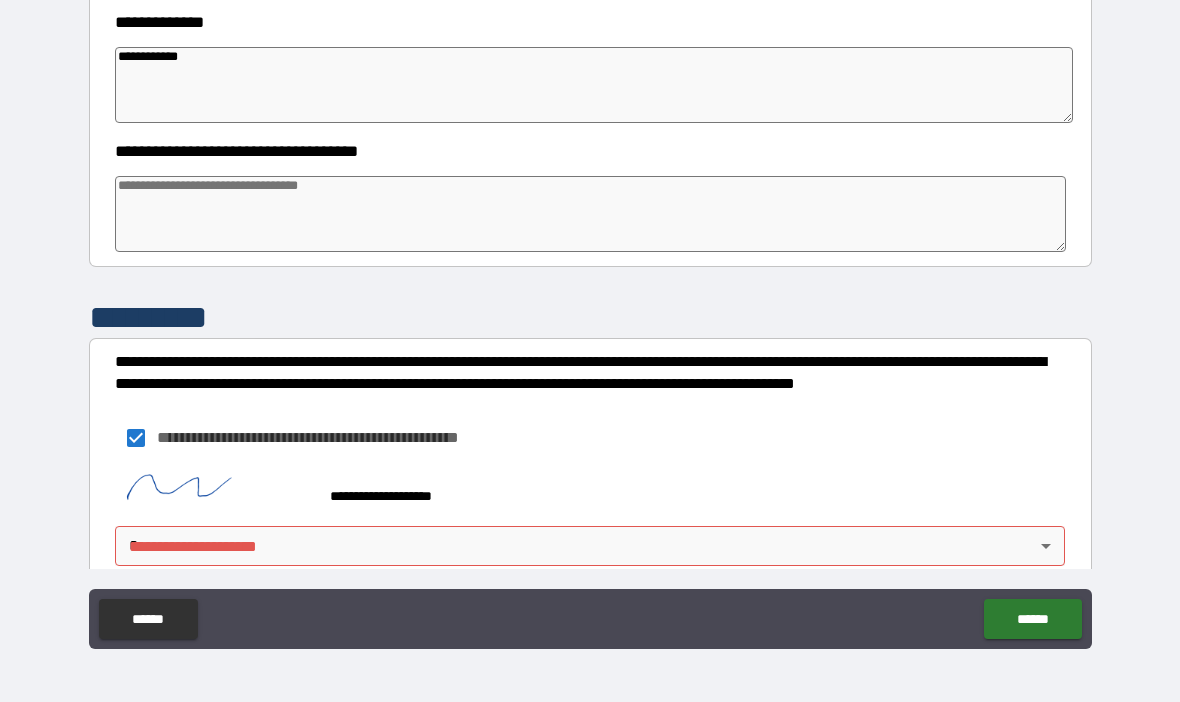 click on "**********" at bounding box center (590, 316) 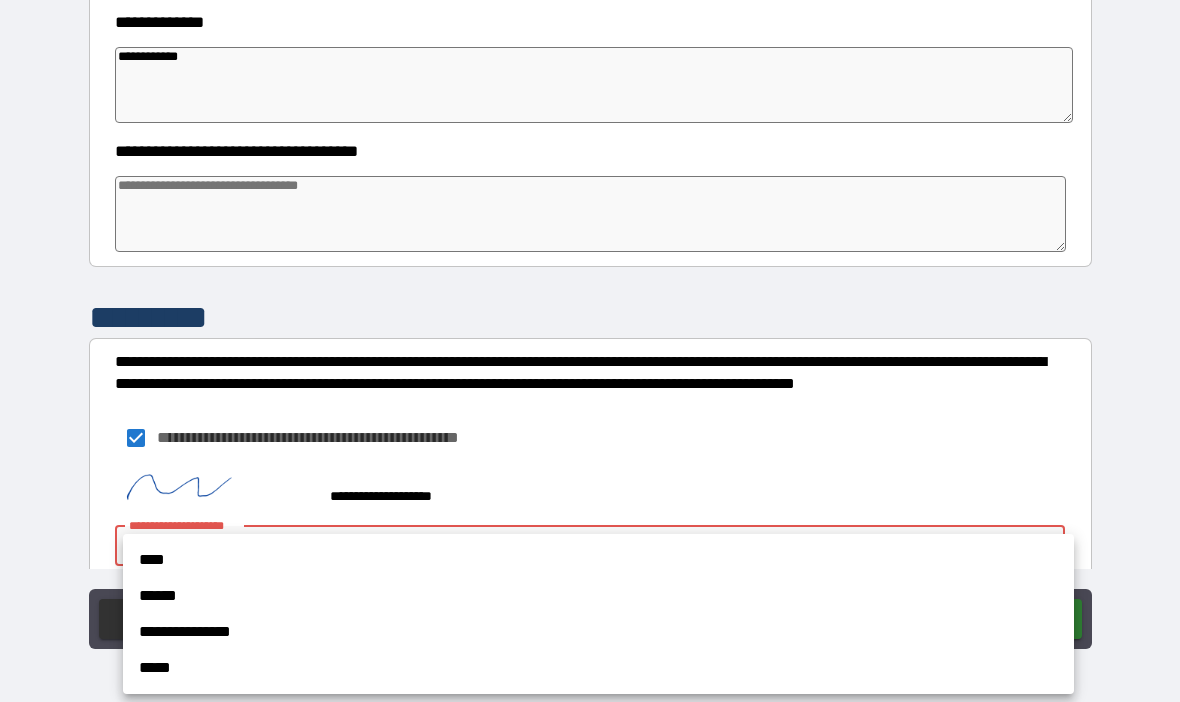 click on "****" at bounding box center (598, 560) 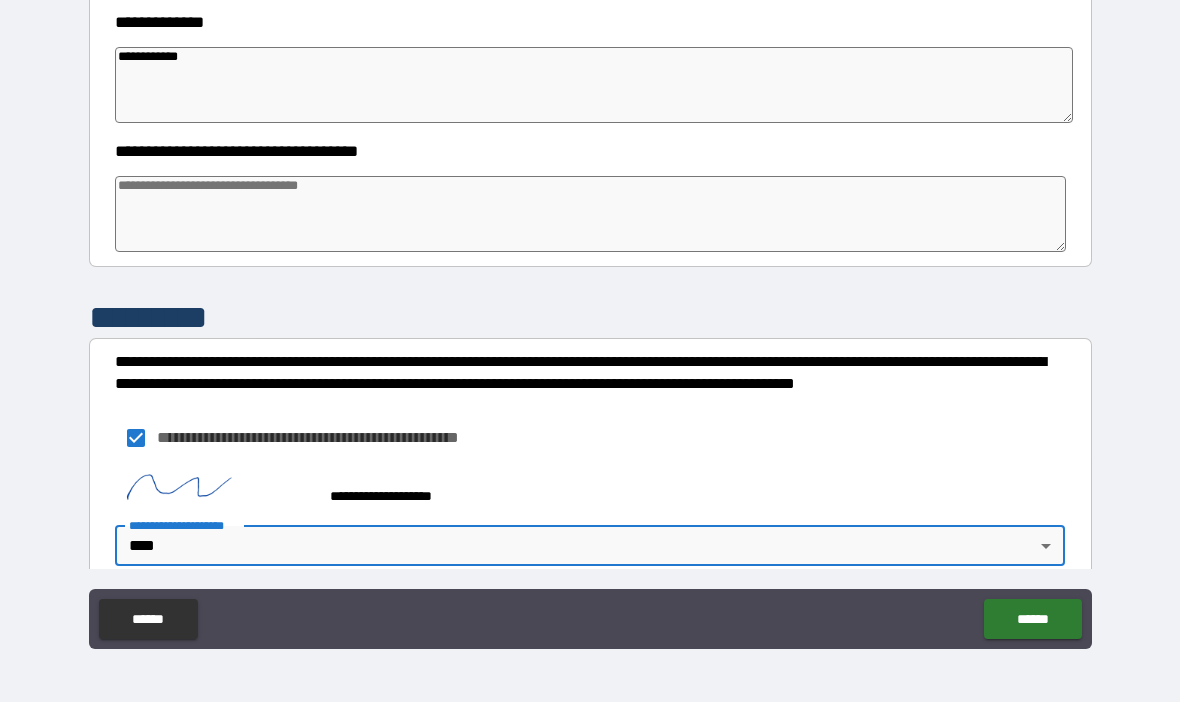 click on "******" at bounding box center [1032, 619] 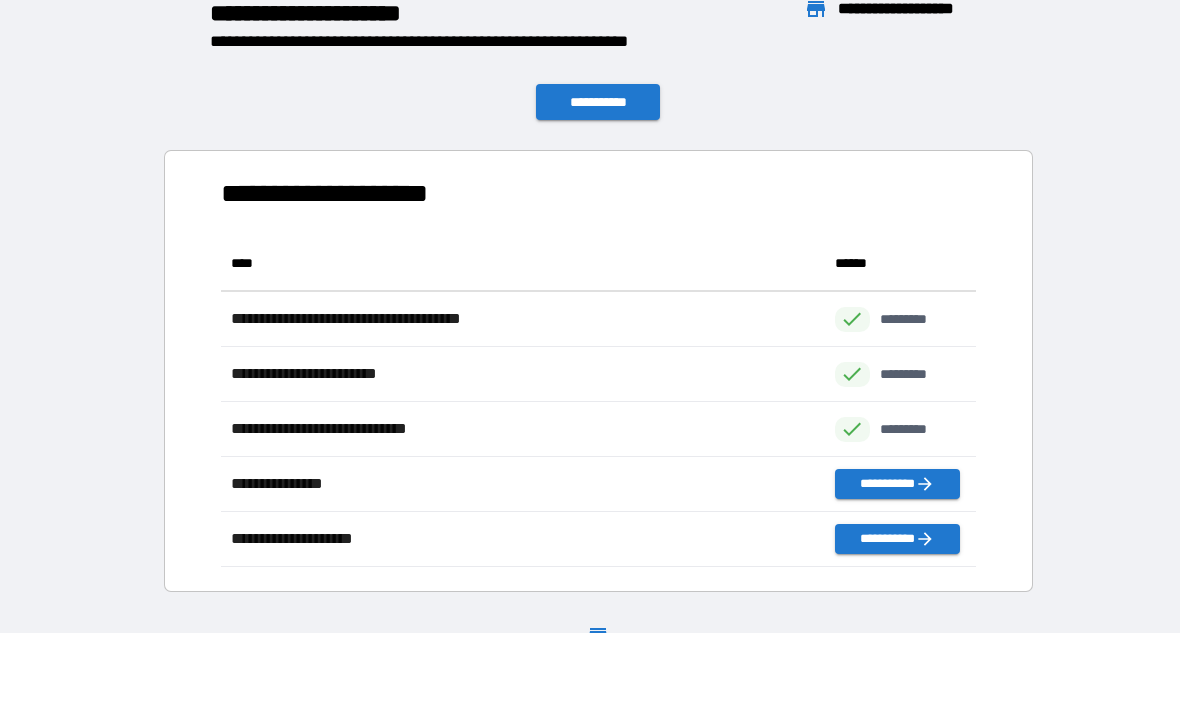 scroll, scrollTop: 331, scrollLeft: 755, axis: both 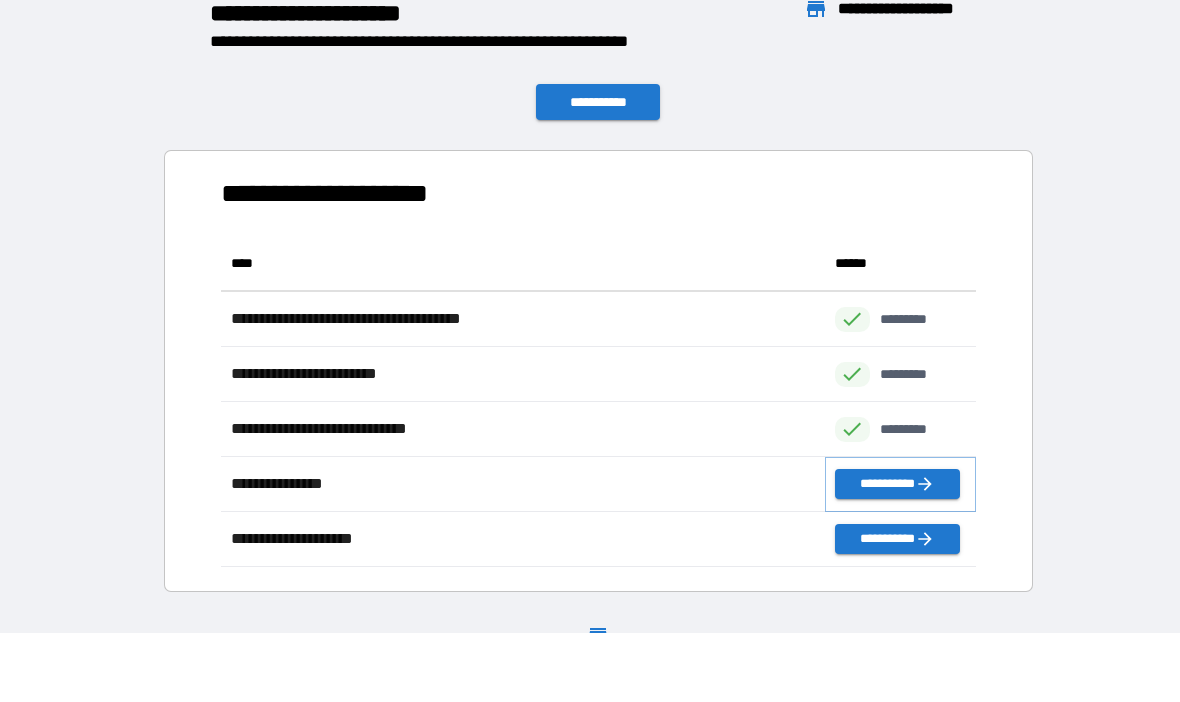 click on "**********" at bounding box center (897, 484) 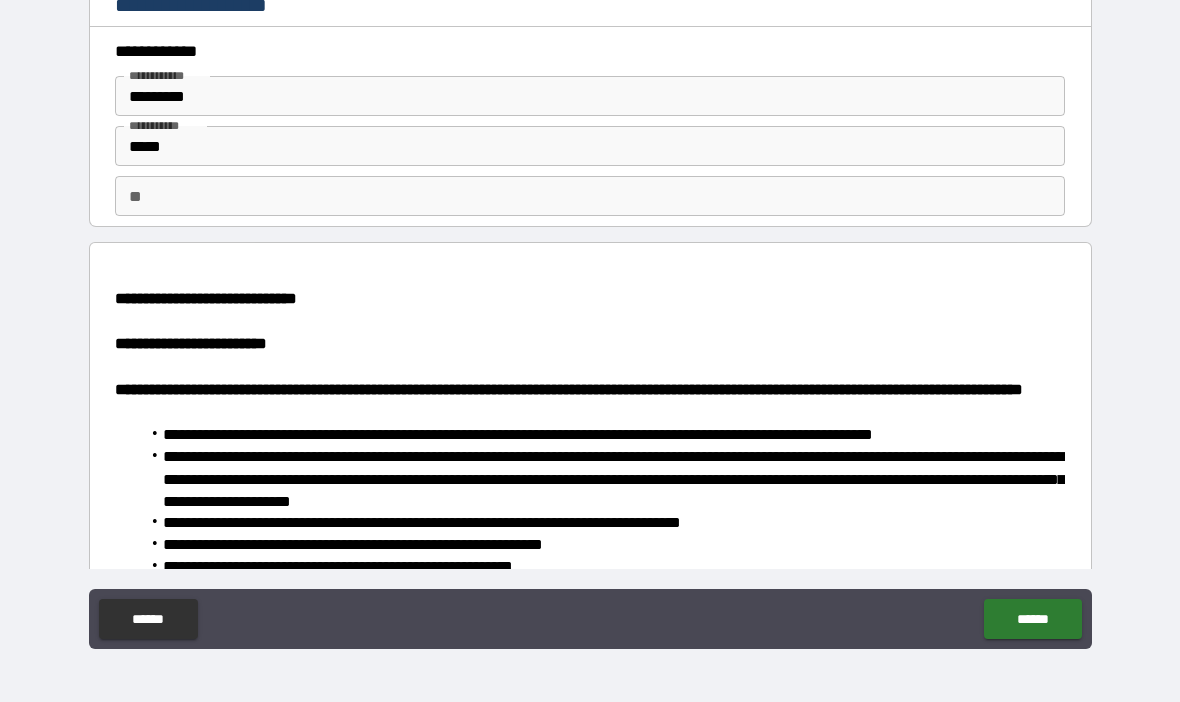 click on "*****" at bounding box center (590, 146) 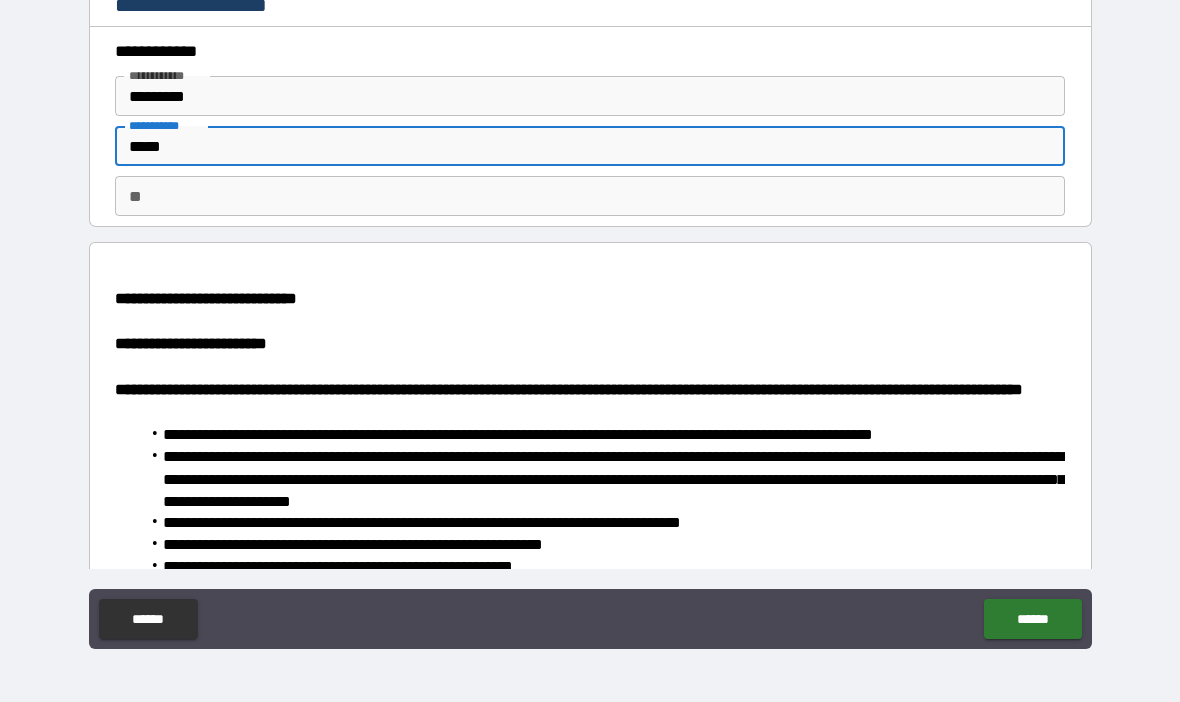 click on "**" at bounding box center (590, 196) 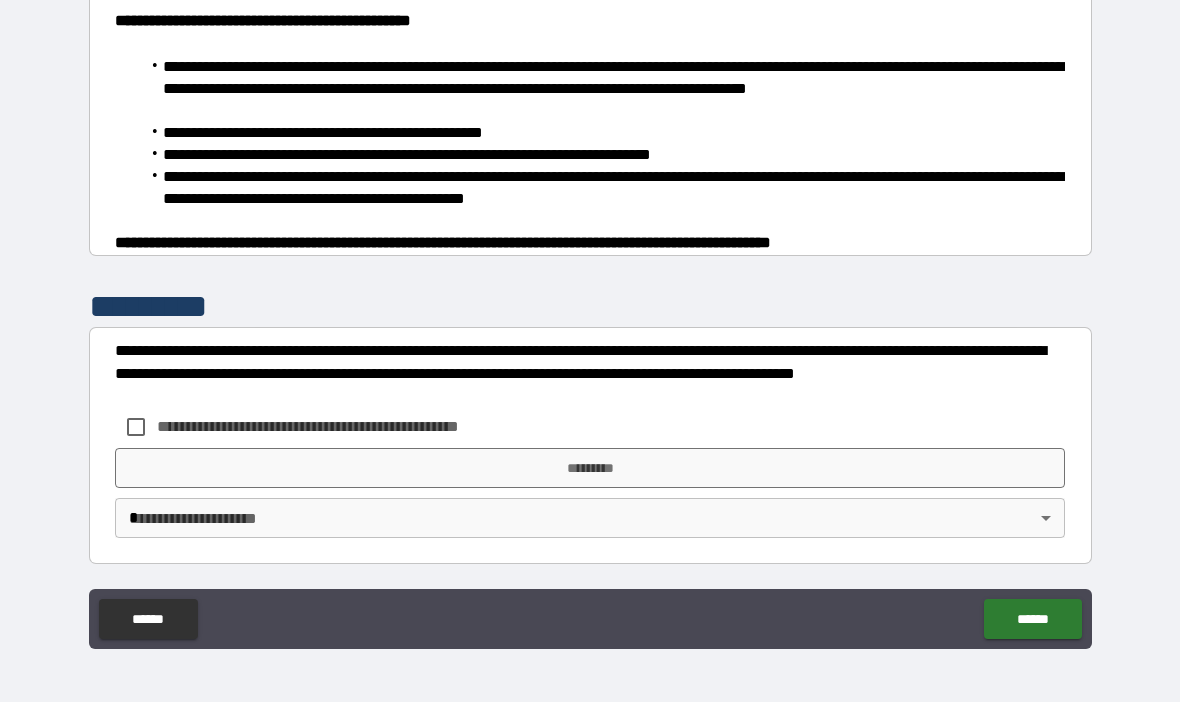 scroll, scrollTop: 1308, scrollLeft: 0, axis: vertical 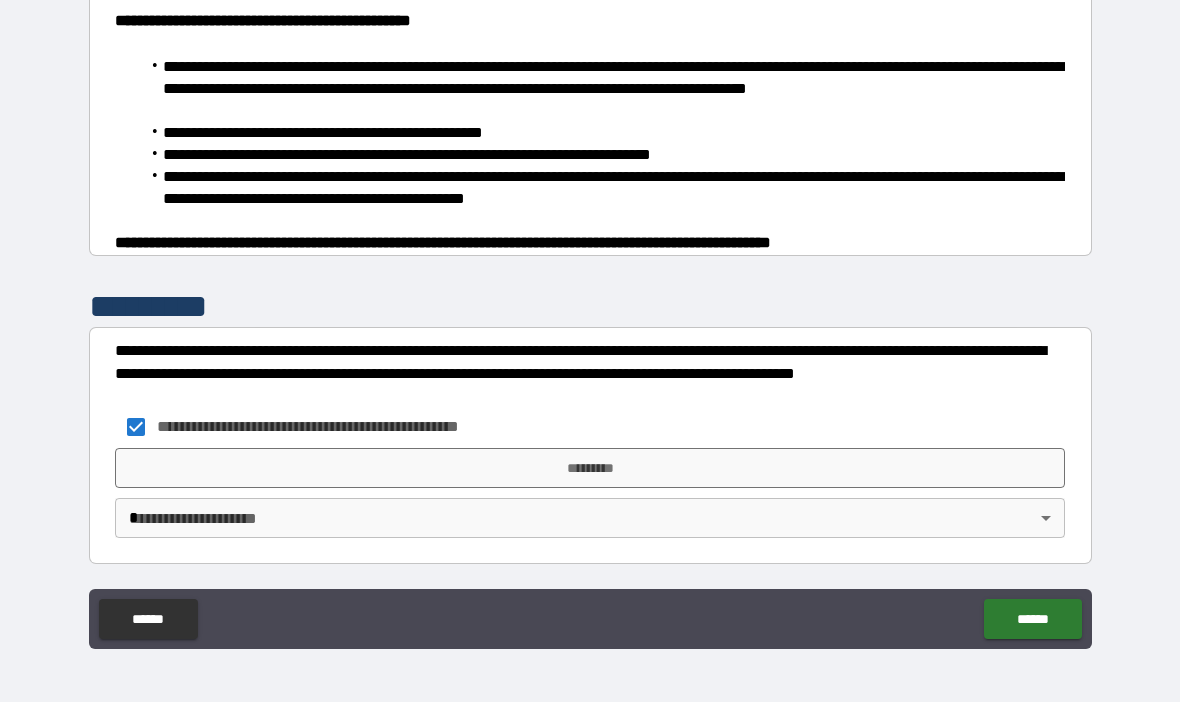 click on "*********" at bounding box center [590, 468] 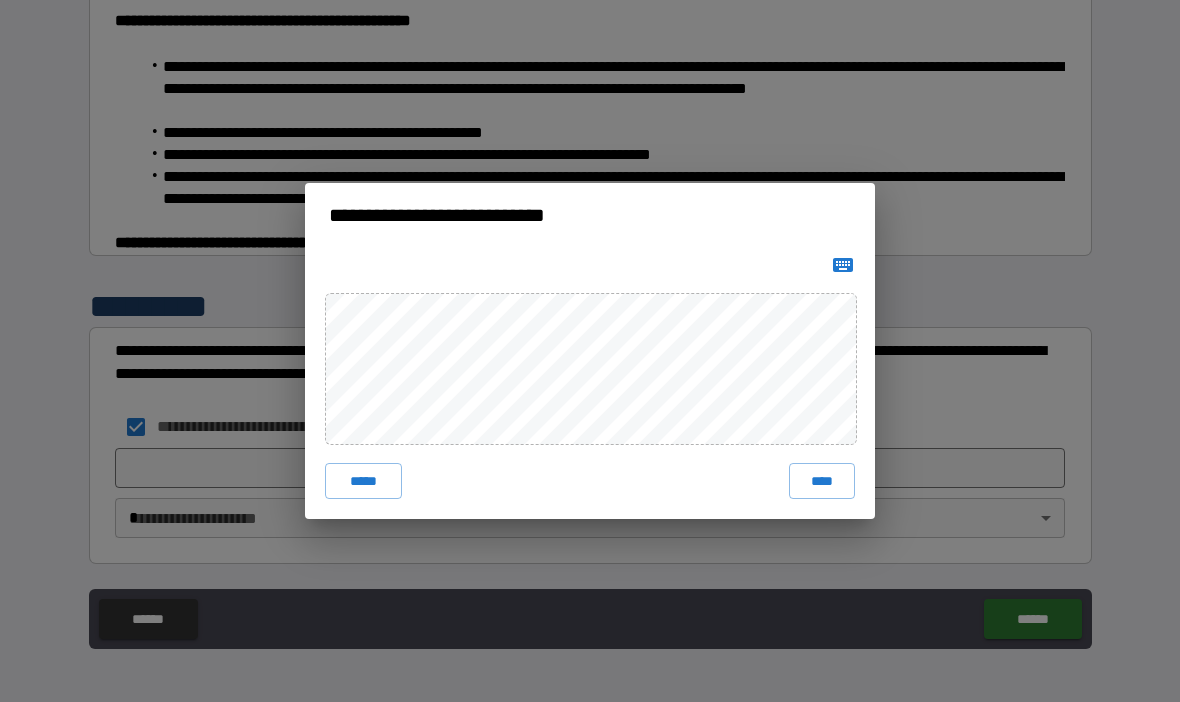 click on "****" at bounding box center (822, 481) 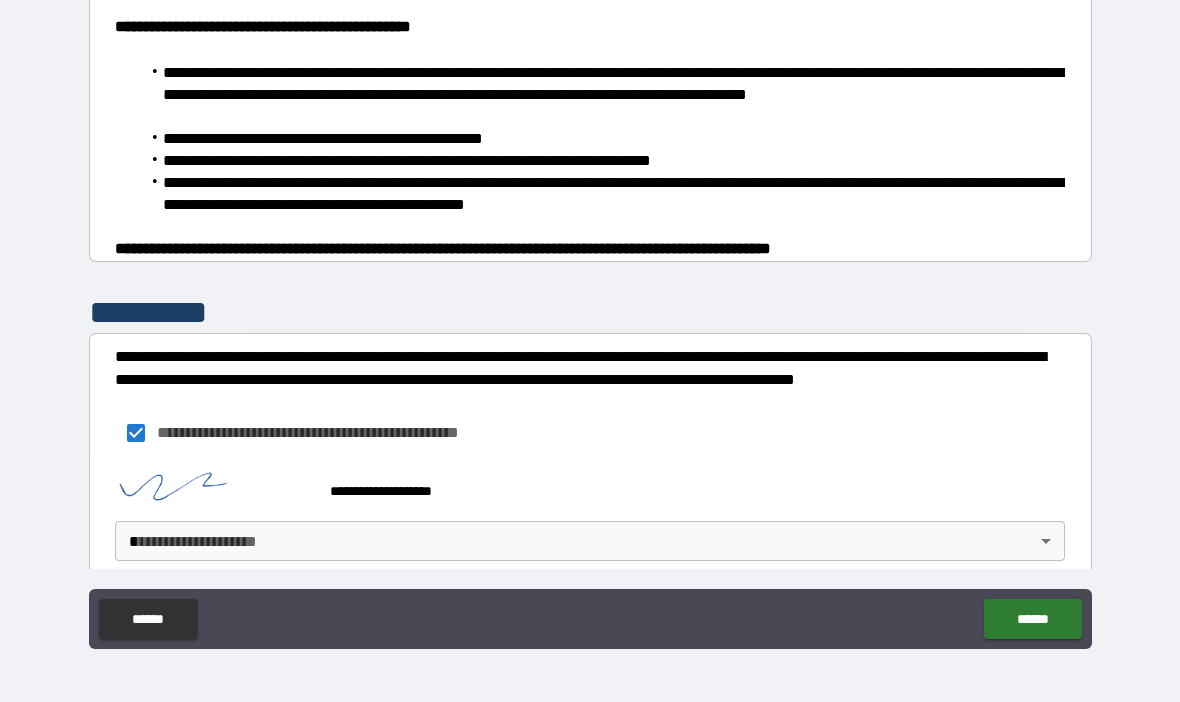click on "**********" at bounding box center (590, 316) 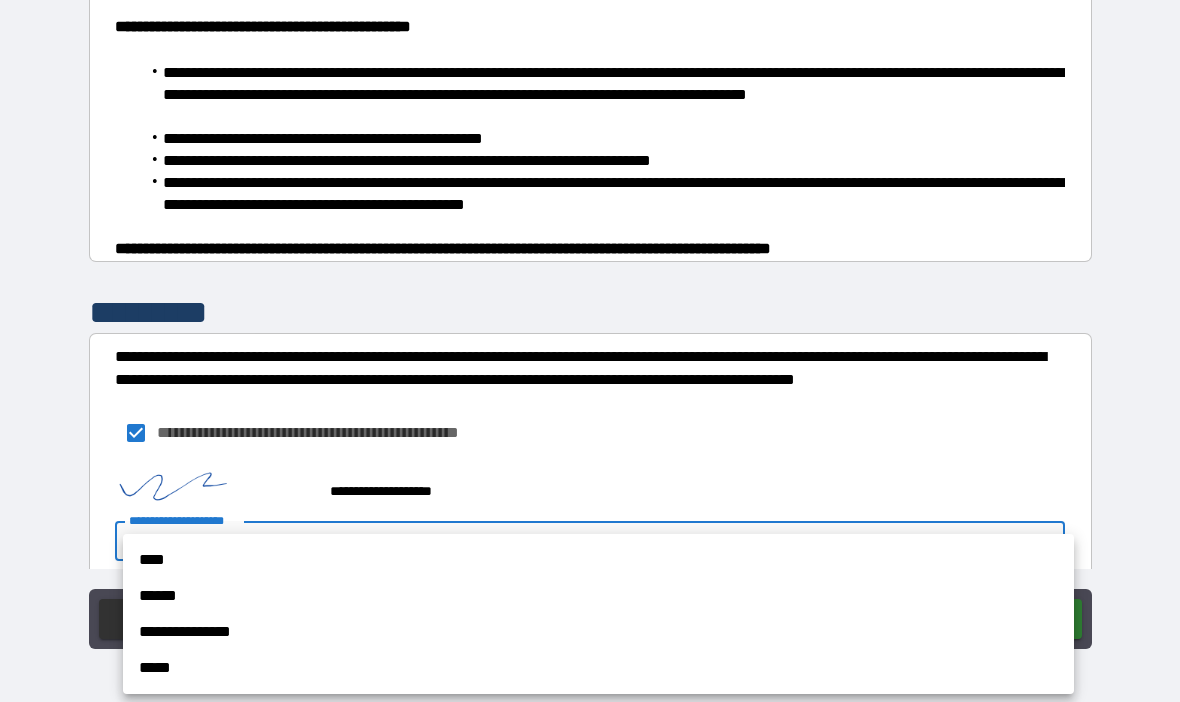 click on "****" at bounding box center (598, 560) 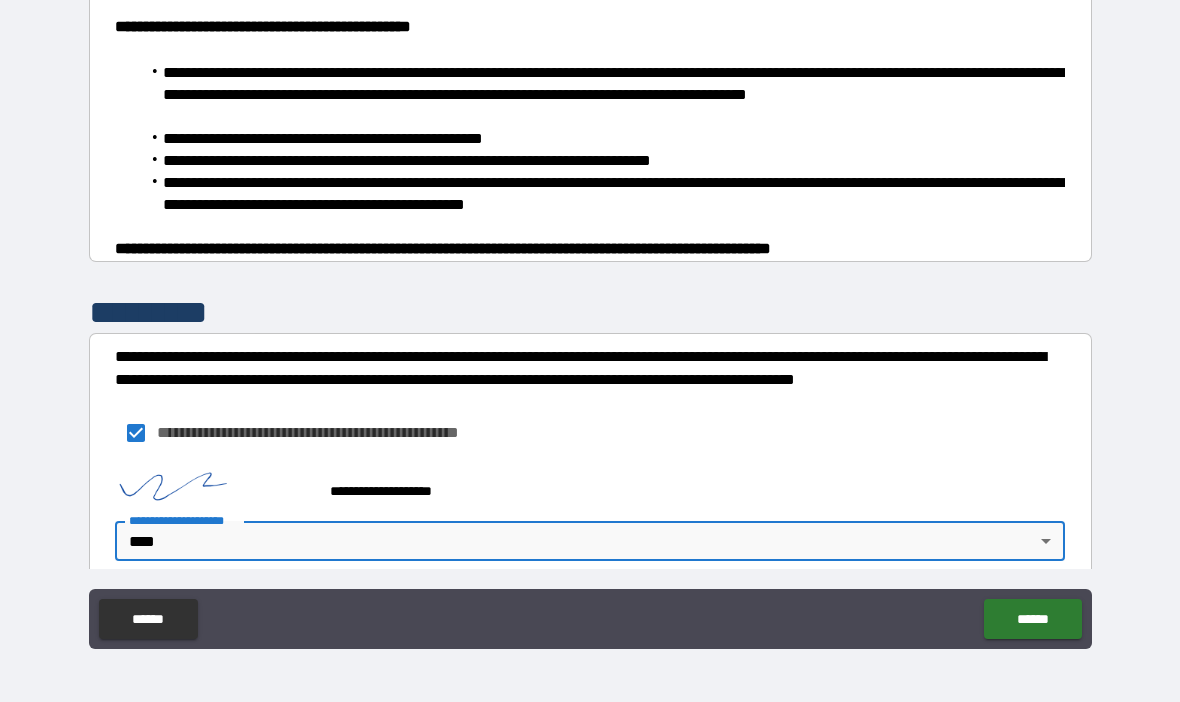 click on "******" at bounding box center [1032, 619] 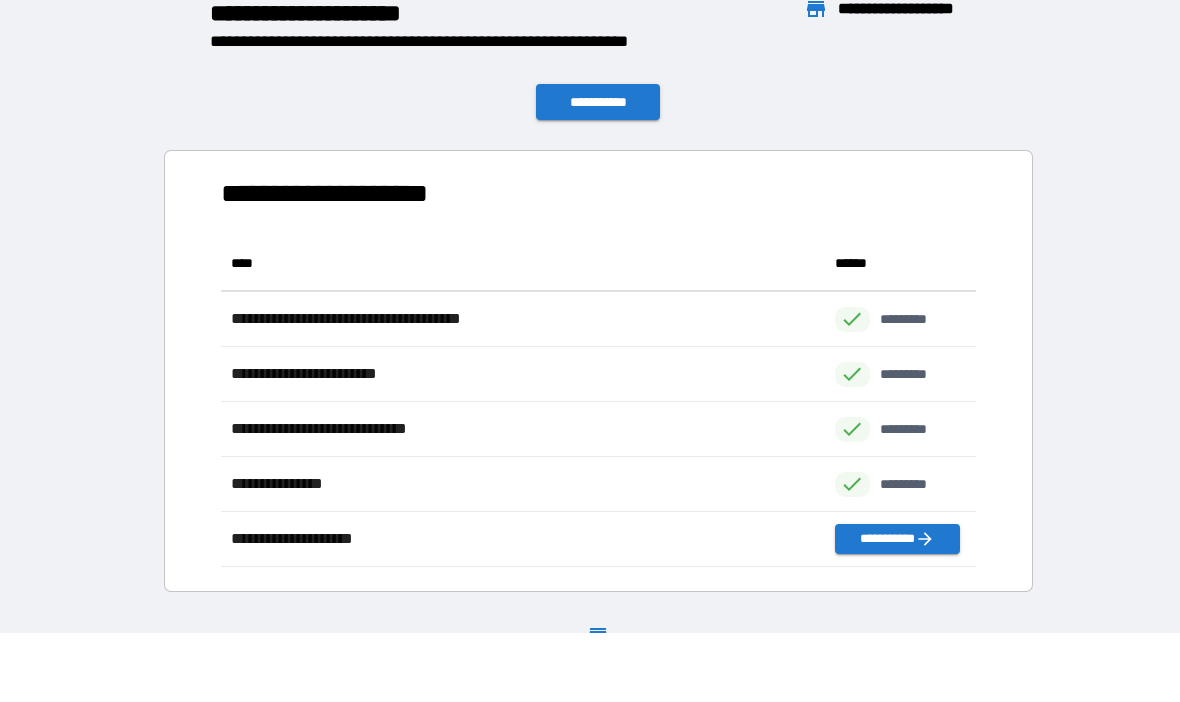 scroll, scrollTop: 1, scrollLeft: 1, axis: both 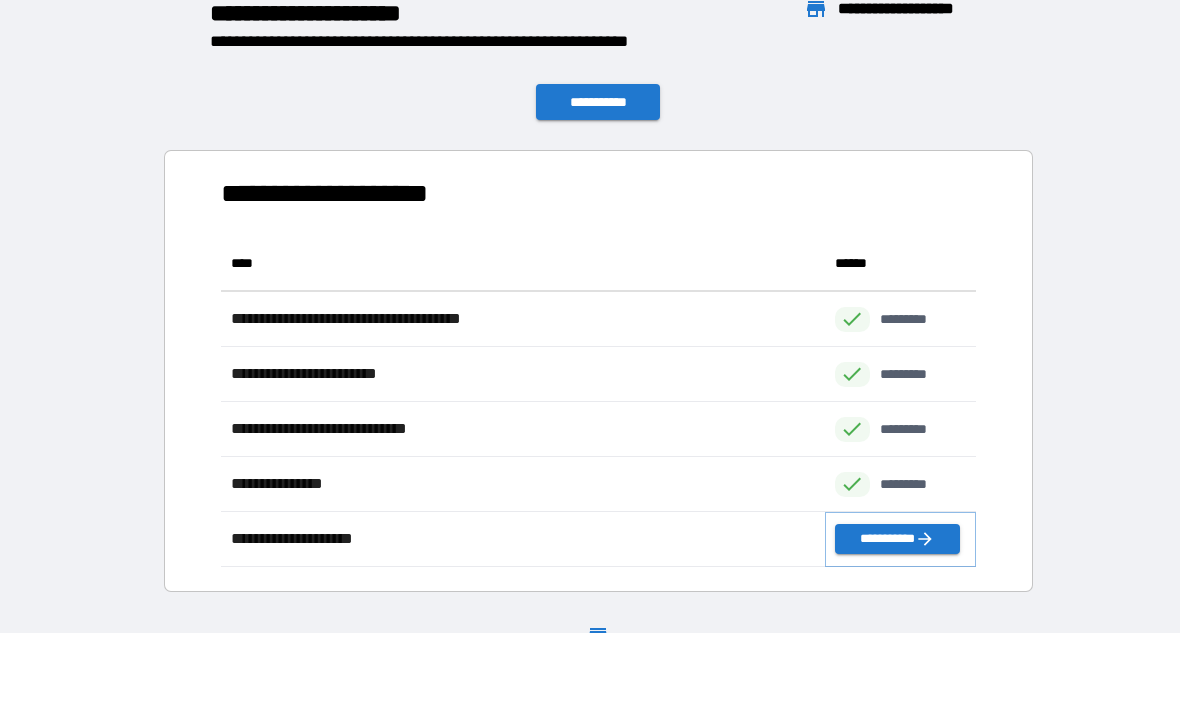 click on "**********" at bounding box center [897, 539] 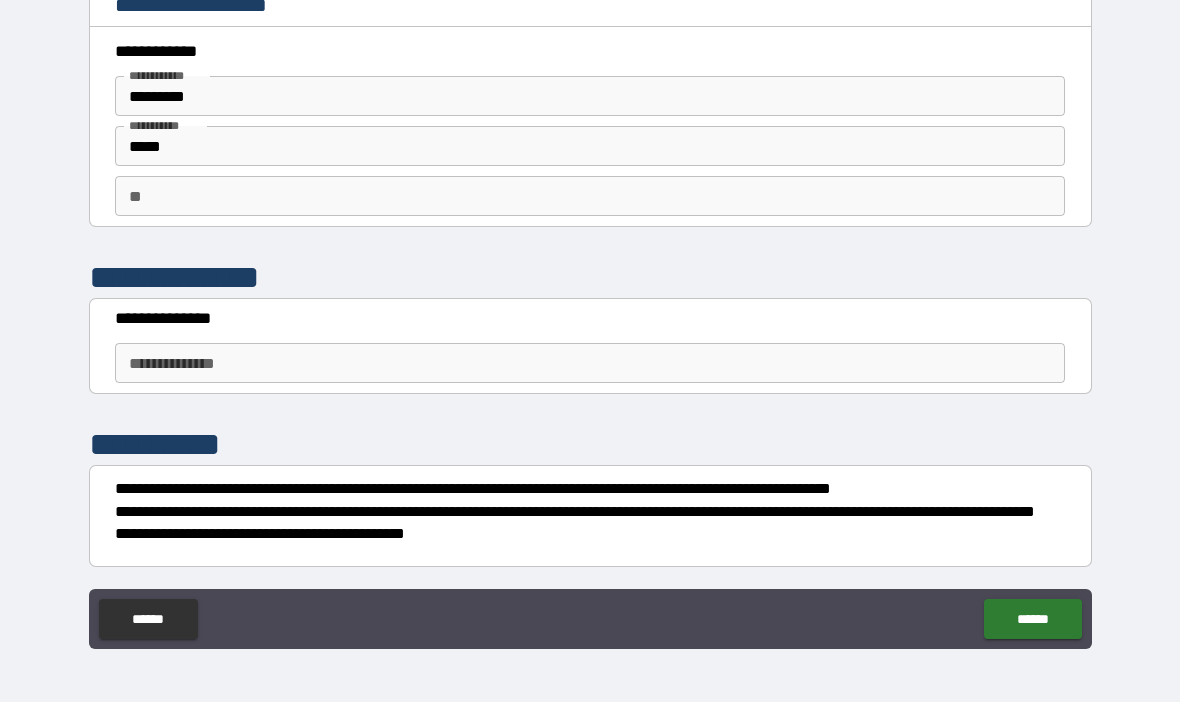 click on "**" at bounding box center [590, 196] 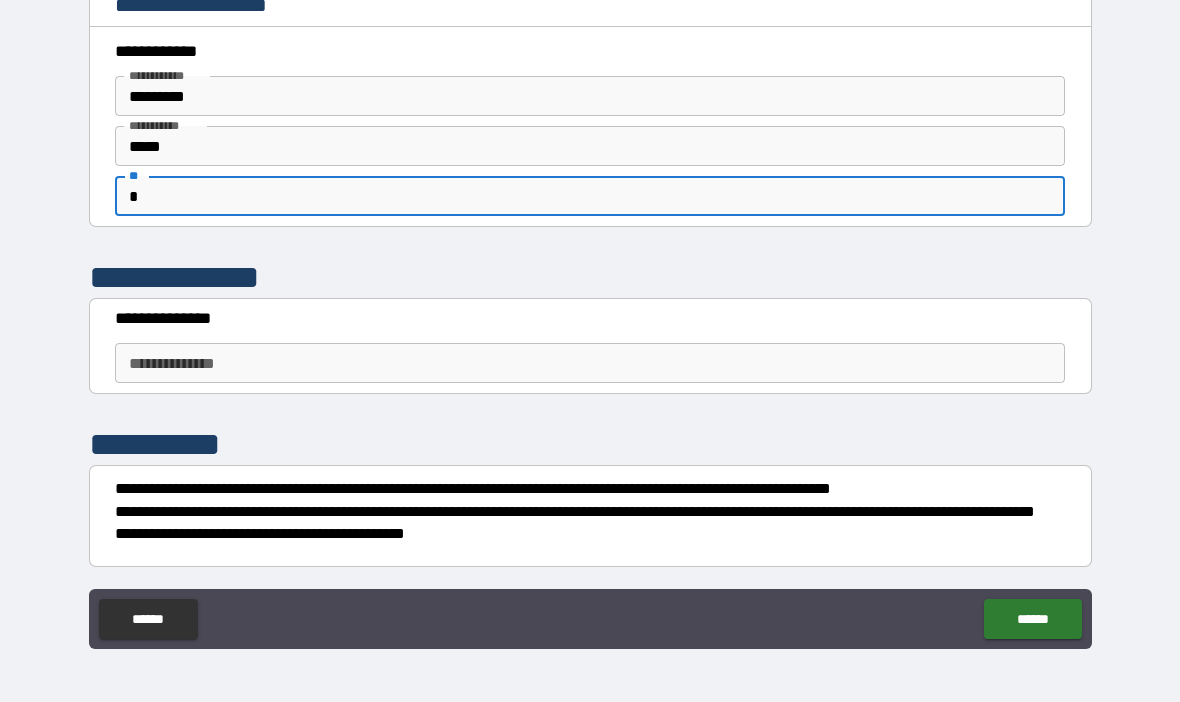 click on "**********" at bounding box center [590, 319] 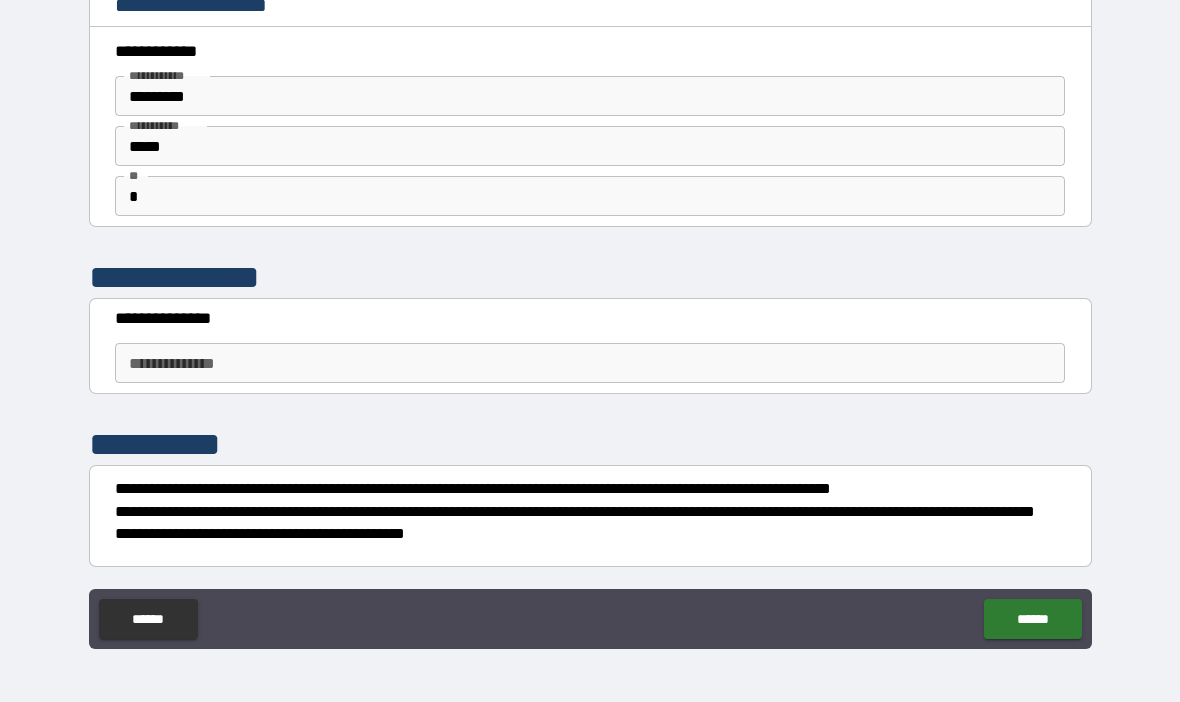 click on "**********" at bounding box center [590, 363] 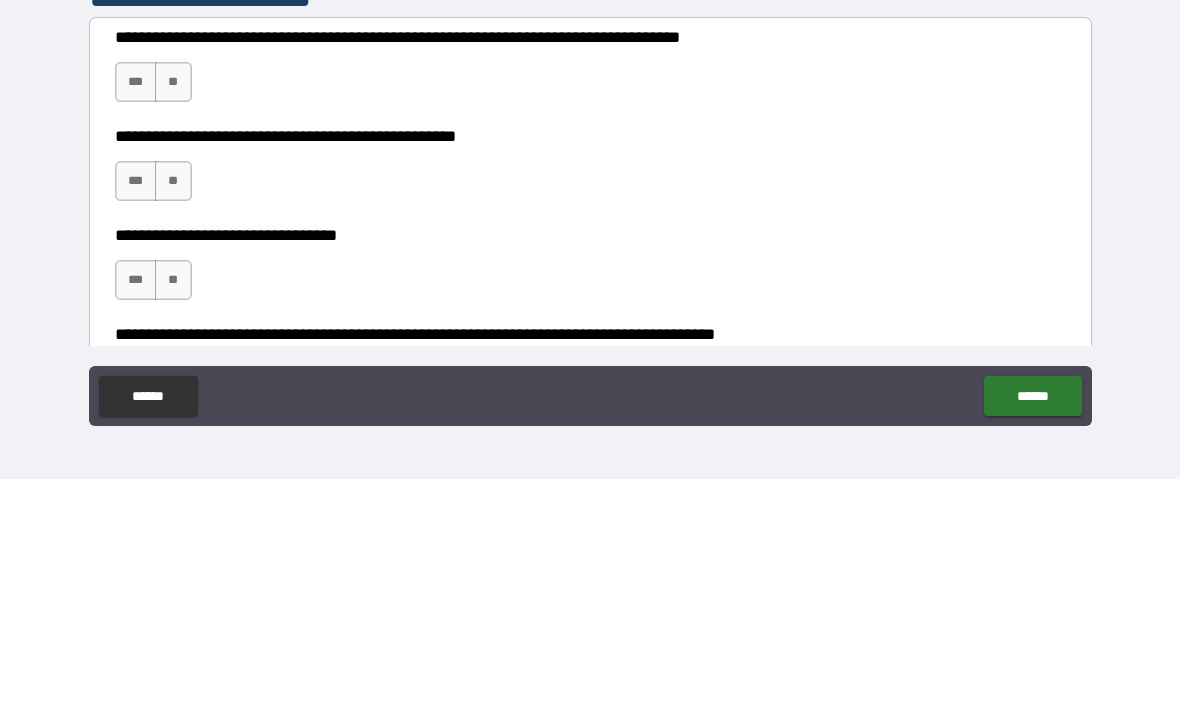 scroll, scrollTop: 403, scrollLeft: 0, axis: vertical 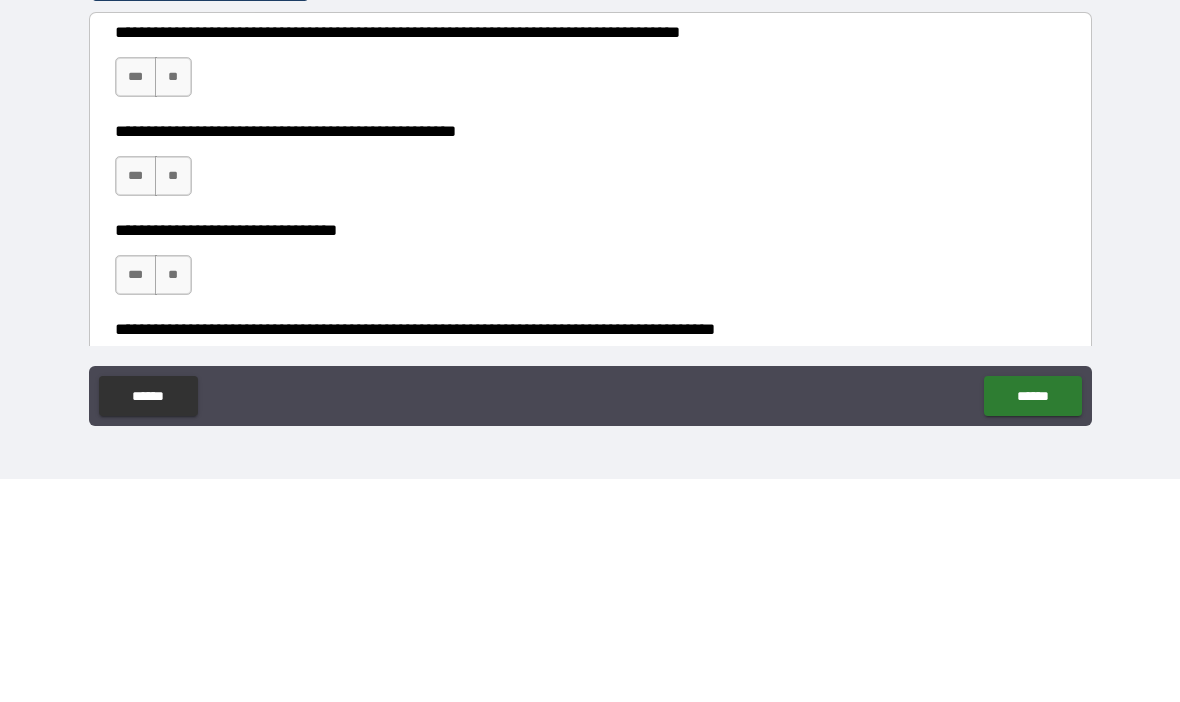 click on "**" at bounding box center [173, 399] 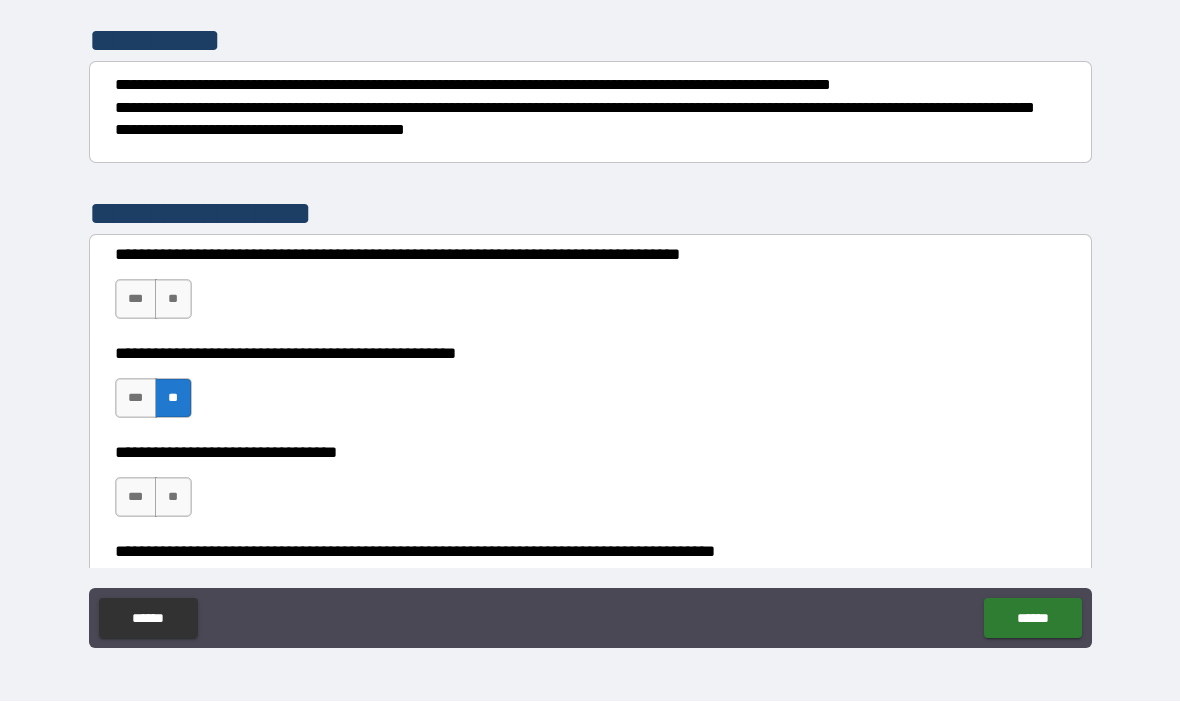 click on "**" at bounding box center (173, 498) 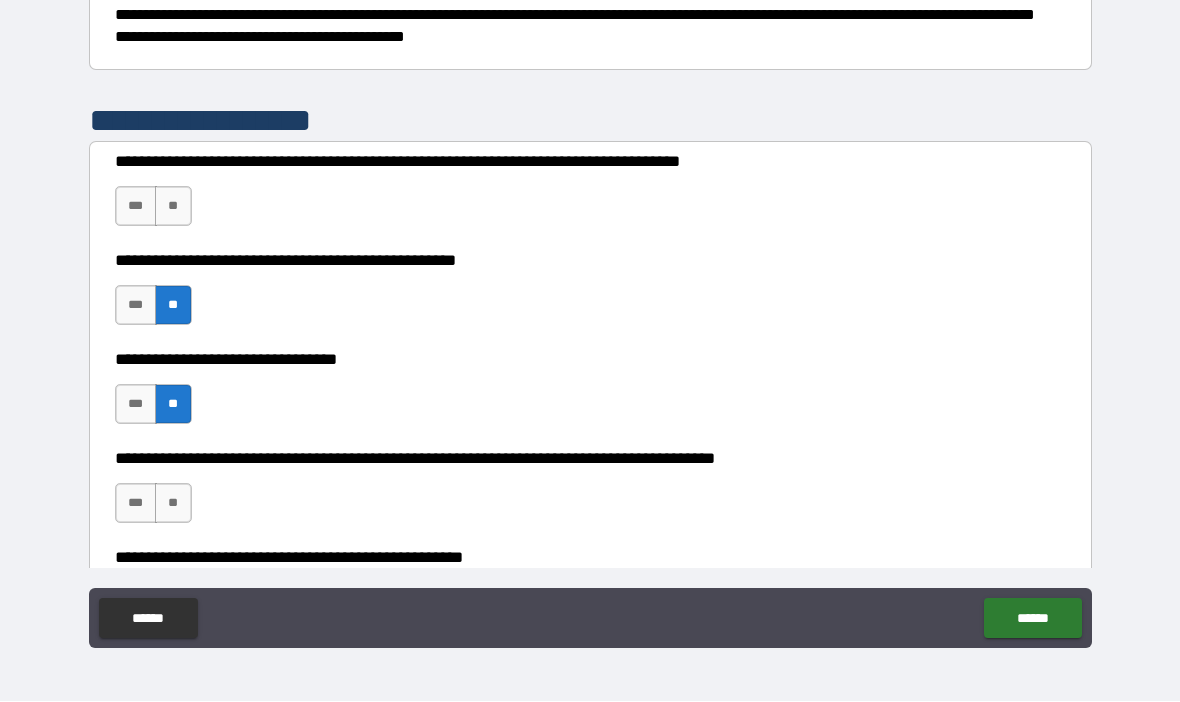 scroll, scrollTop: 501, scrollLeft: 0, axis: vertical 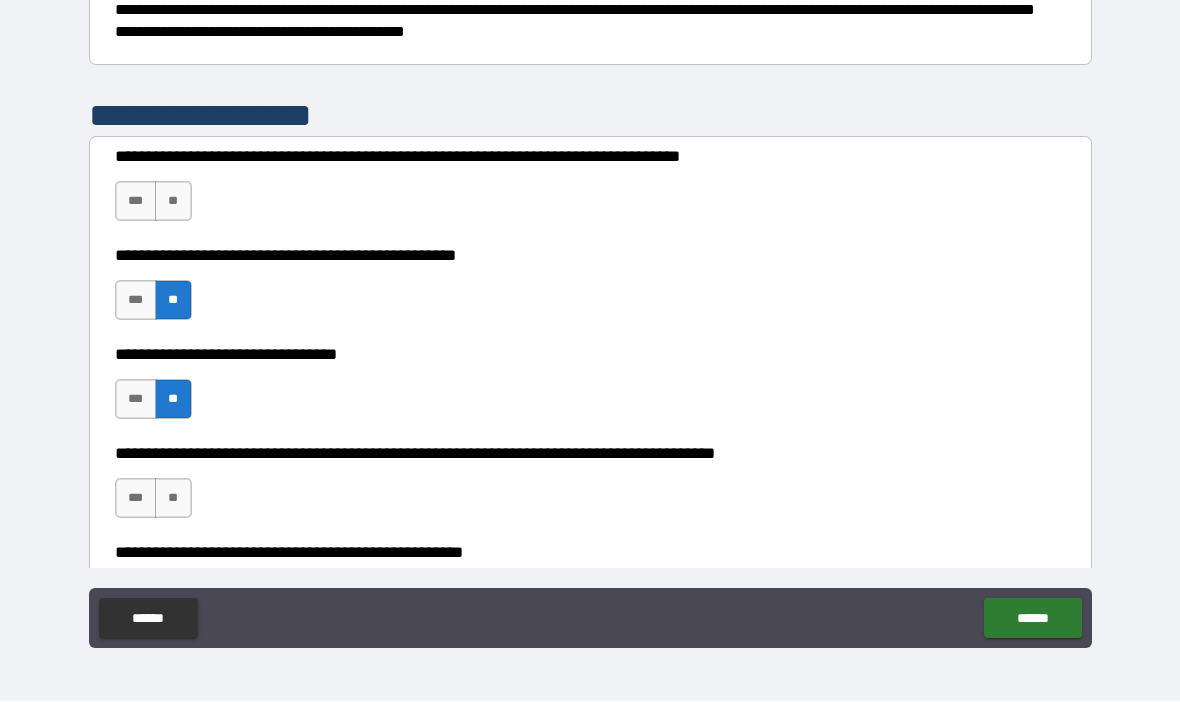 click on "***" at bounding box center (136, 202) 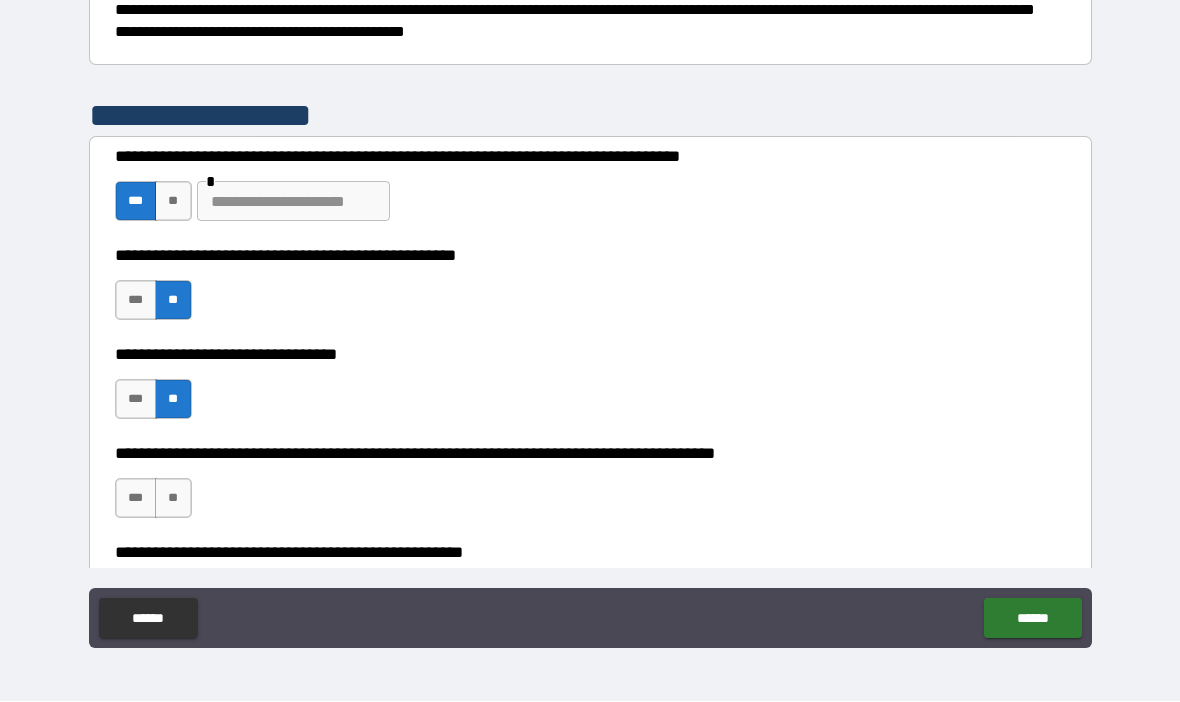 click at bounding box center [293, 202] 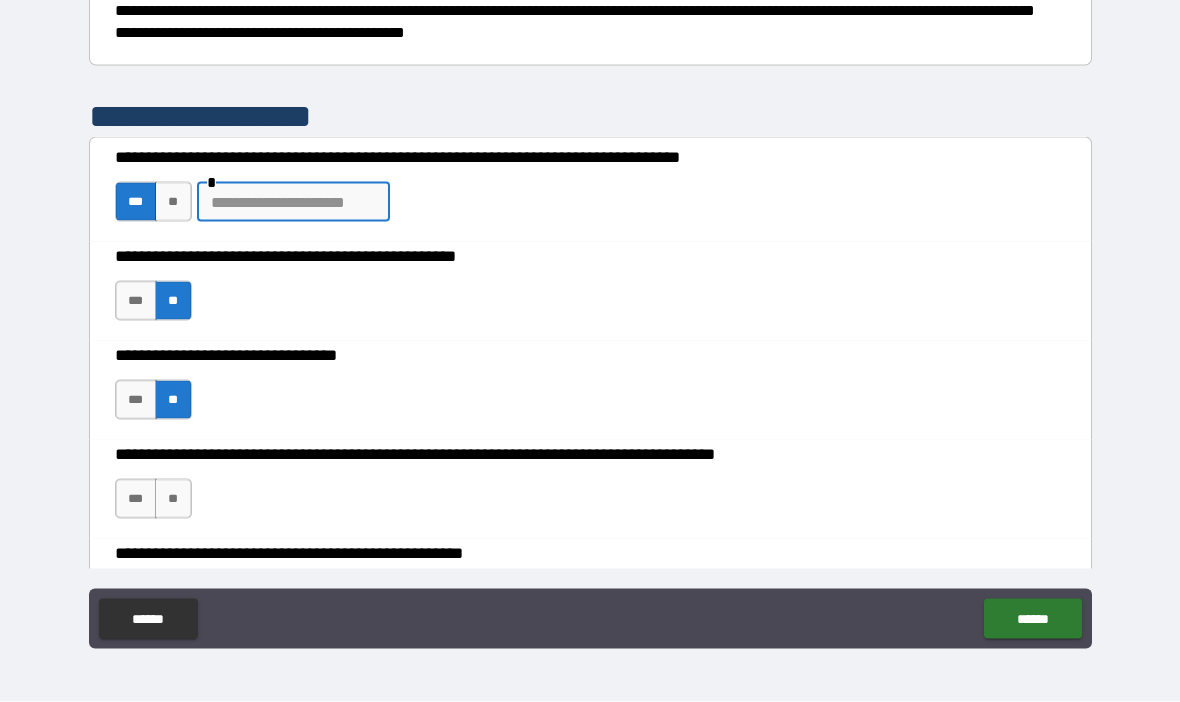 click on "**" at bounding box center (173, 202) 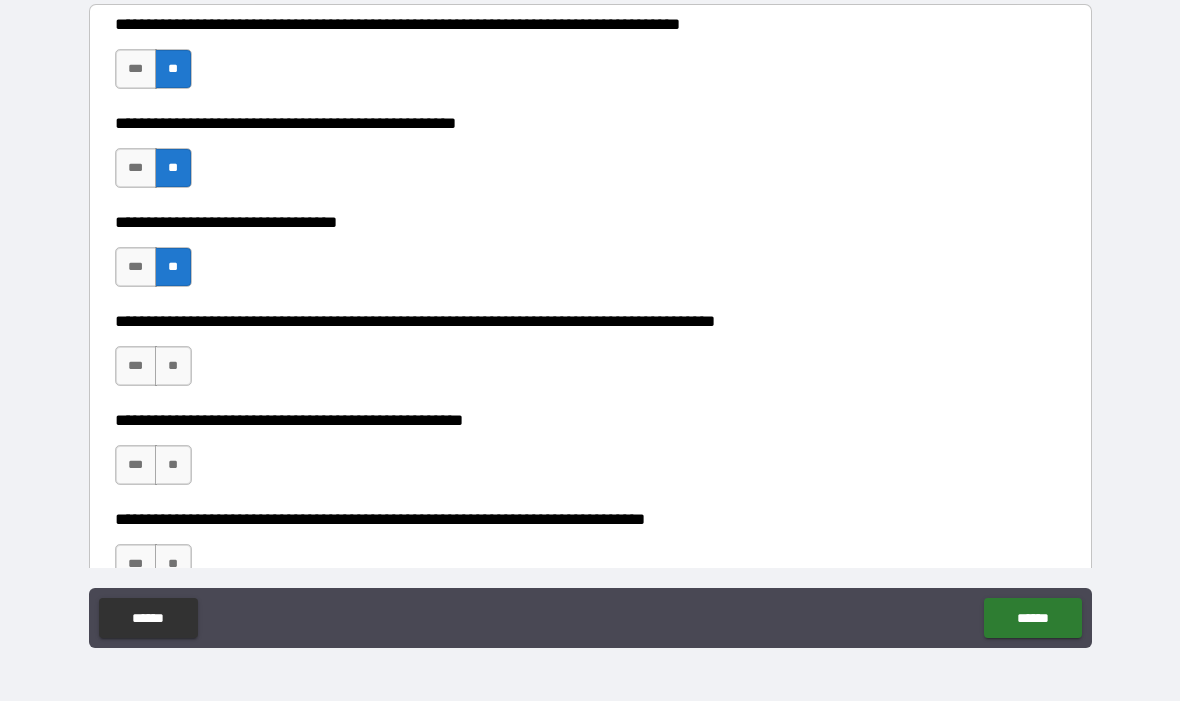 scroll, scrollTop: 658, scrollLeft: 0, axis: vertical 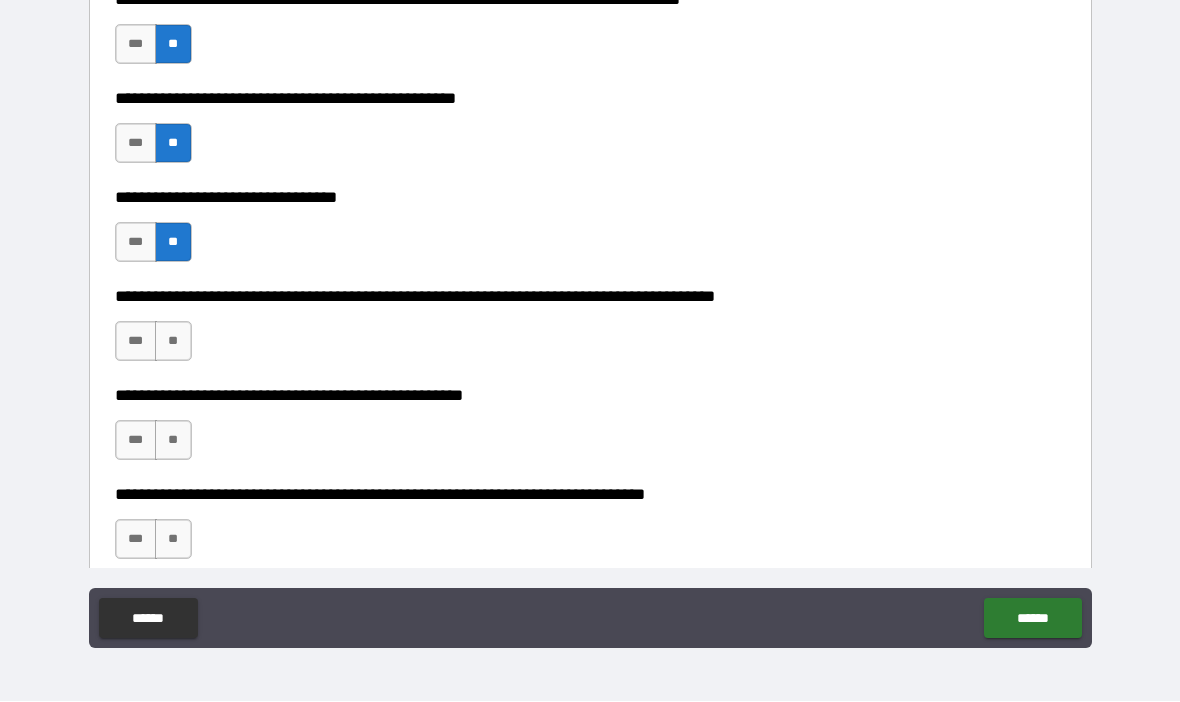 click on "**" at bounding box center [173, 441] 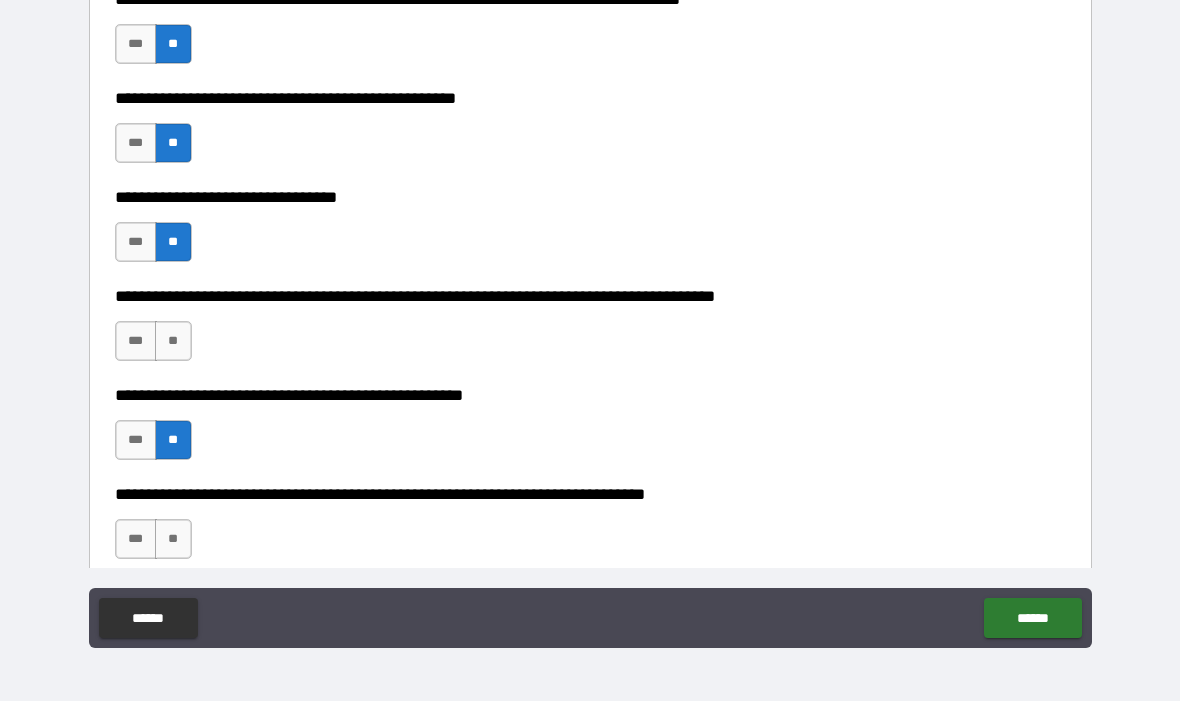click on "**" at bounding box center [173, 342] 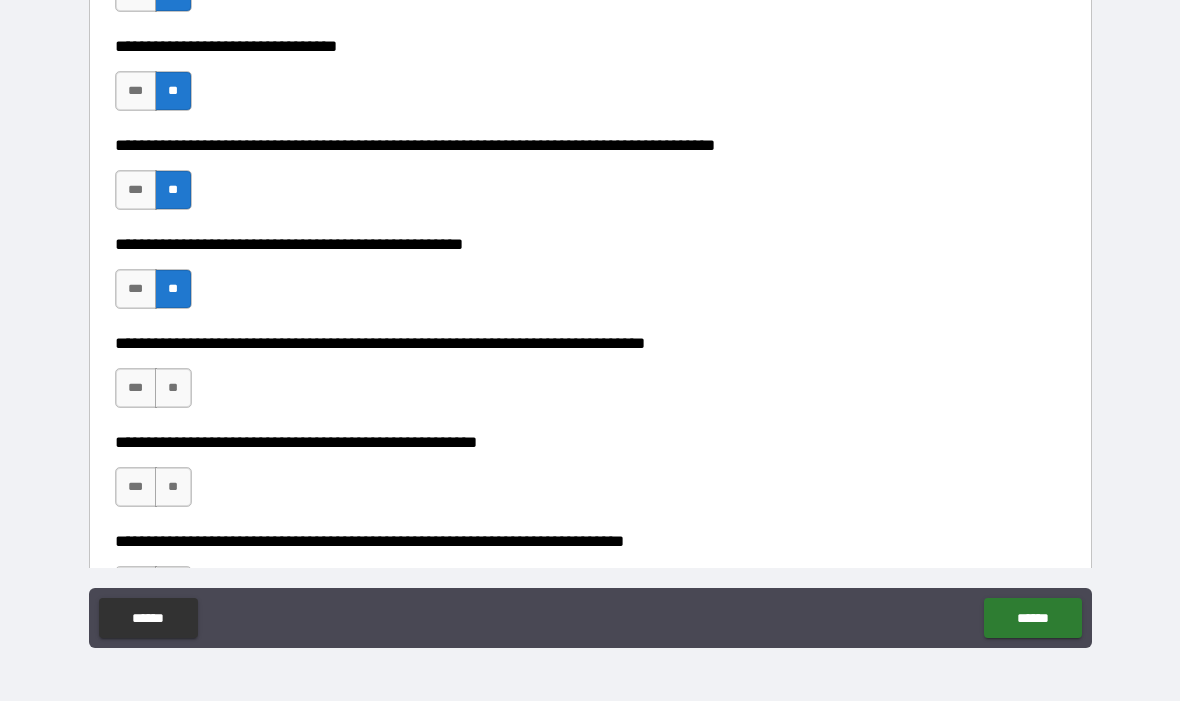 scroll, scrollTop: 810, scrollLeft: 0, axis: vertical 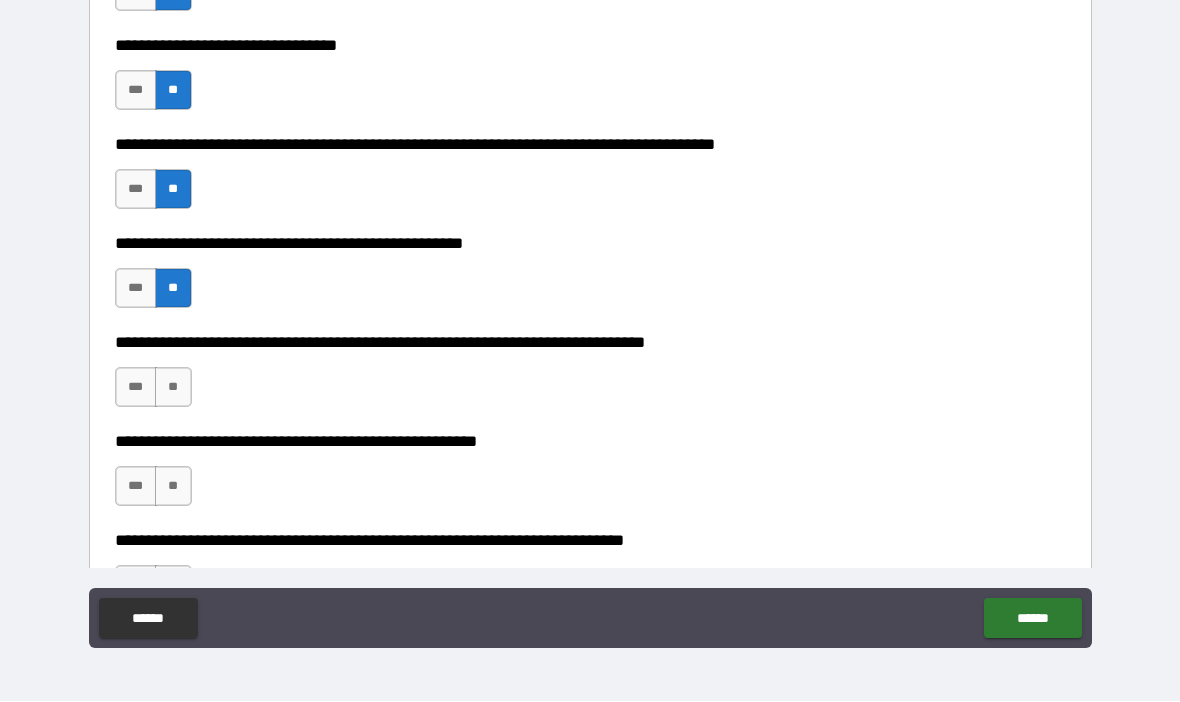 click on "**" at bounding box center (173, 388) 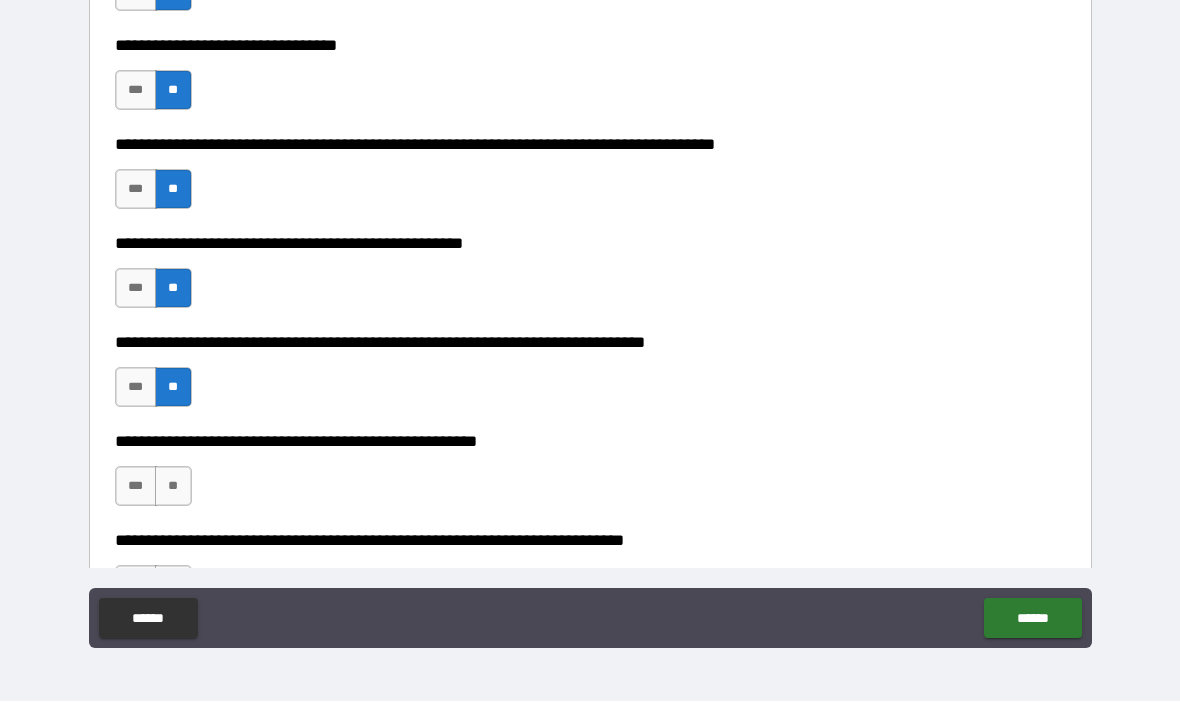 click on "**" at bounding box center [173, 487] 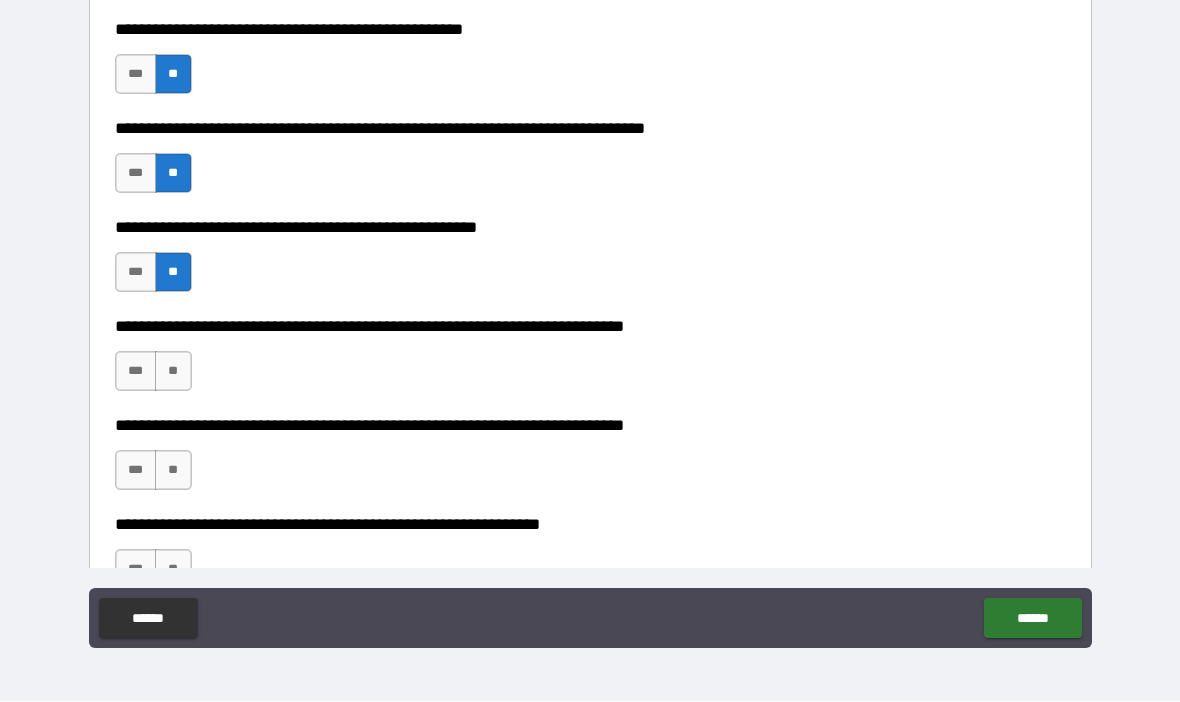 scroll, scrollTop: 1027, scrollLeft: 0, axis: vertical 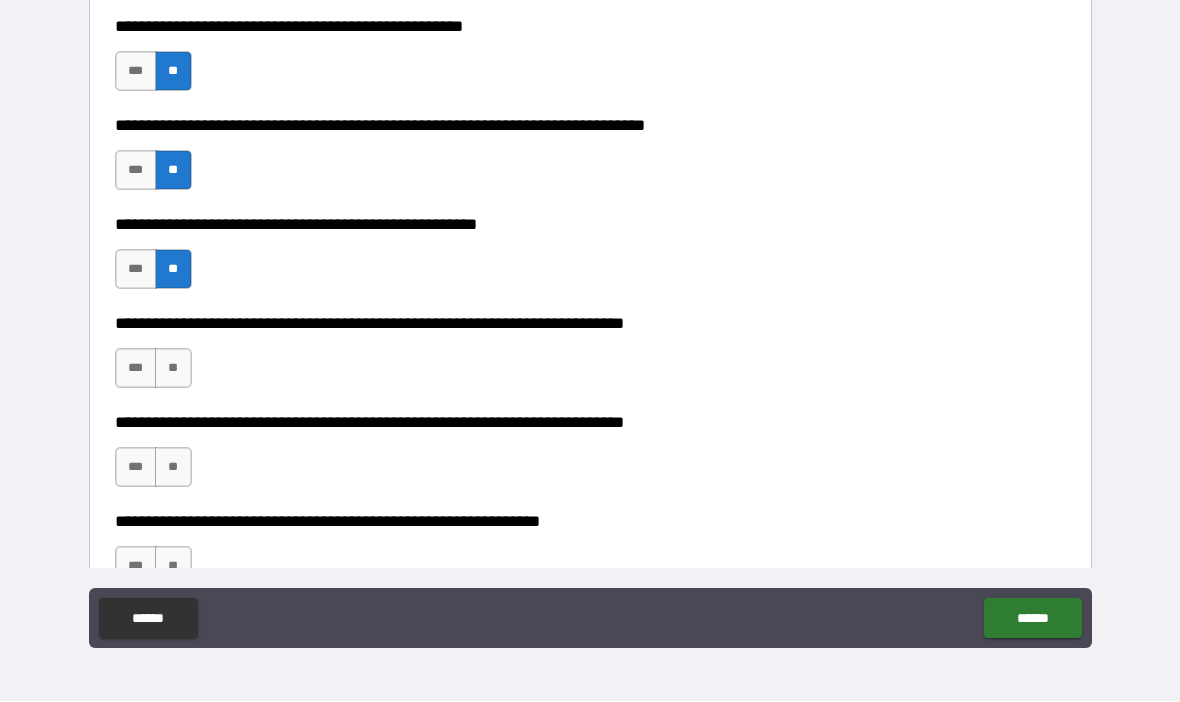 click on "**" at bounding box center [173, 468] 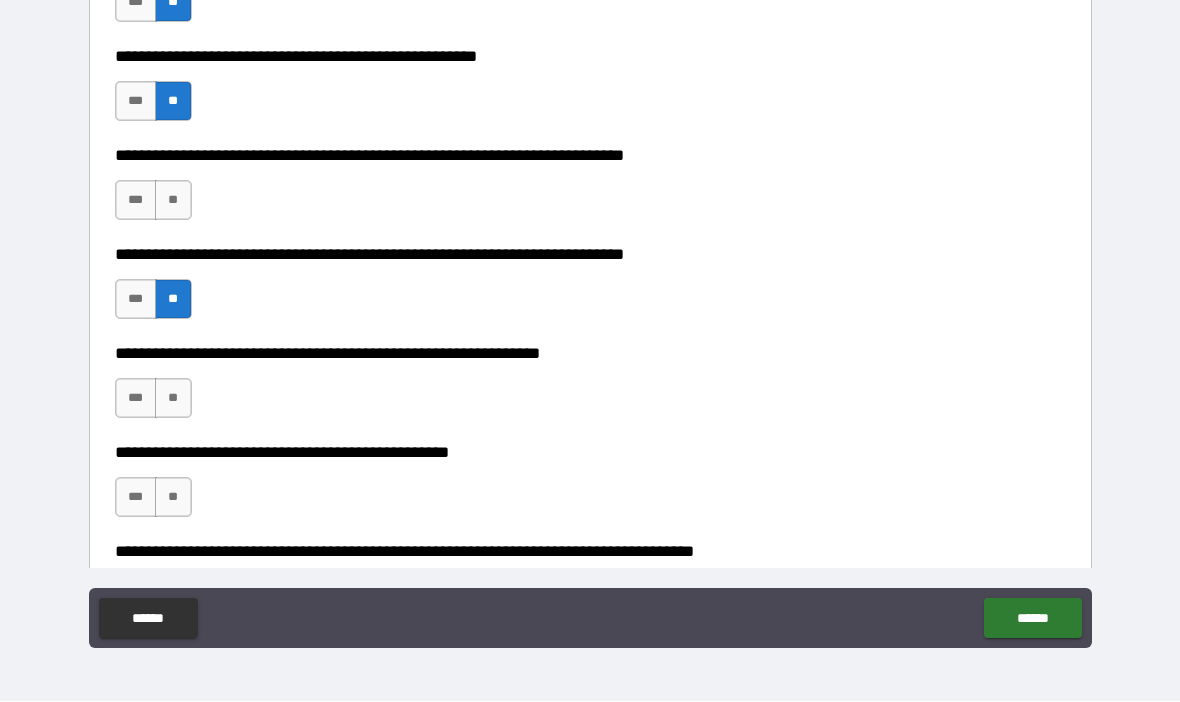 scroll, scrollTop: 1196, scrollLeft: 0, axis: vertical 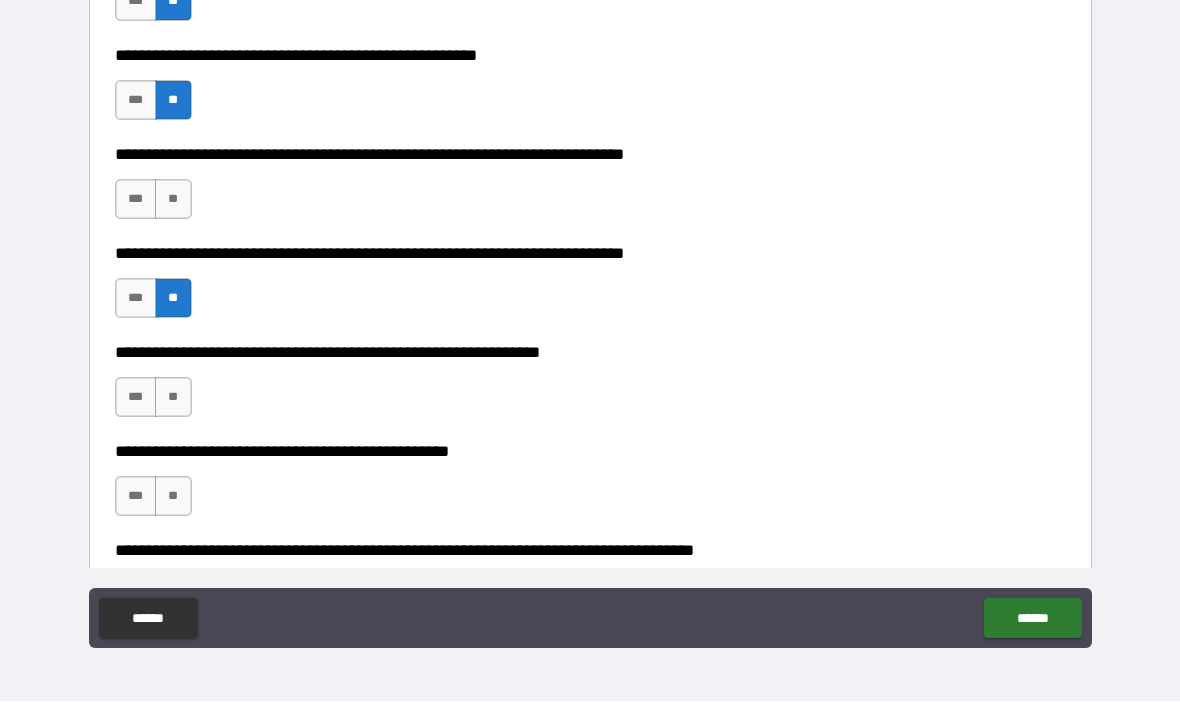 click on "**" at bounding box center (173, 497) 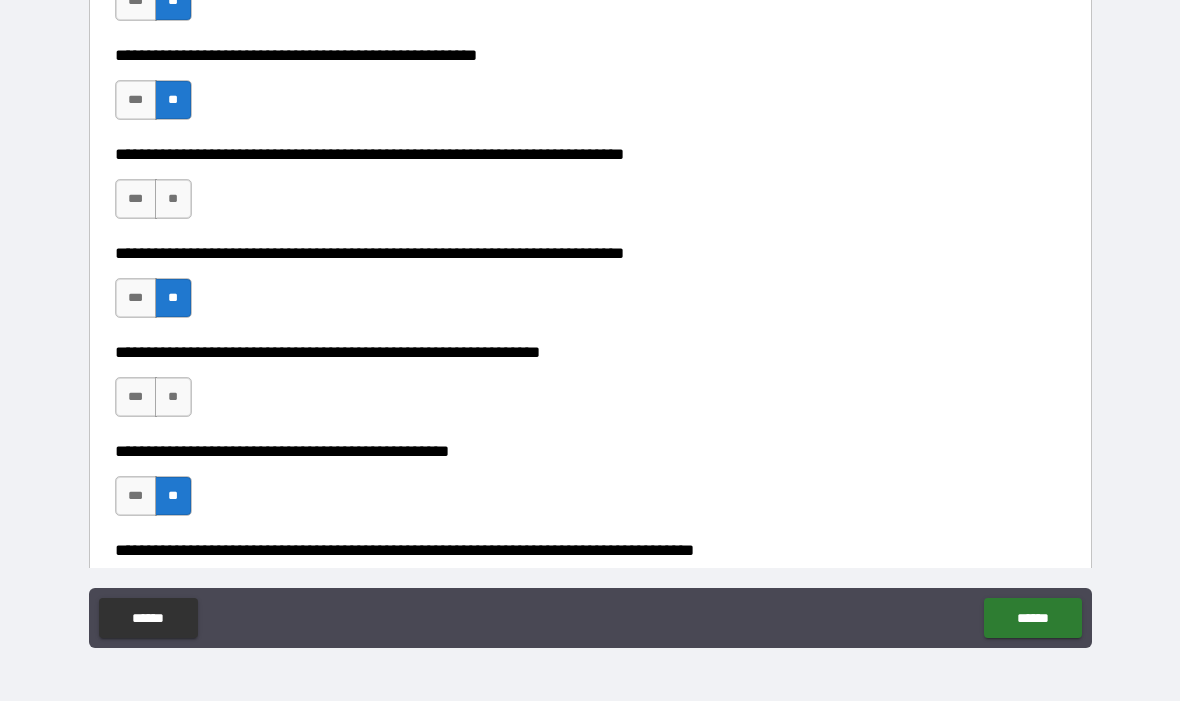 click on "**" at bounding box center [173, 200] 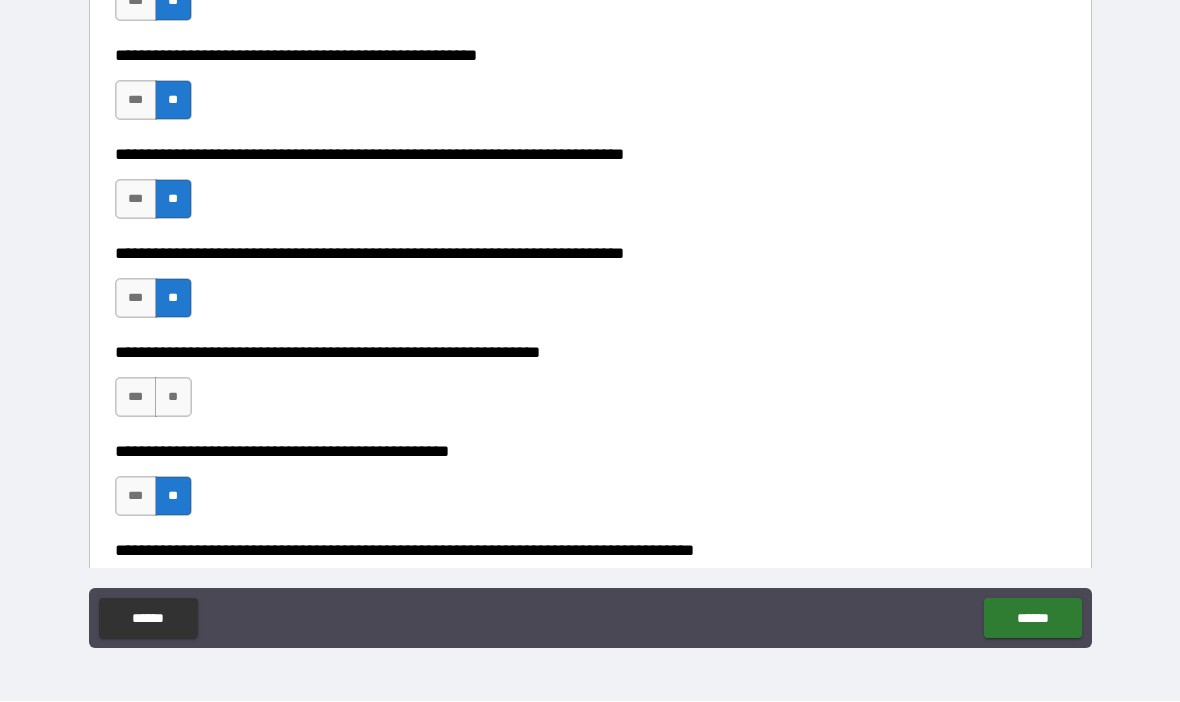 click on "**" at bounding box center [173, 398] 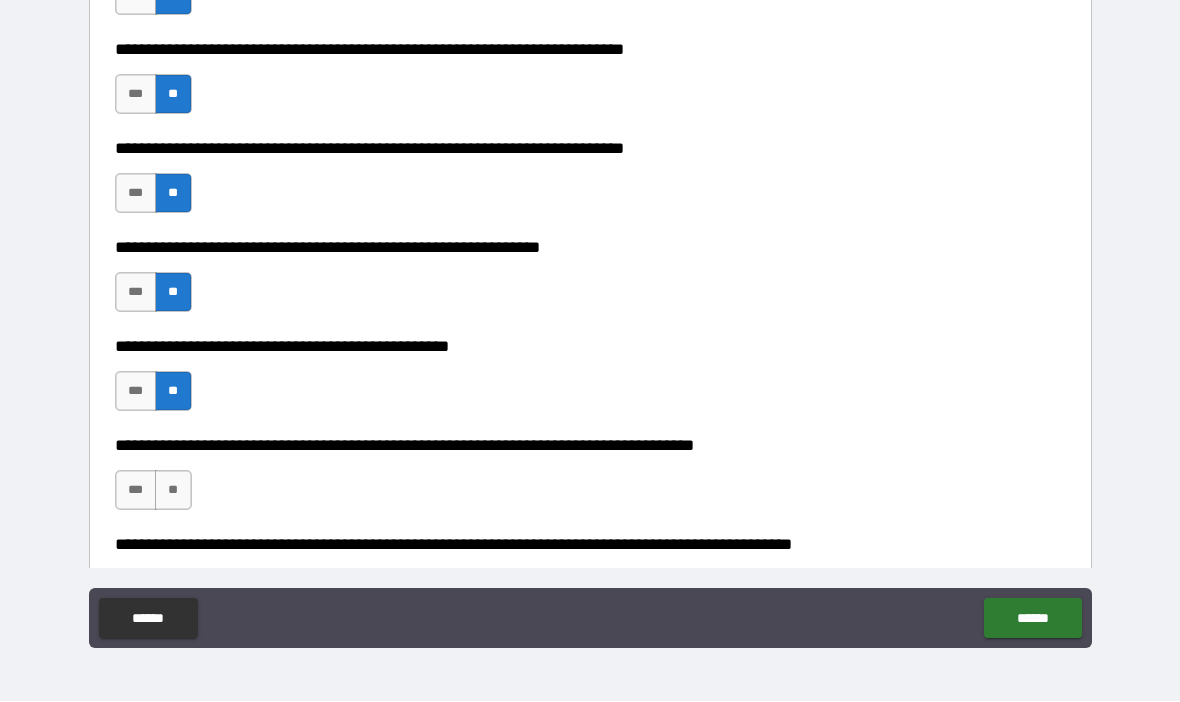 scroll, scrollTop: 1329, scrollLeft: 0, axis: vertical 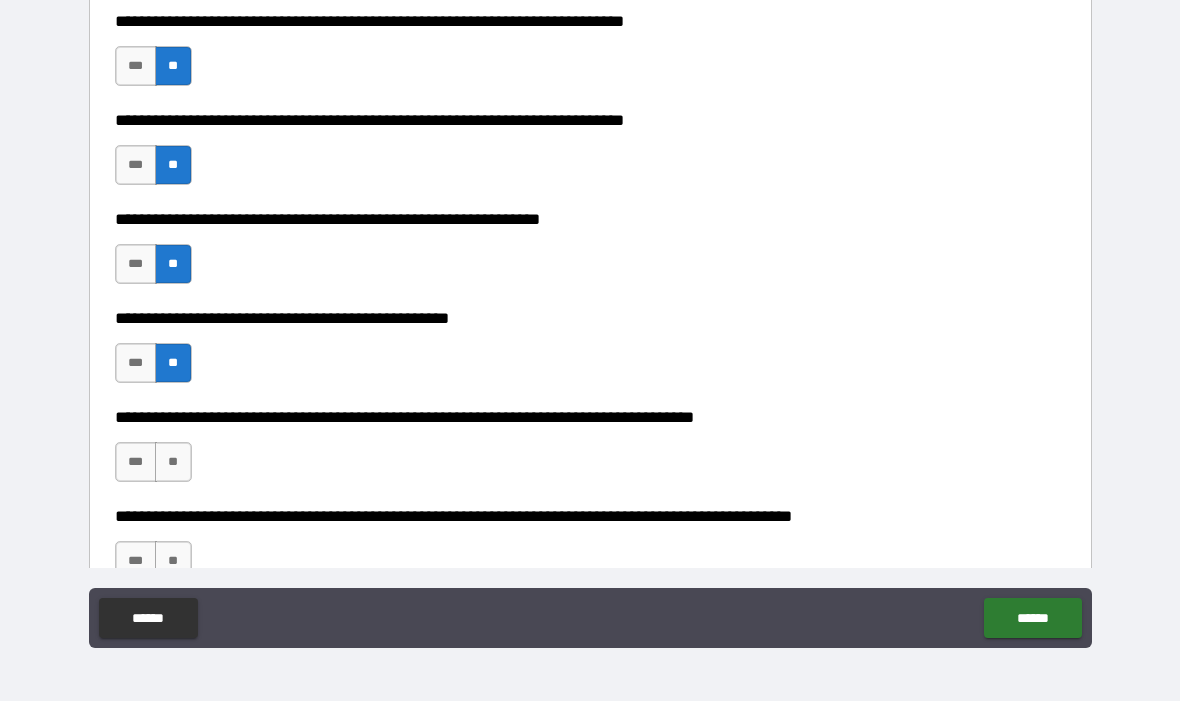 click on "**" at bounding box center (173, 463) 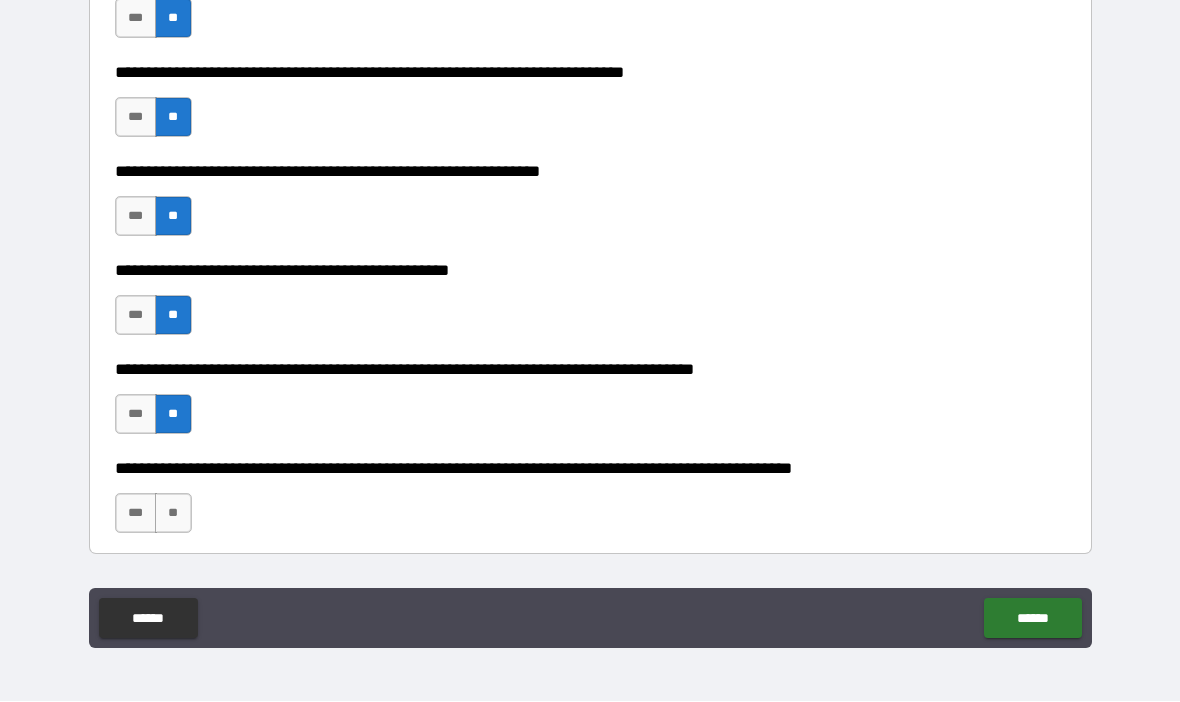 scroll, scrollTop: 1379, scrollLeft: 0, axis: vertical 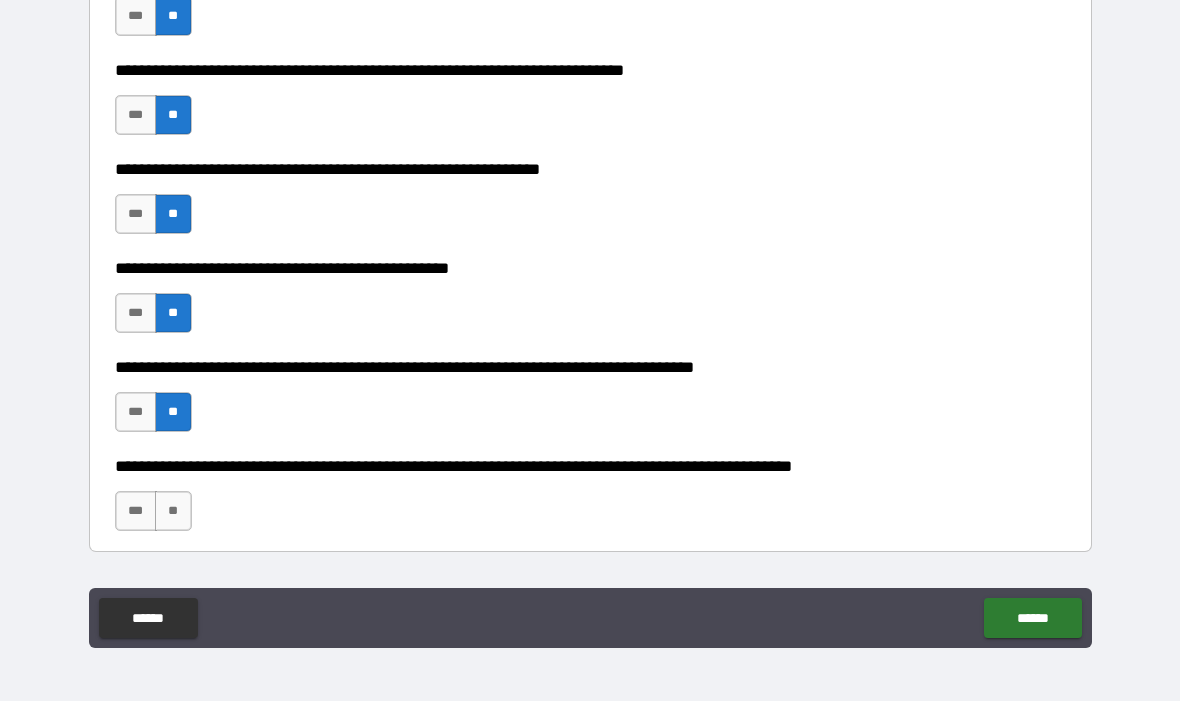 click on "**" at bounding box center [173, 512] 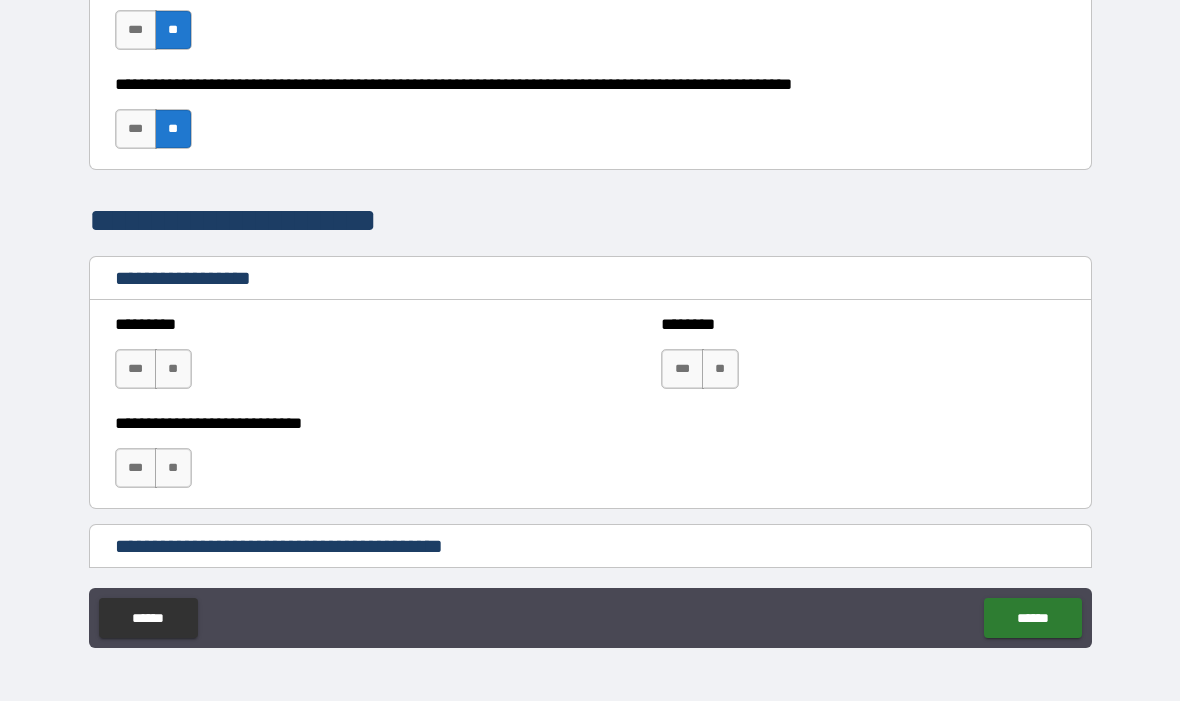 scroll, scrollTop: 1766, scrollLeft: 0, axis: vertical 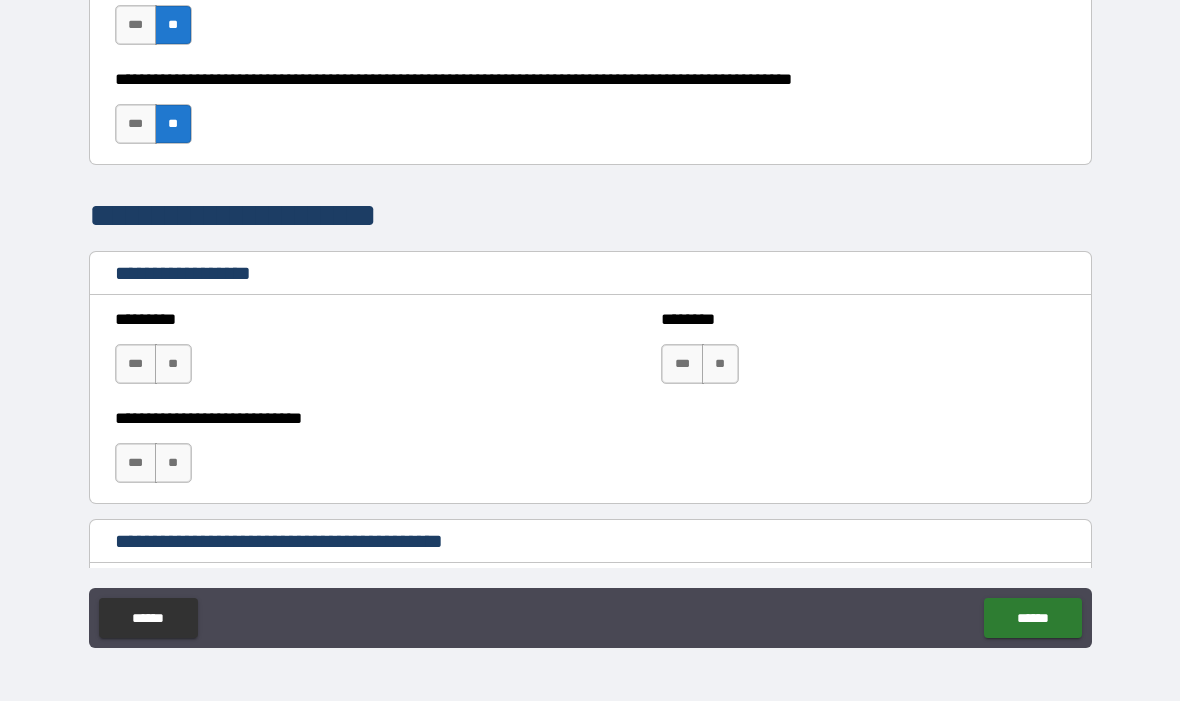 click on "**" at bounding box center (173, 365) 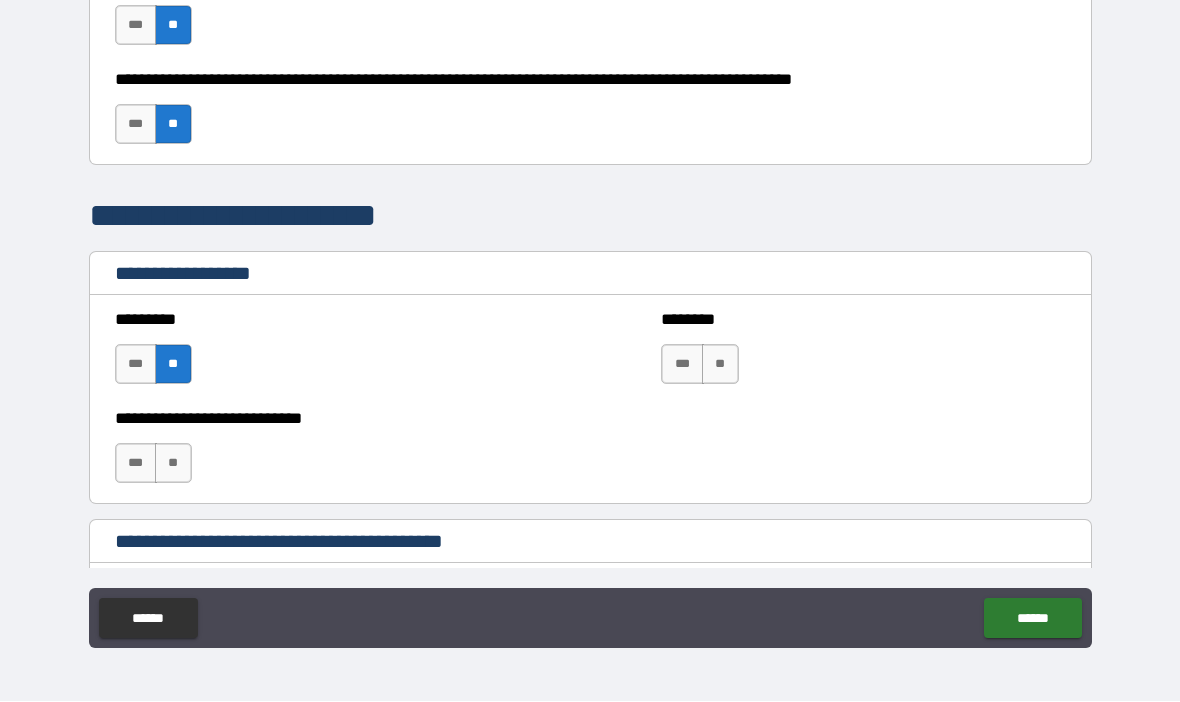 click on "**" at bounding box center [173, 464] 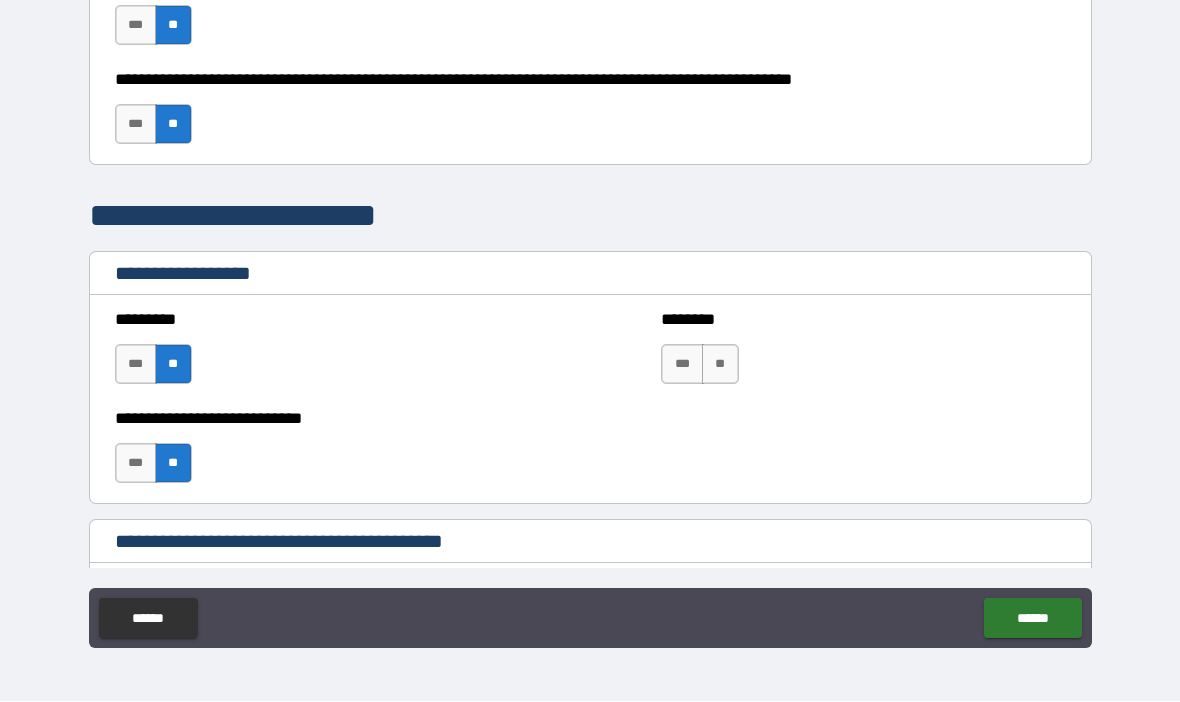 click on "**" at bounding box center [720, 365] 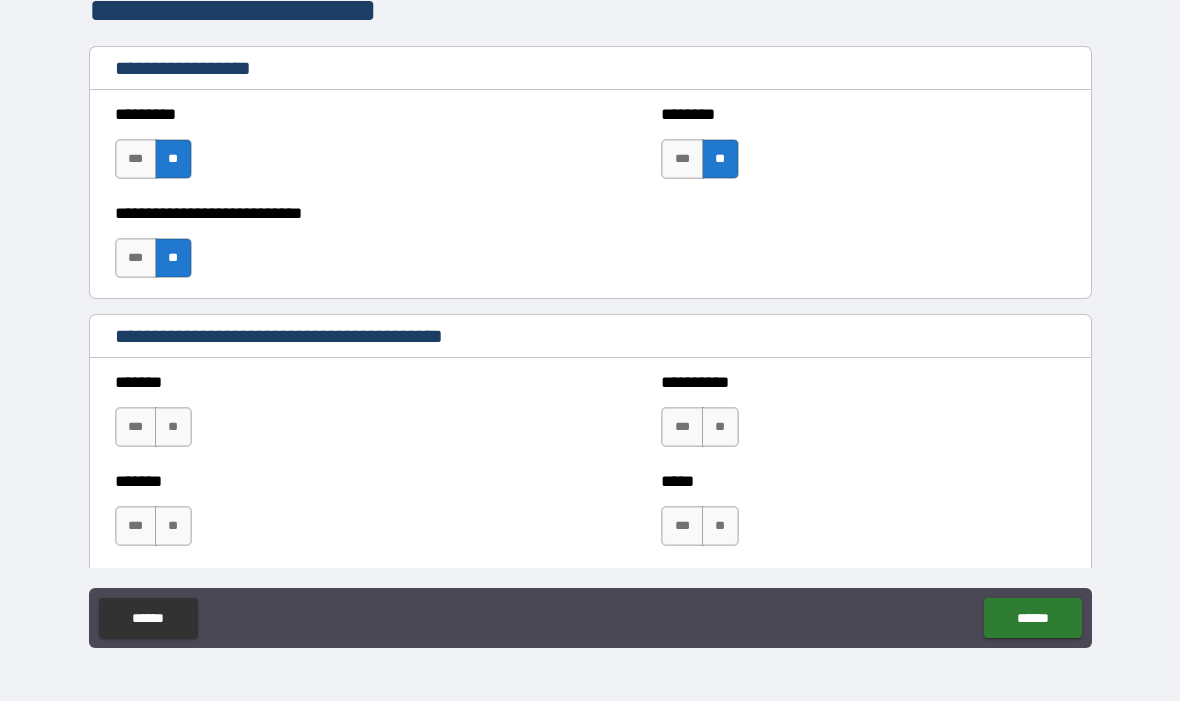 scroll, scrollTop: 1975, scrollLeft: 0, axis: vertical 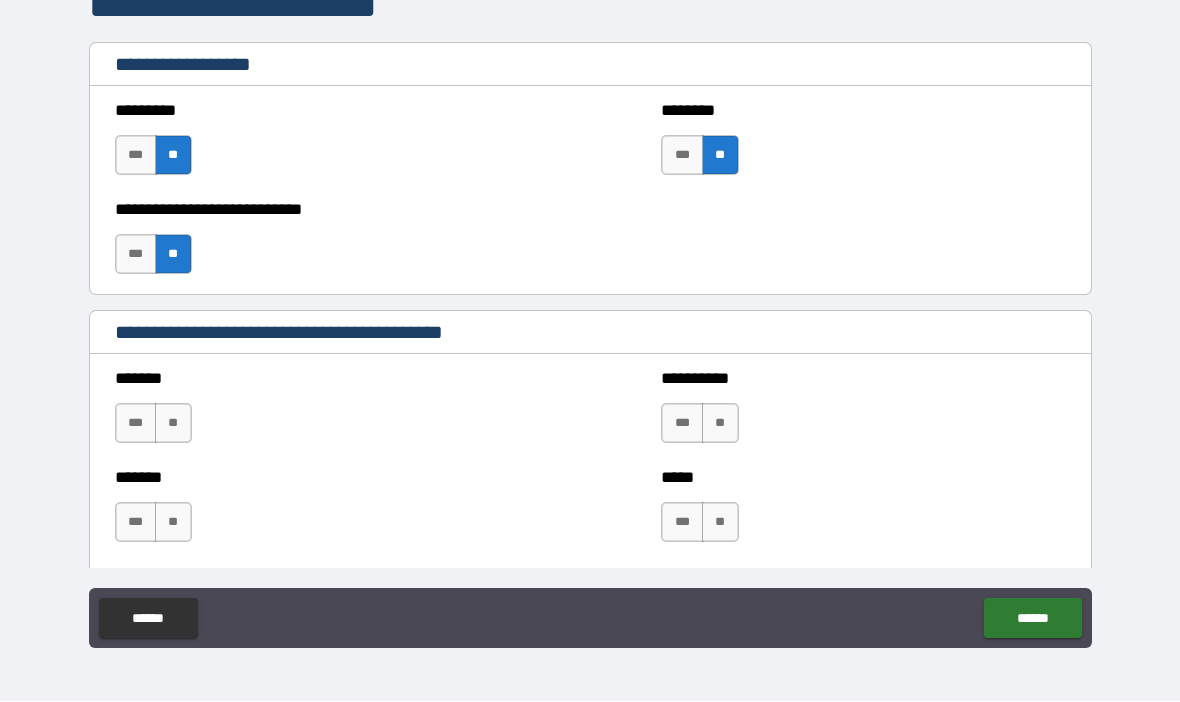 click on "**" at bounding box center [173, 424] 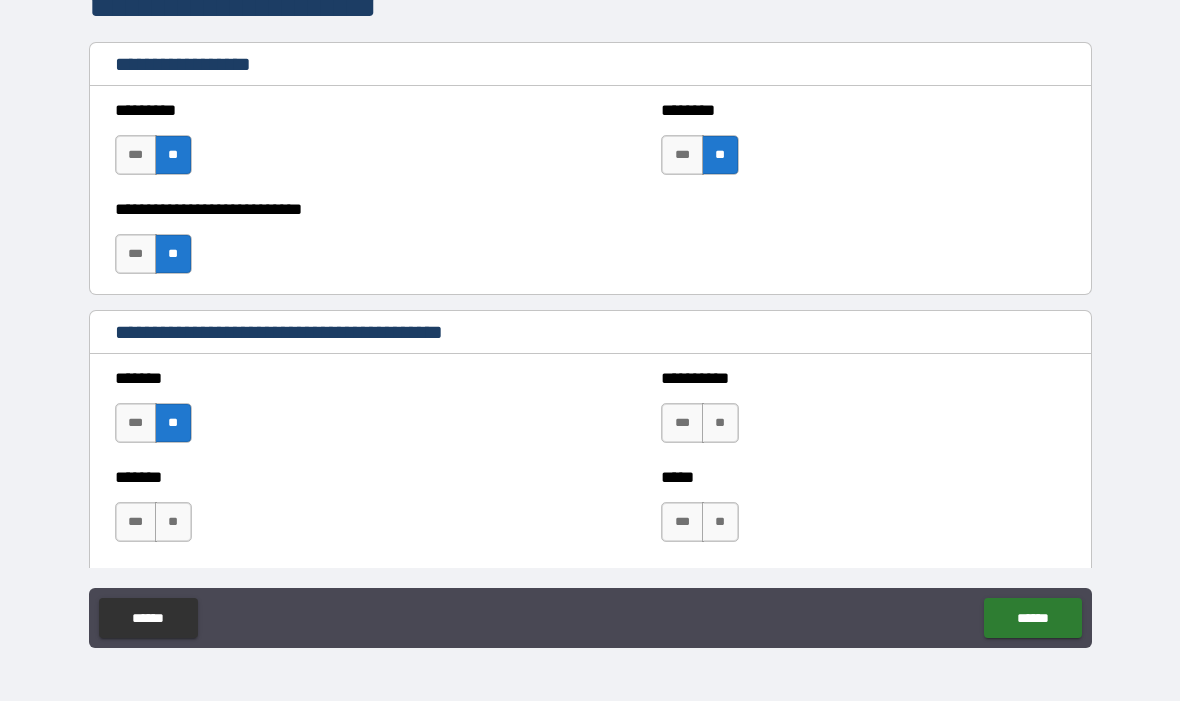 click on "**" at bounding box center [720, 424] 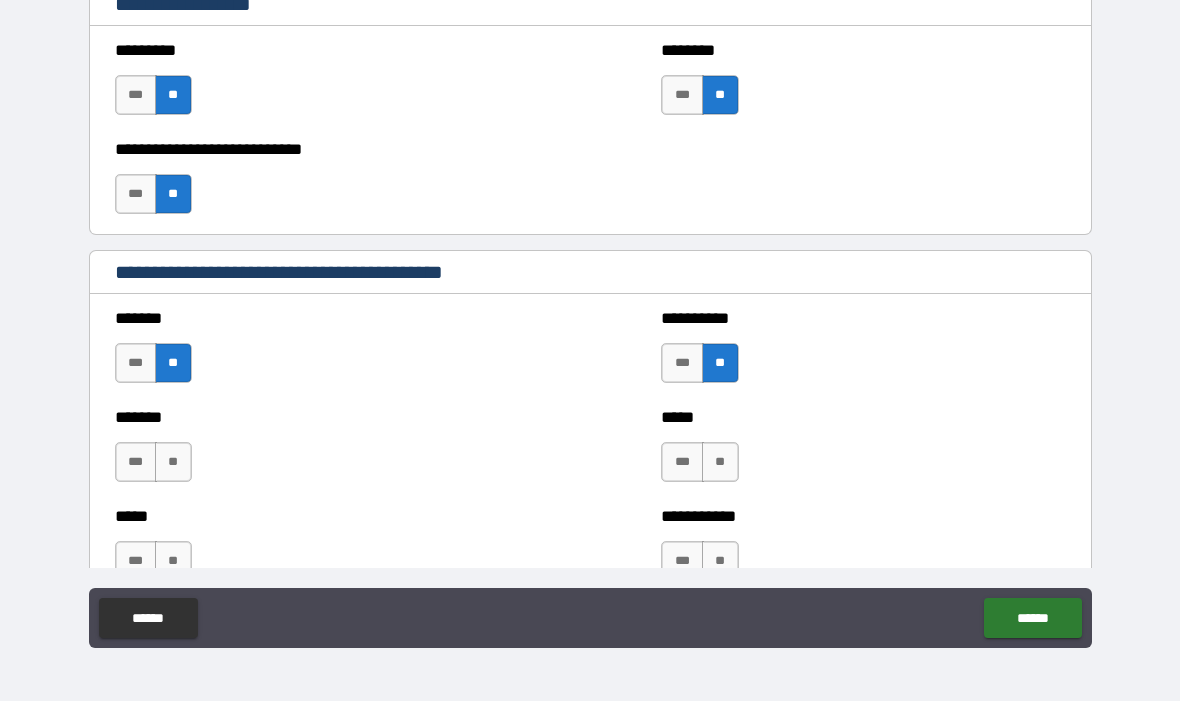 scroll, scrollTop: 2037, scrollLeft: 0, axis: vertical 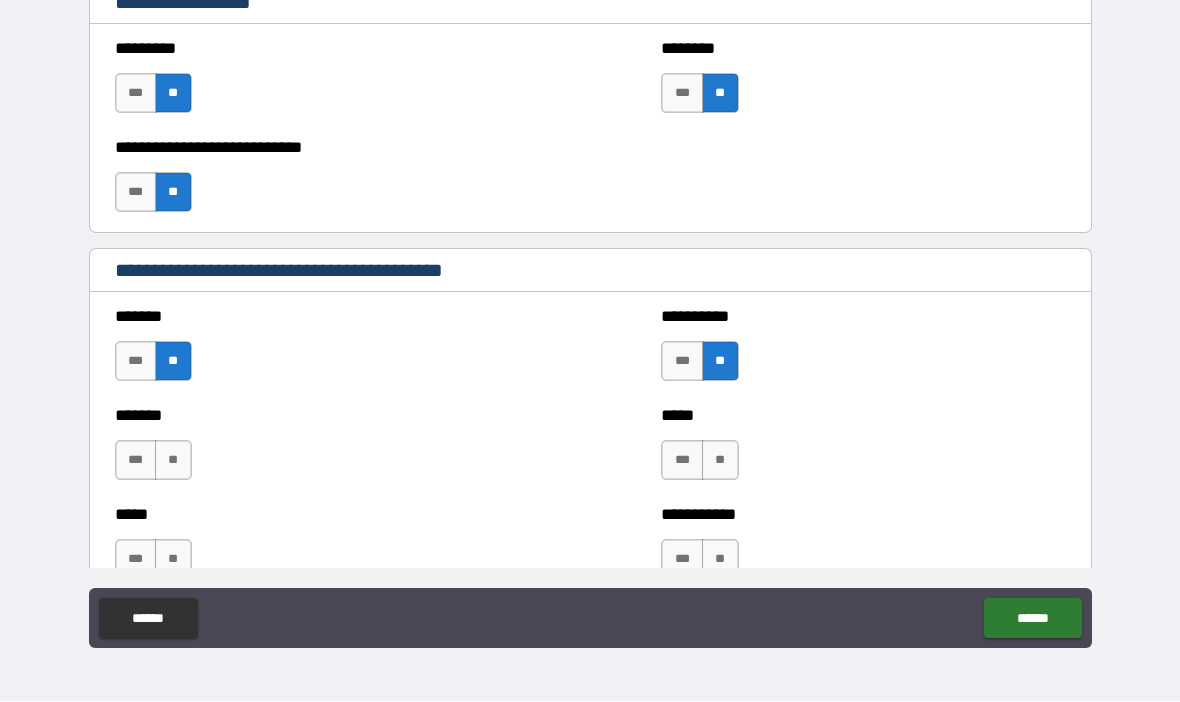 click on "**" at bounding box center [173, 461] 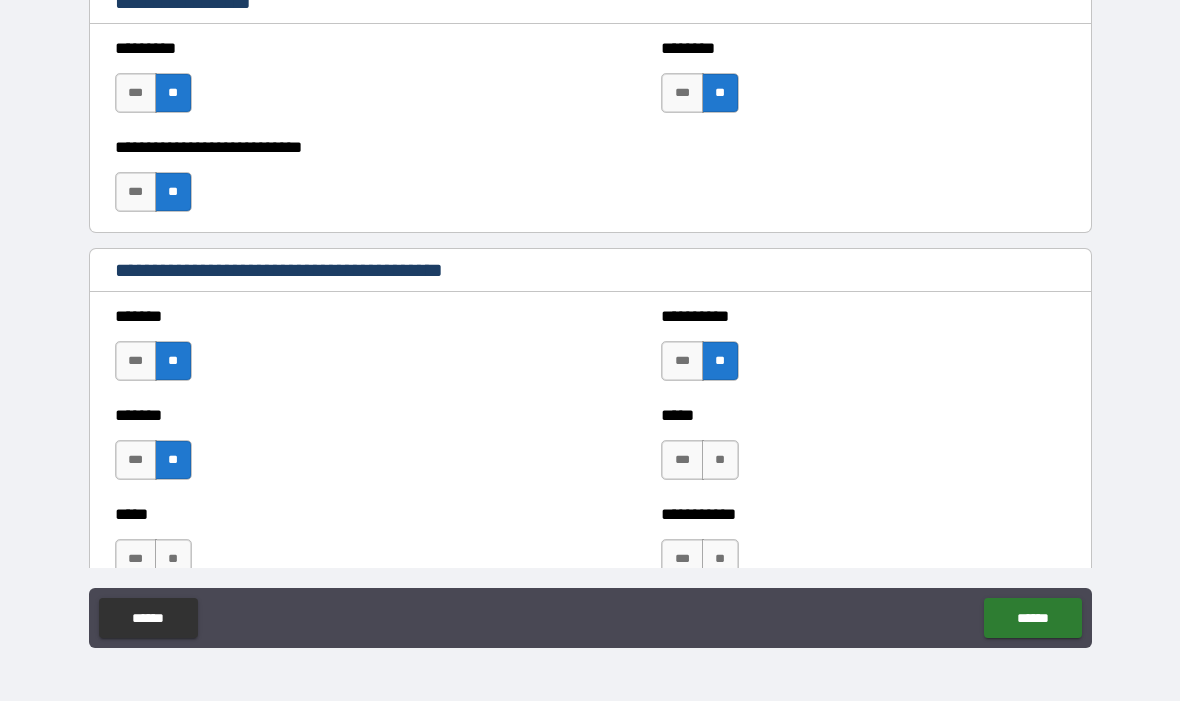 click on "**" at bounding box center [720, 461] 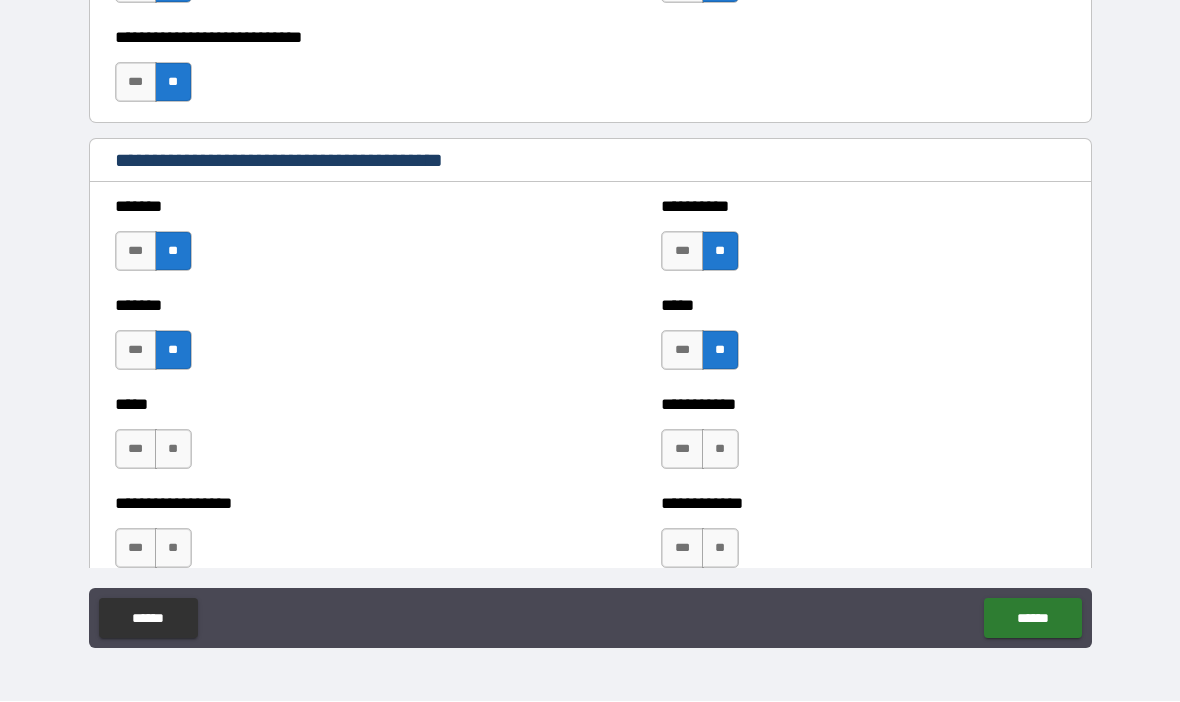 scroll, scrollTop: 2150, scrollLeft: 0, axis: vertical 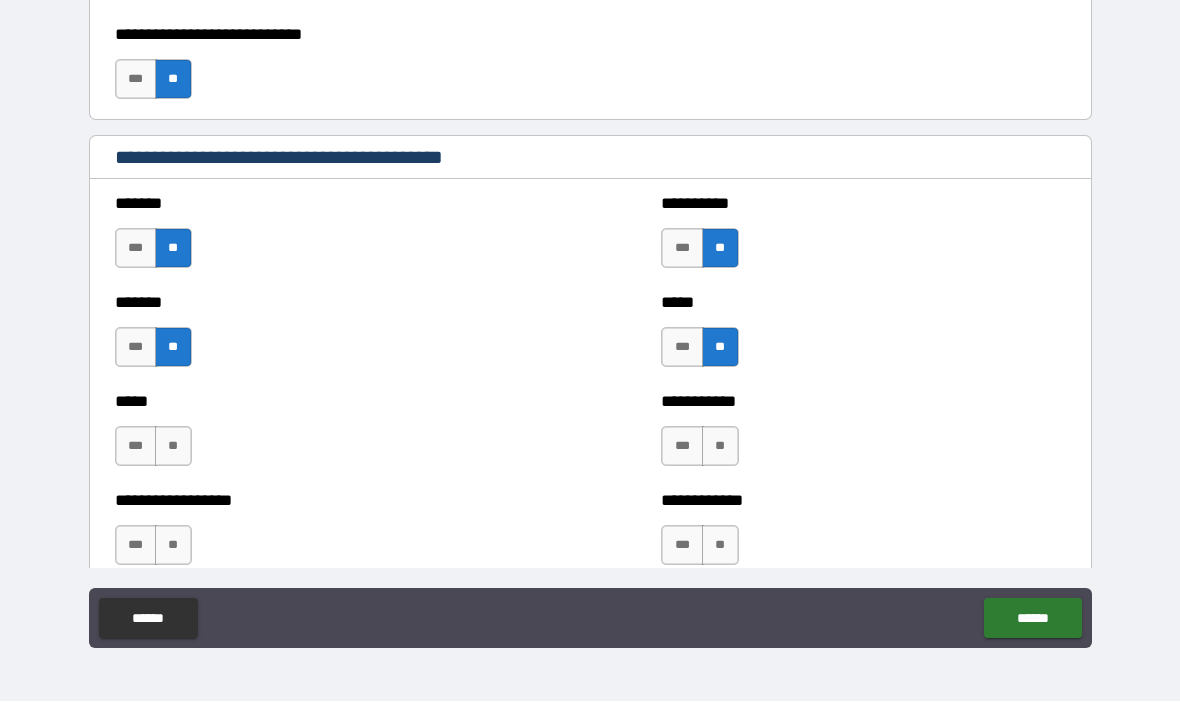 click on "**" at bounding box center (173, 447) 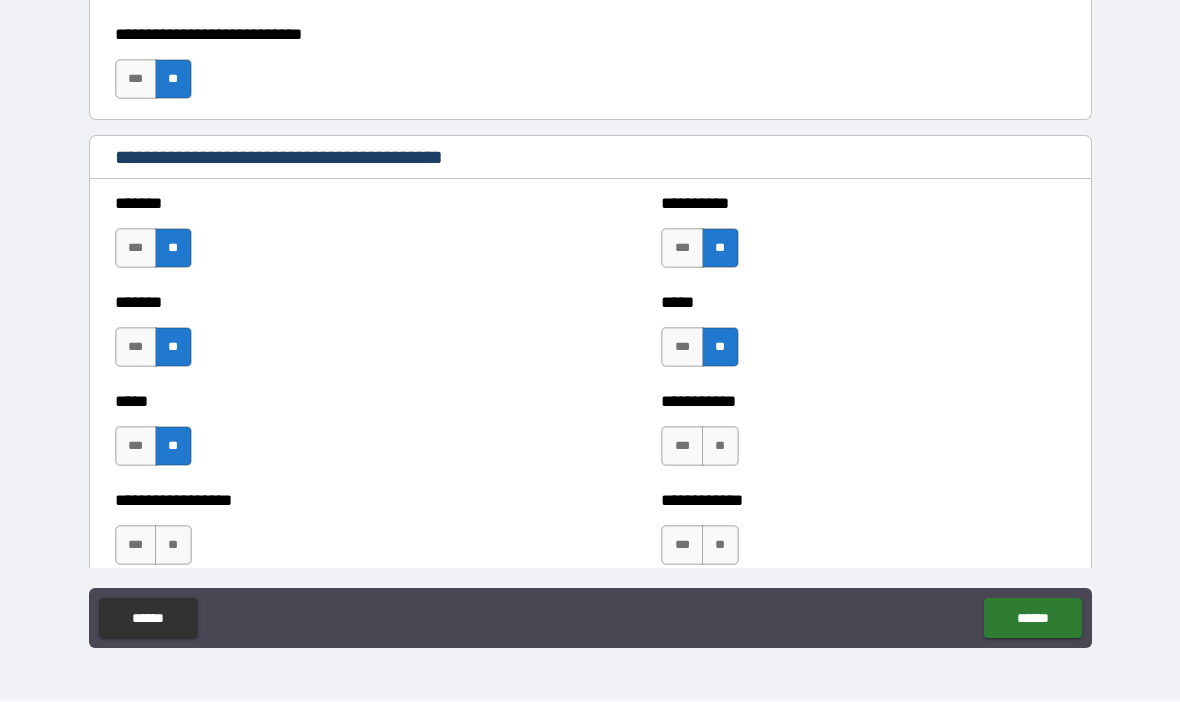 click on "**" at bounding box center [720, 447] 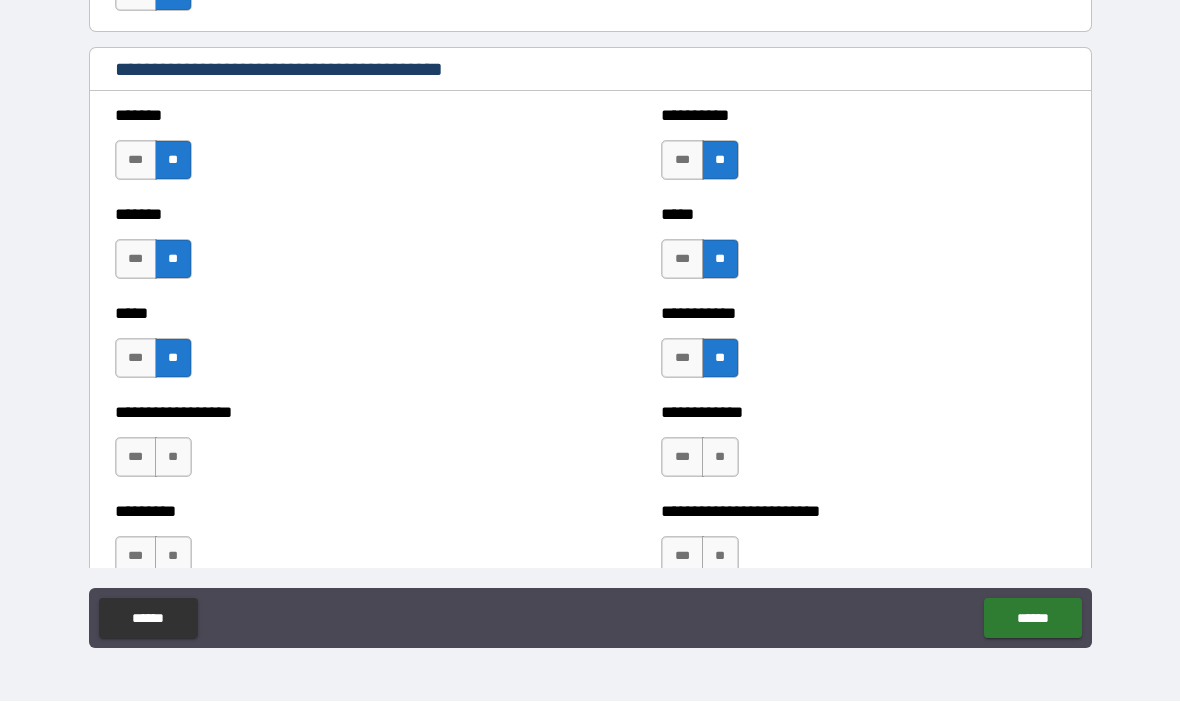 scroll, scrollTop: 2246, scrollLeft: 0, axis: vertical 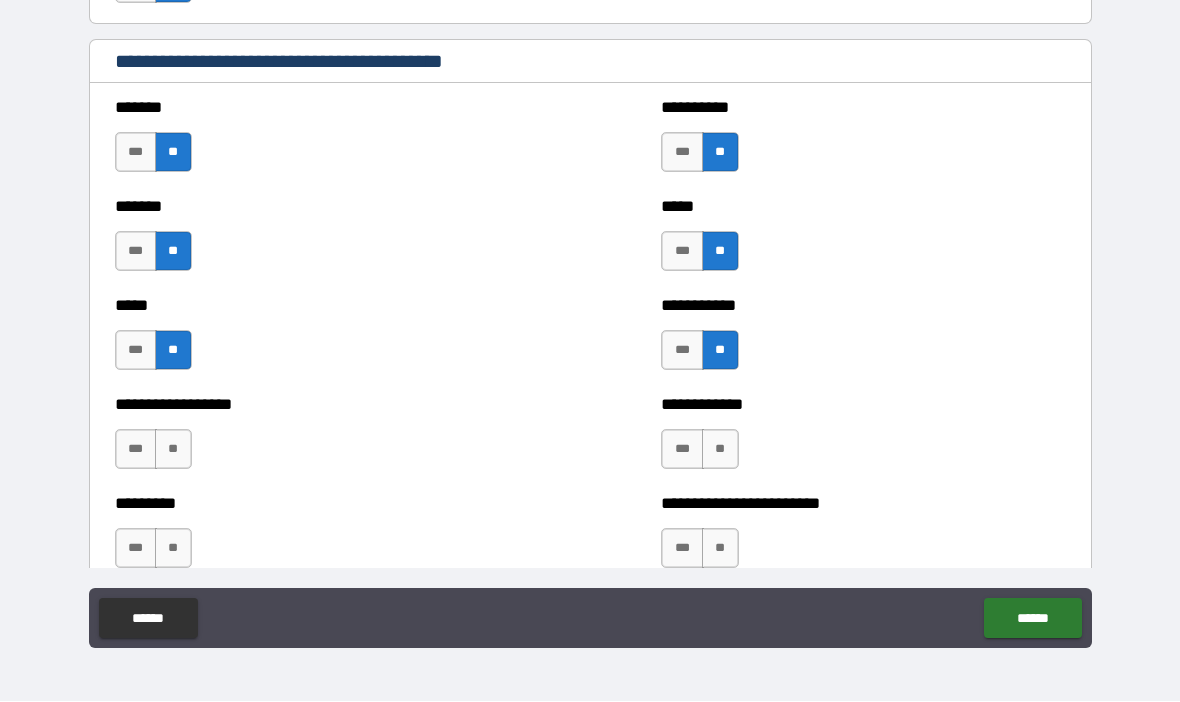 click on "**" at bounding box center [173, 450] 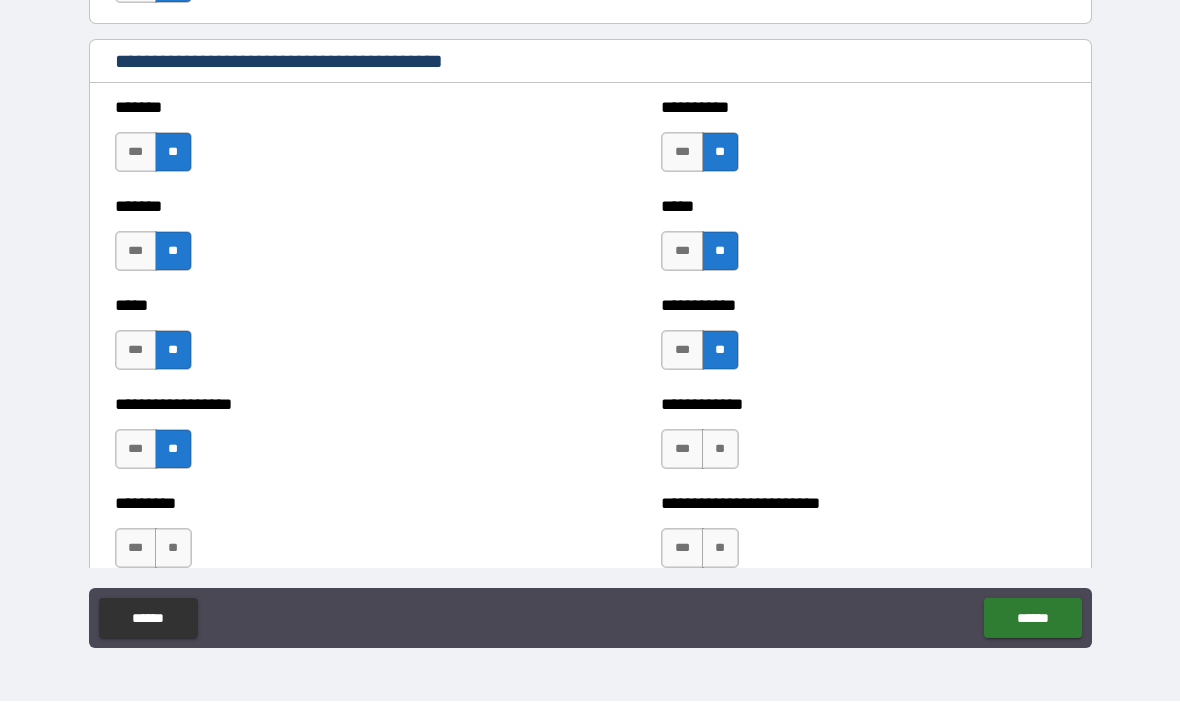 click on "**" at bounding box center [720, 450] 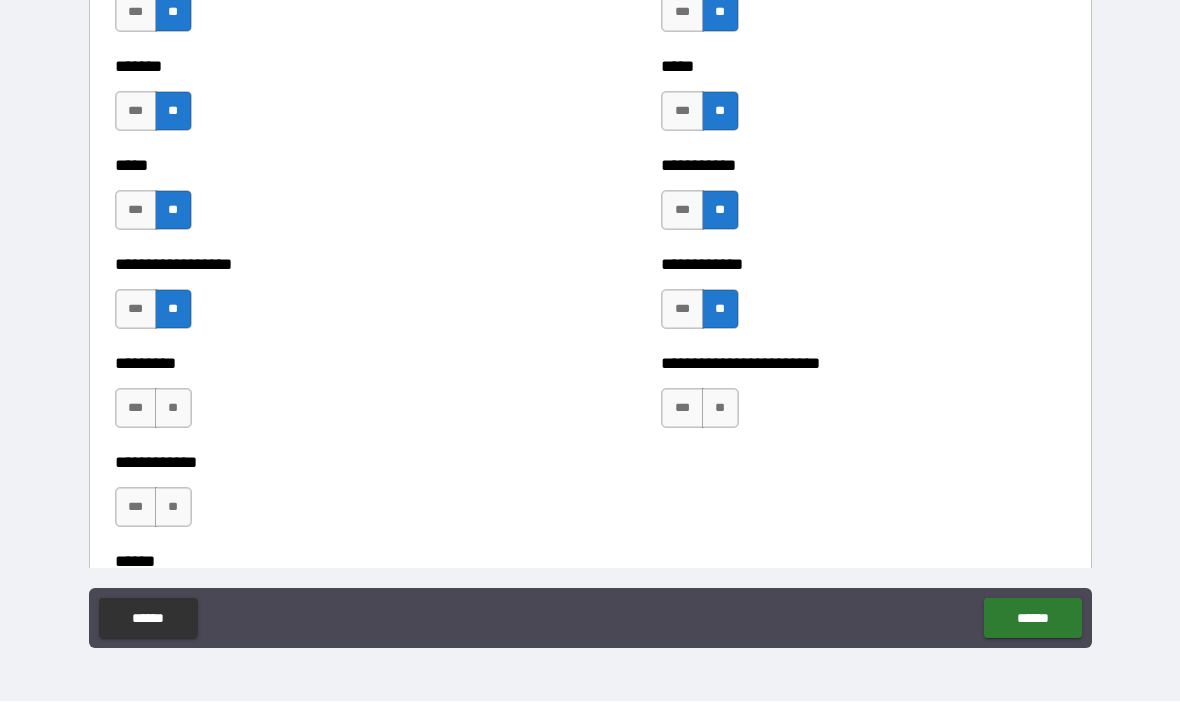 scroll, scrollTop: 2390, scrollLeft: 0, axis: vertical 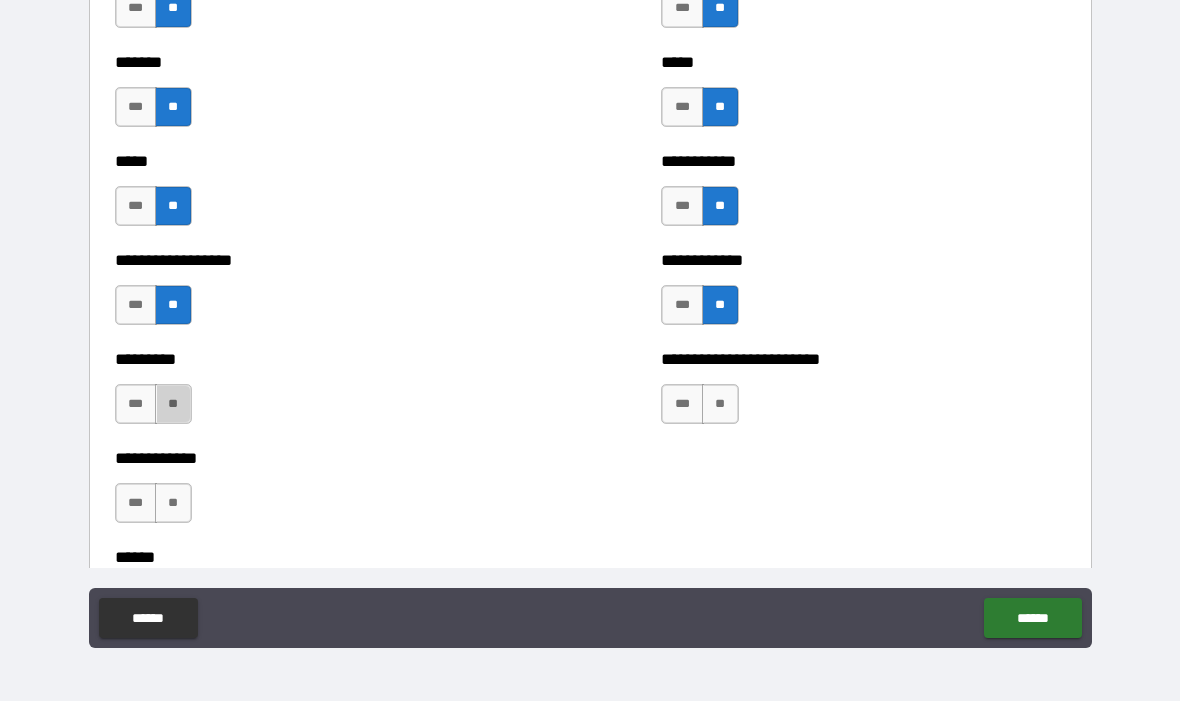 click on "**" at bounding box center (173, 405) 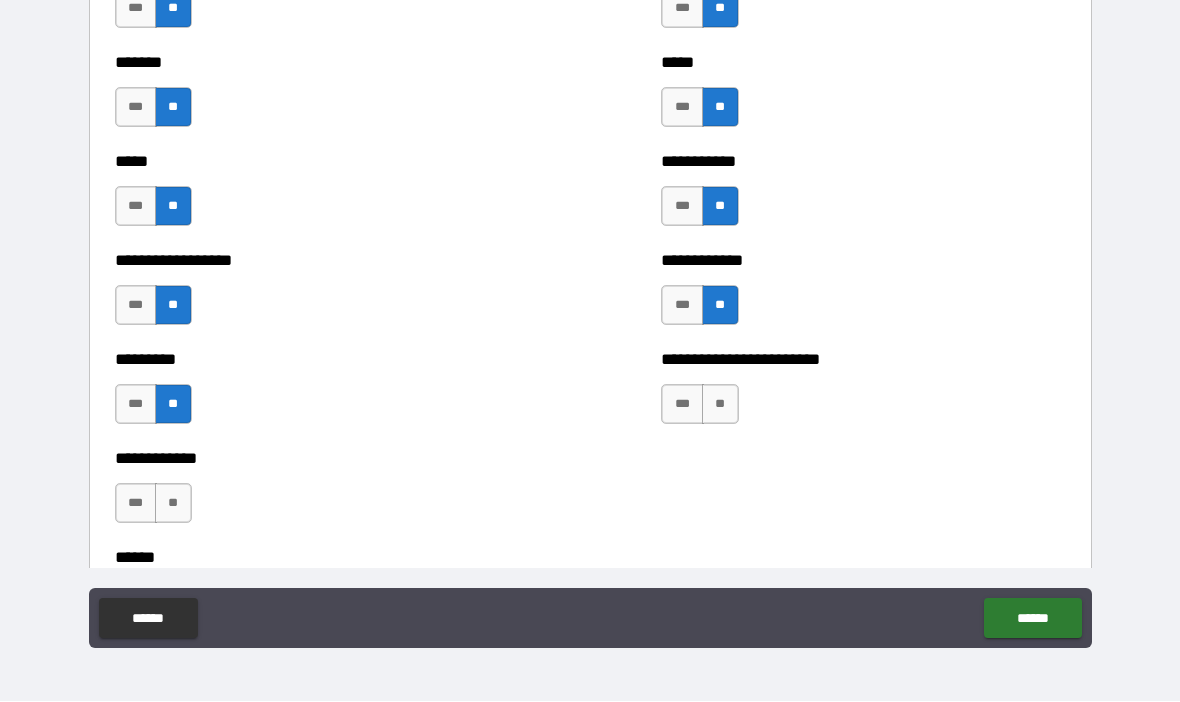 click on "**" at bounding box center (720, 405) 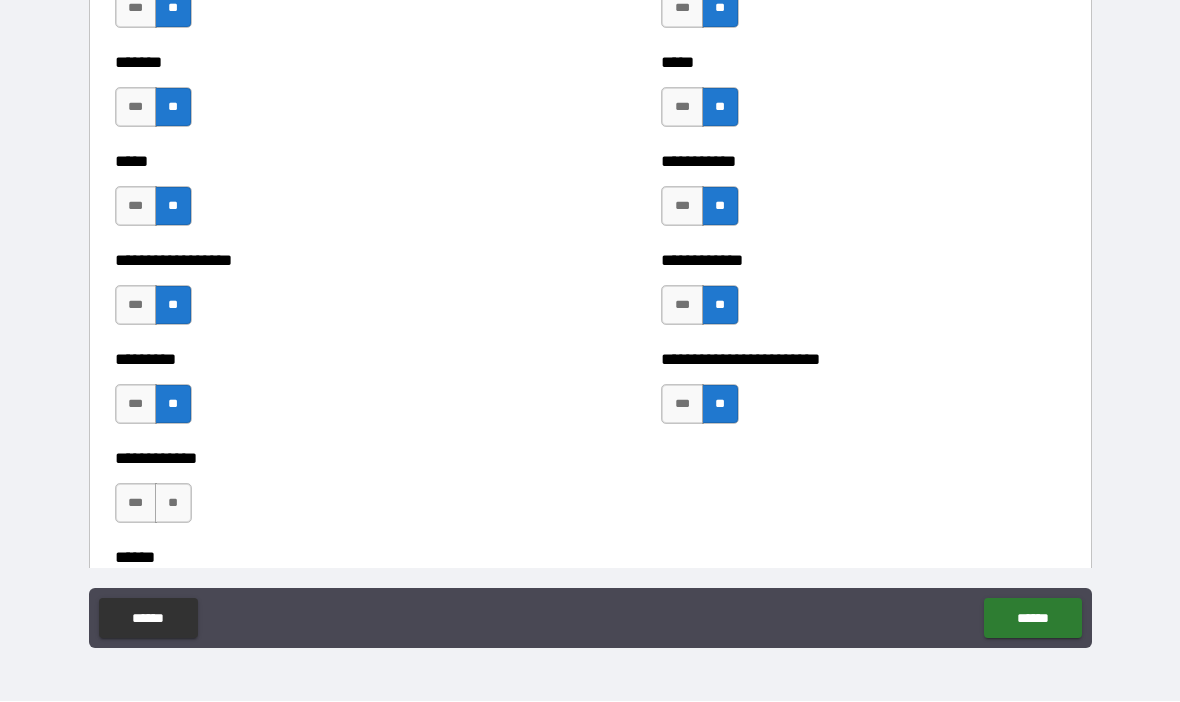 click on "**" at bounding box center [173, 504] 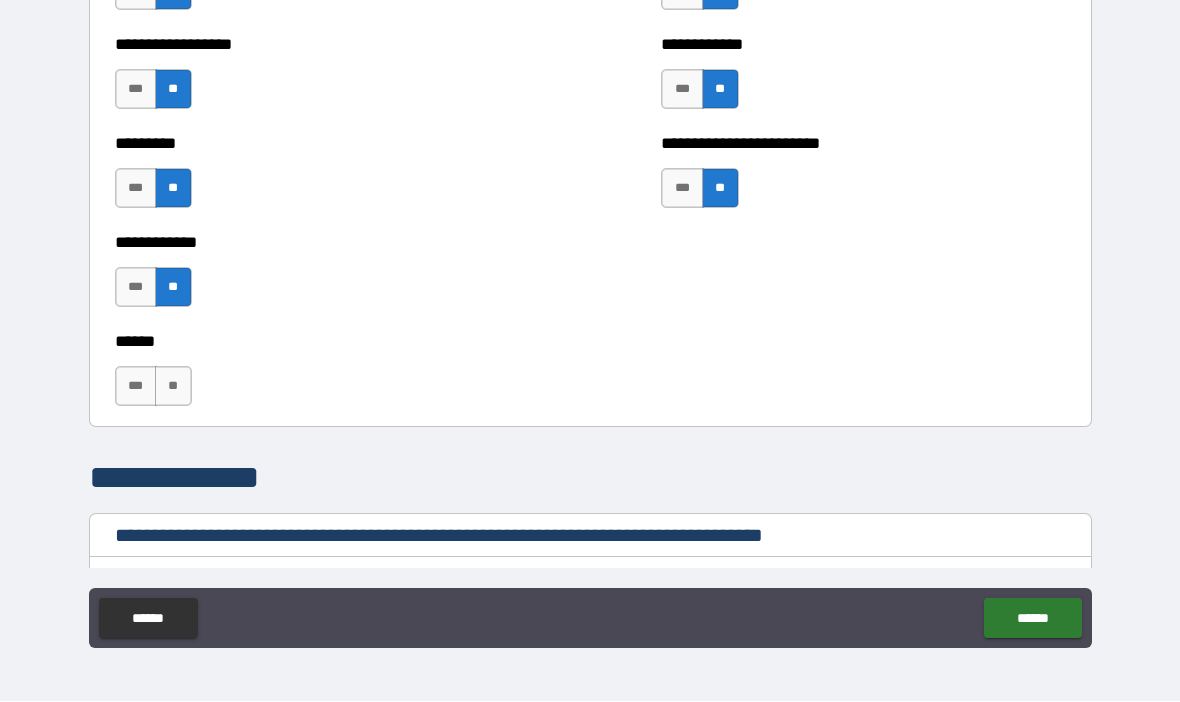 scroll, scrollTop: 2610, scrollLeft: 0, axis: vertical 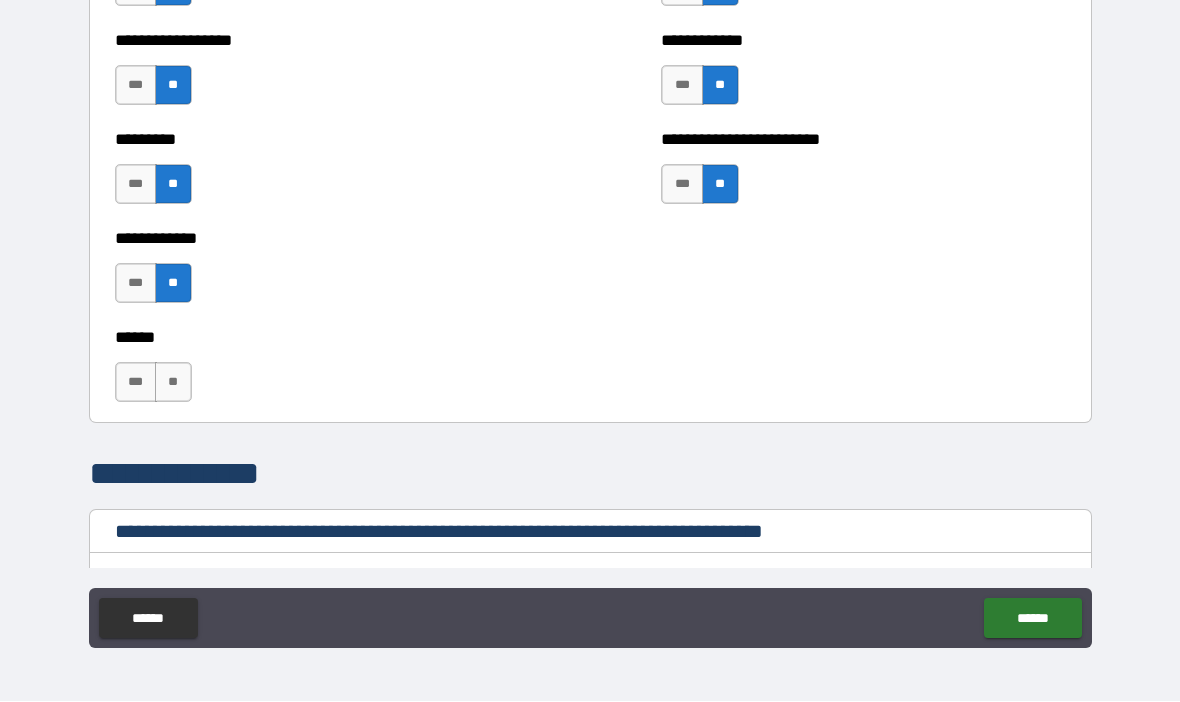 click on "**" at bounding box center [173, 383] 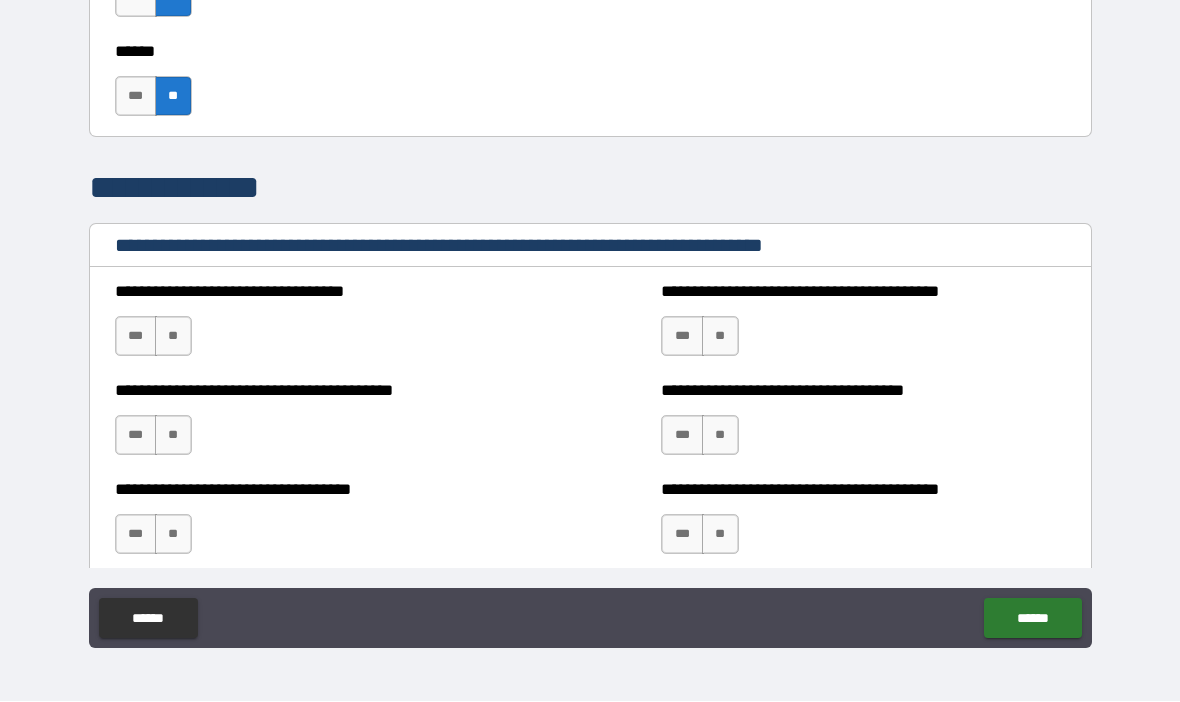 scroll, scrollTop: 2900, scrollLeft: 0, axis: vertical 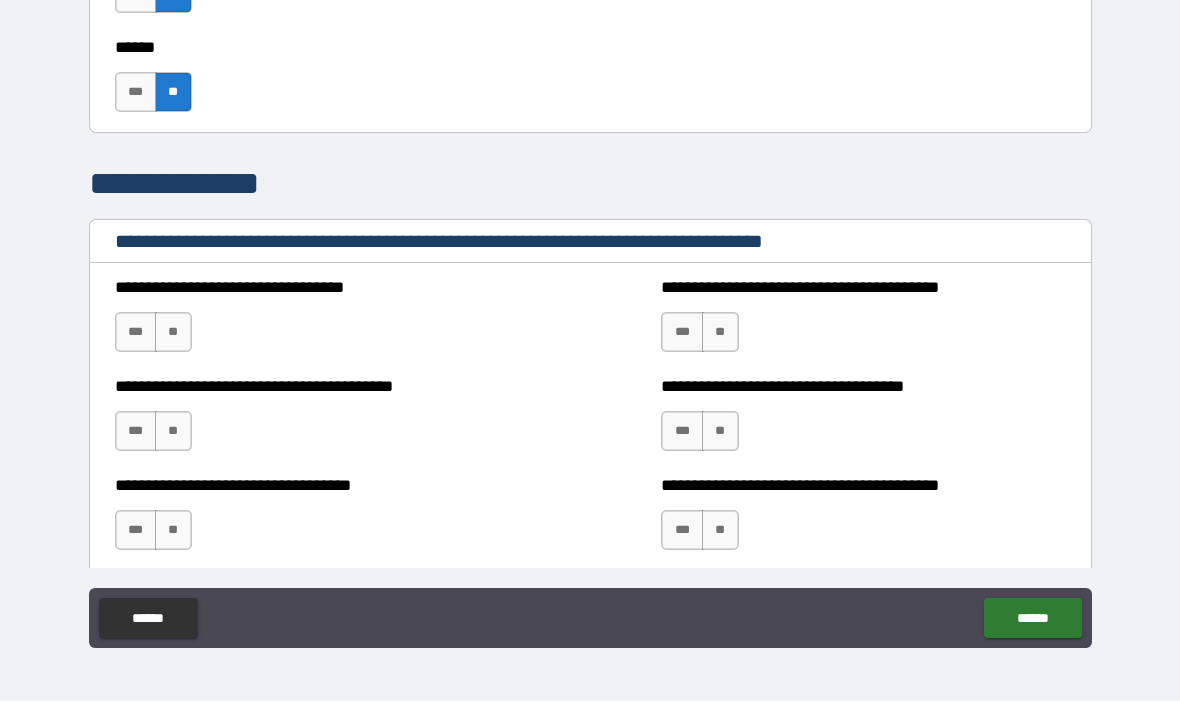 click on "**" at bounding box center (173, 333) 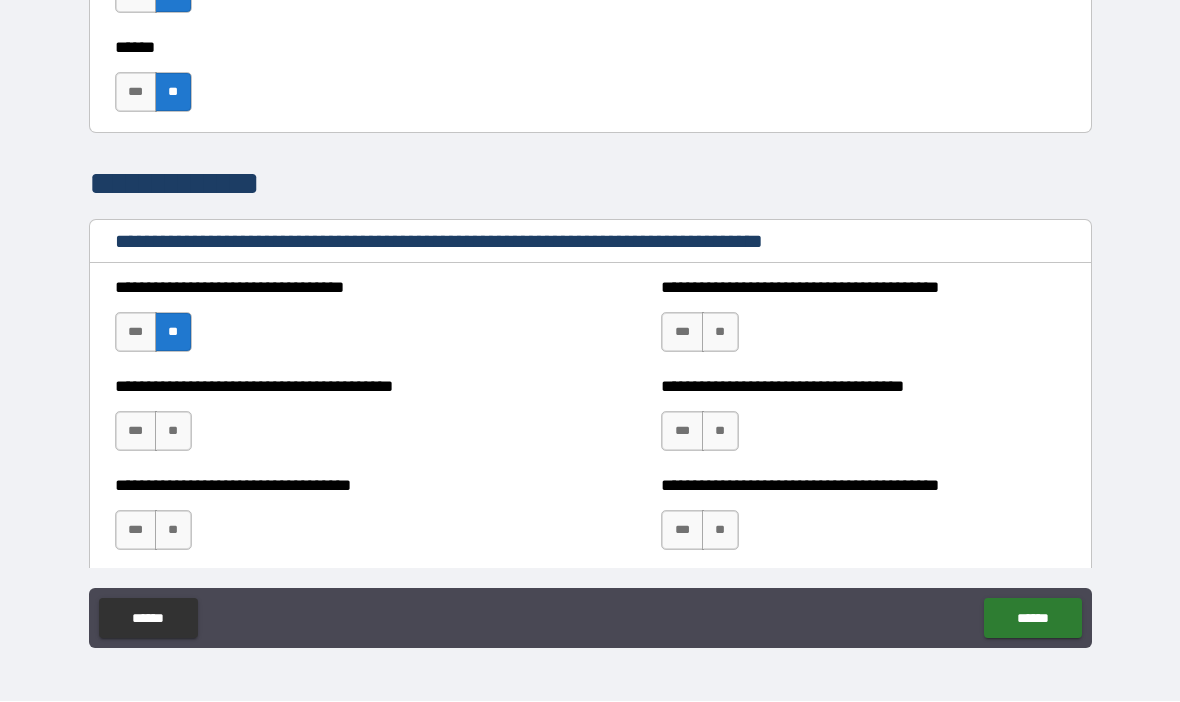 click on "***" at bounding box center [136, 432] 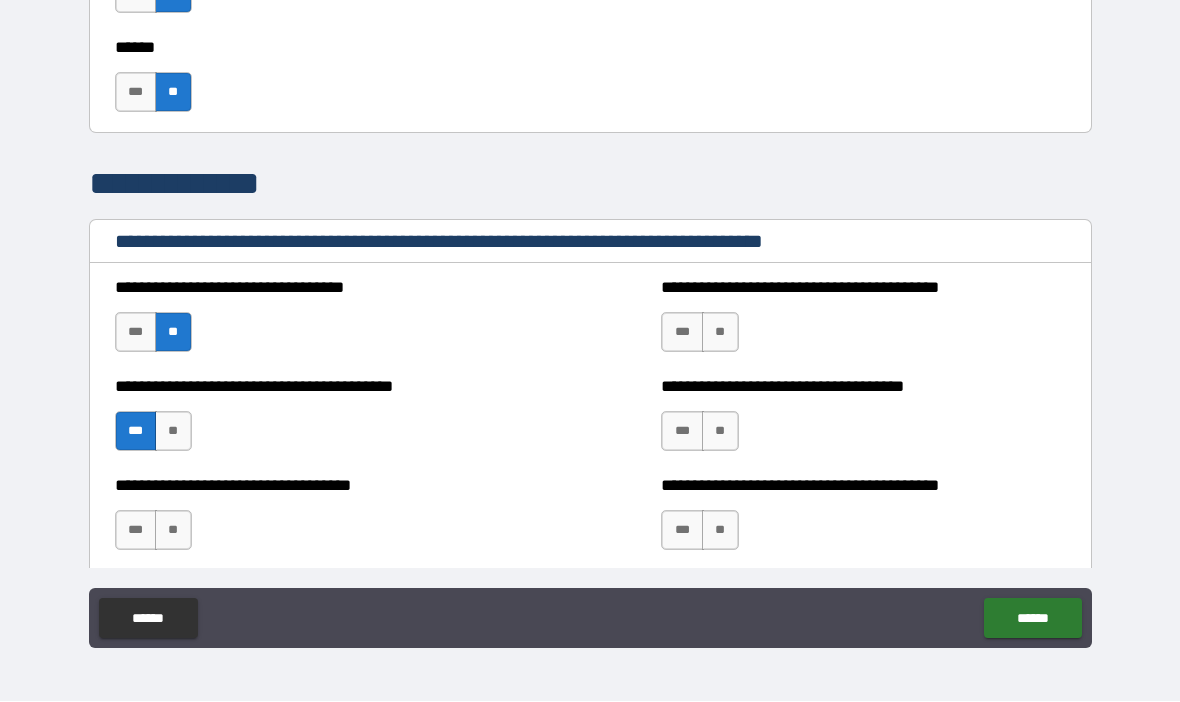 click on "**" at bounding box center [720, 432] 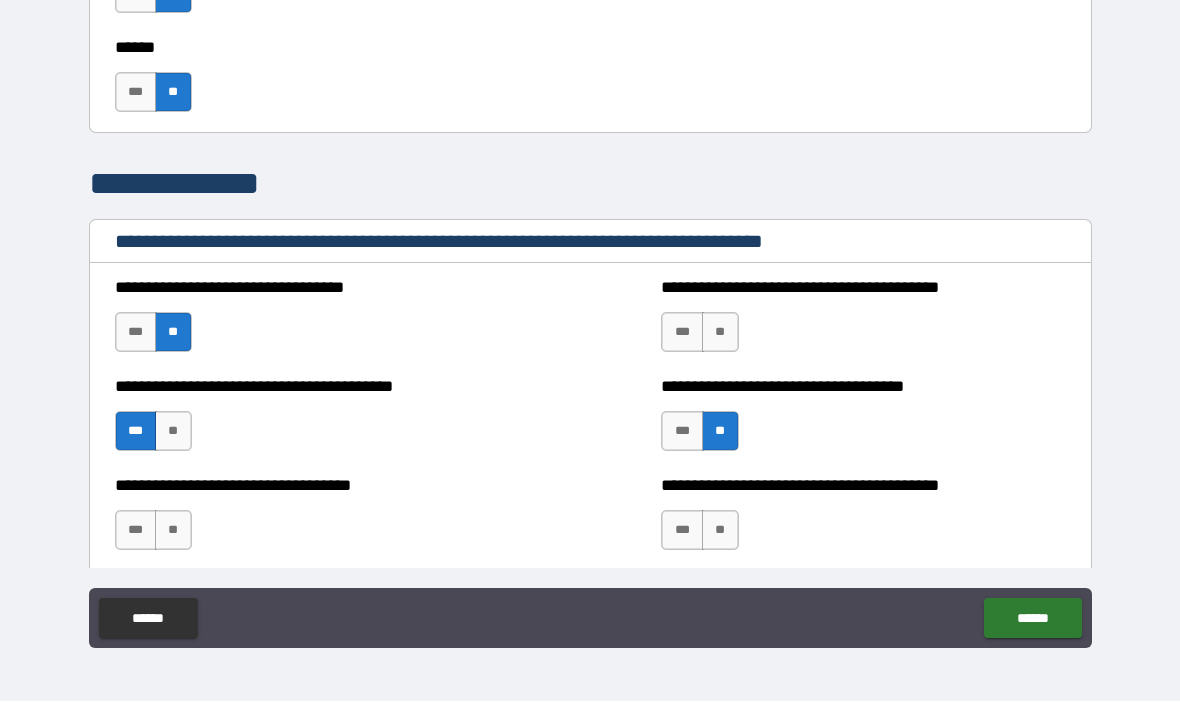 click on "**" at bounding box center [720, 531] 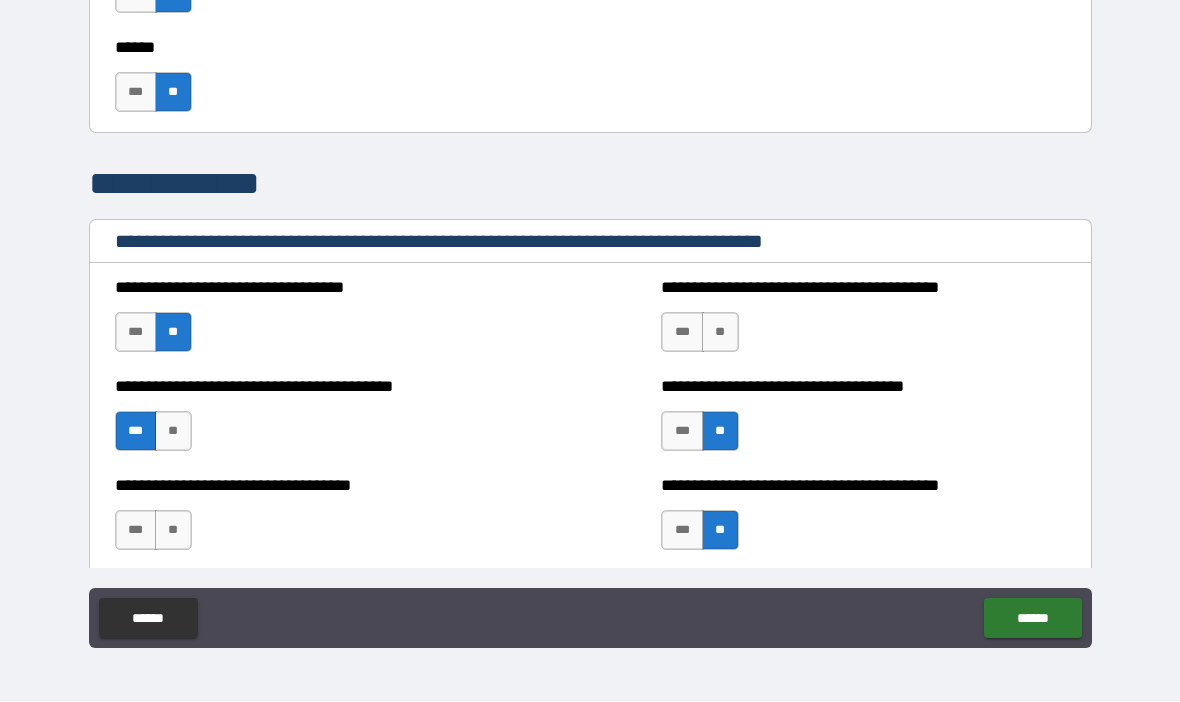 click on "***" at bounding box center [136, 531] 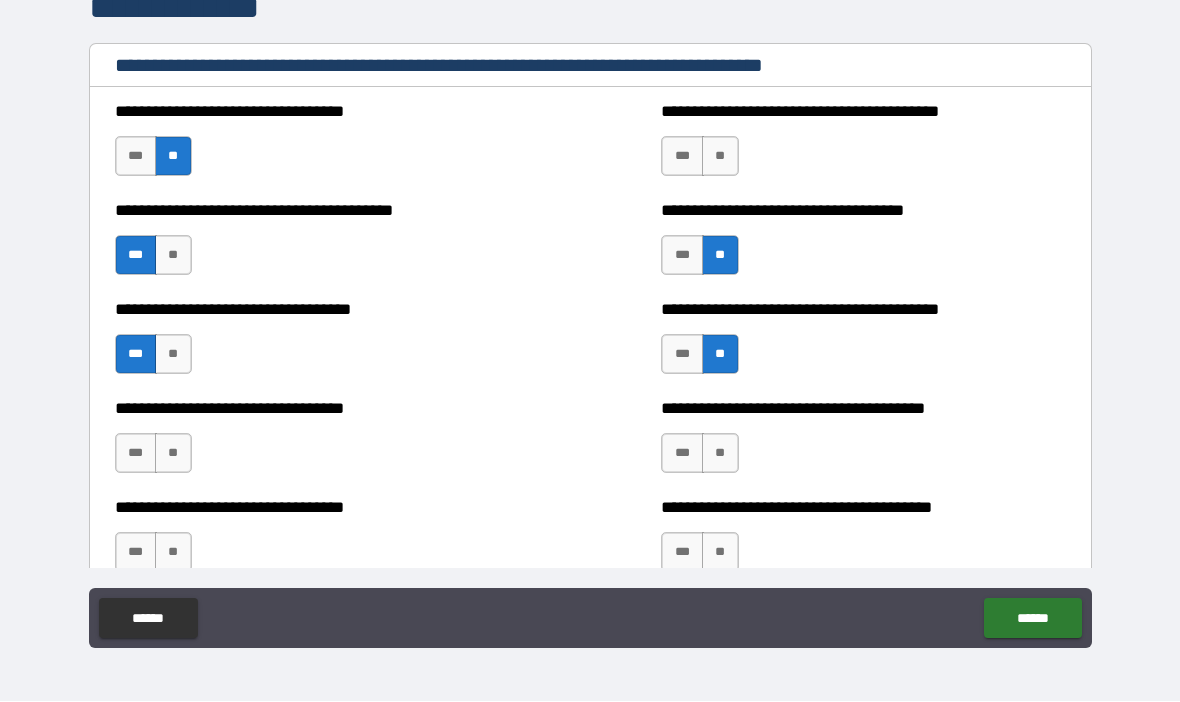 scroll, scrollTop: 3084, scrollLeft: 0, axis: vertical 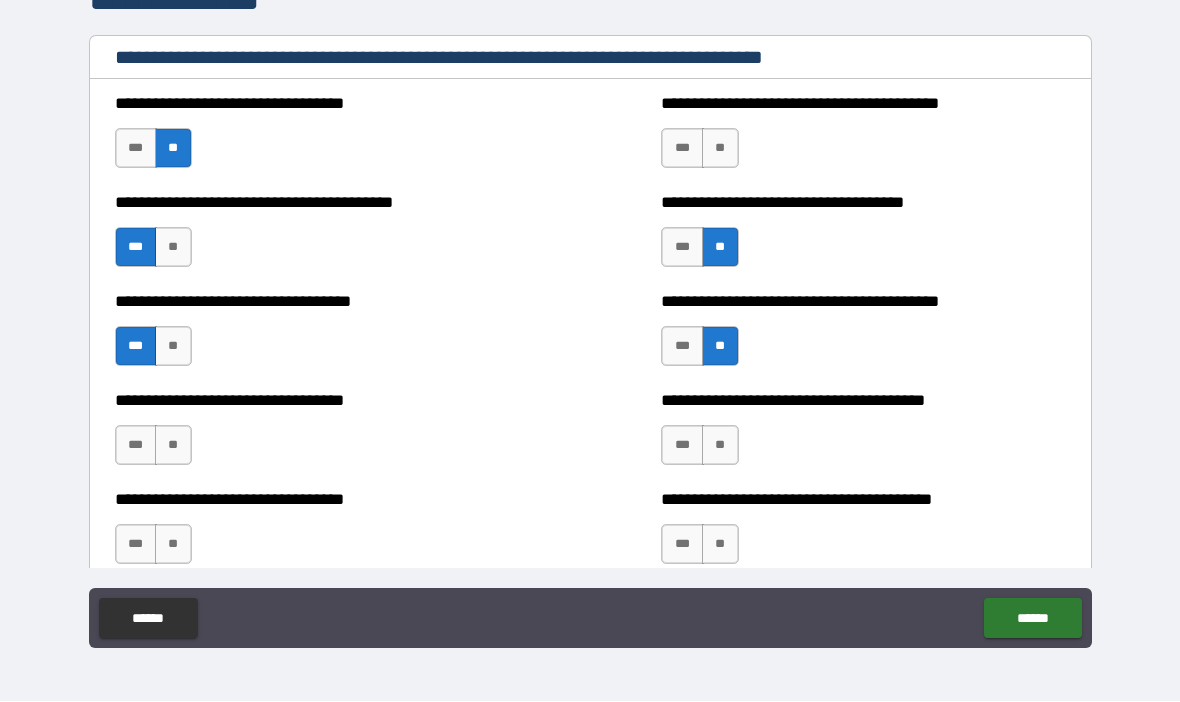 click on "**" at bounding box center [173, 446] 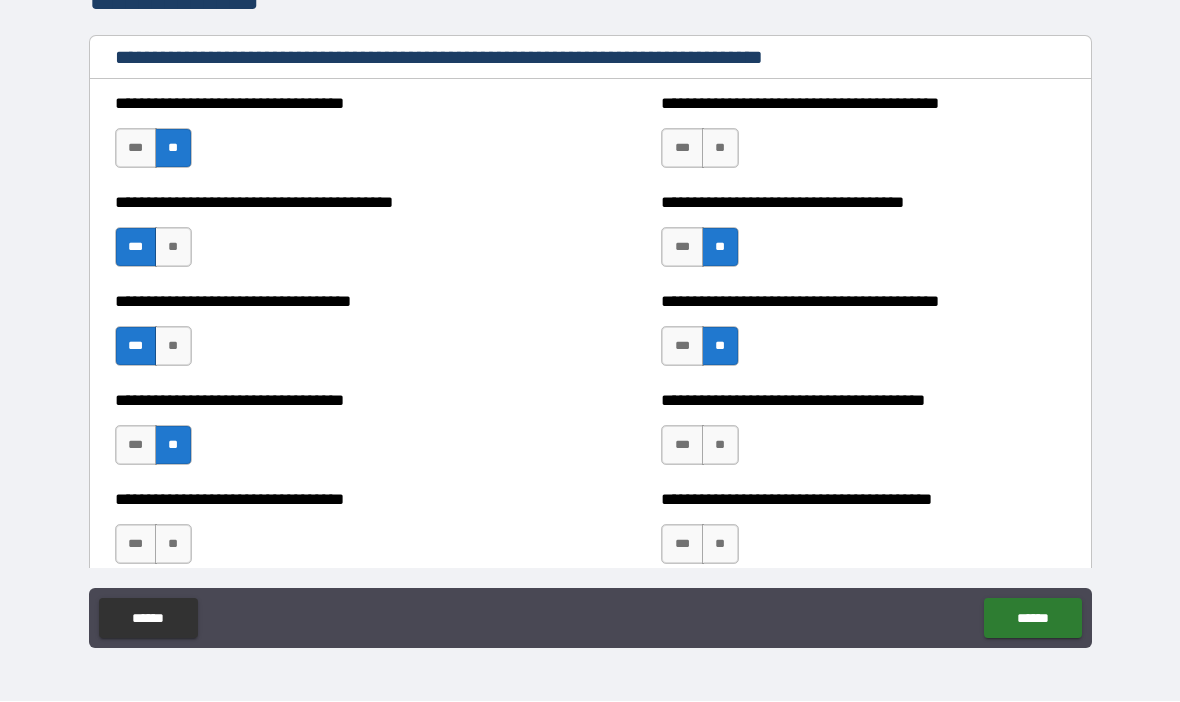 click on "**" at bounding box center (720, 446) 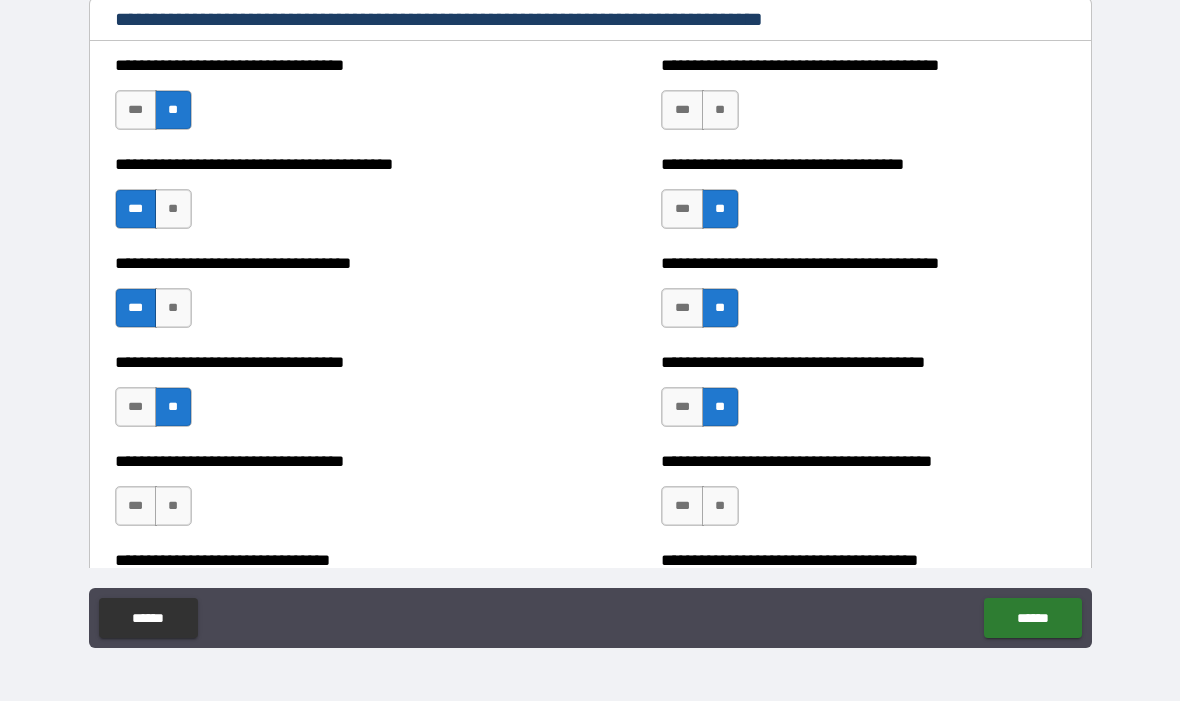 scroll, scrollTop: 3124, scrollLeft: 0, axis: vertical 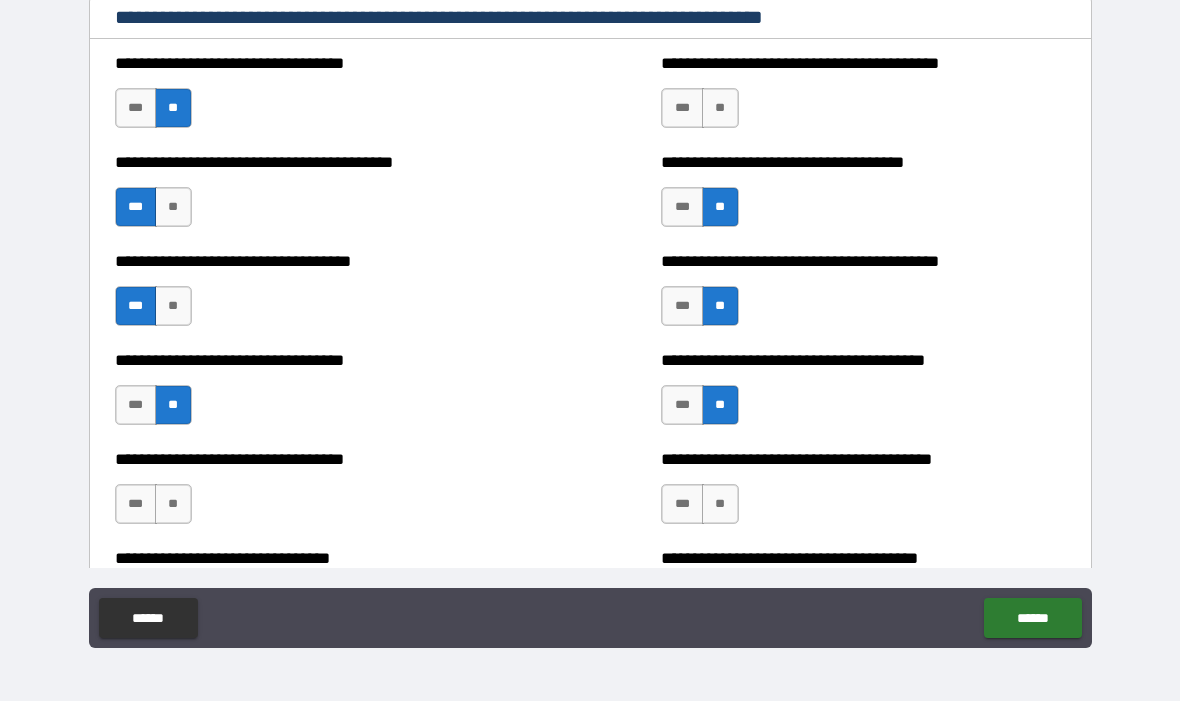 click on "**" at bounding box center (173, 505) 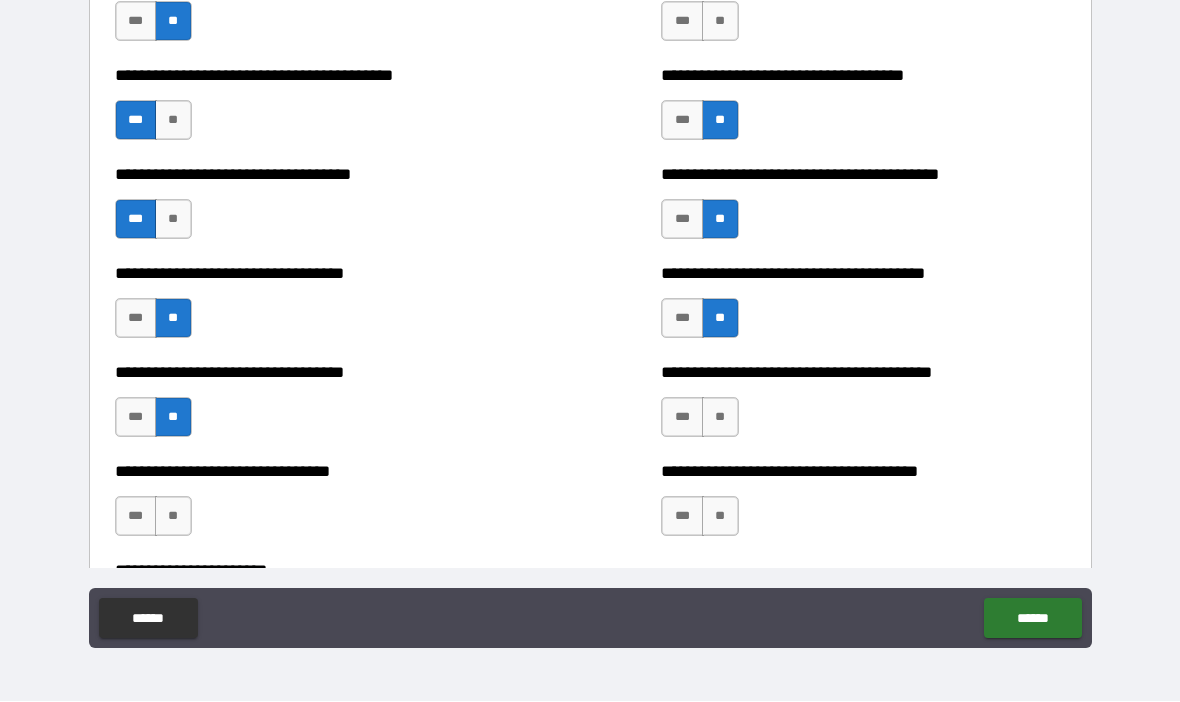 scroll, scrollTop: 3212, scrollLeft: 0, axis: vertical 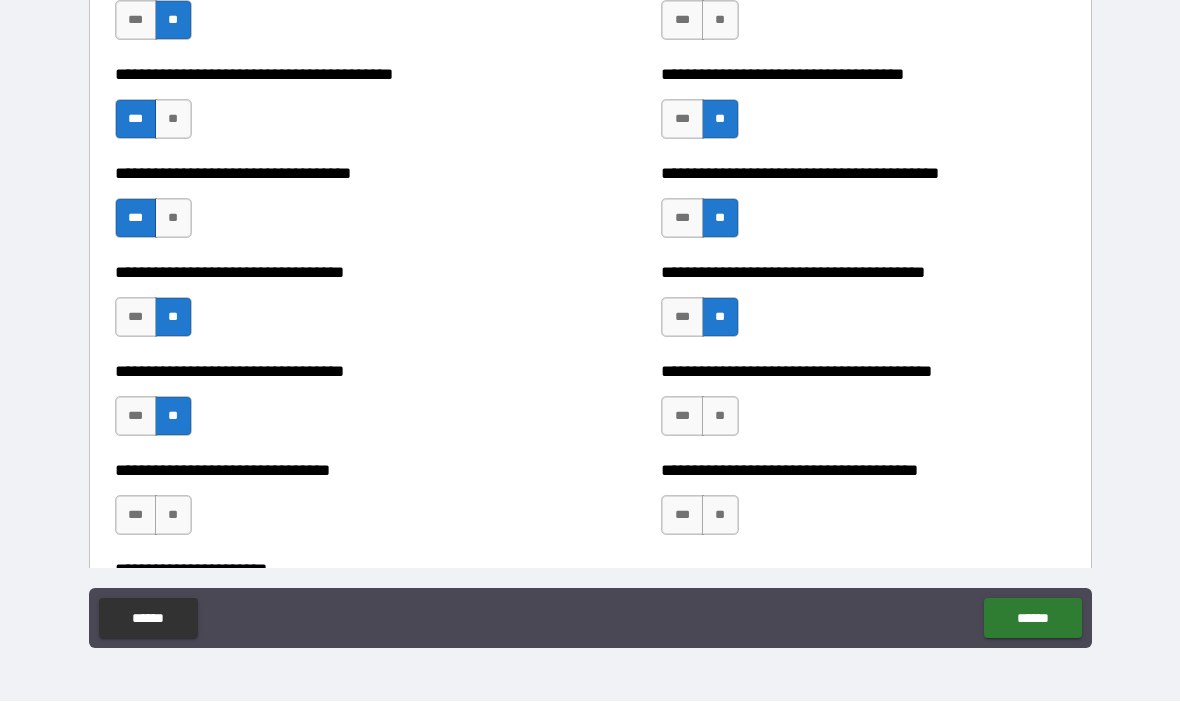 click on "**" at bounding box center (720, 417) 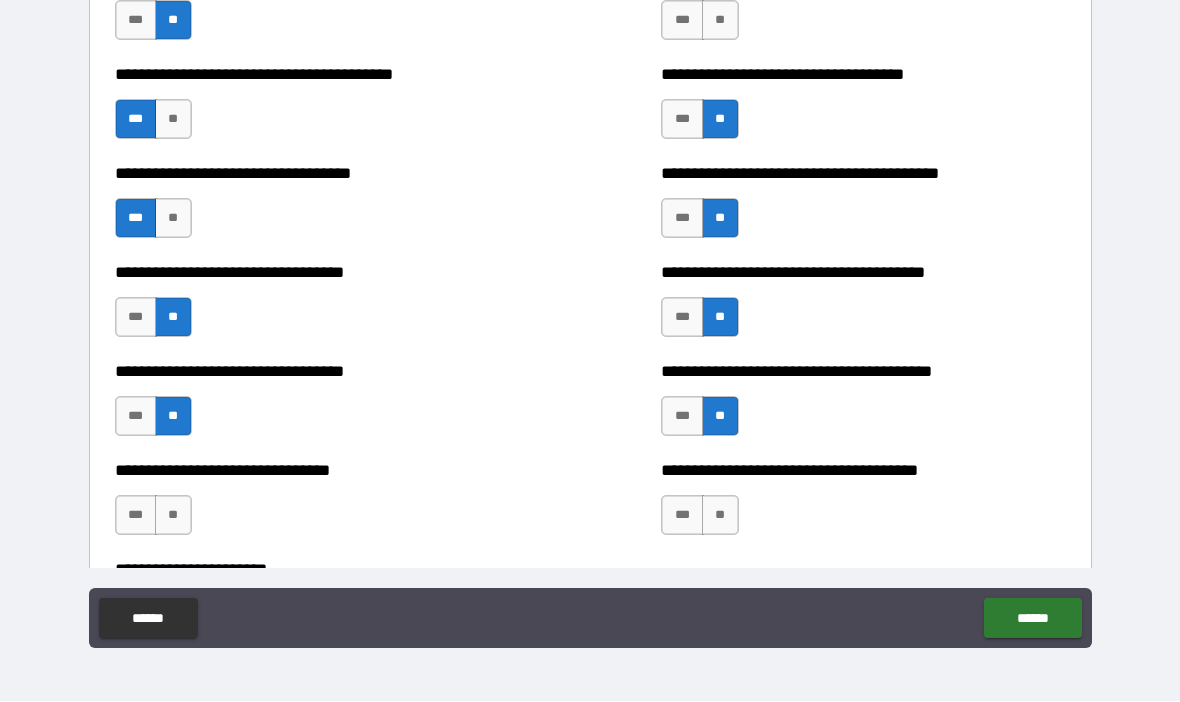 click on "***" at bounding box center [136, 516] 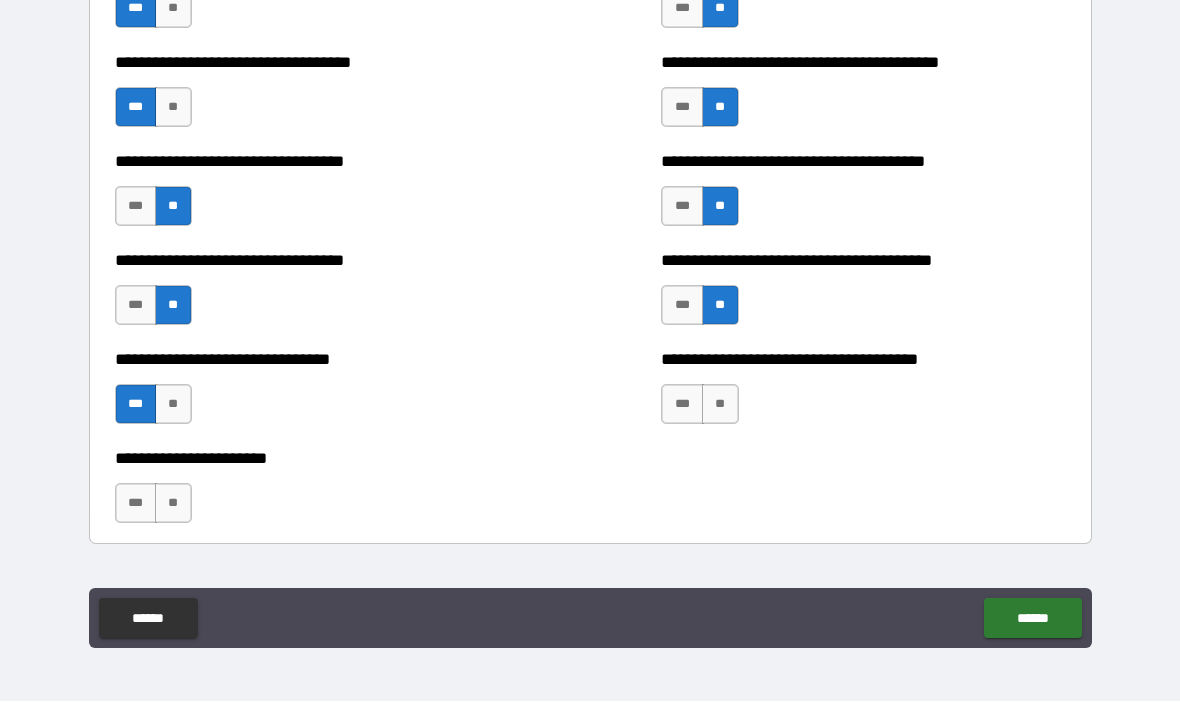 scroll, scrollTop: 3329, scrollLeft: 0, axis: vertical 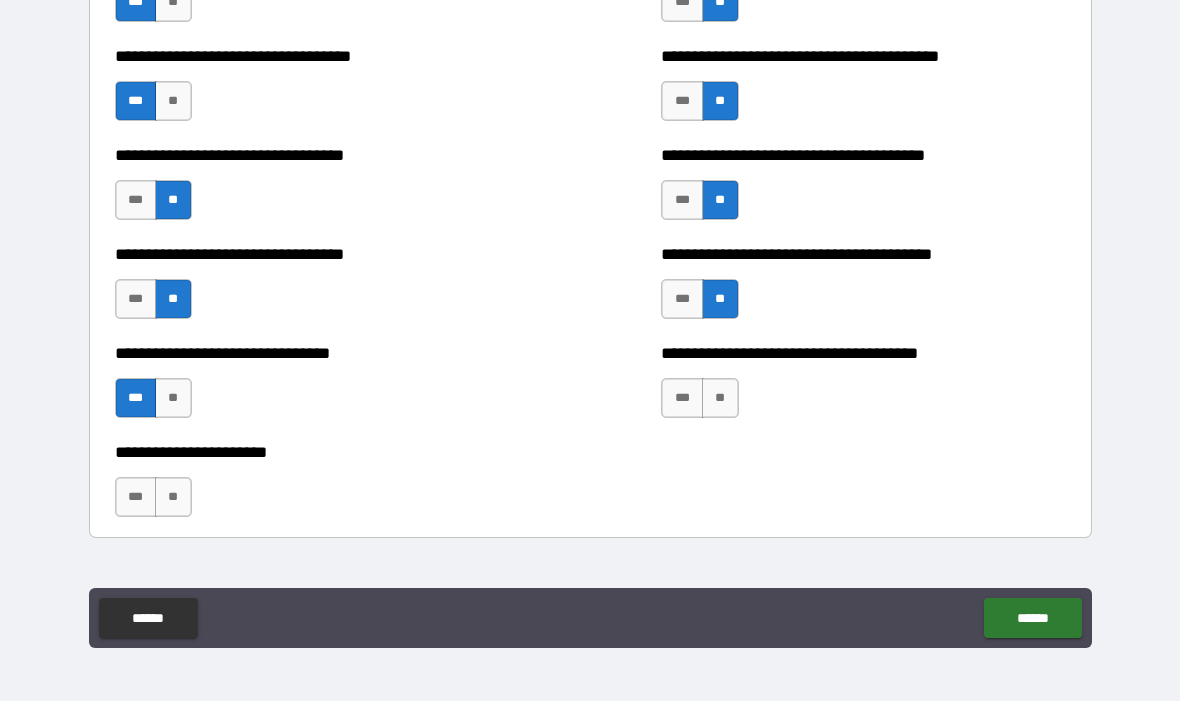 click on "**" at bounding box center [720, 399] 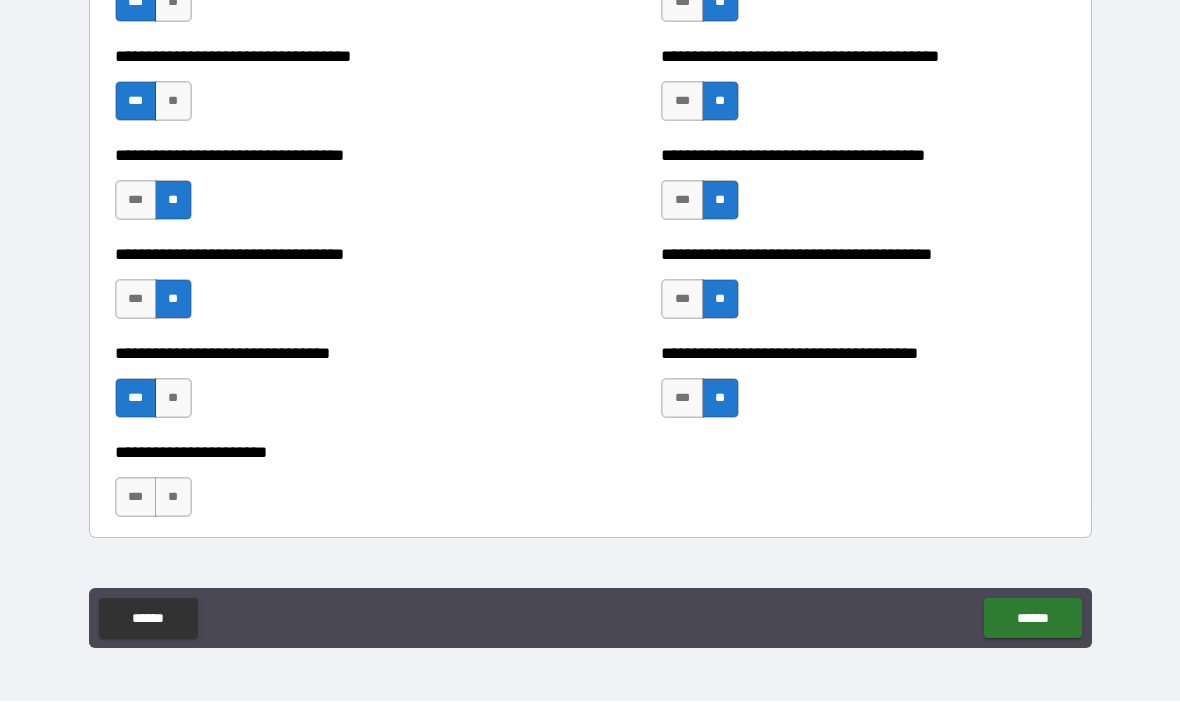 click on "**" at bounding box center [173, 498] 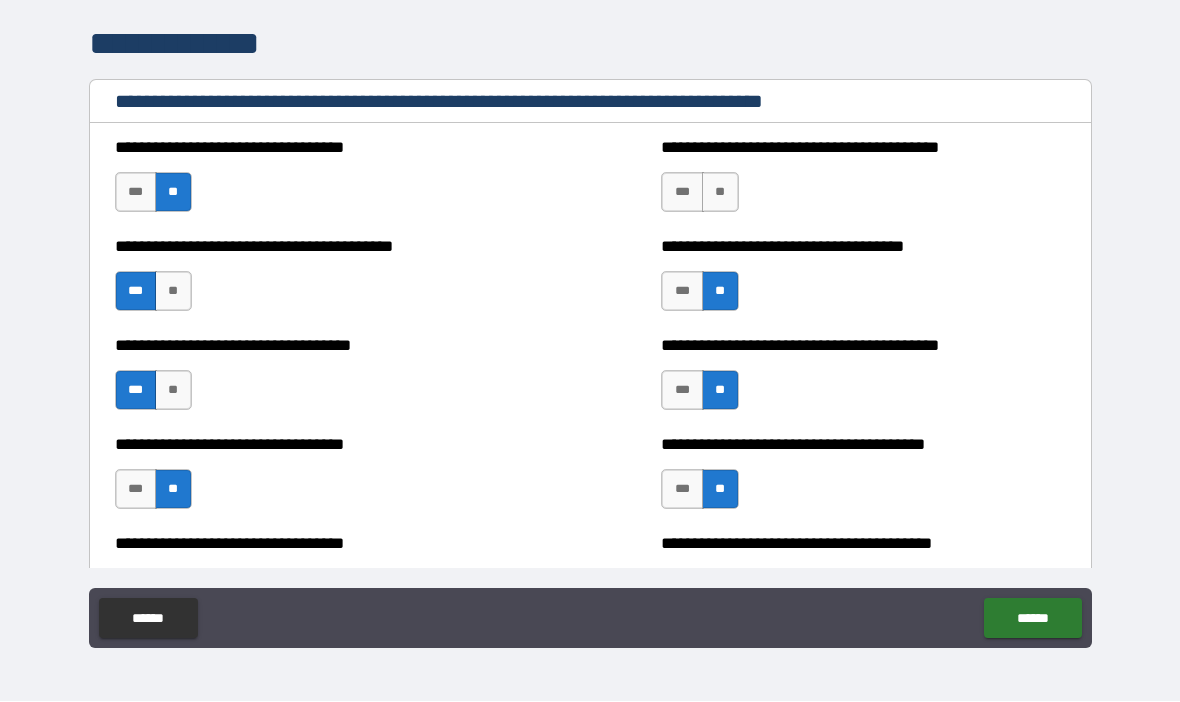 scroll, scrollTop: 3039, scrollLeft: 0, axis: vertical 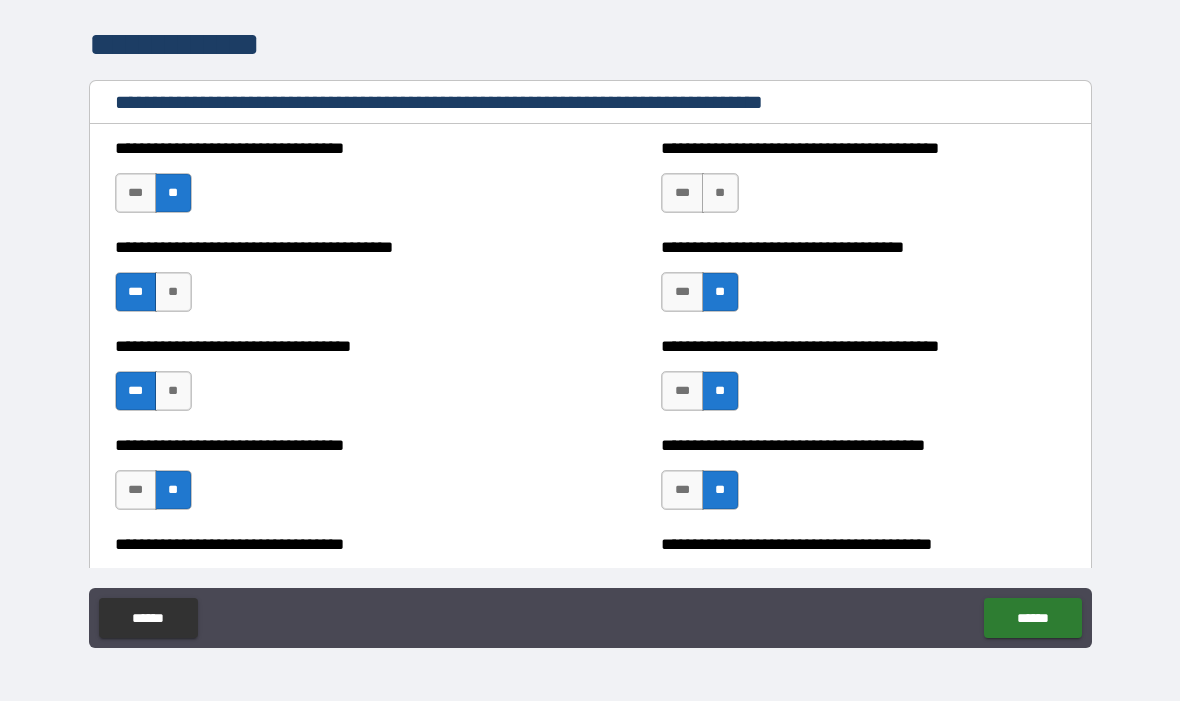 click on "***" at bounding box center (682, 194) 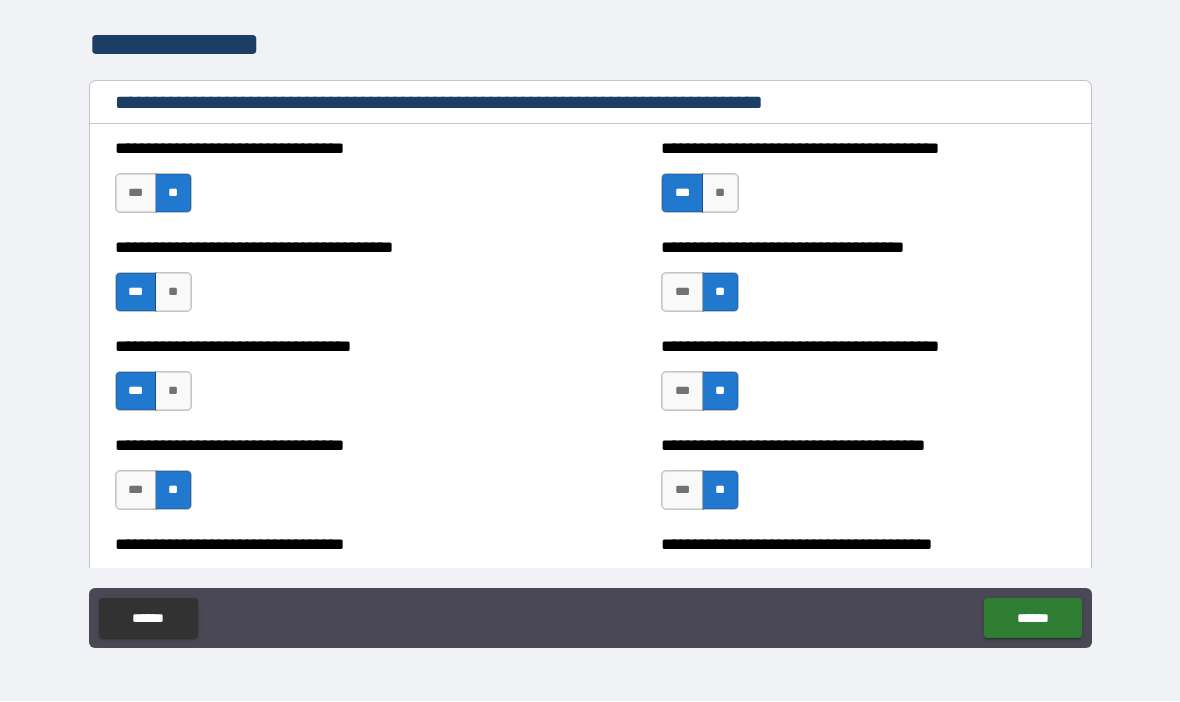 click on "**" at bounding box center [720, 194] 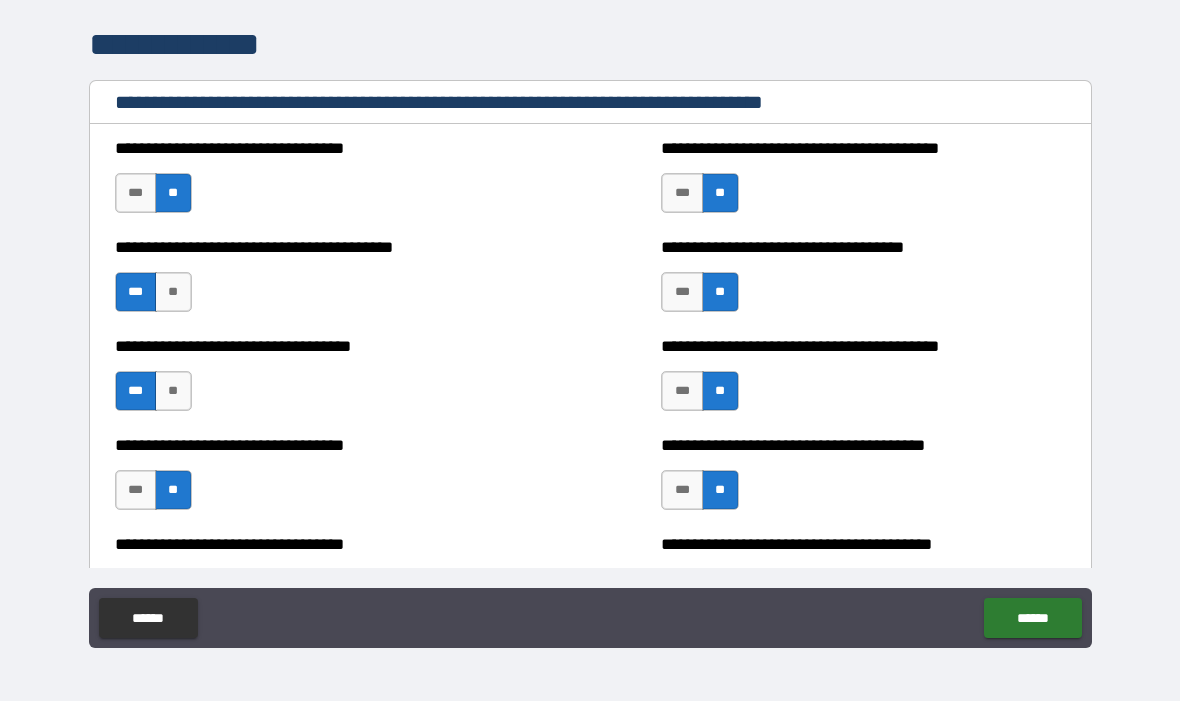 click on "***" at bounding box center (682, 194) 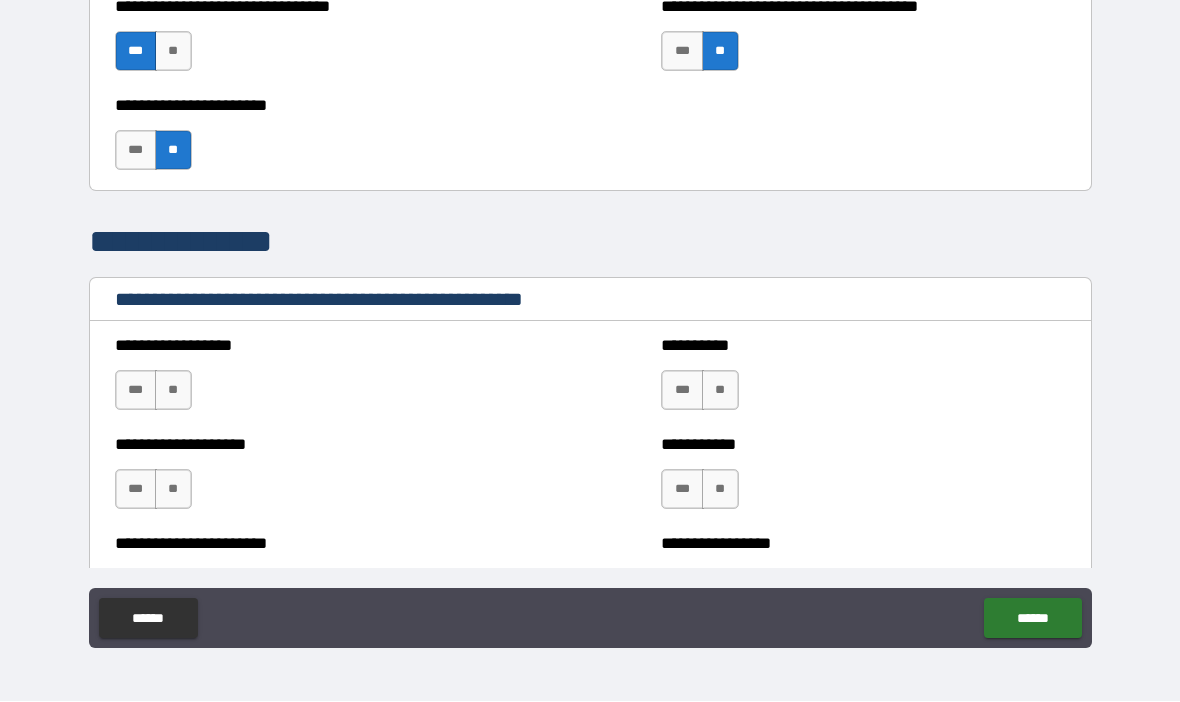 scroll, scrollTop: 3677, scrollLeft: 0, axis: vertical 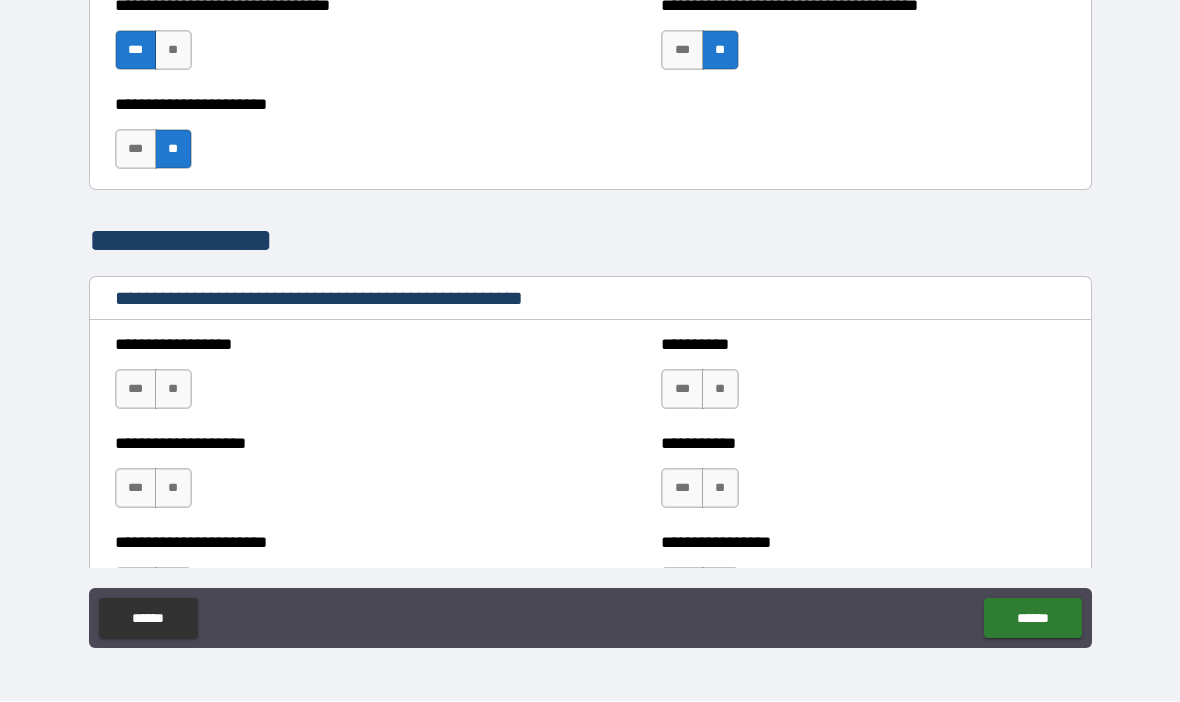 click on "**" at bounding box center [173, 390] 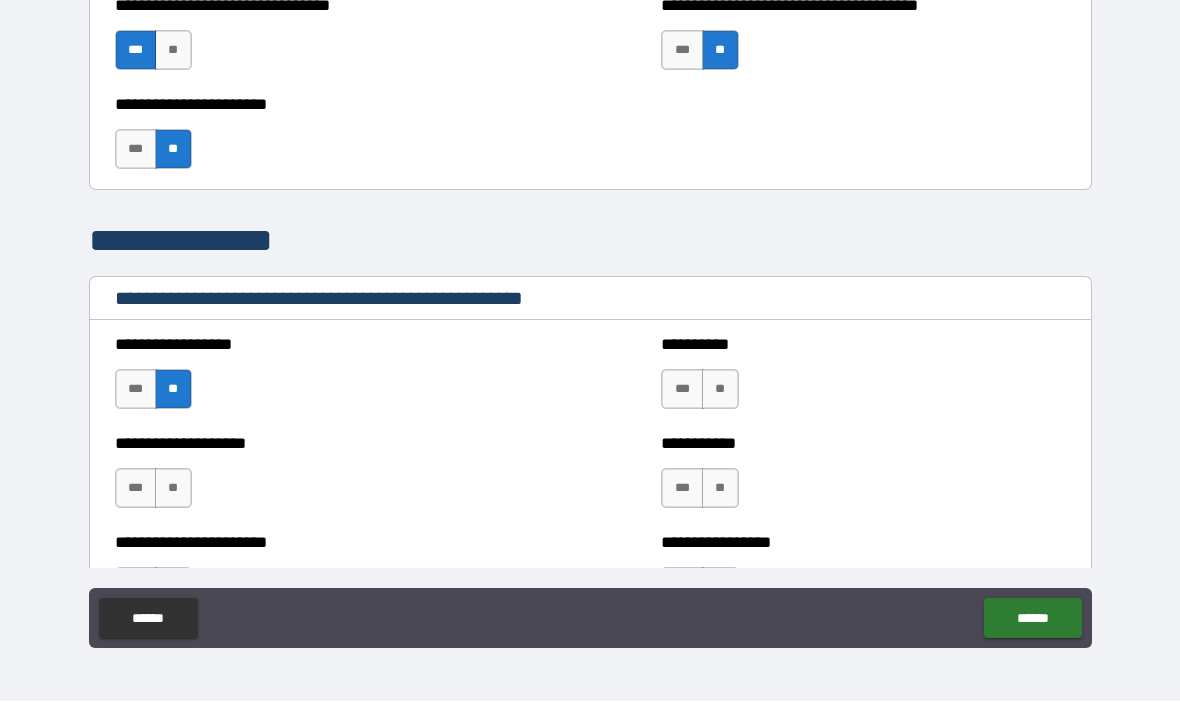 click on "**" at bounding box center [720, 390] 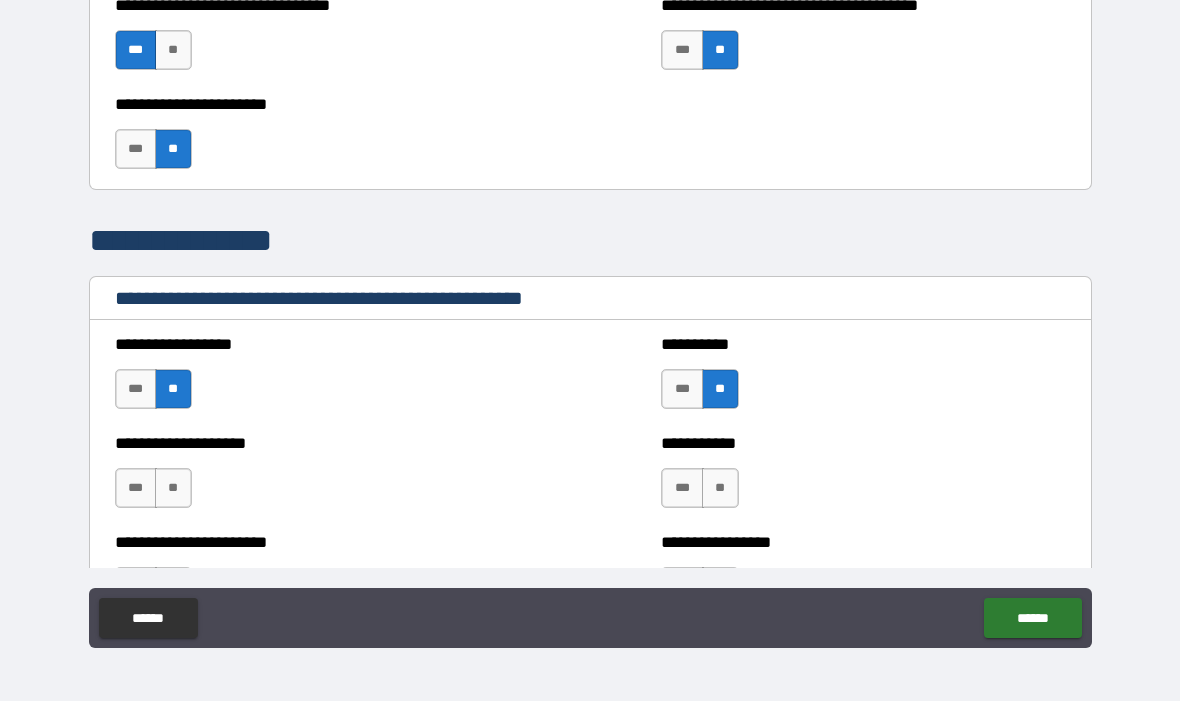 click on "**" at bounding box center [720, 489] 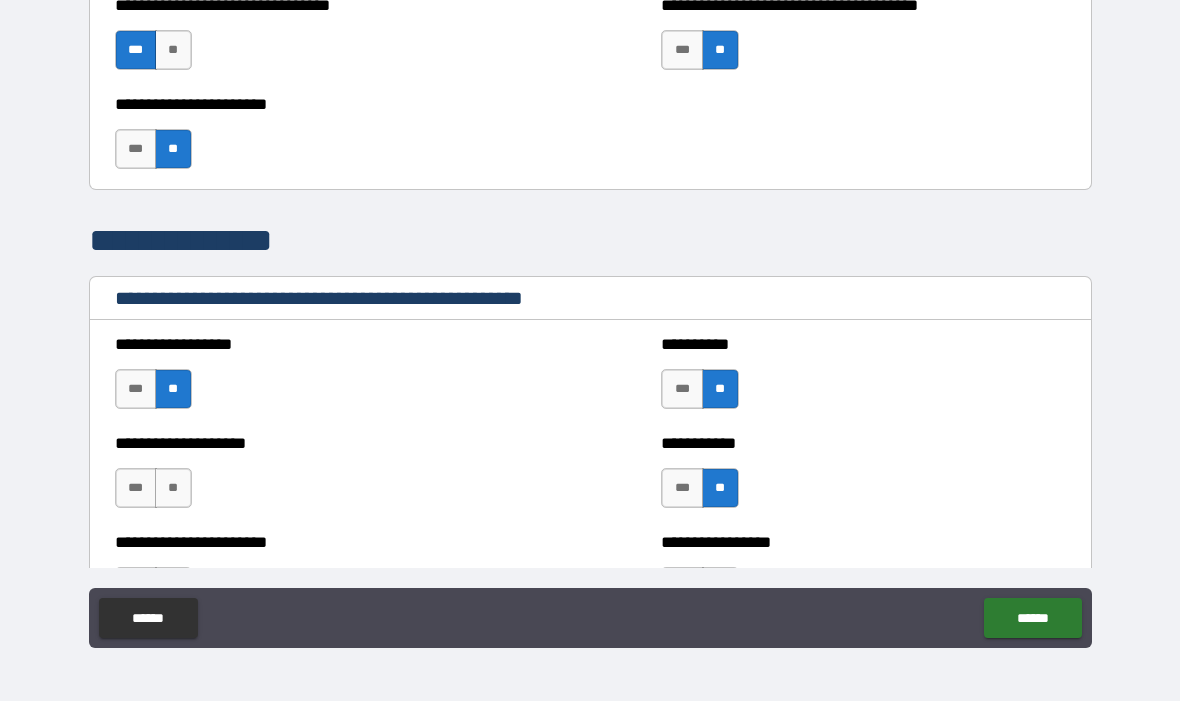click on "**" at bounding box center (173, 489) 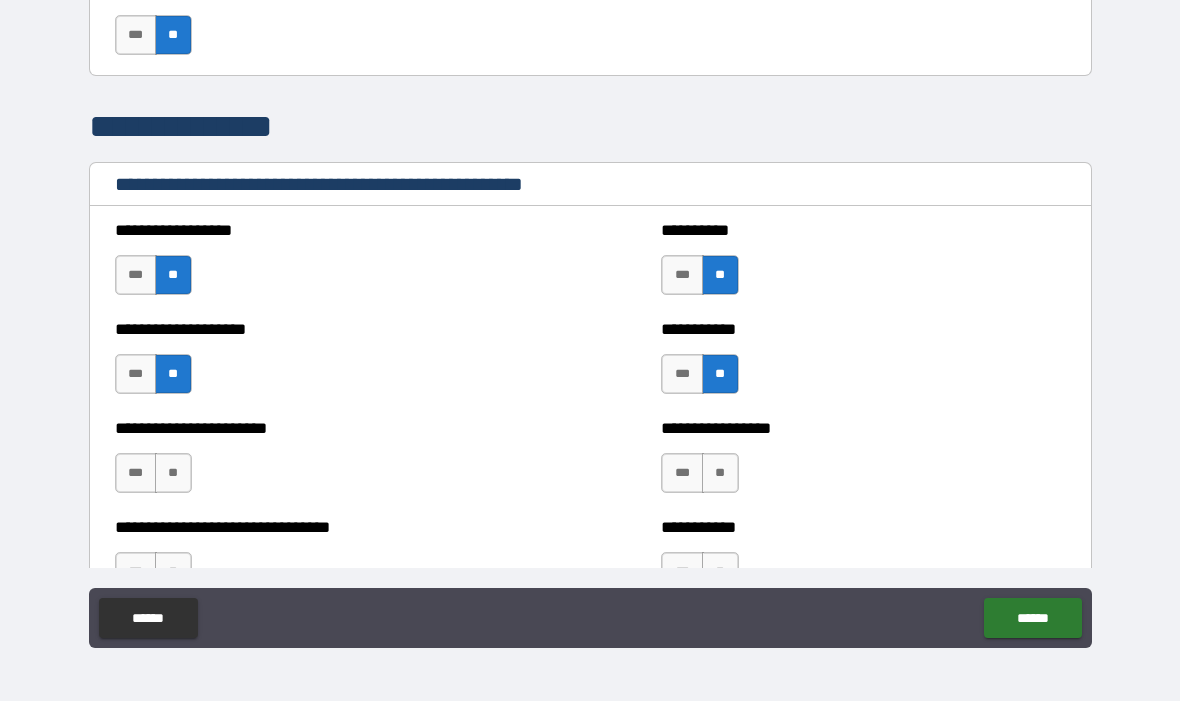 scroll, scrollTop: 3794, scrollLeft: 0, axis: vertical 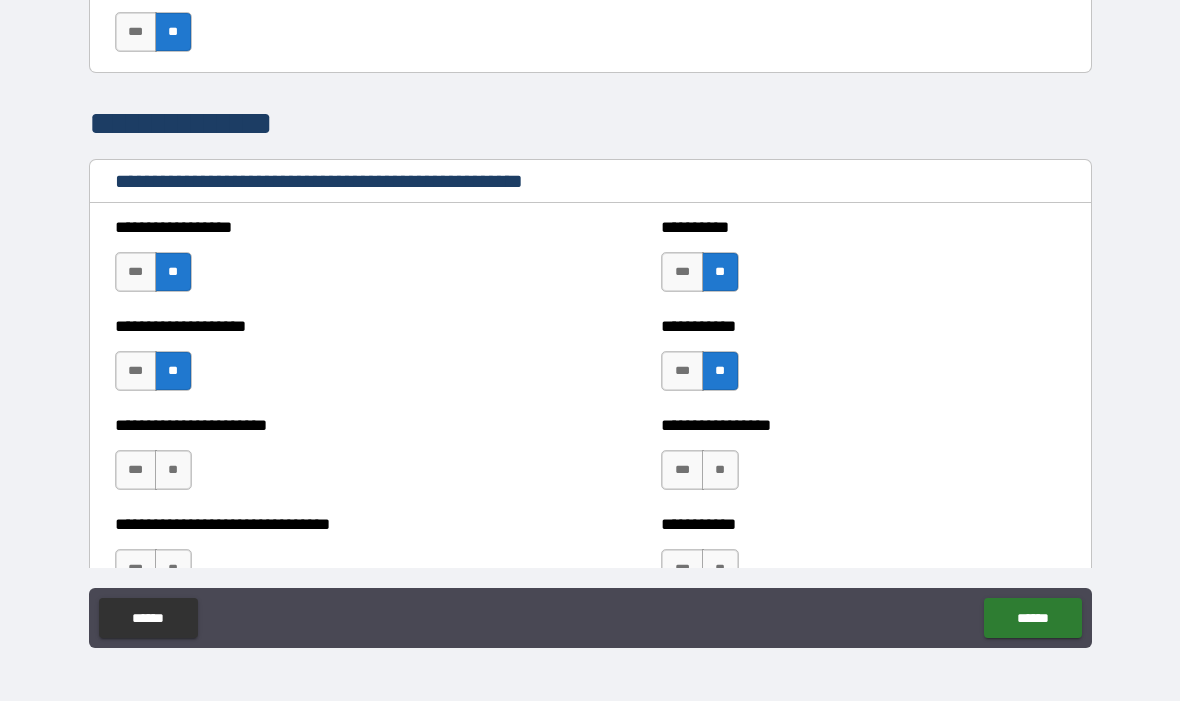 click on "**" at bounding box center [173, 471] 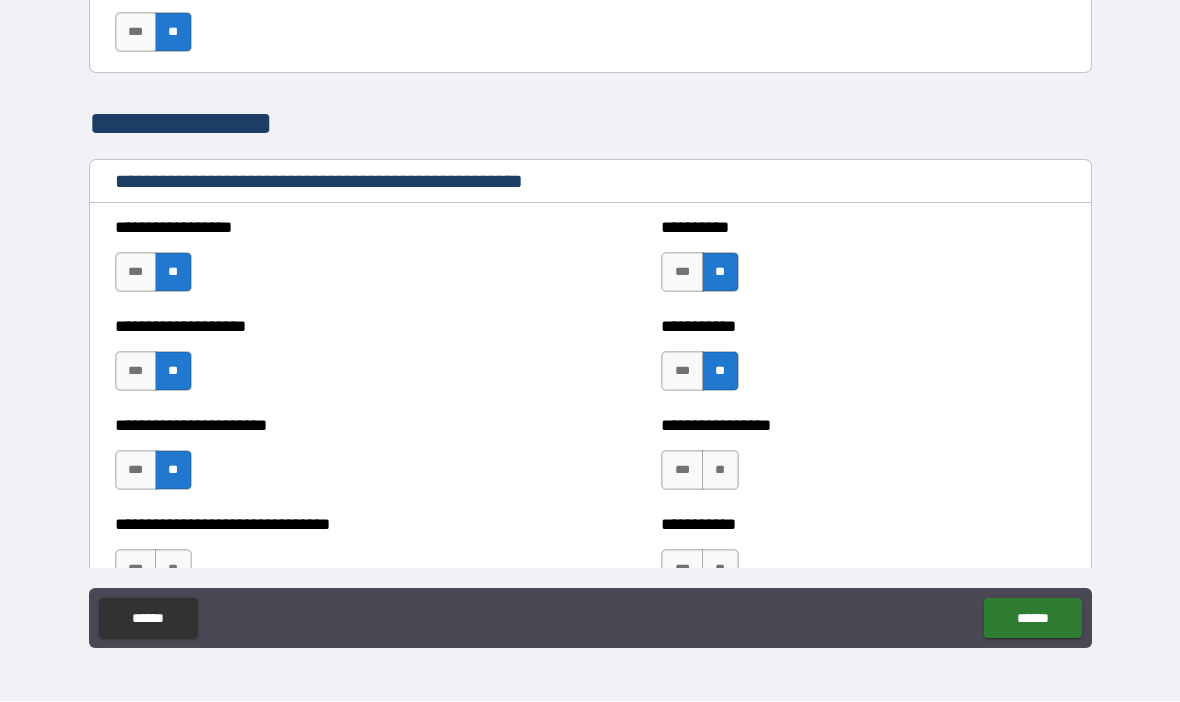 click on "**" at bounding box center (720, 471) 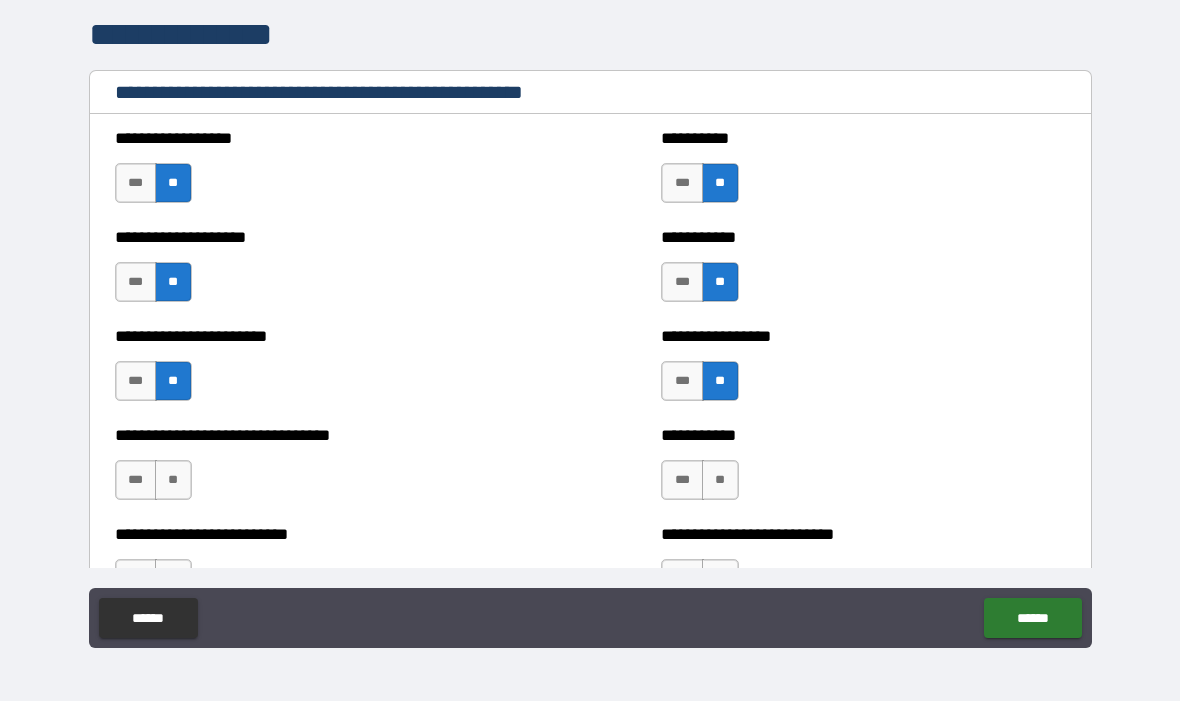 scroll, scrollTop: 3887, scrollLeft: 0, axis: vertical 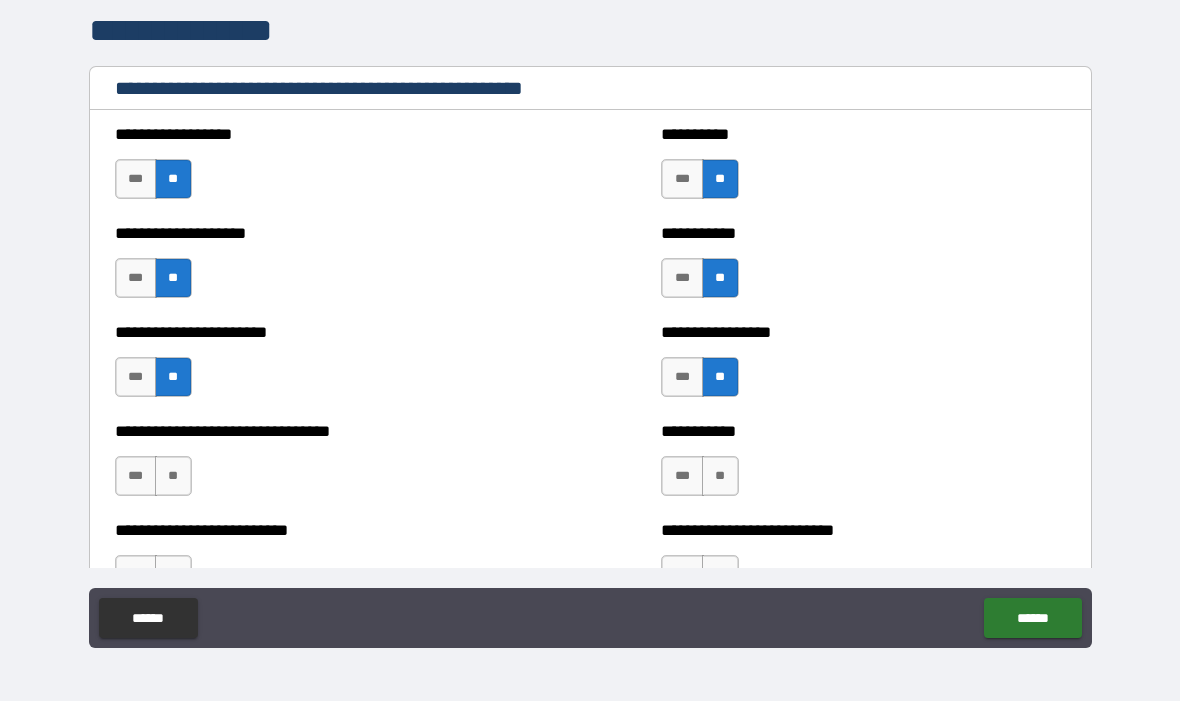 click on "**" at bounding box center [173, 477] 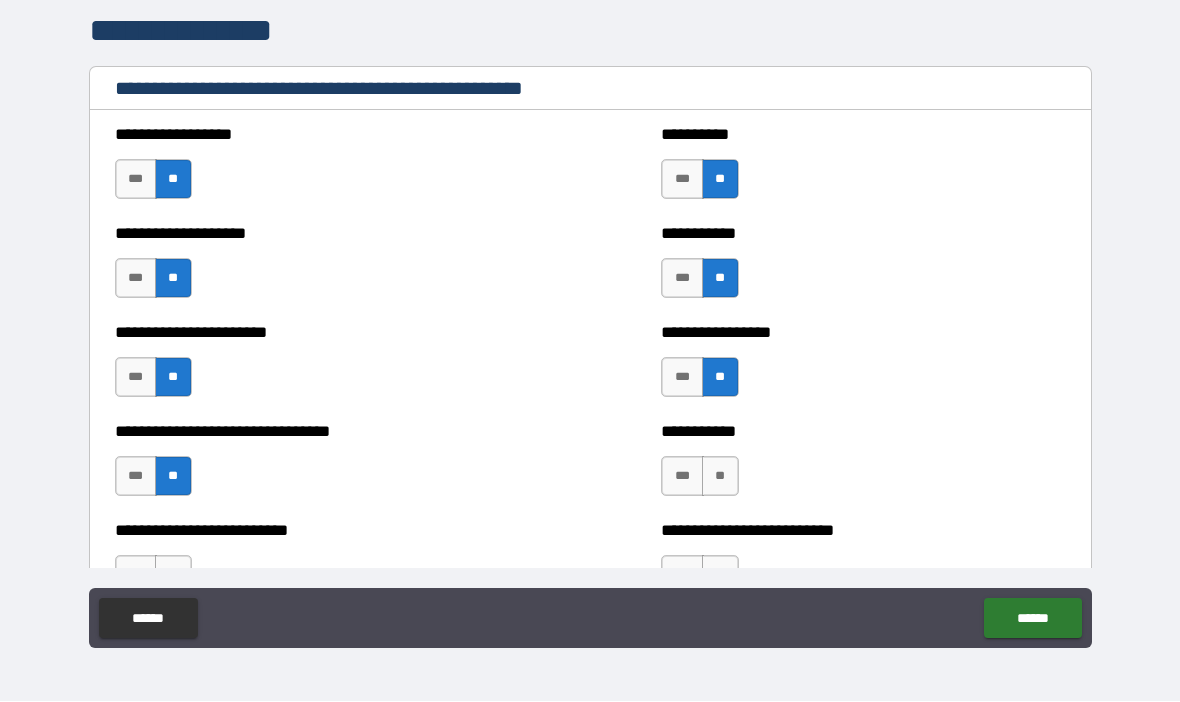 click on "**" at bounding box center [720, 477] 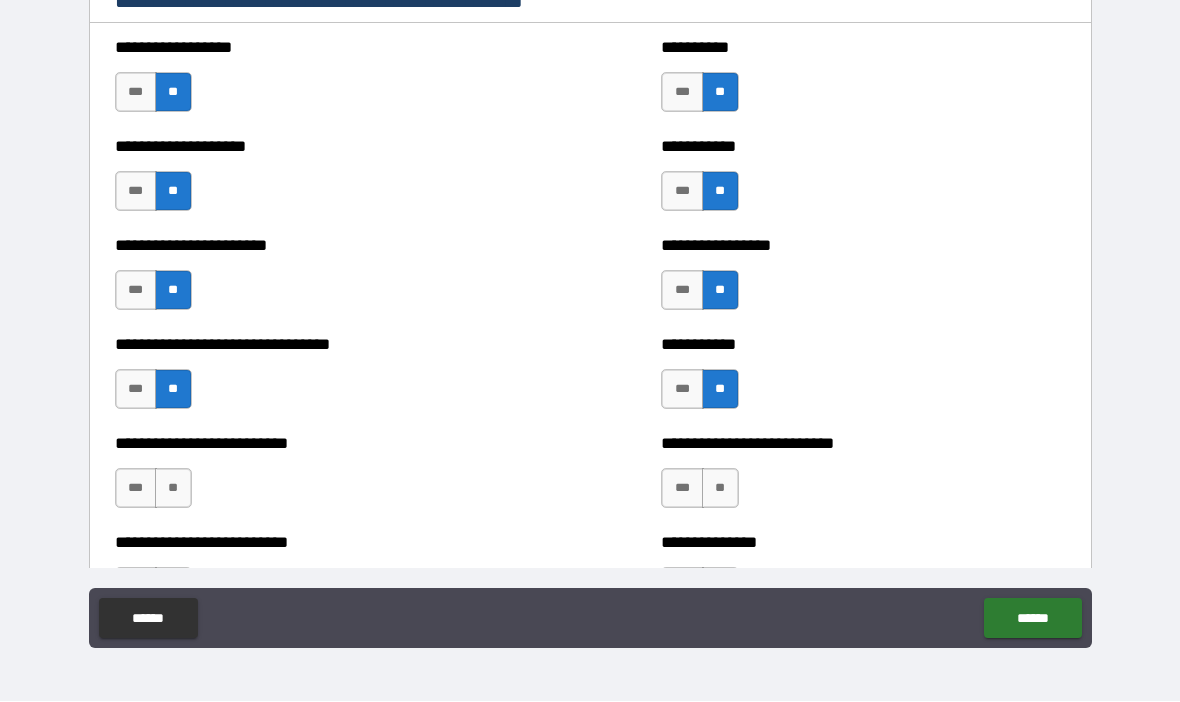 scroll, scrollTop: 3976, scrollLeft: 0, axis: vertical 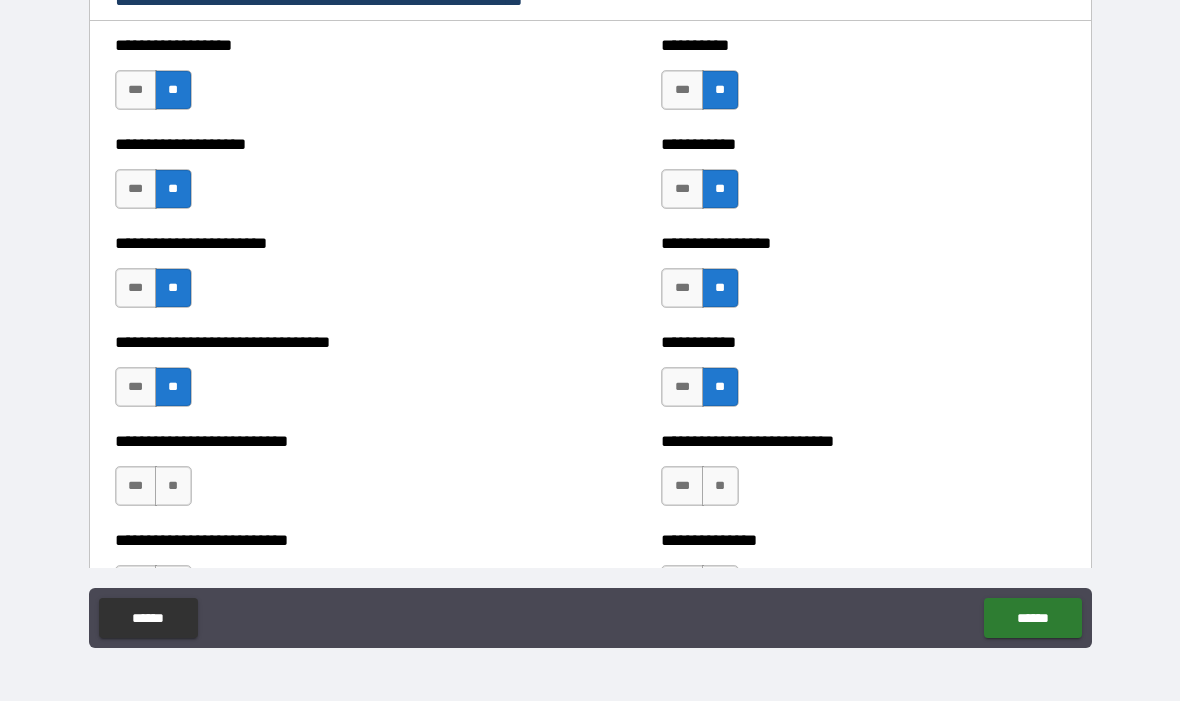 click on "**" at bounding box center [173, 487] 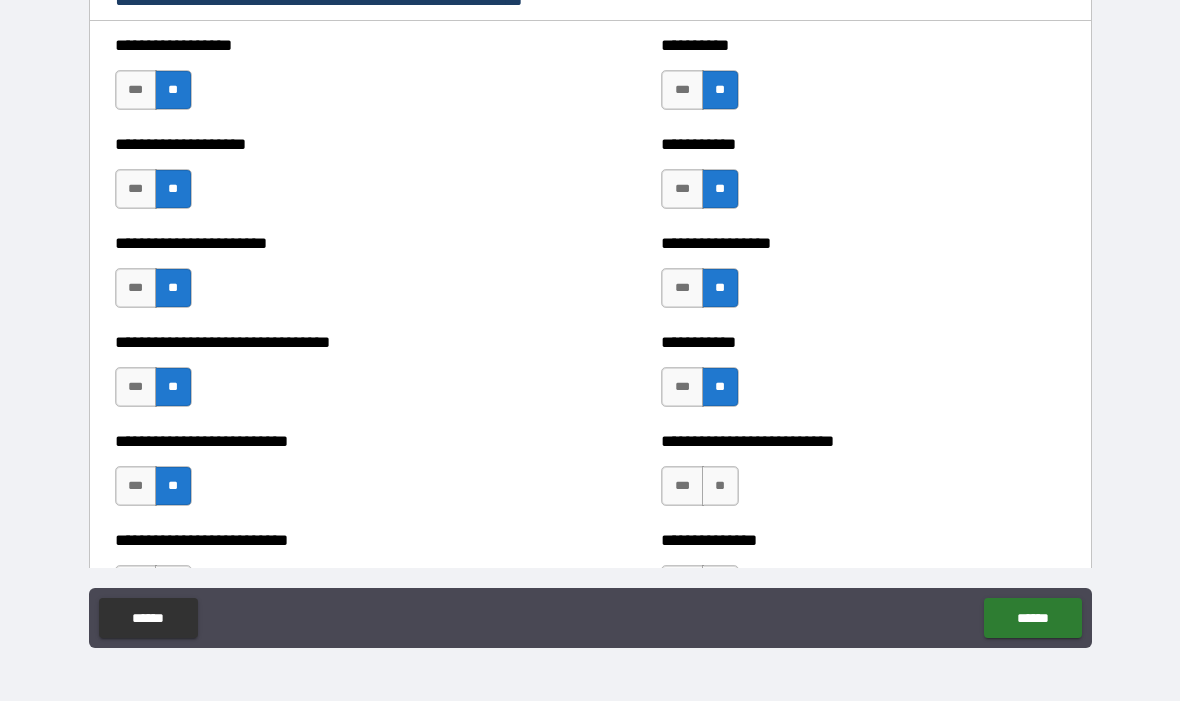 click on "**" at bounding box center (720, 487) 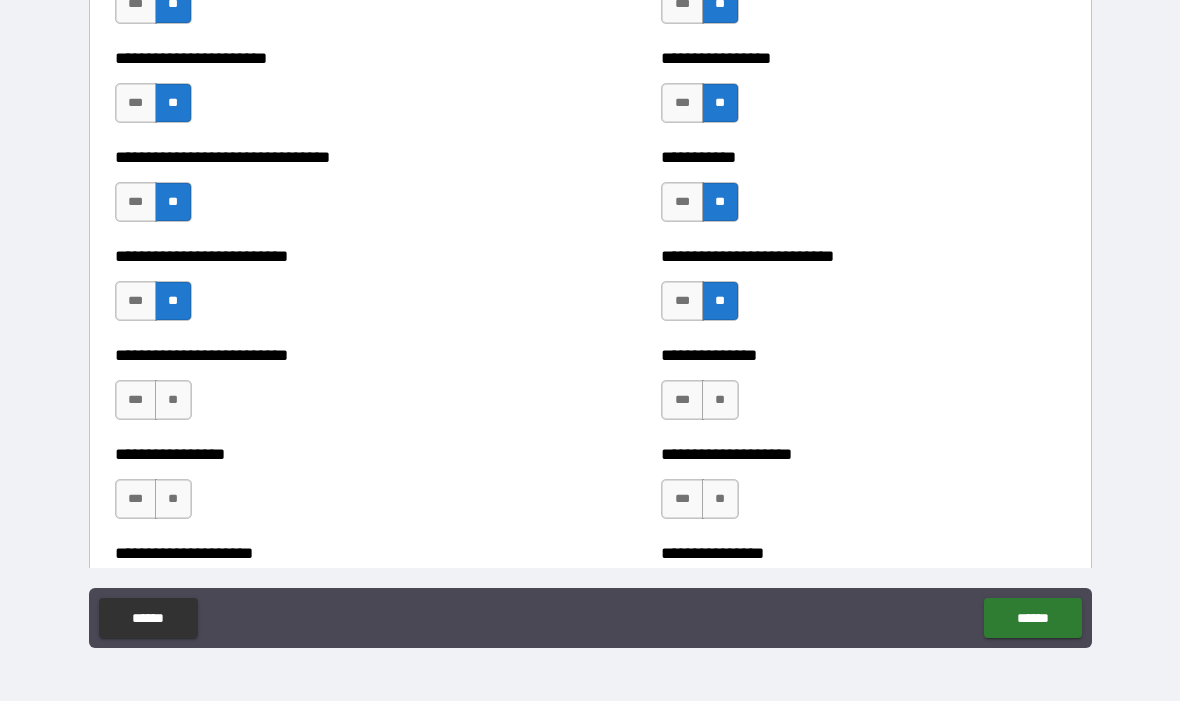 scroll, scrollTop: 4169, scrollLeft: 0, axis: vertical 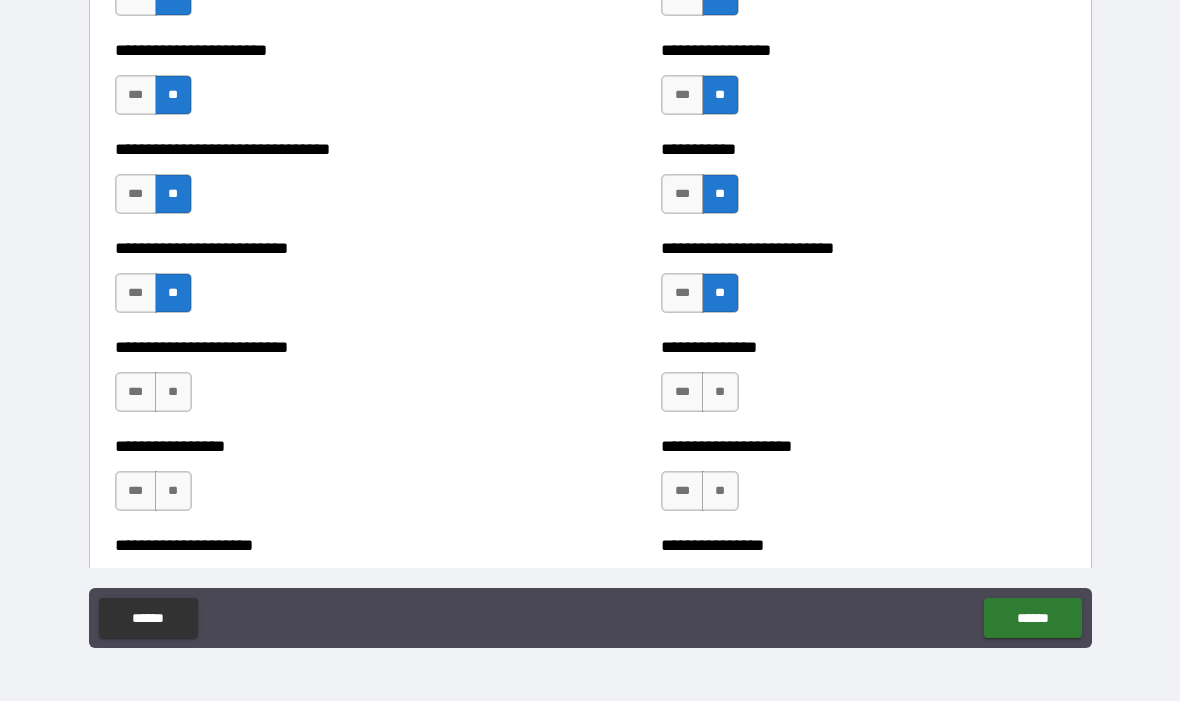 click on "**" at bounding box center [720, 393] 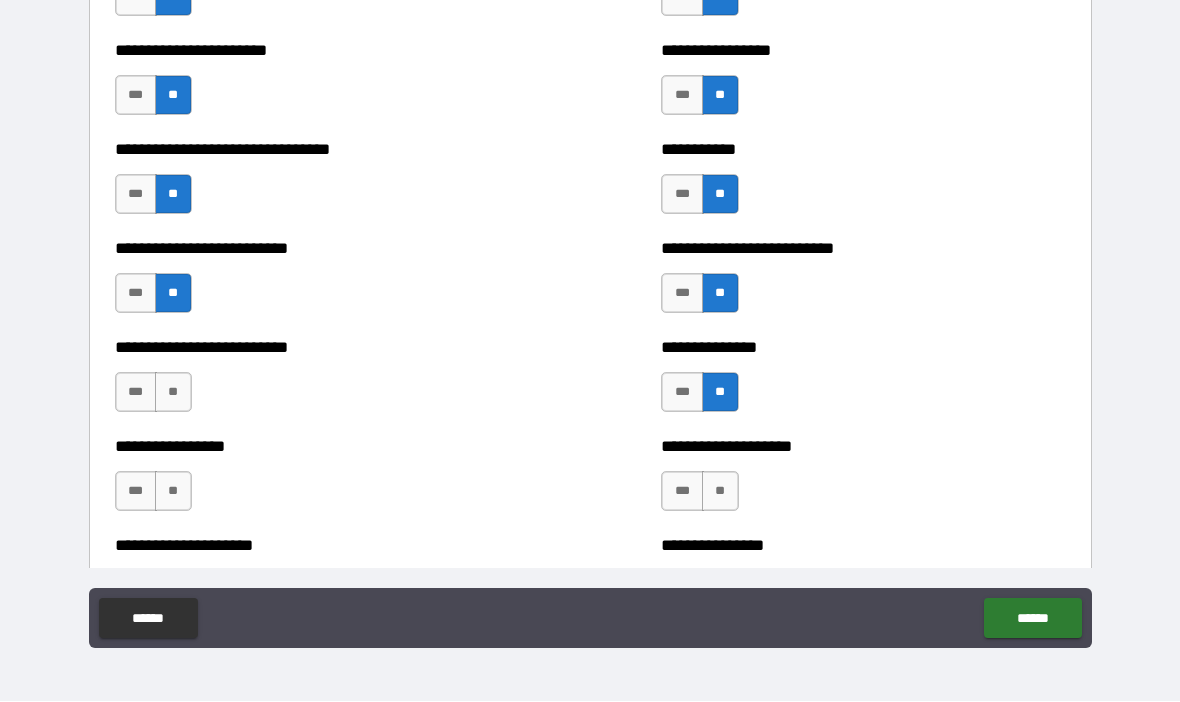 click on "**" at bounding box center [173, 393] 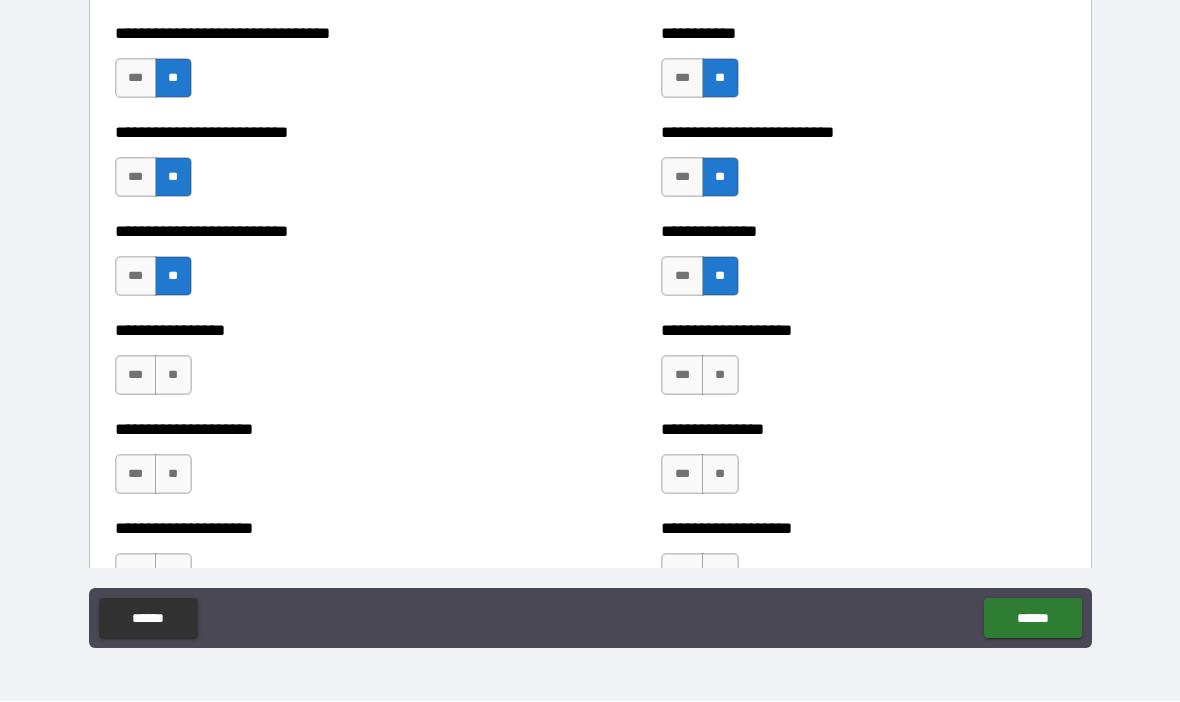 scroll, scrollTop: 4292, scrollLeft: 0, axis: vertical 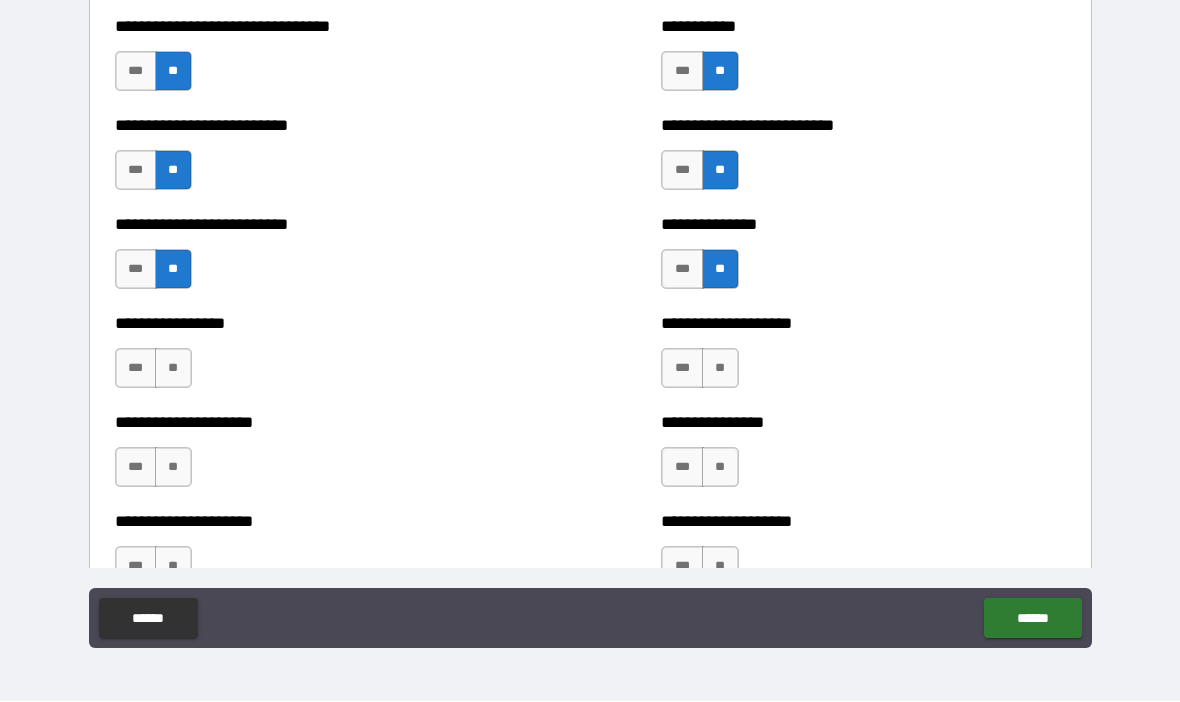 click on "**" at bounding box center [720, 369] 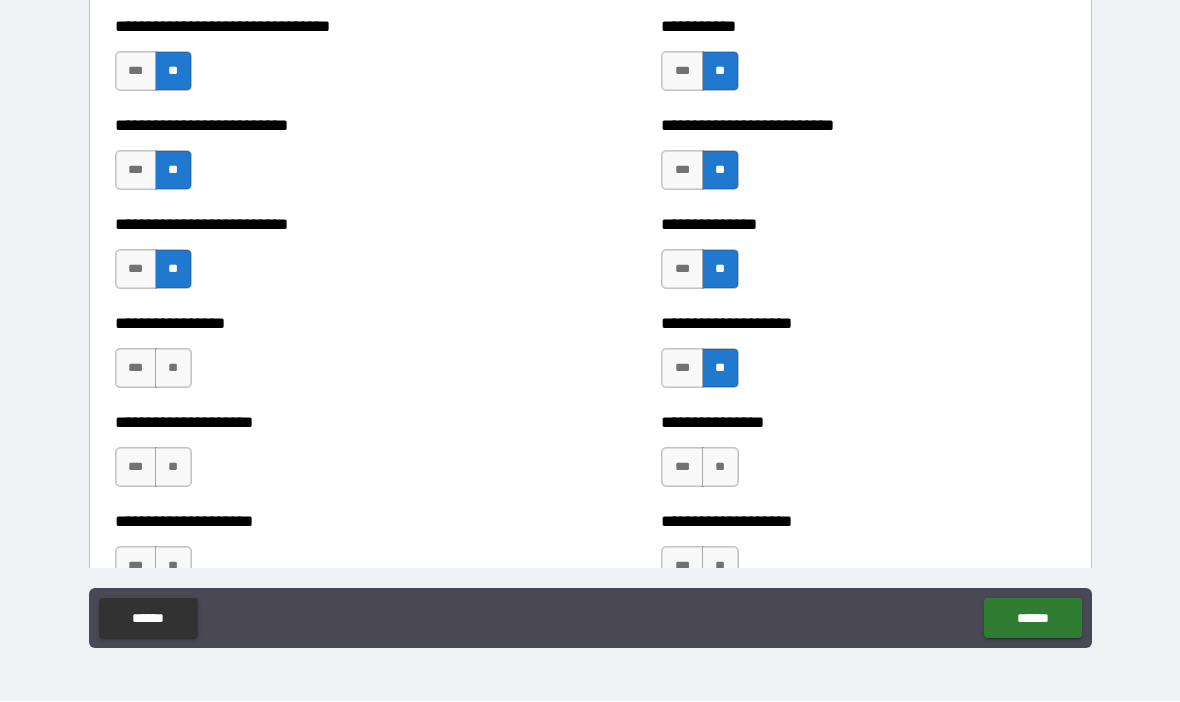 click on "**" at bounding box center (173, 369) 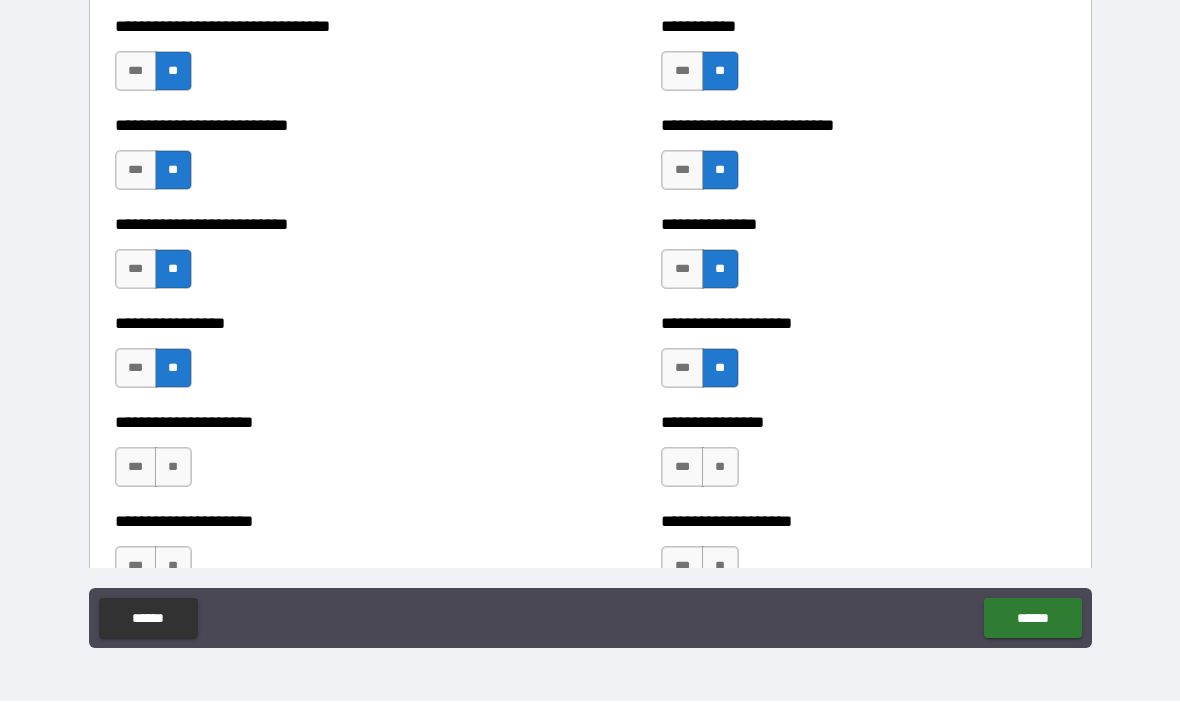 scroll, scrollTop: 4336, scrollLeft: 0, axis: vertical 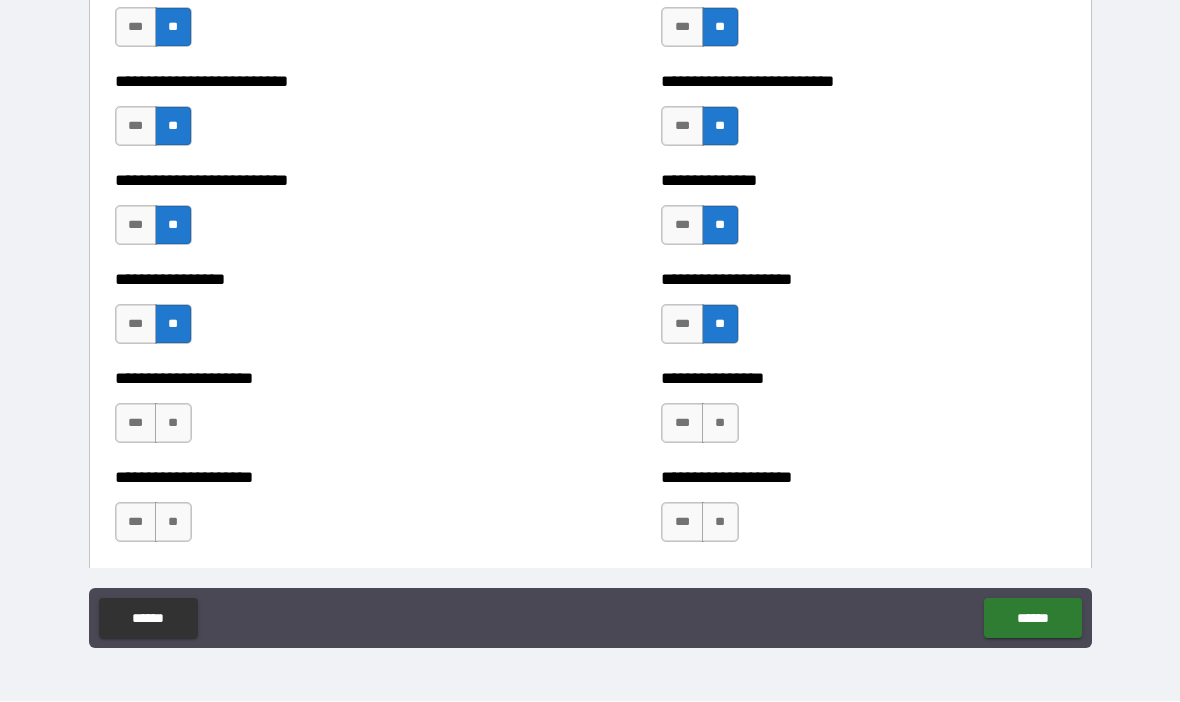 click on "**" at bounding box center (720, 424) 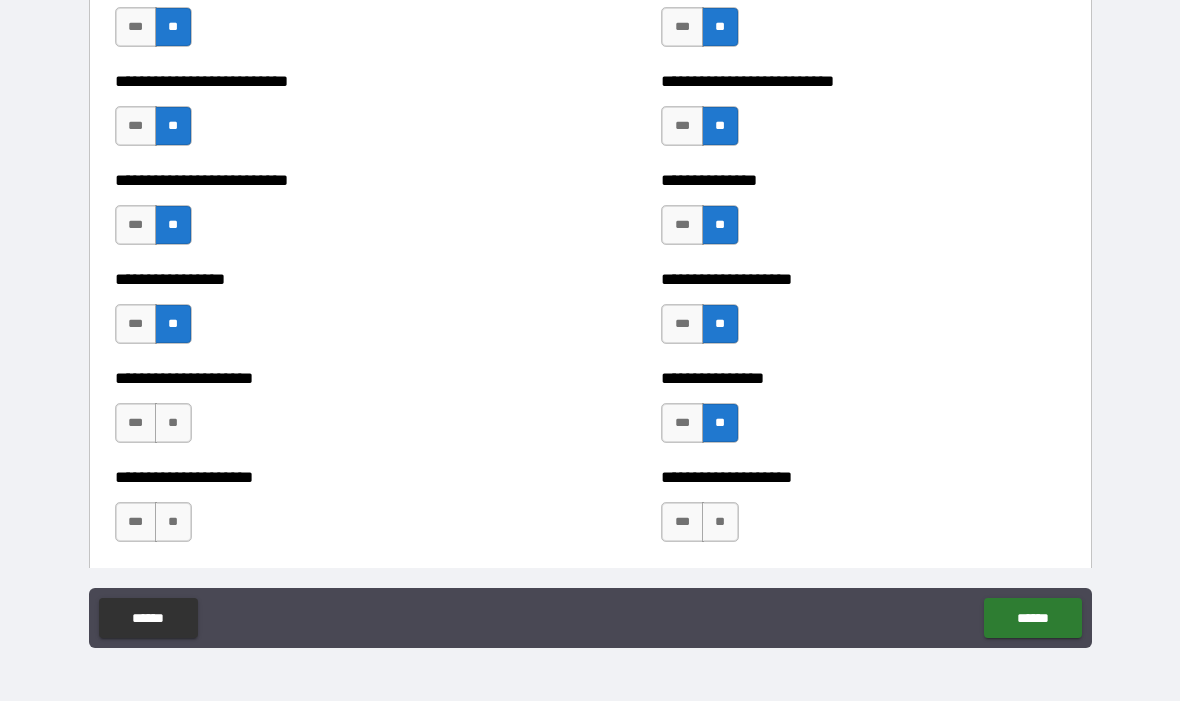 click on "**" at bounding box center (173, 424) 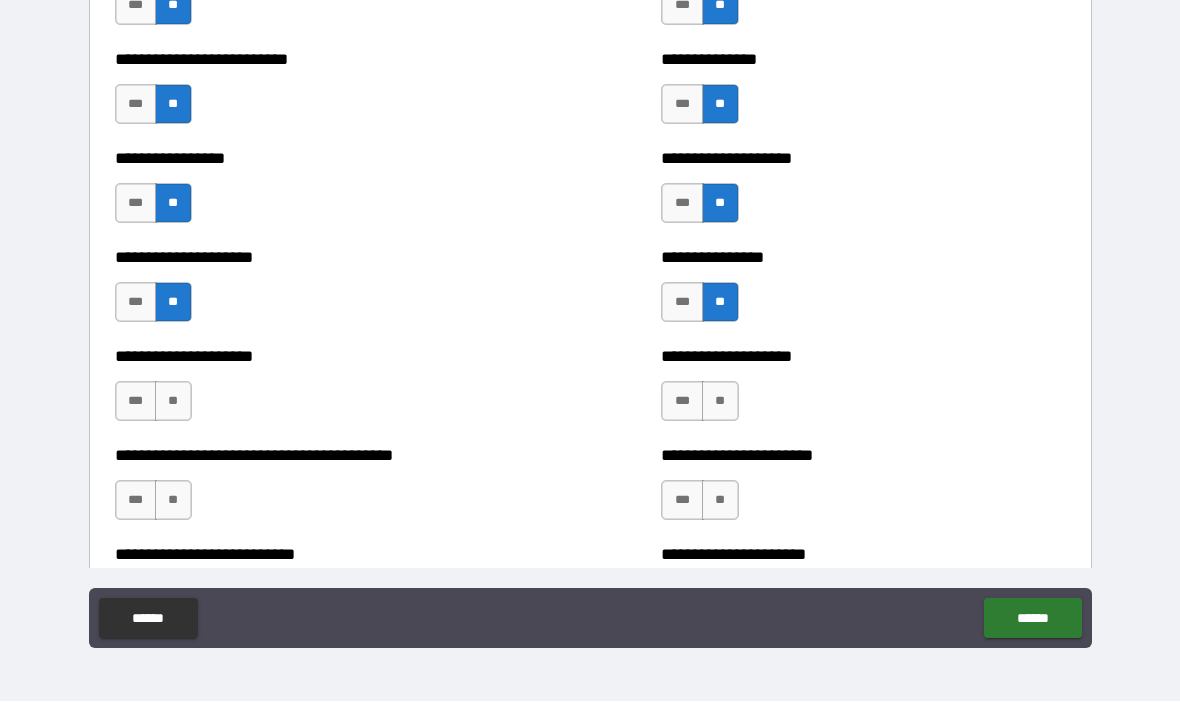 scroll, scrollTop: 4462, scrollLeft: 0, axis: vertical 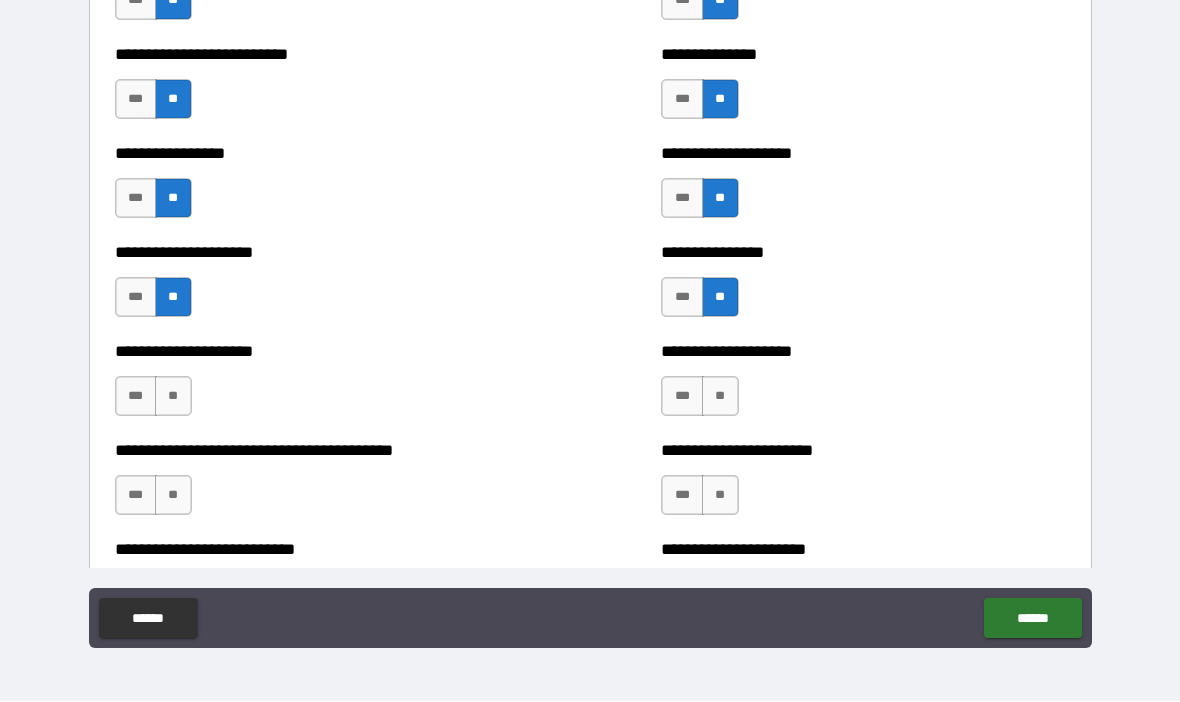 click on "**" at bounding box center (173, 397) 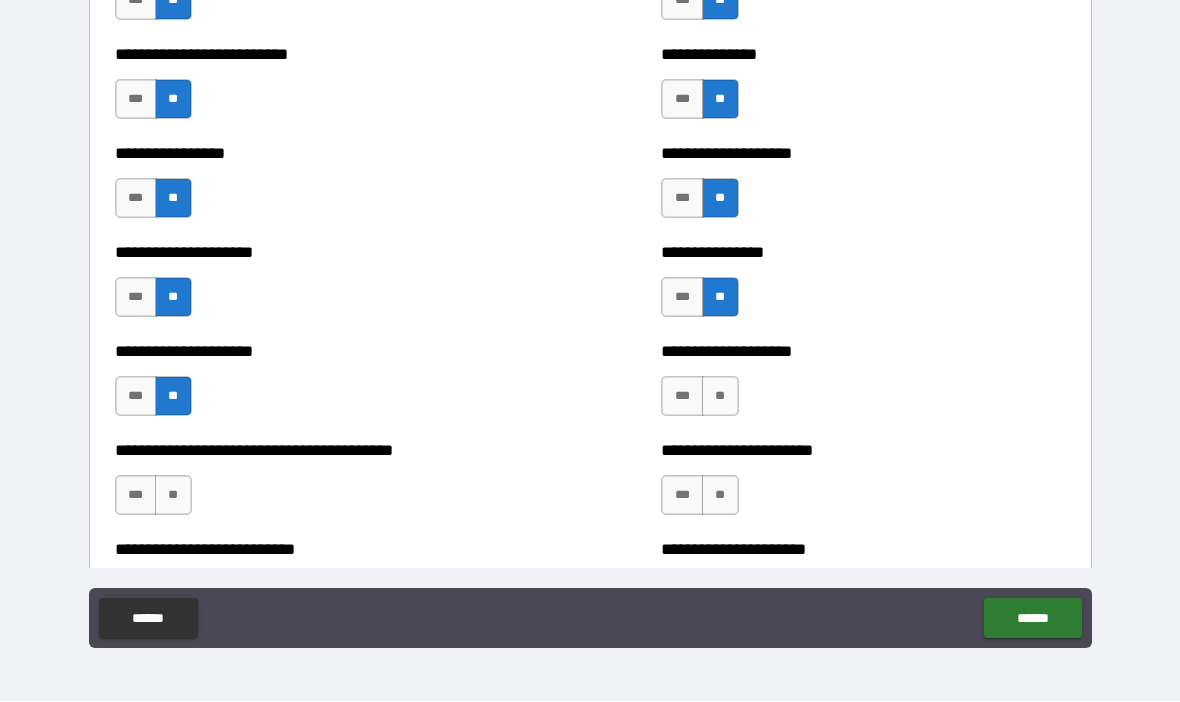 click on "**" at bounding box center [720, 397] 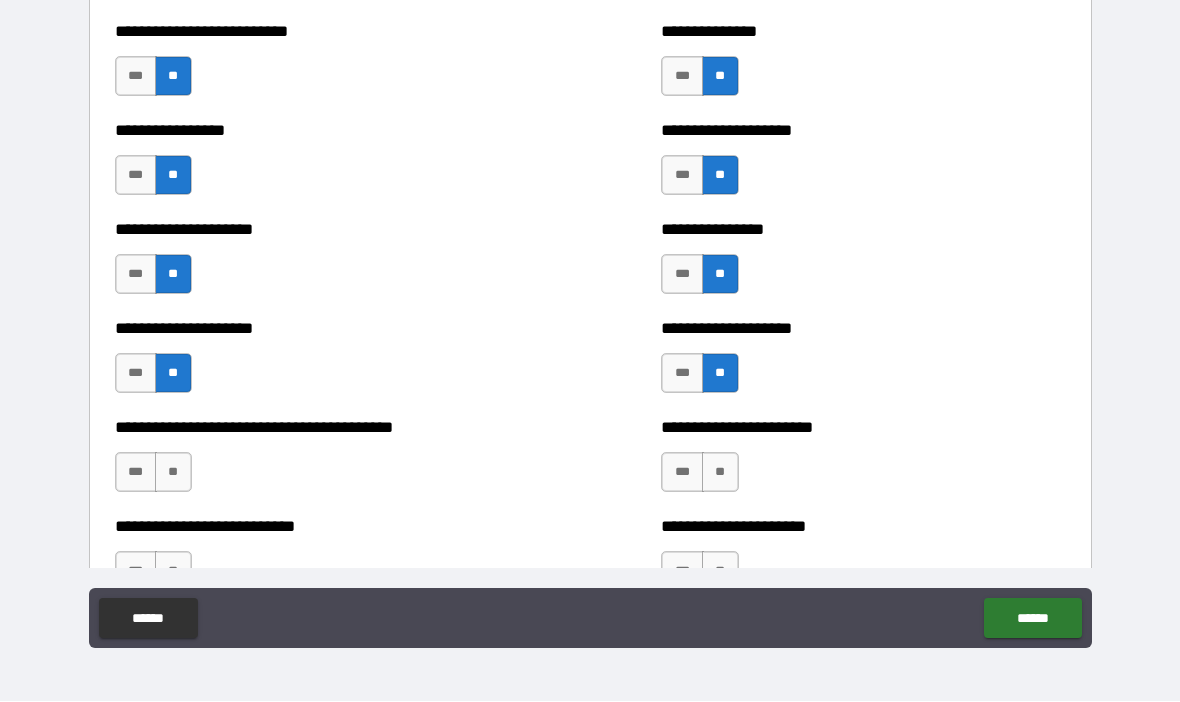 scroll, scrollTop: 4489, scrollLeft: 0, axis: vertical 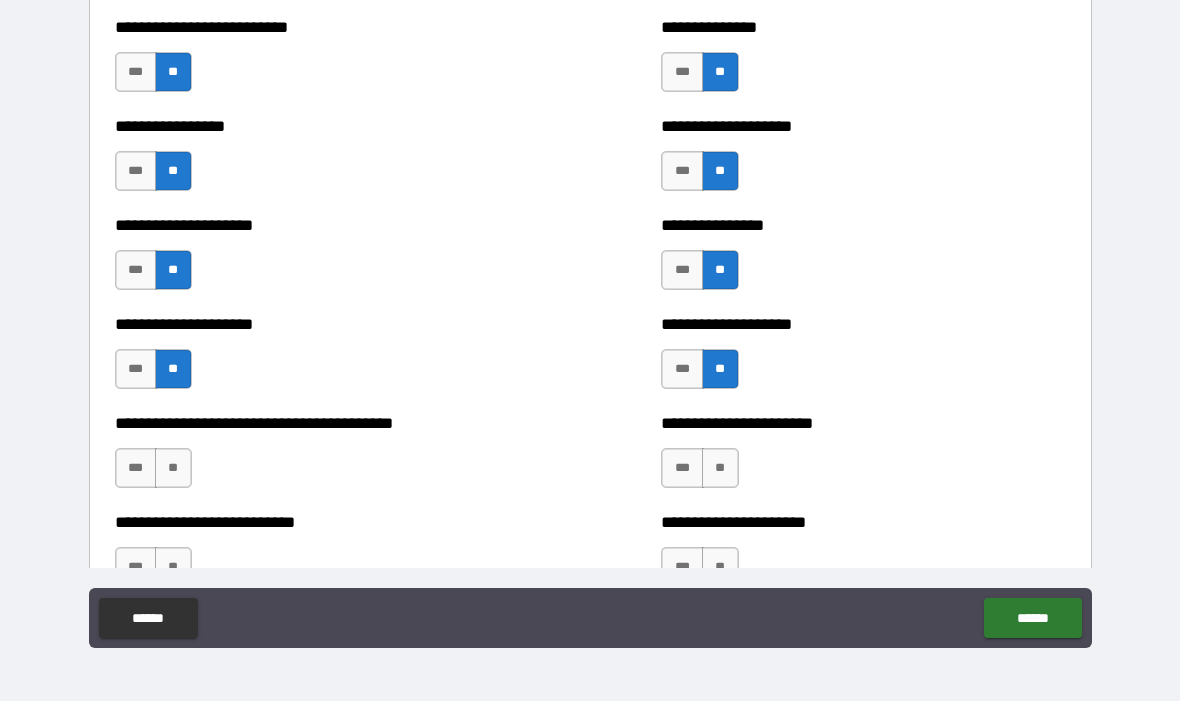 click on "**" at bounding box center [173, 469] 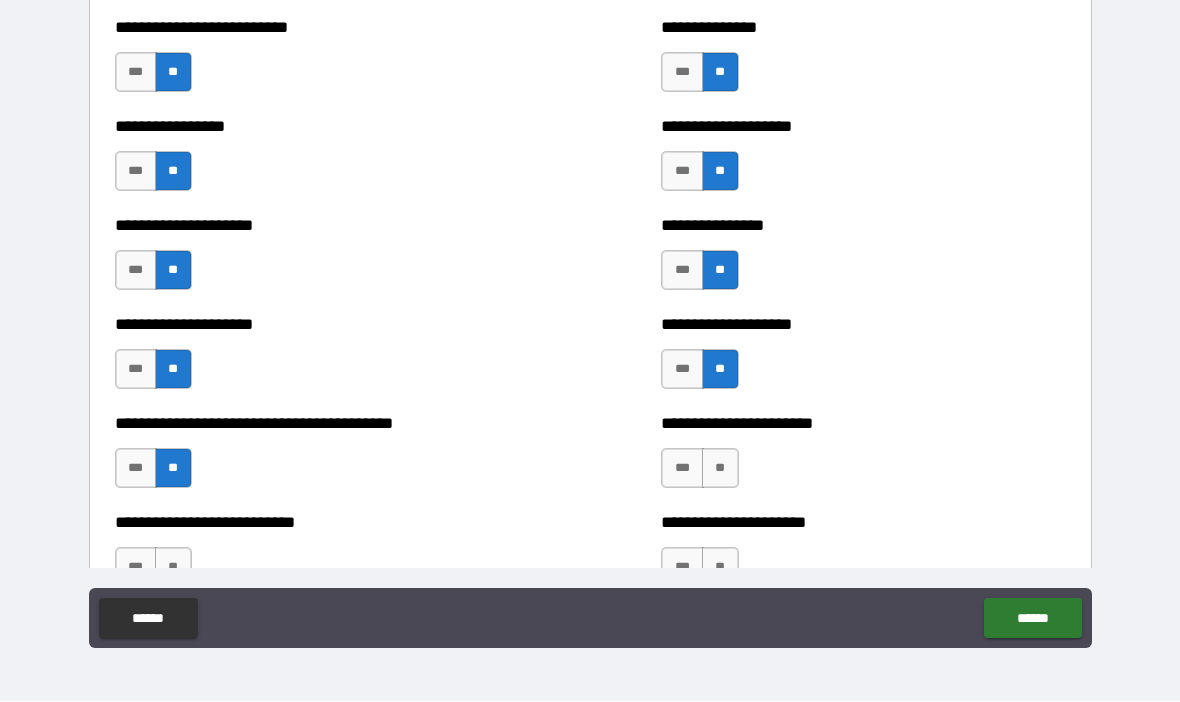 click on "**" at bounding box center (720, 469) 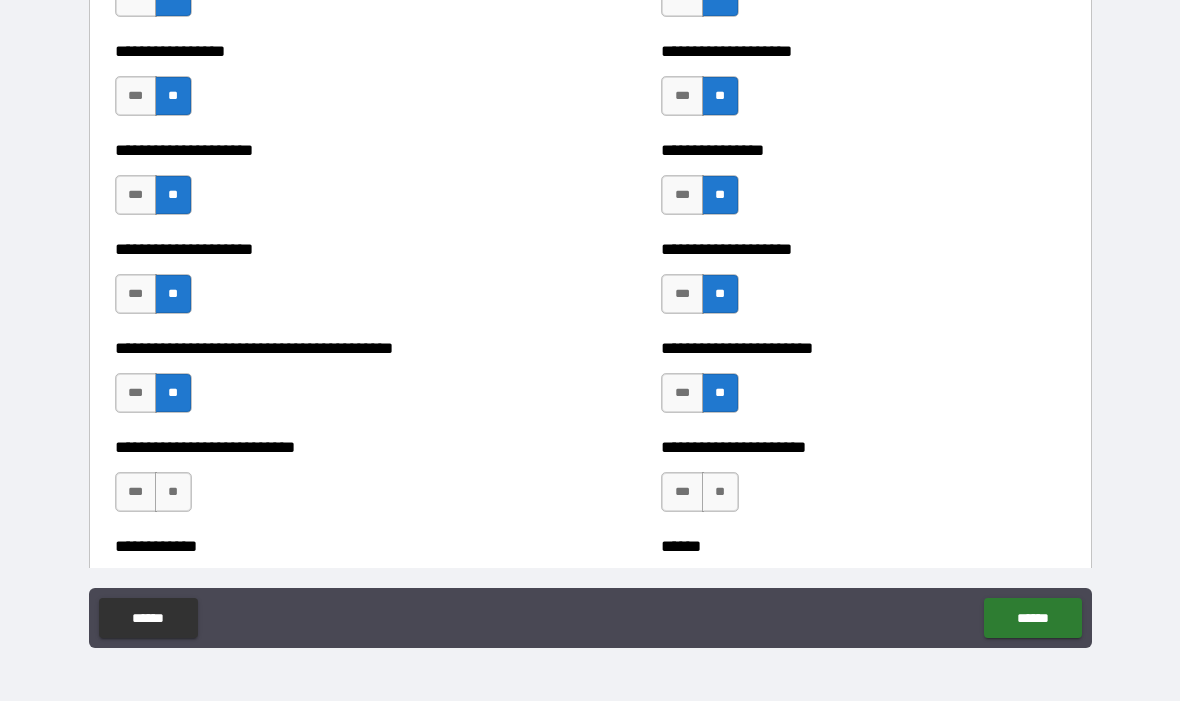 scroll, scrollTop: 4579, scrollLeft: 0, axis: vertical 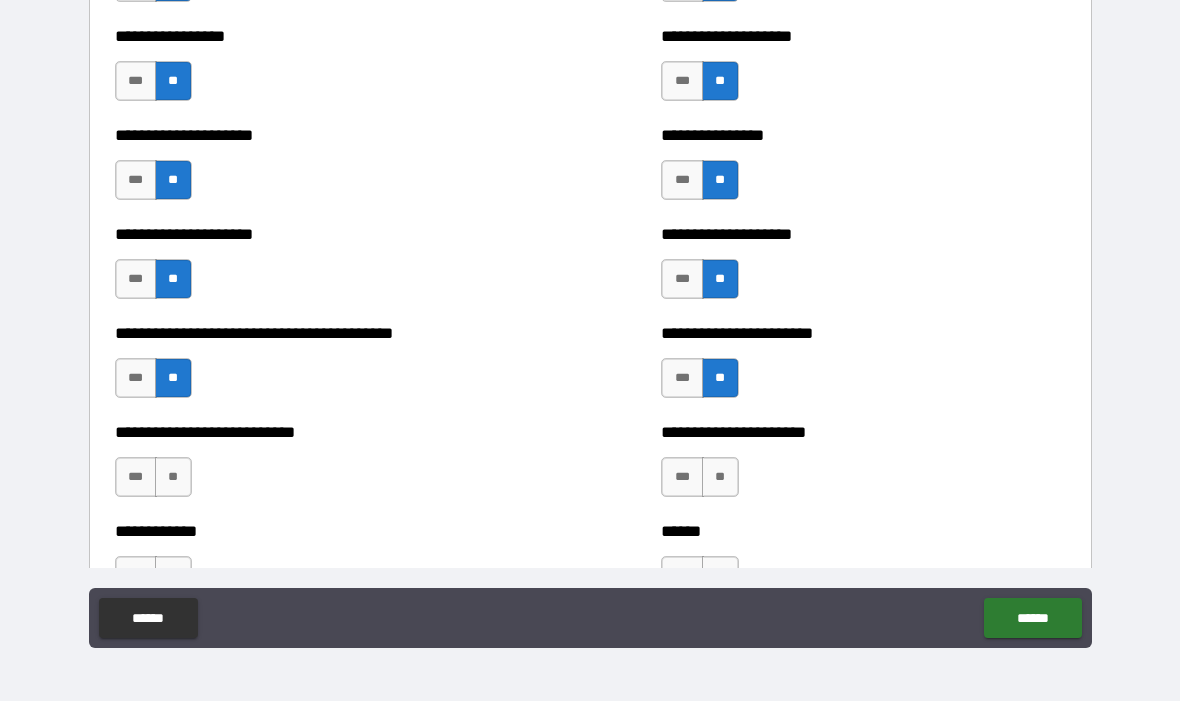 click on "**" at bounding box center [173, 478] 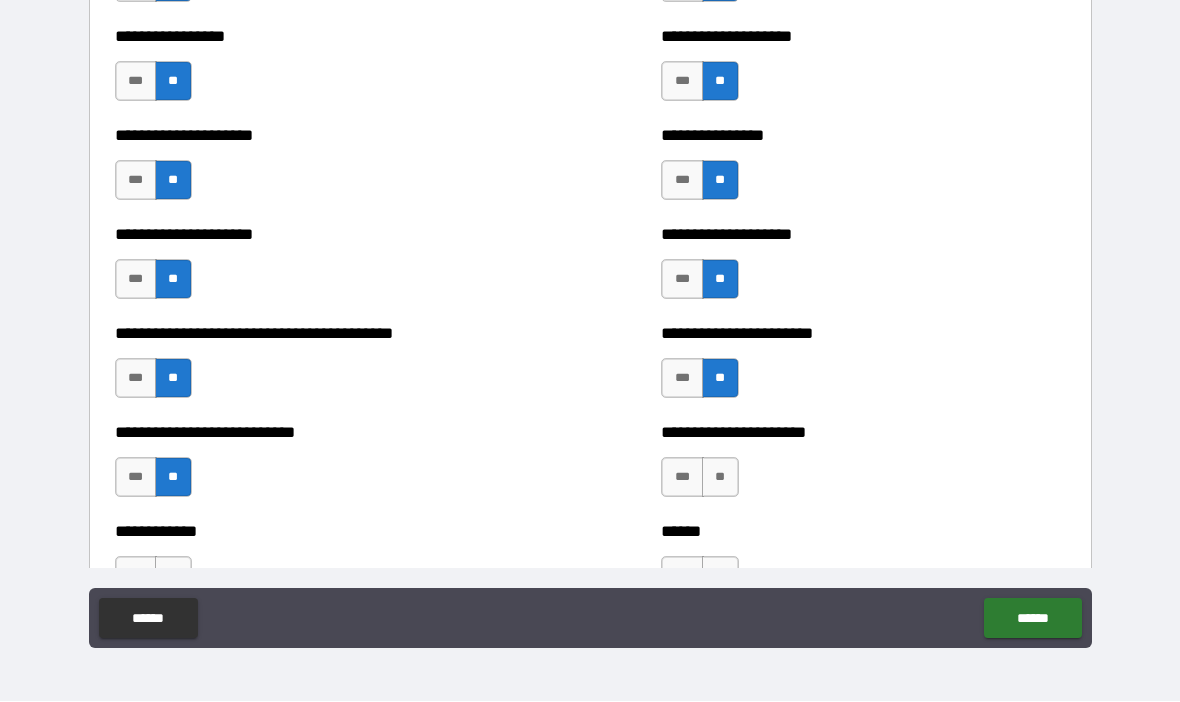 click on "**" at bounding box center [720, 478] 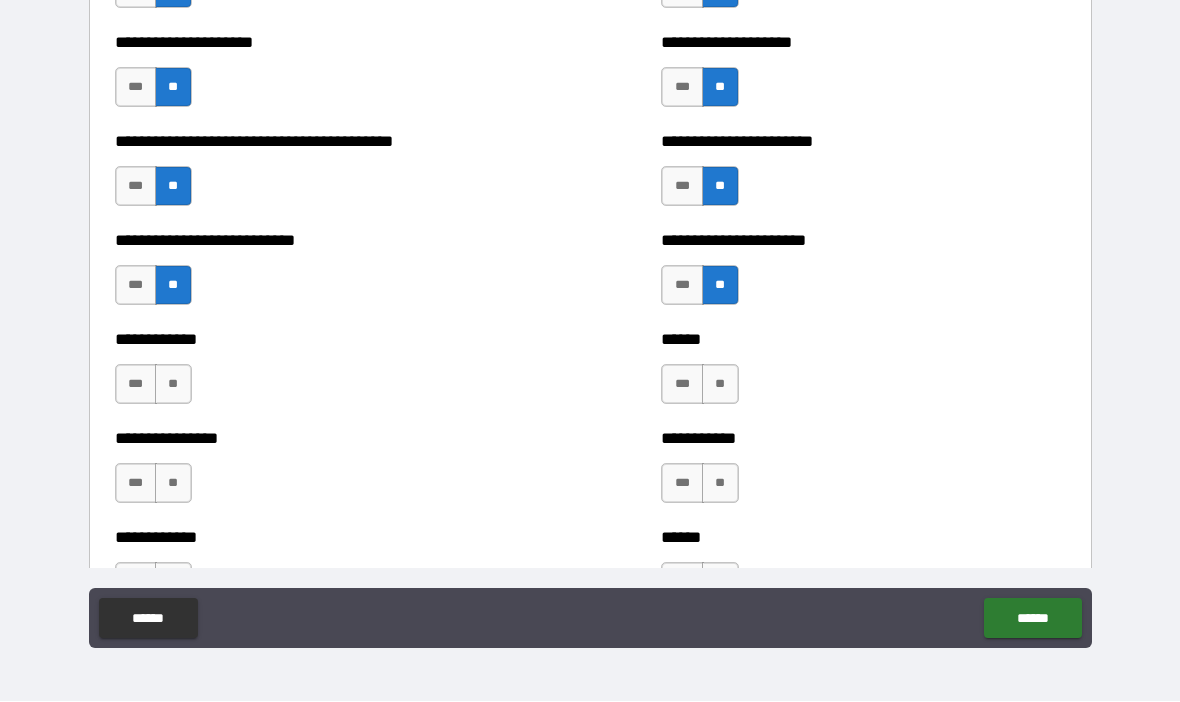 scroll, scrollTop: 4774, scrollLeft: 0, axis: vertical 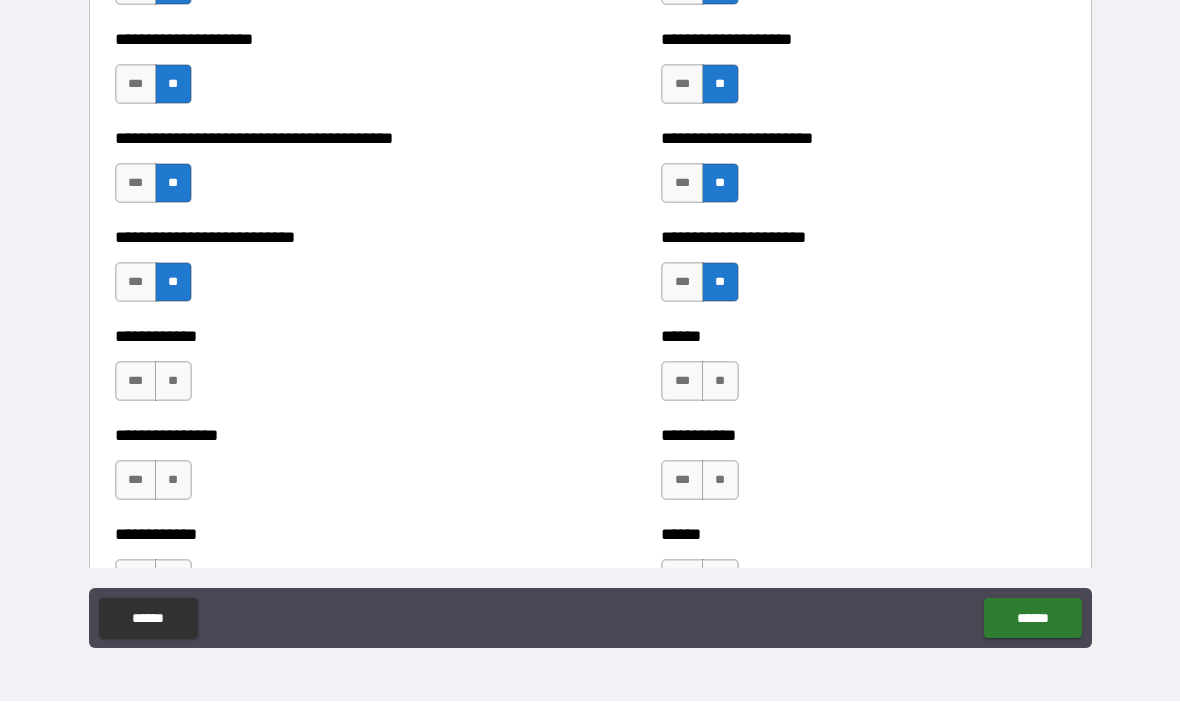 click on "**" at bounding box center (173, 382) 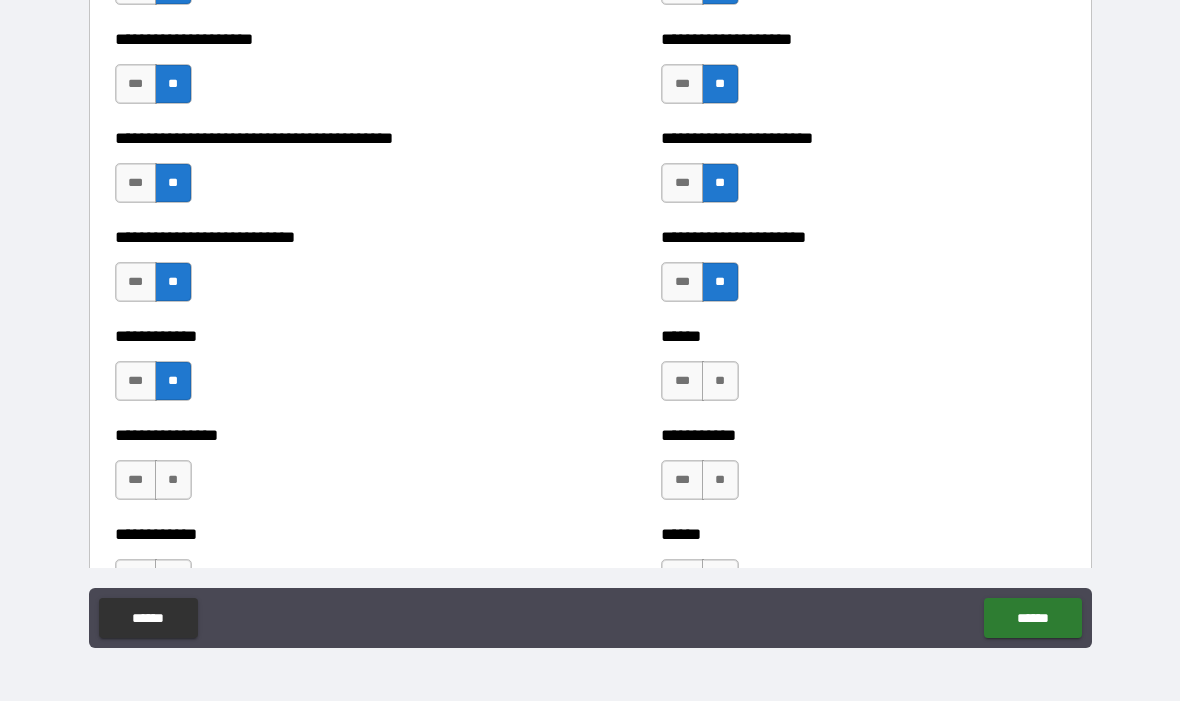 click on "**" at bounding box center [720, 382] 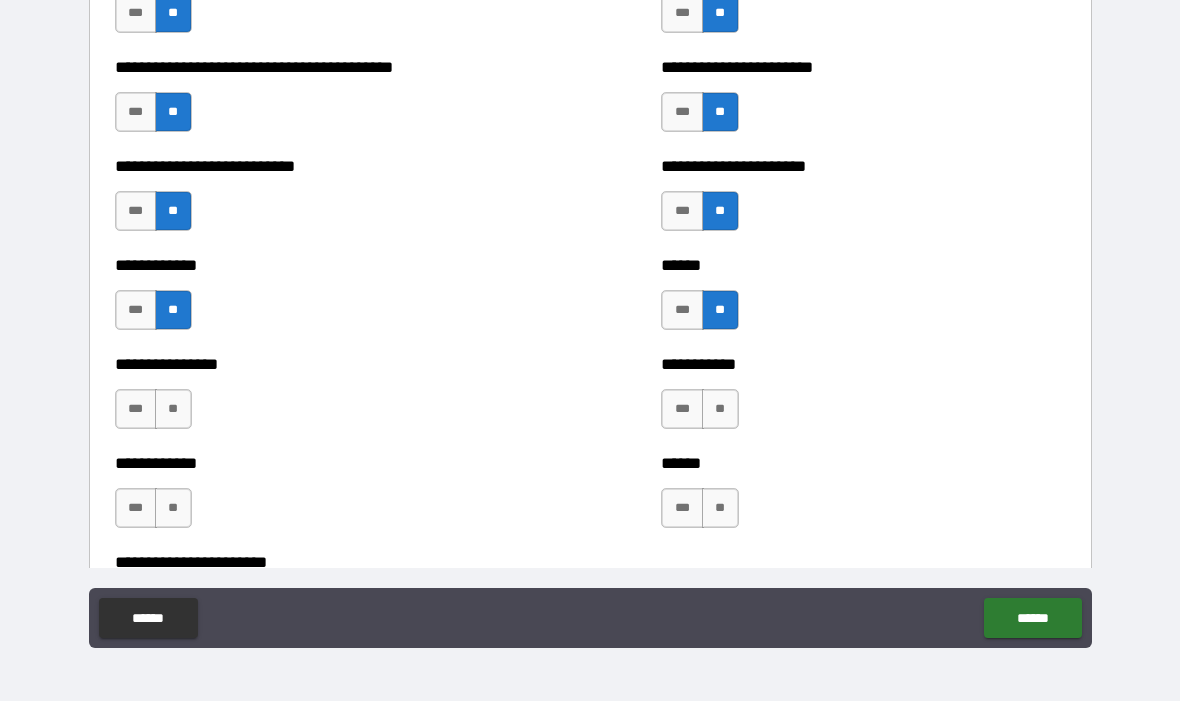 scroll, scrollTop: 4849, scrollLeft: 0, axis: vertical 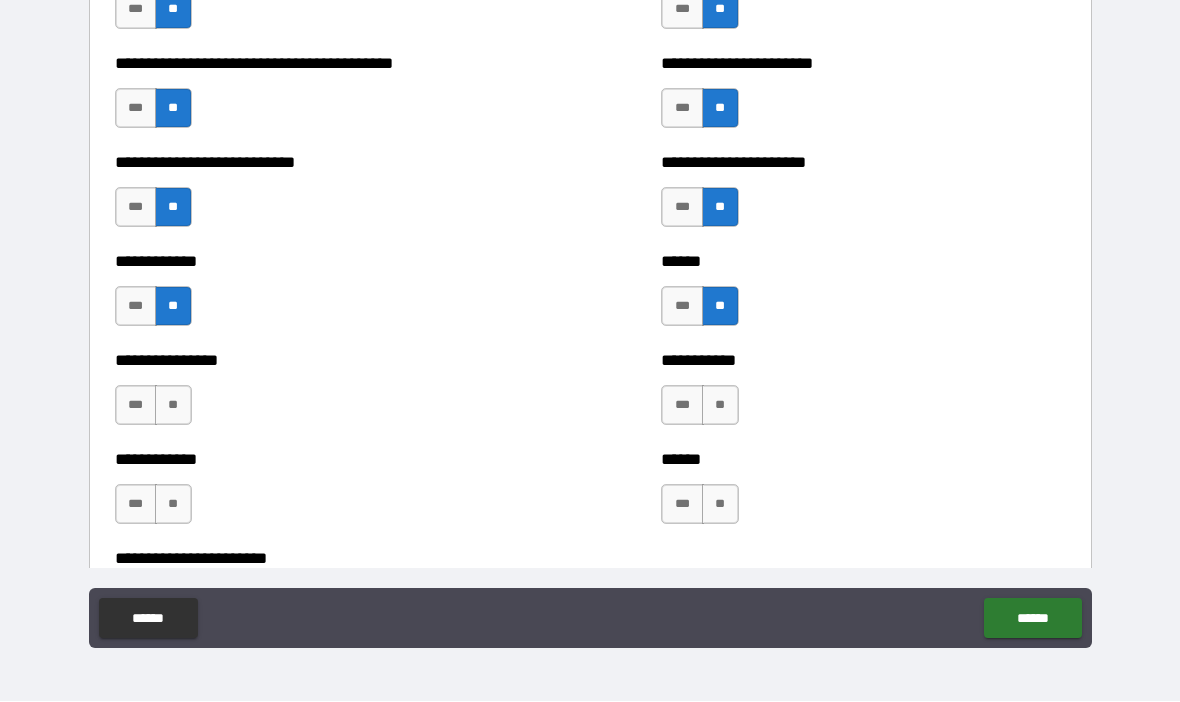 click on "**" at bounding box center (173, 406) 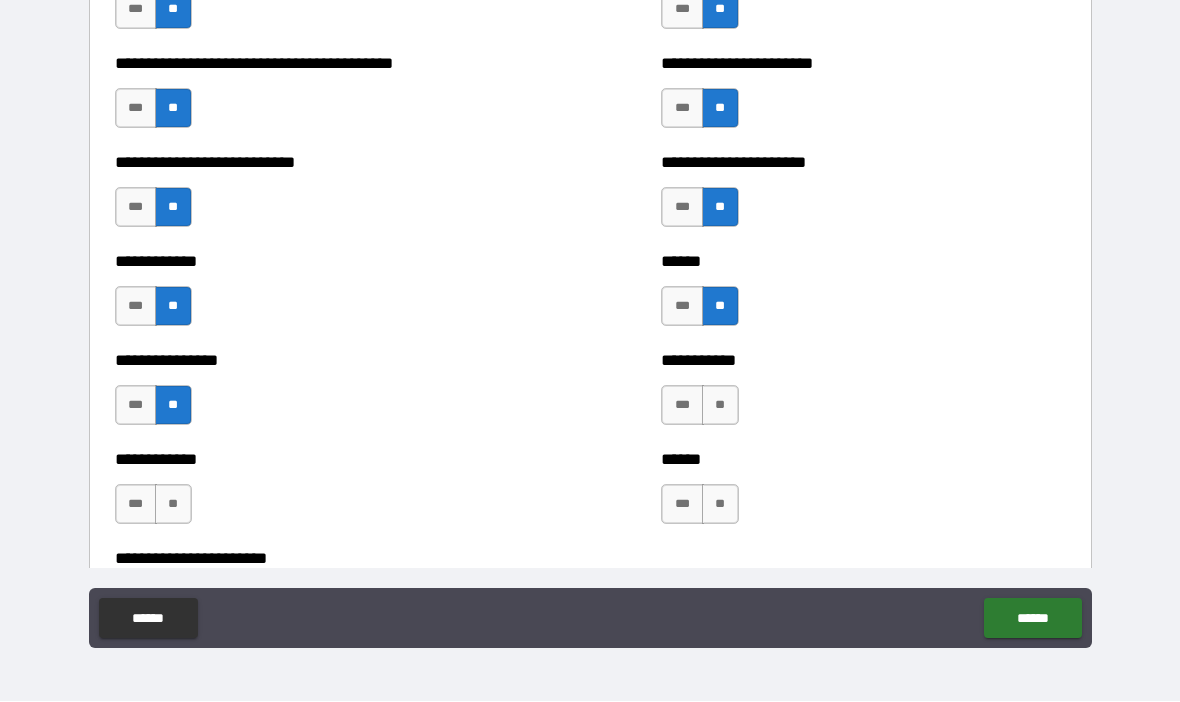click on "**" at bounding box center [720, 406] 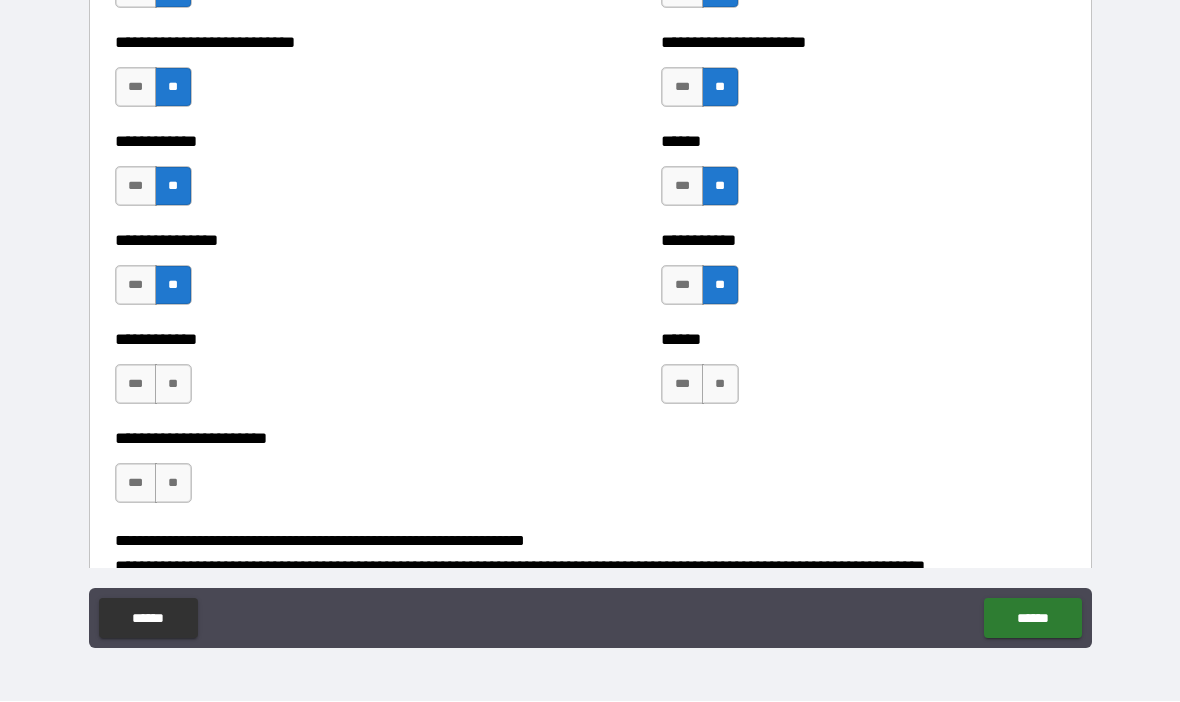 scroll, scrollTop: 4976, scrollLeft: 0, axis: vertical 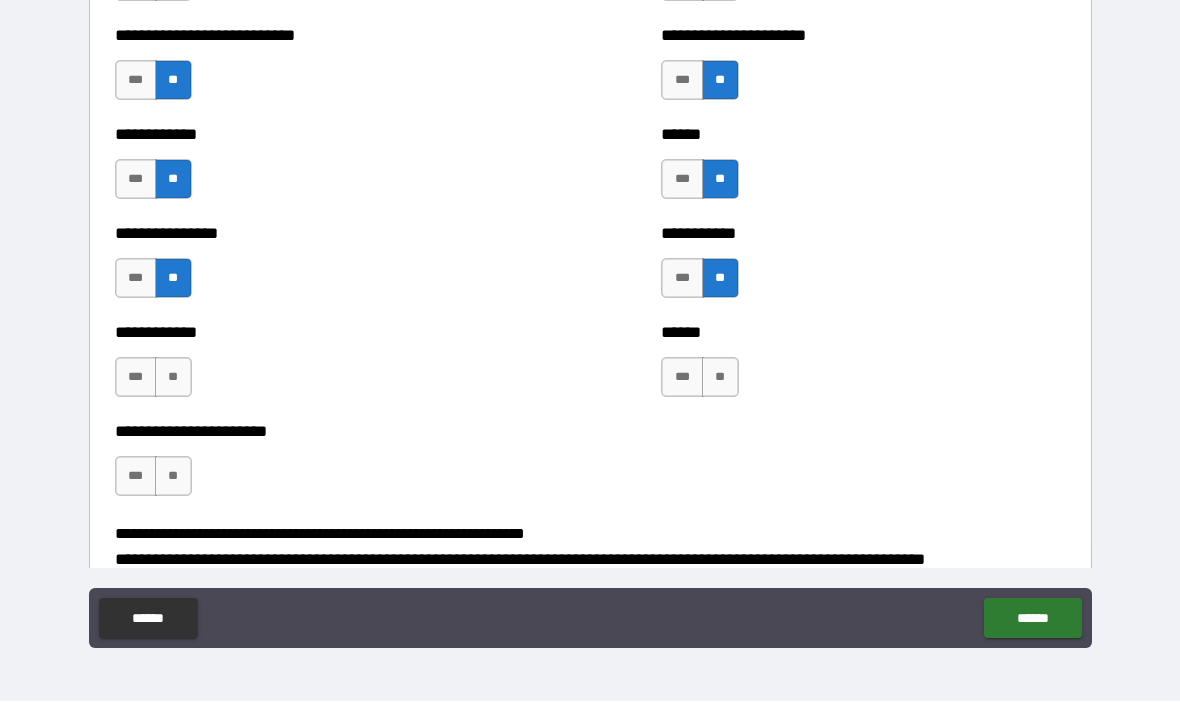 click on "**" at bounding box center [173, 378] 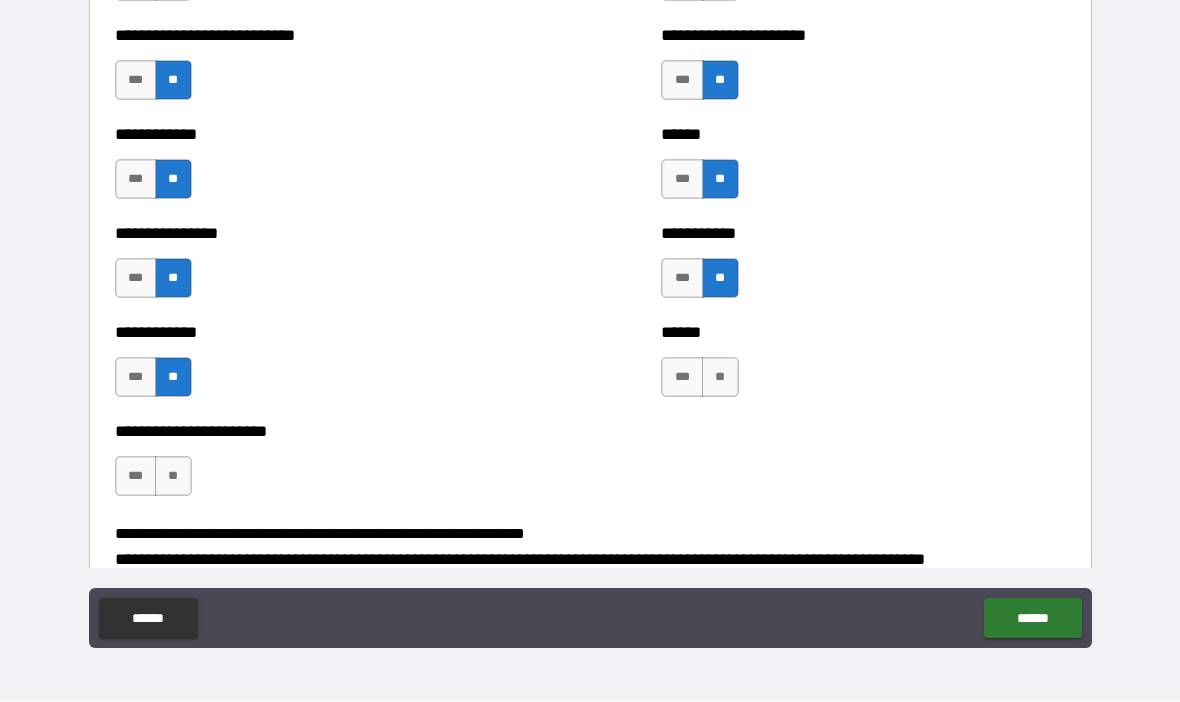 click on "**" at bounding box center (720, 378) 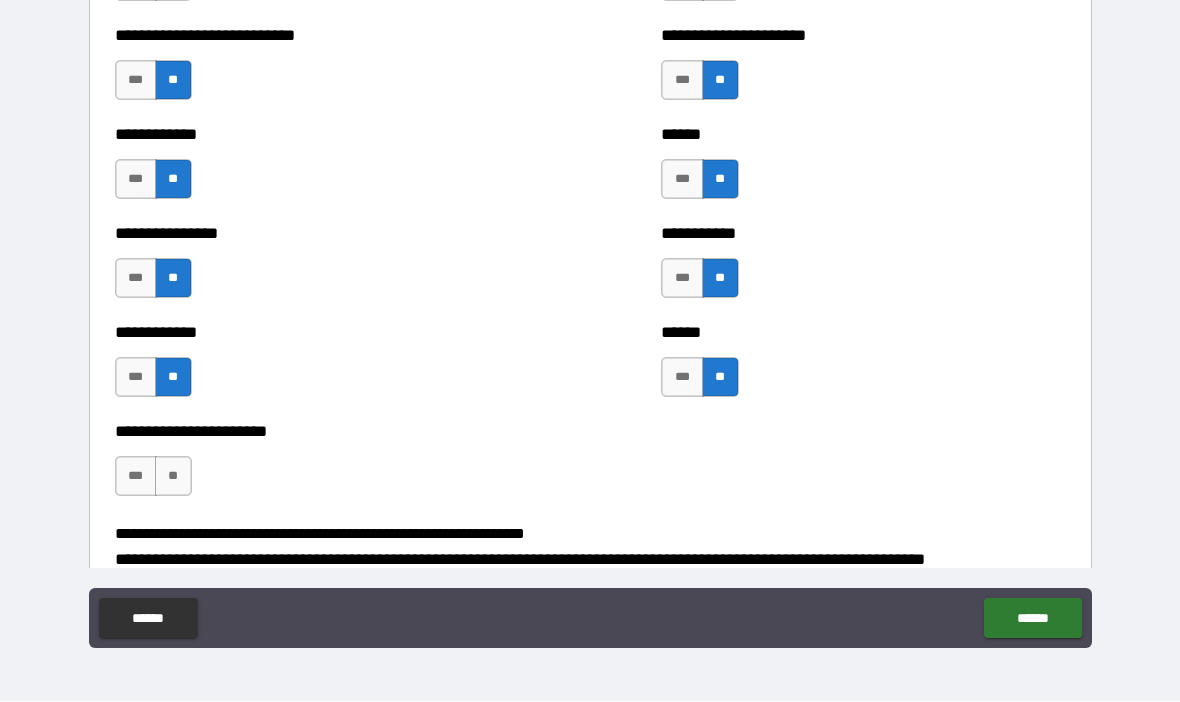 click on "**" at bounding box center (173, 477) 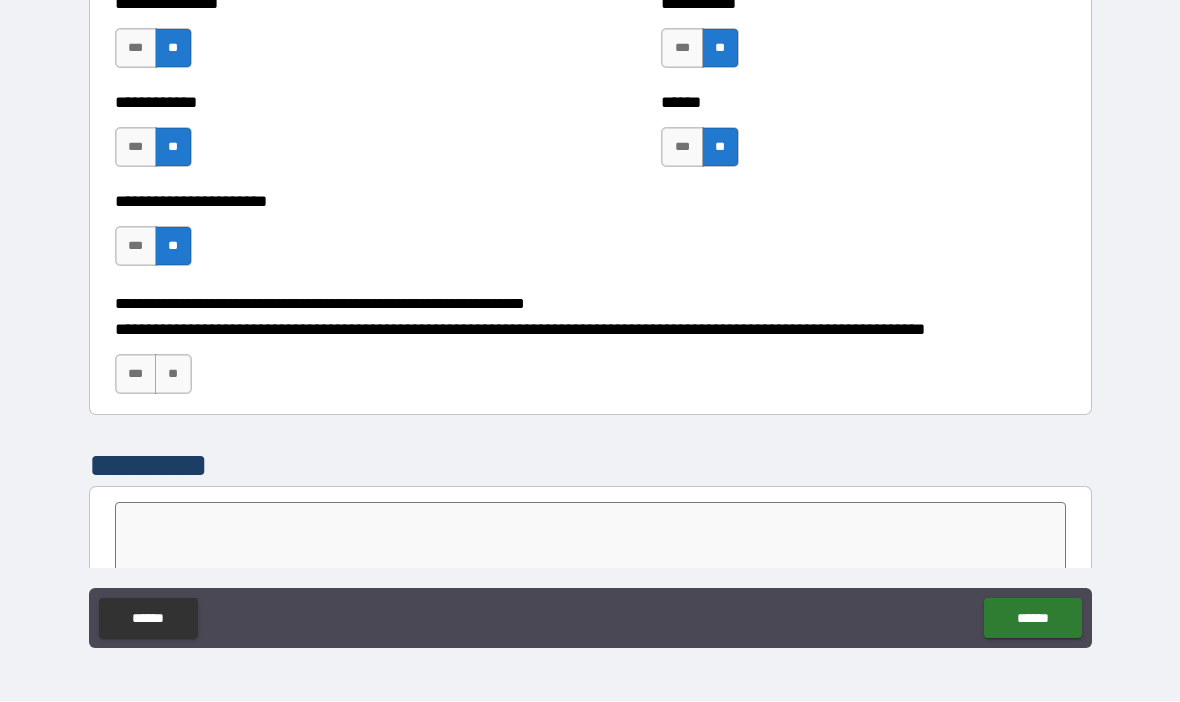 scroll, scrollTop: 5210, scrollLeft: 0, axis: vertical 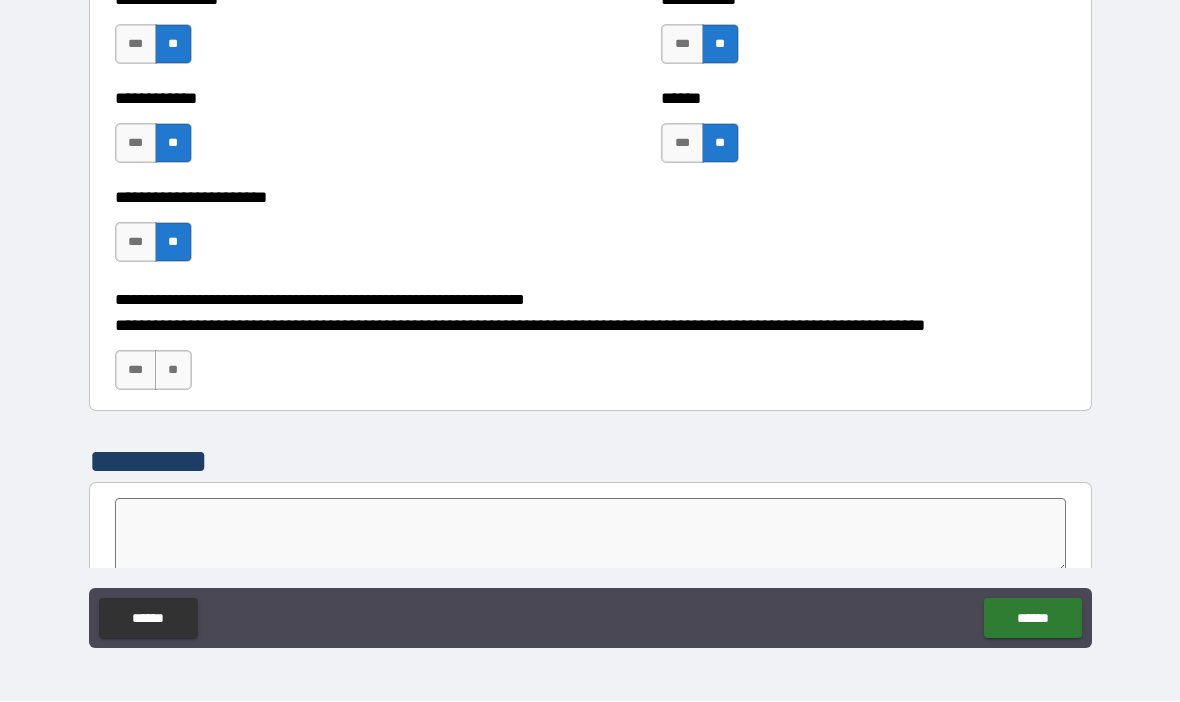 click on "**" at bounding box center (173, 371) 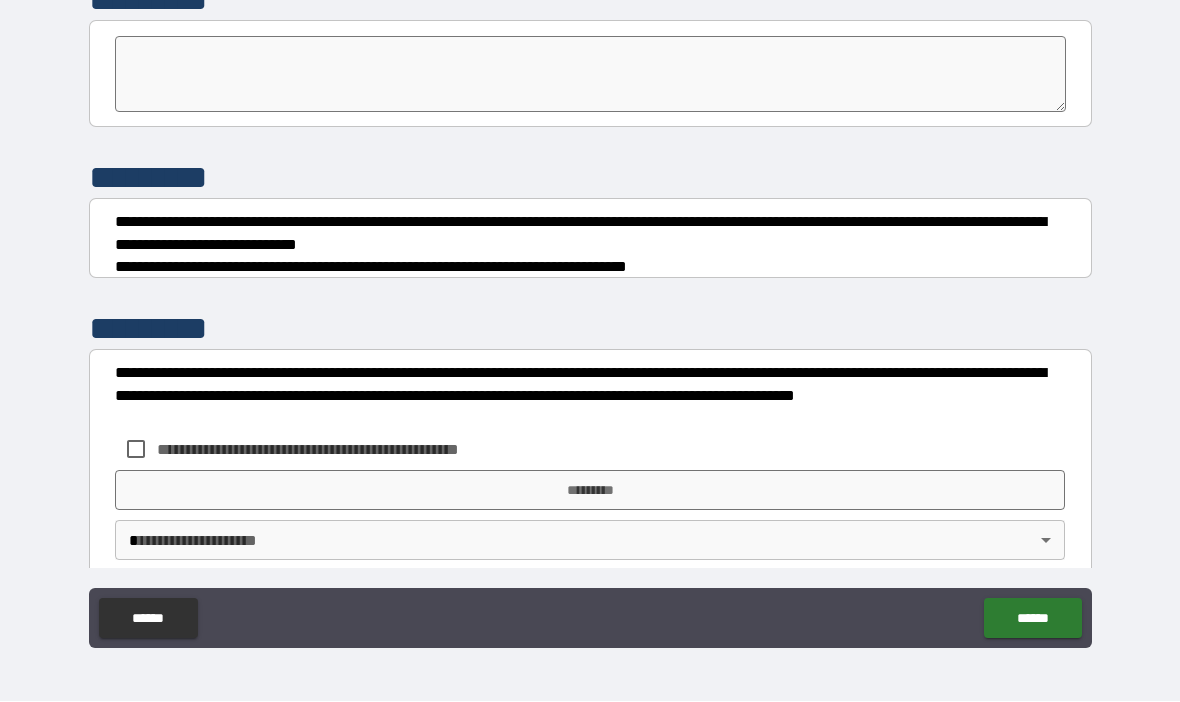 scroll, scrollTop: 5677, scrollLeft: 0, axis: vertical 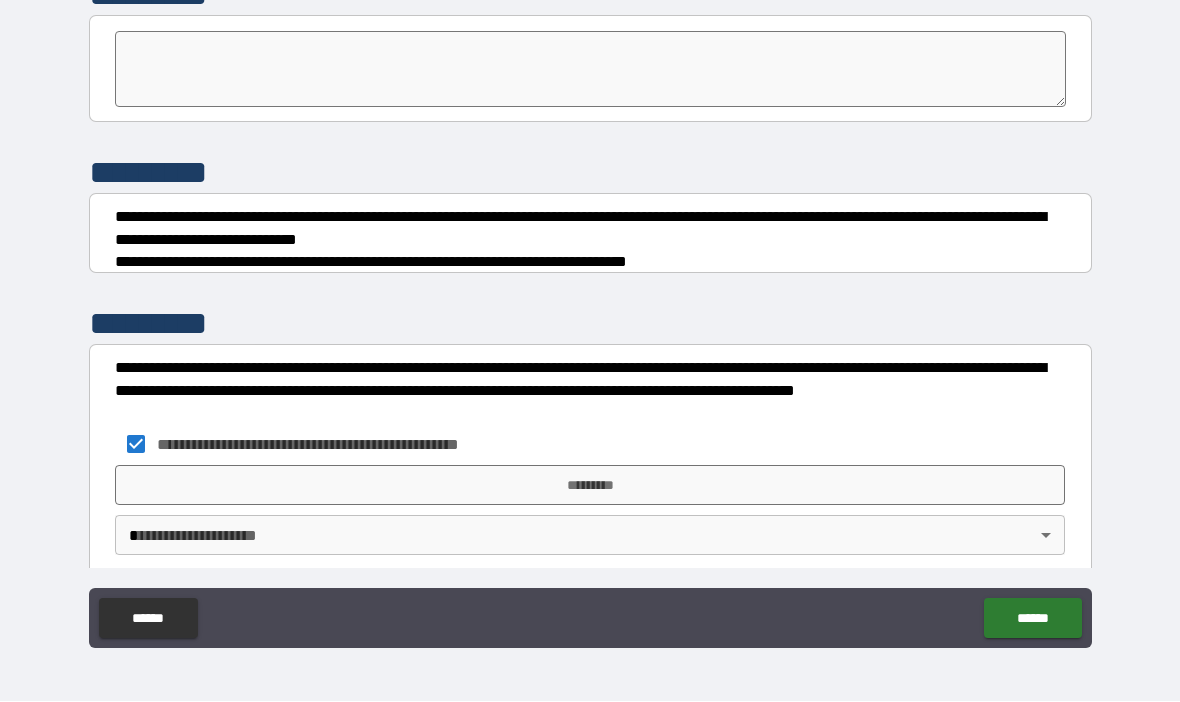 click on "*********" at bounding box center (590, 486) 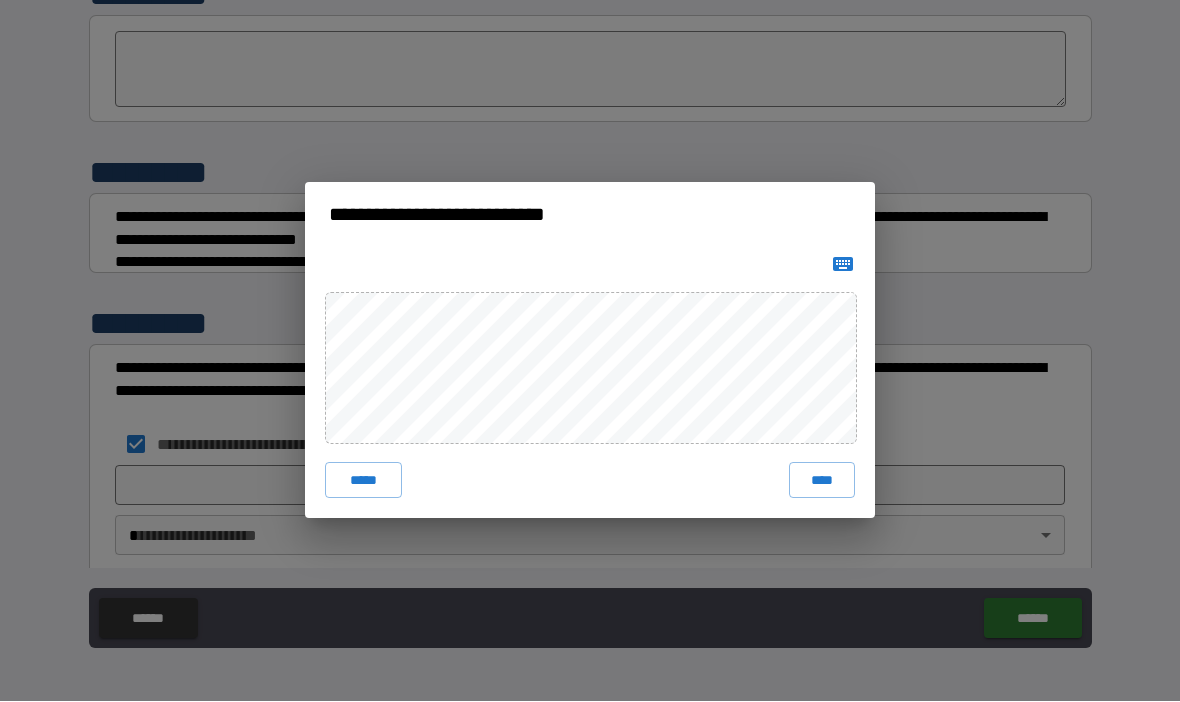 click on "****" at bounding box center [822, 481] 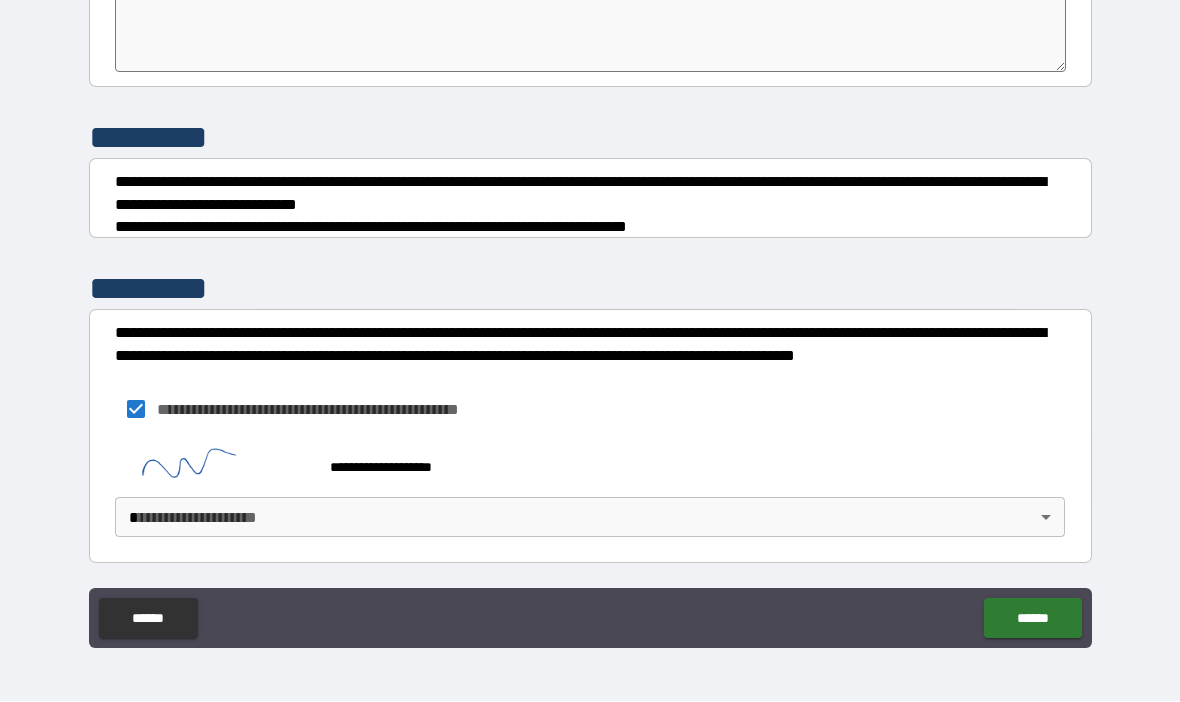 scroll, scrollTop: 5712, scrollLeft: 0, axis: vertical 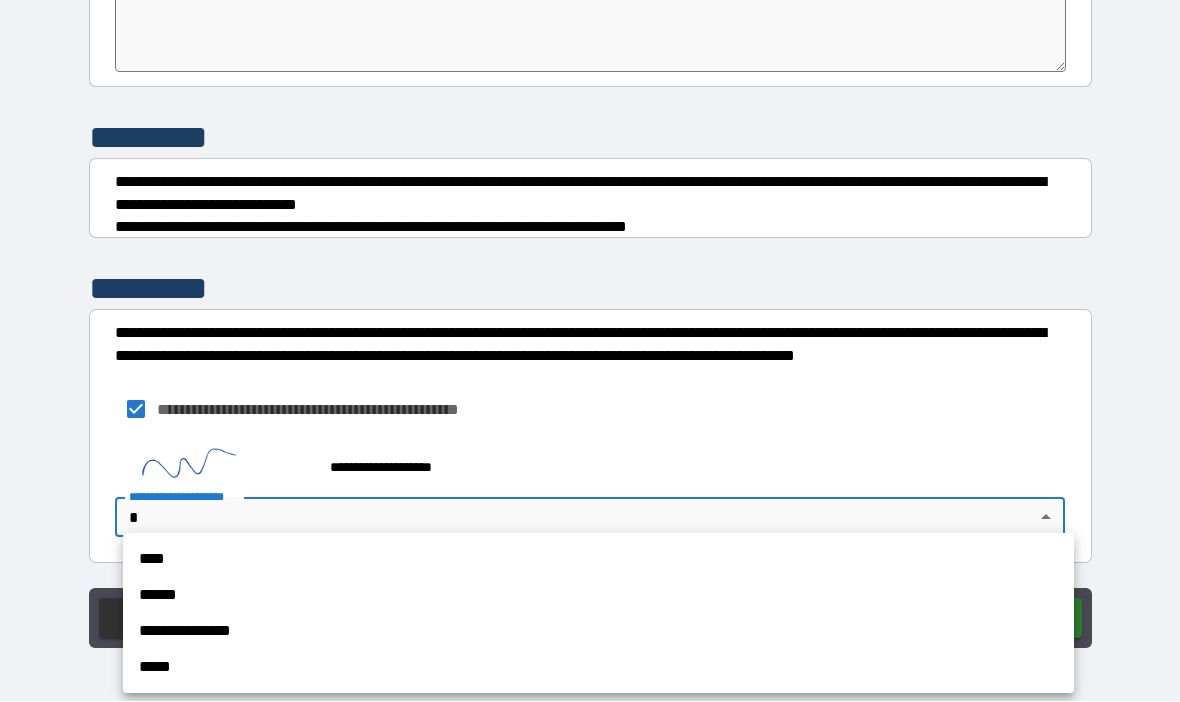 click on "****" at bounding box center (598, 560) 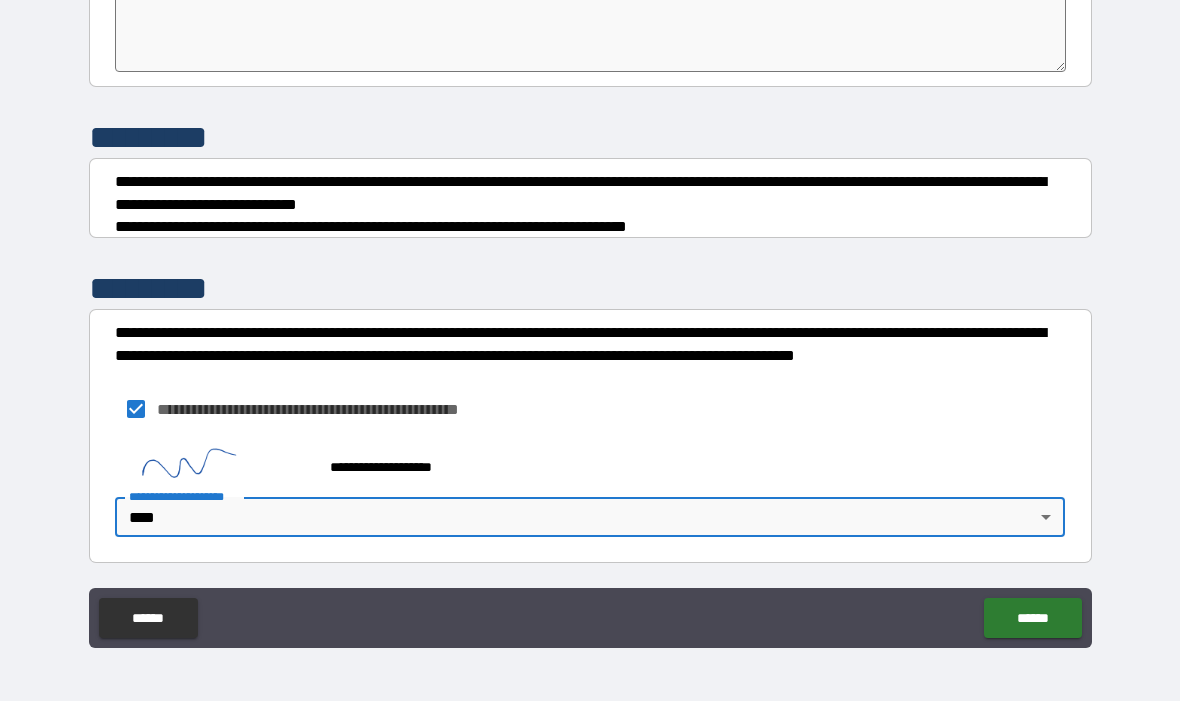 scroll, scrollTop: 5712, scrollLeft: 0, axis: vertical 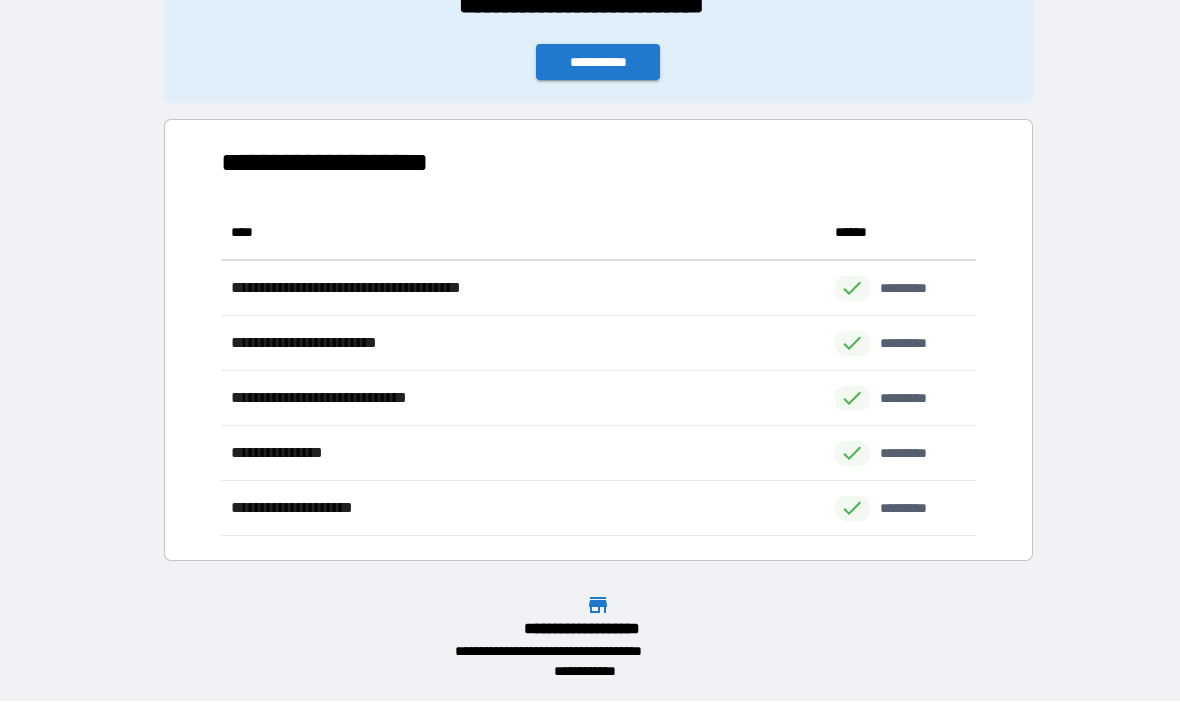 click on "**********" at bounding box center [598, 63] 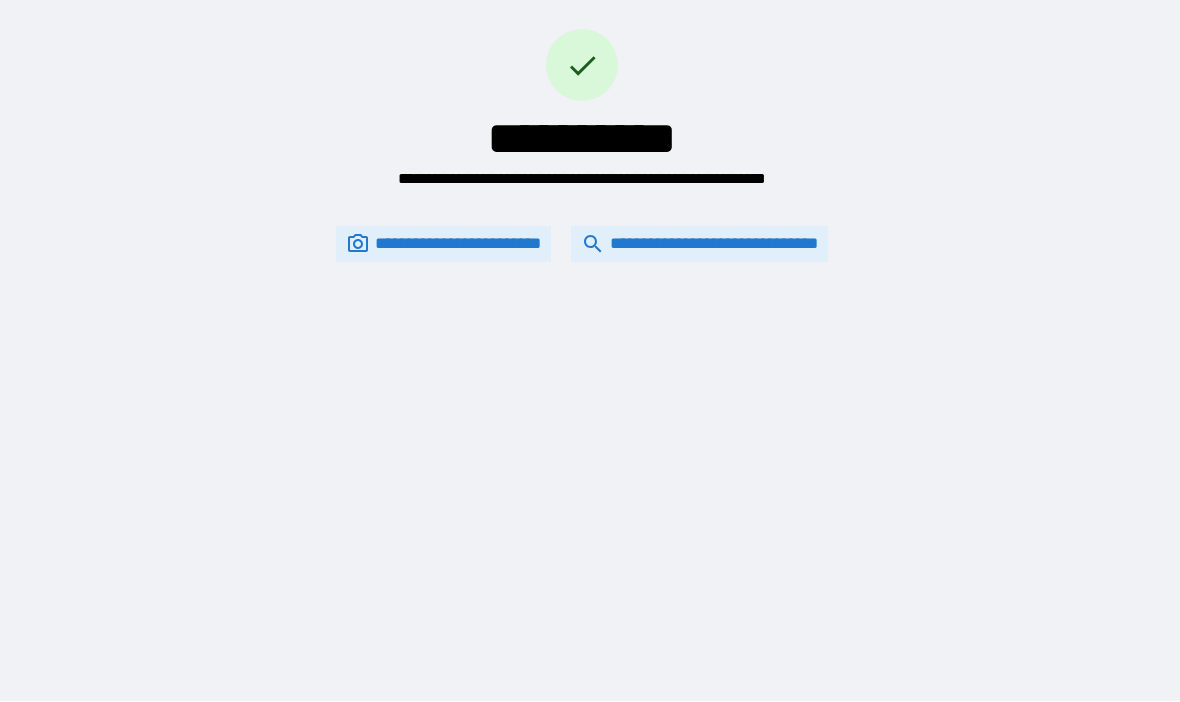scroll, scrollTop: 0, scrollLeft: 0, axis: both 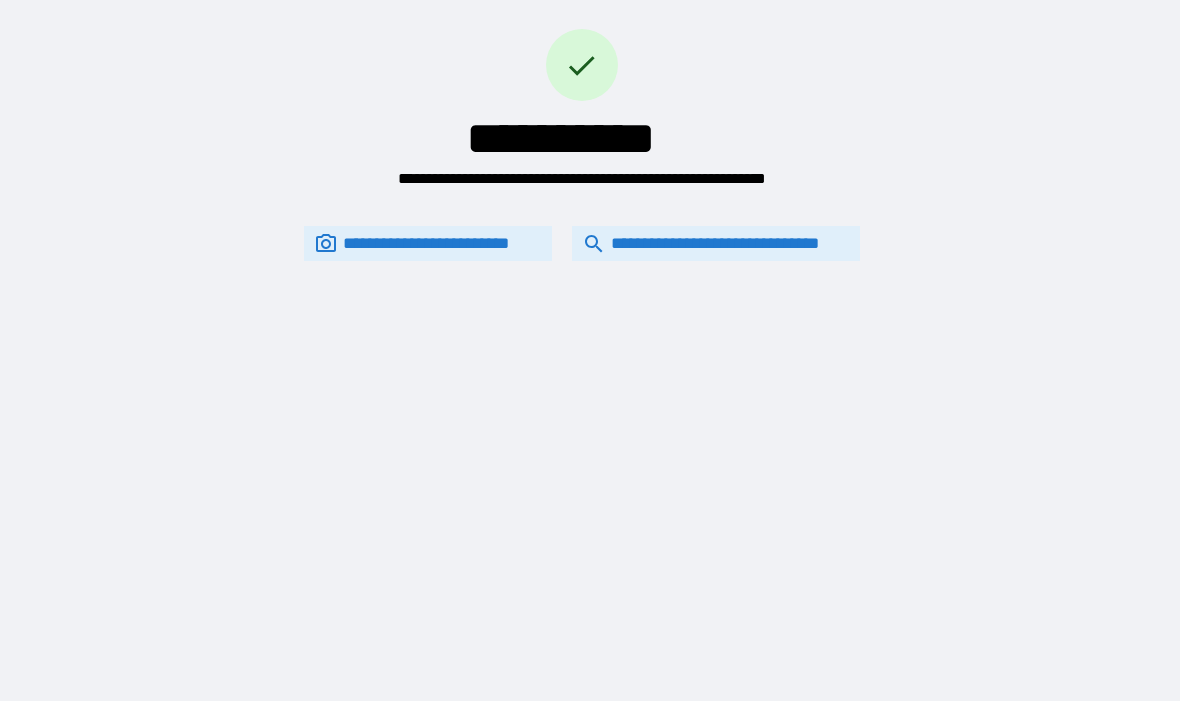click on "**********" at bounding box center [716, 244] 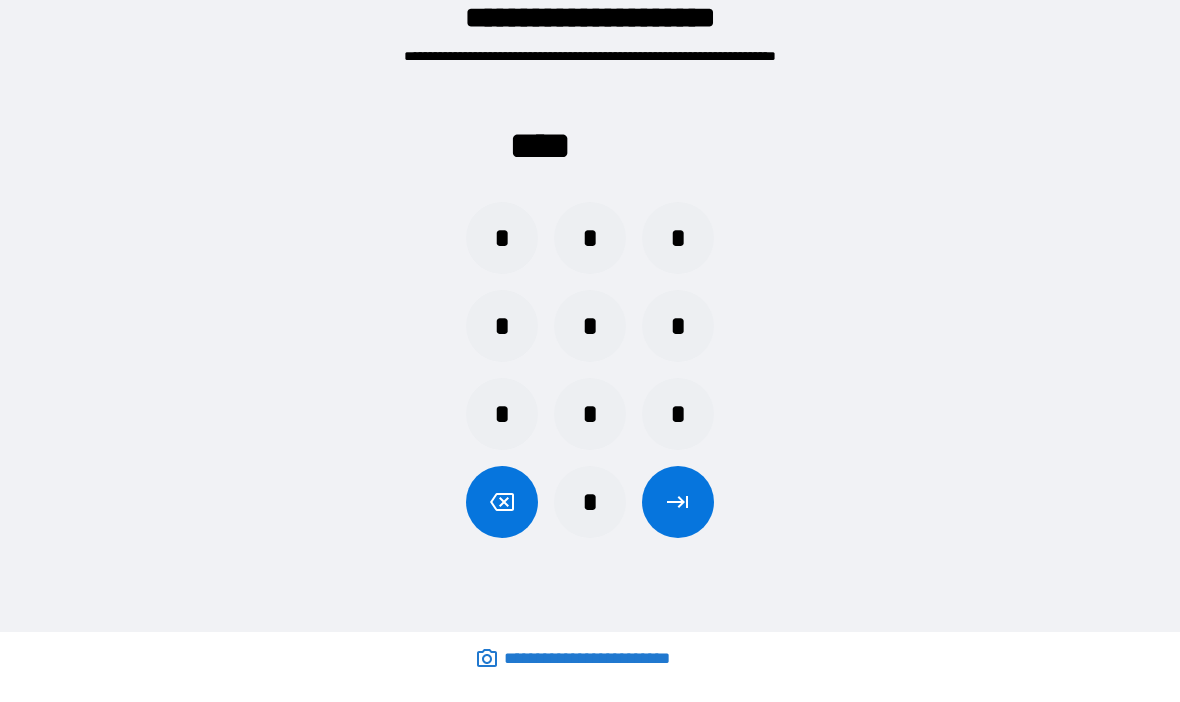 click on "*" at bounding box center [678, 415] 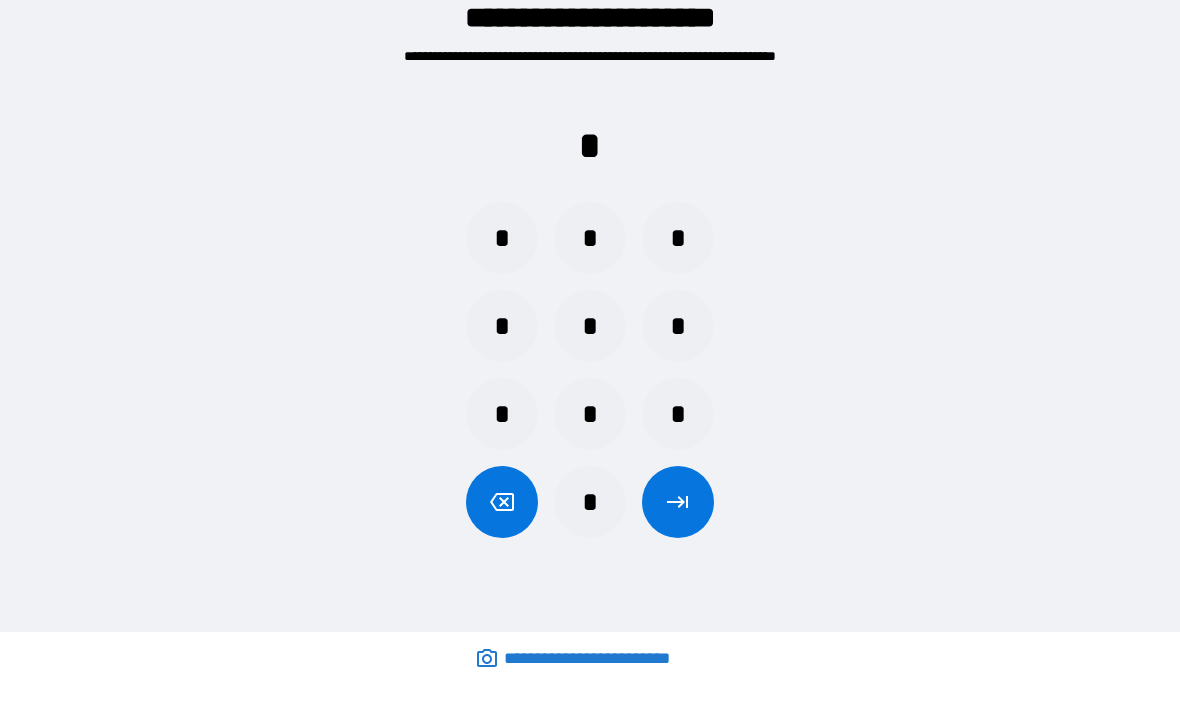 click on "*" at bounding box center (502, 327) 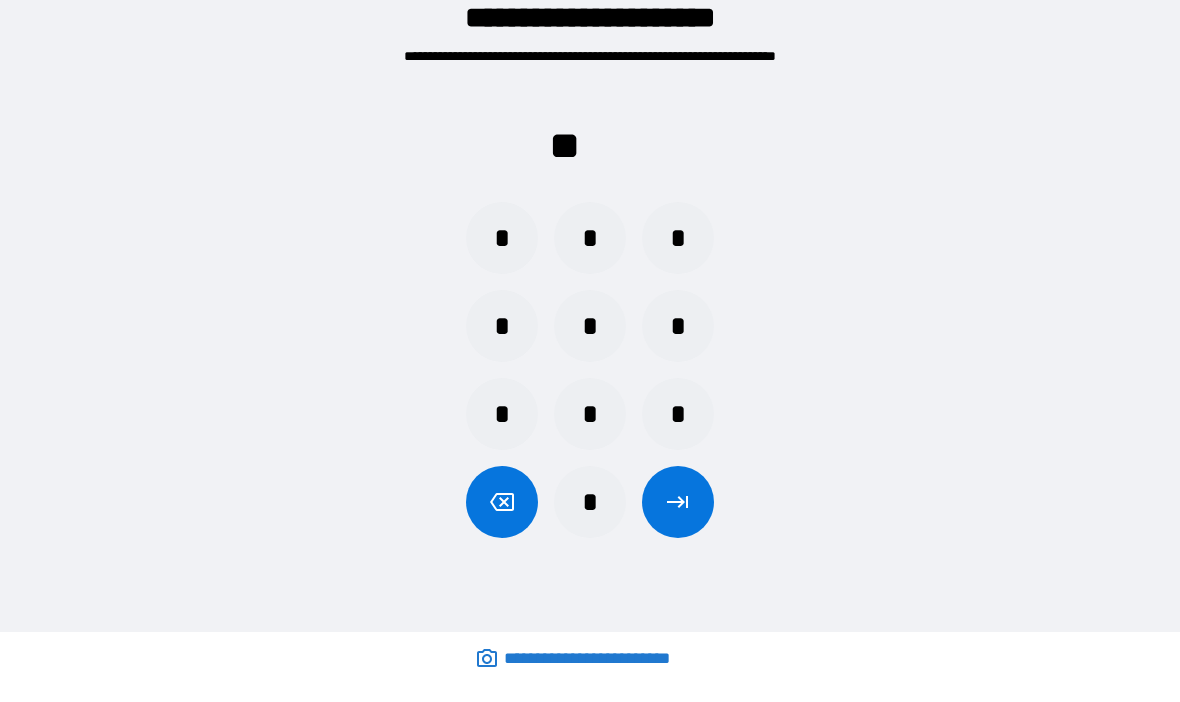 click on "*" at bounding box center [502, 415] 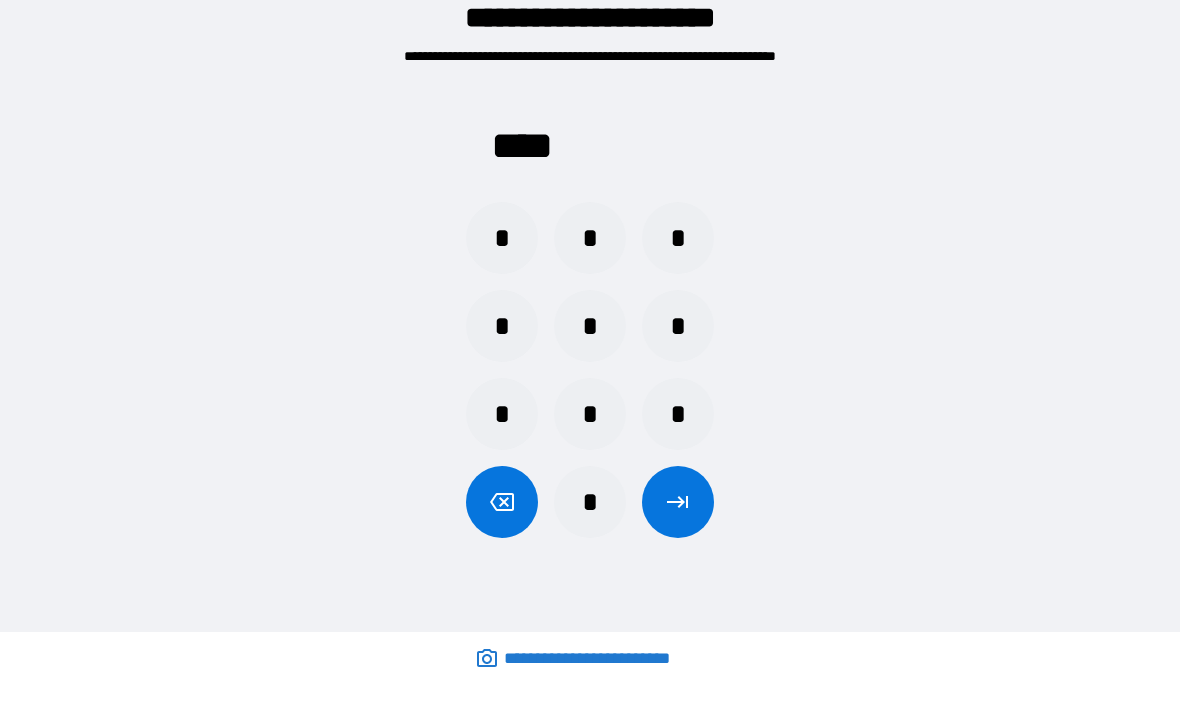 click at bounding box center [678, 503] 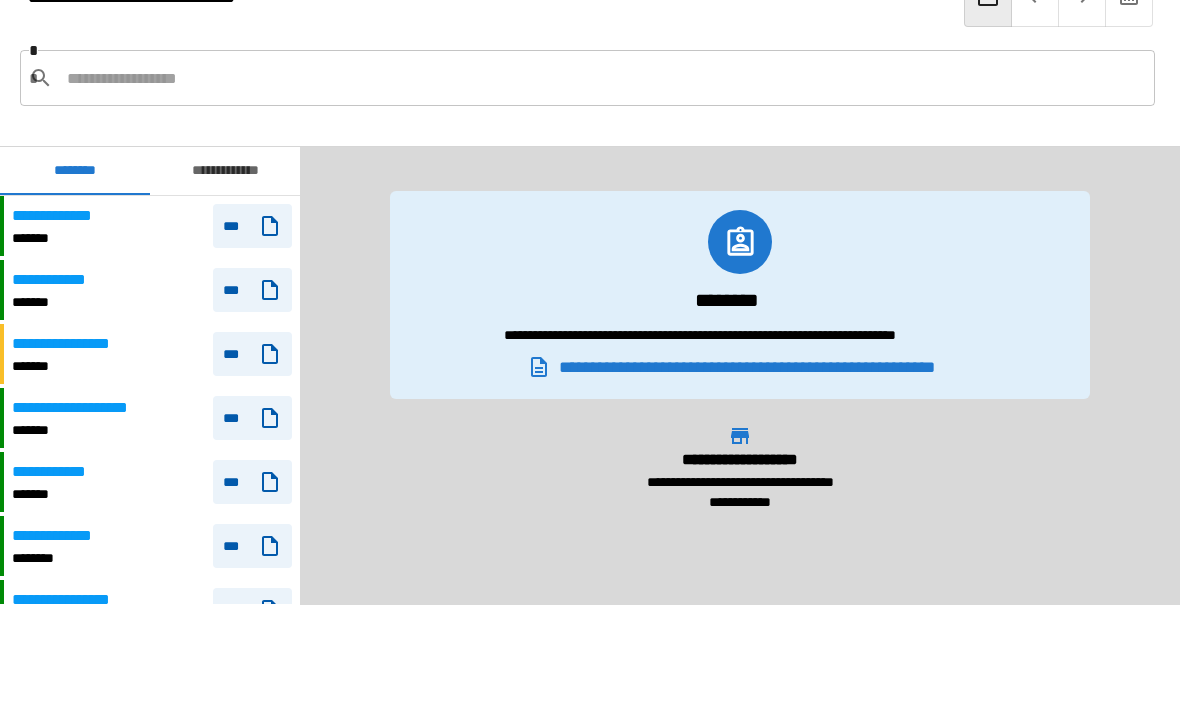 scroll, scrollTop: 871, scrollLeft: 0, axis: vertical 